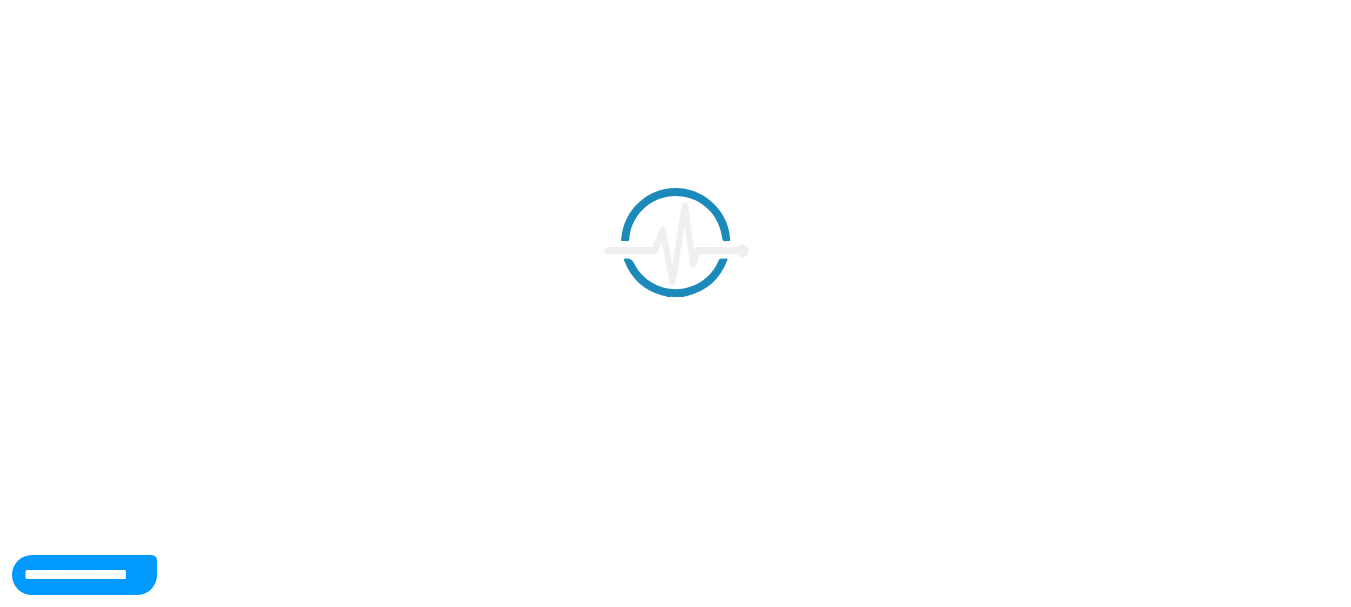 scroll, scrollTop: 0, scrollLeft: 0, axis: both 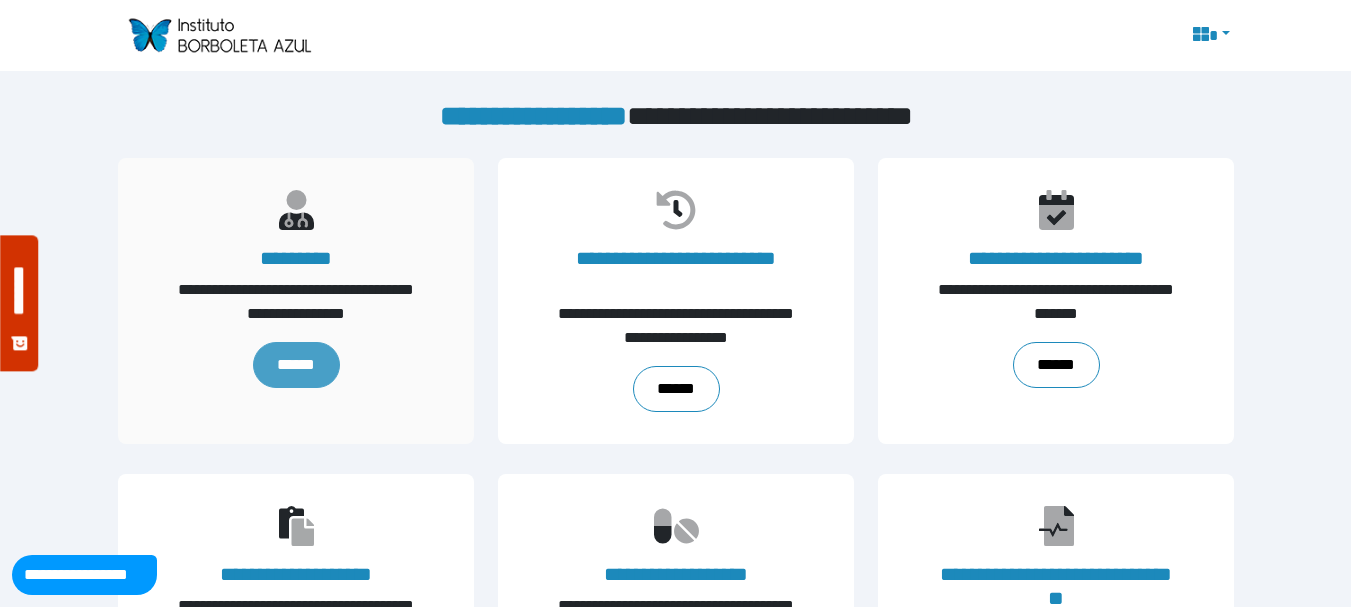 click on "******" at bounding box center [295, 365] 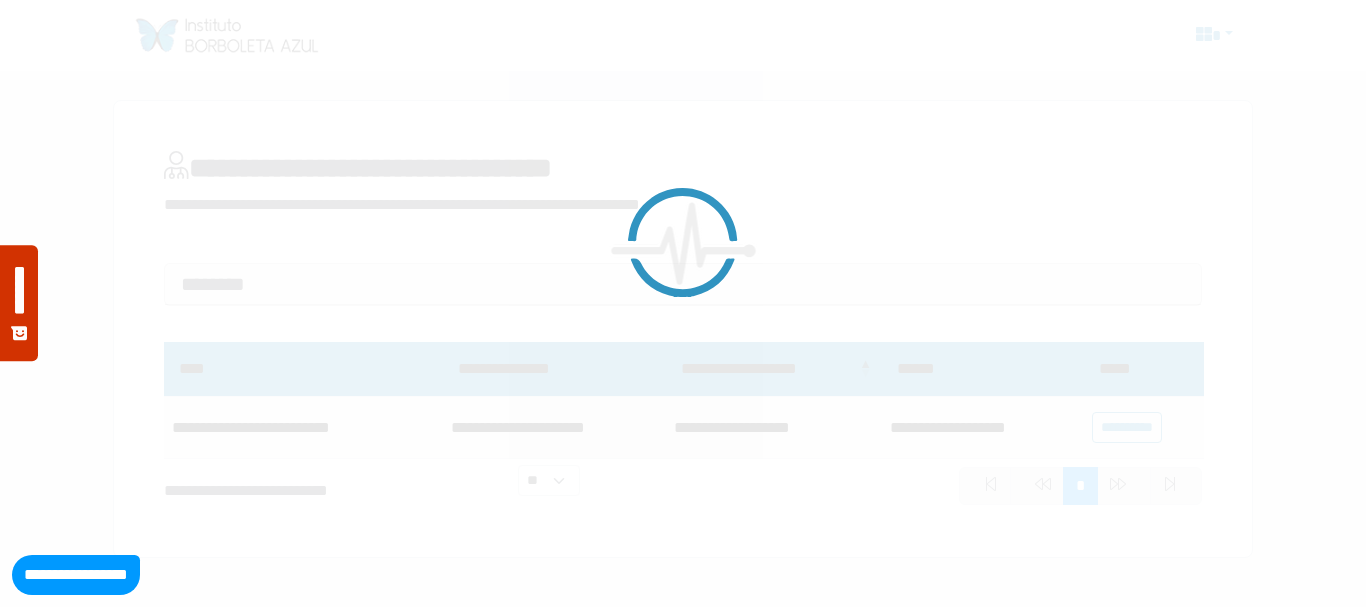 scroll, scrollTop: 0, scrollLeft: 0, axis: both 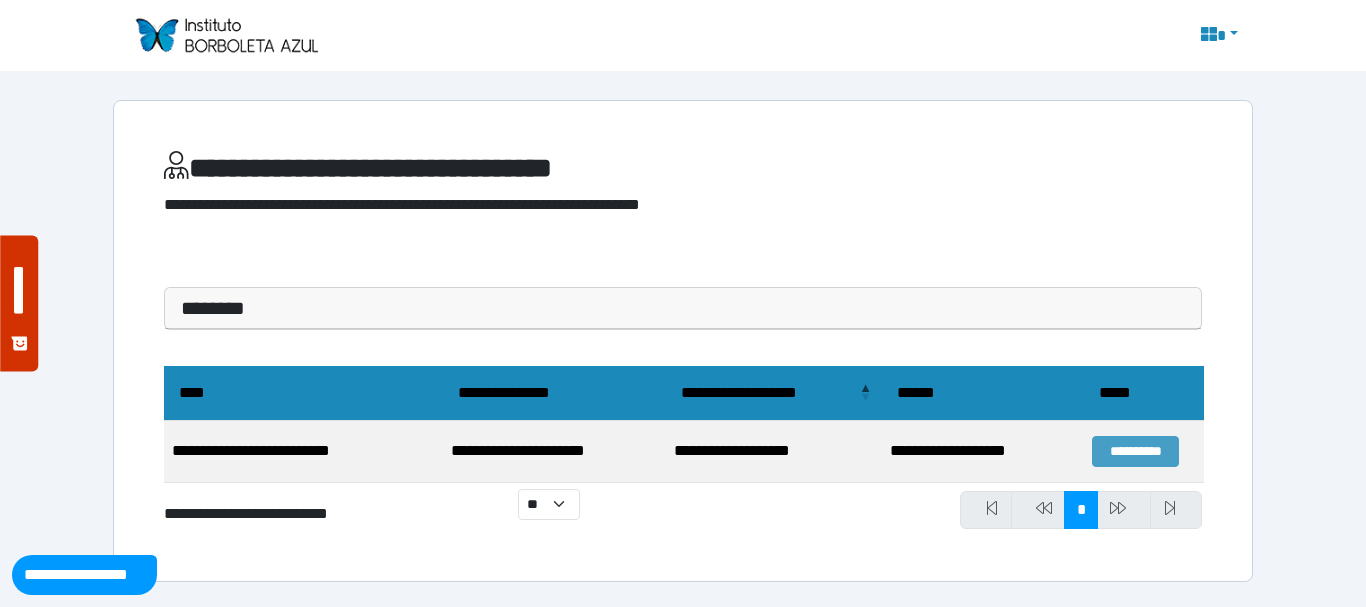 click on "**********" at bounding box center (1135, 451) 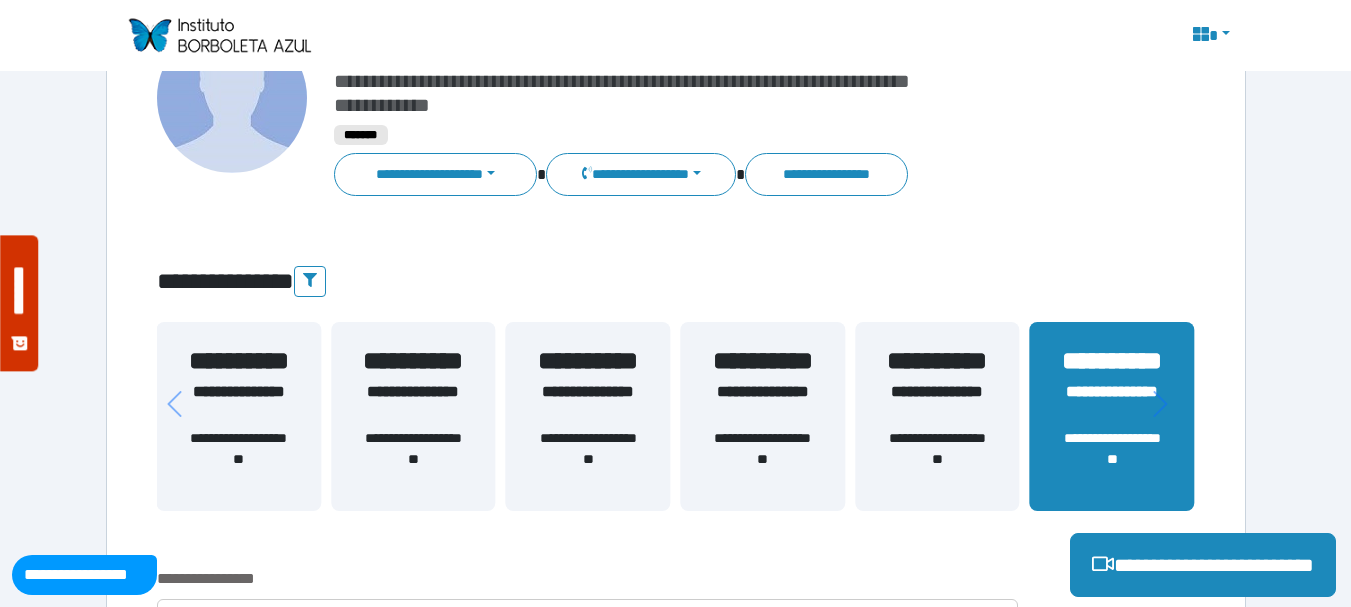 scroll, scrollTop: 300, scrollLeft: 0, axis: vertical 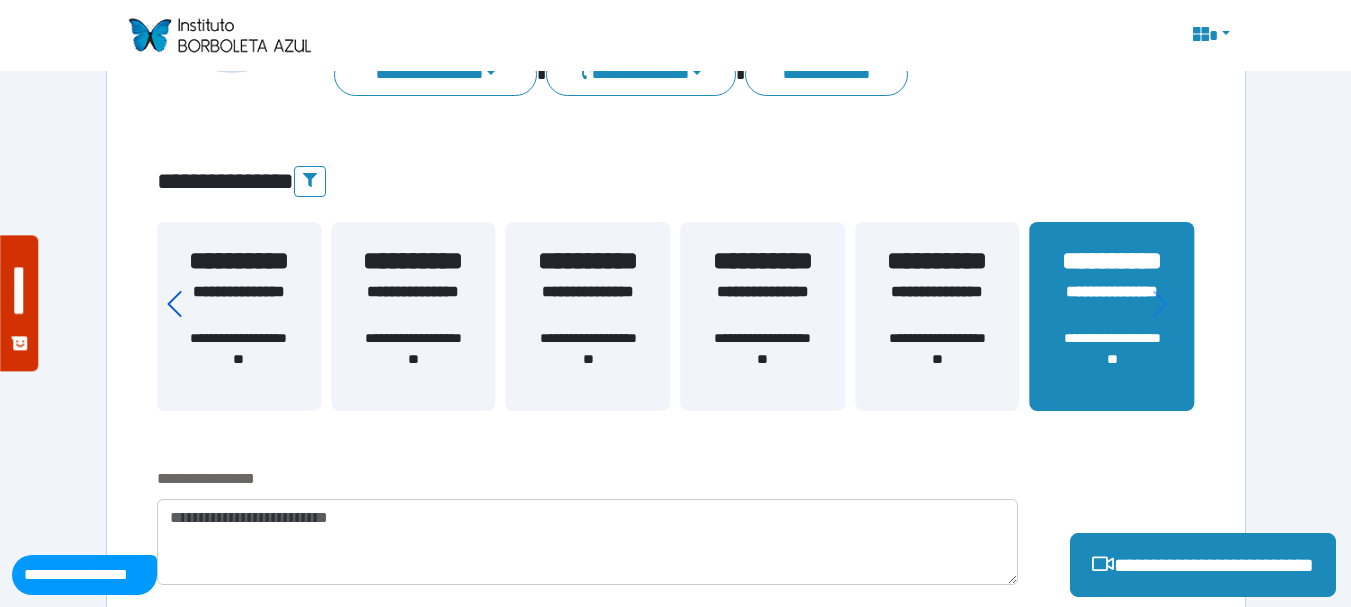 click 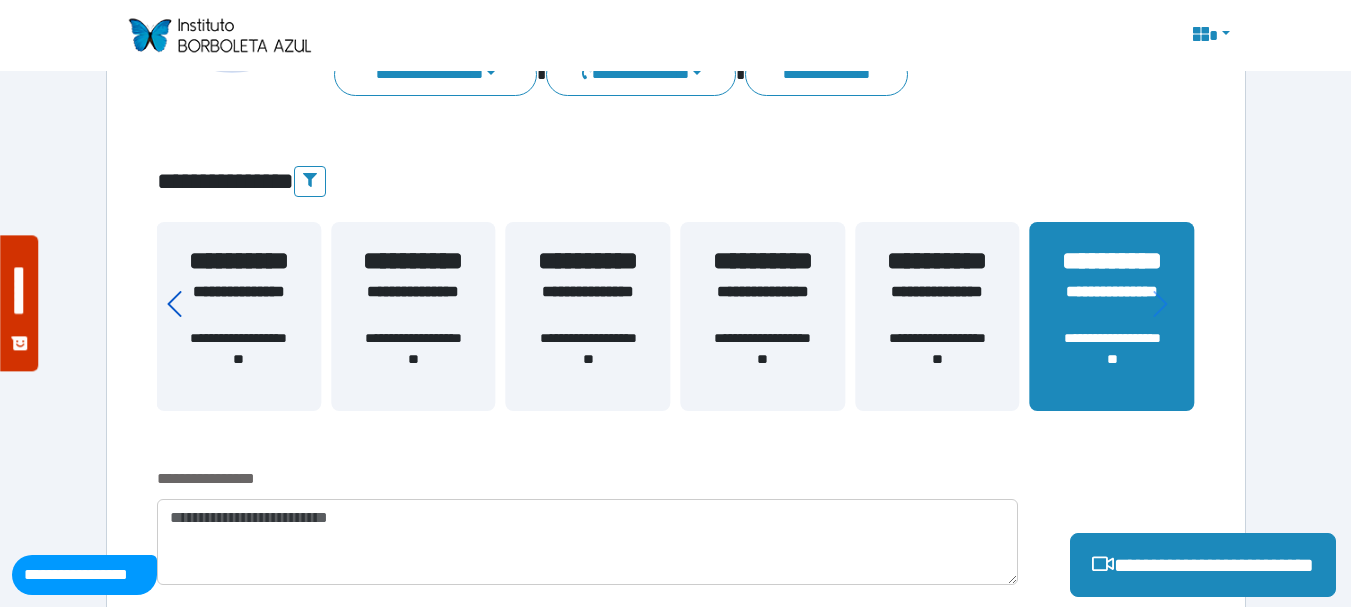 click 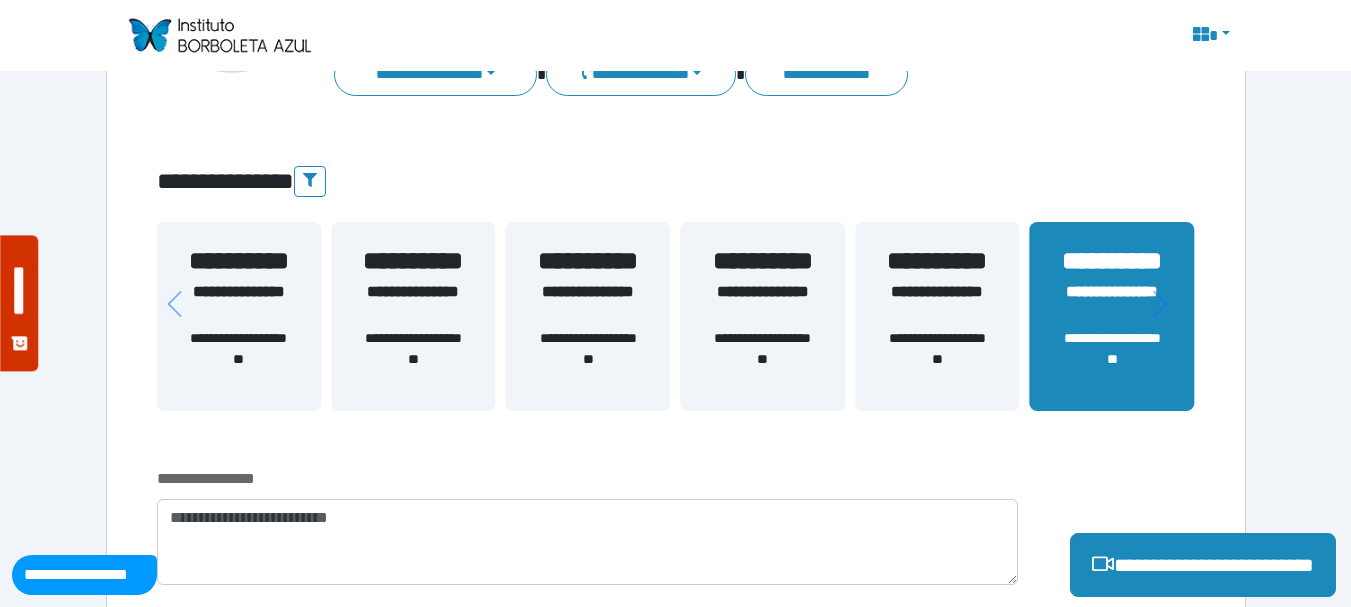 click on "**********" at bounding box center [238, 304] 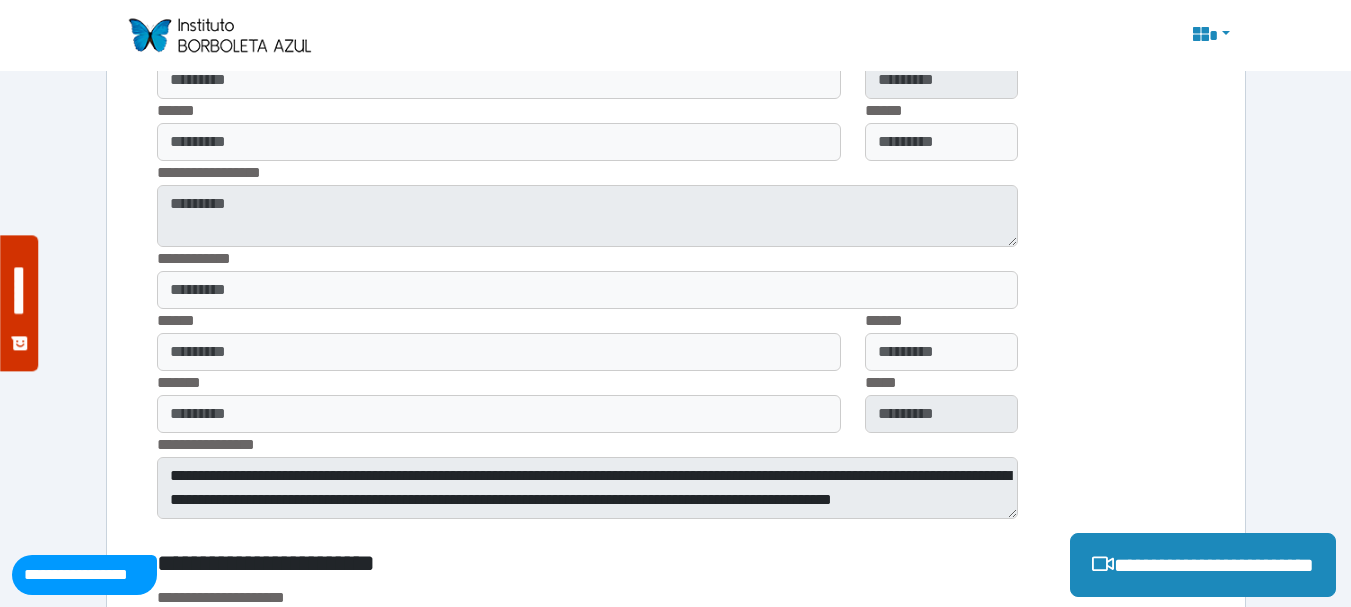 scroll, scrollTop: 1700, scrollLeft: 0, axis: vertical 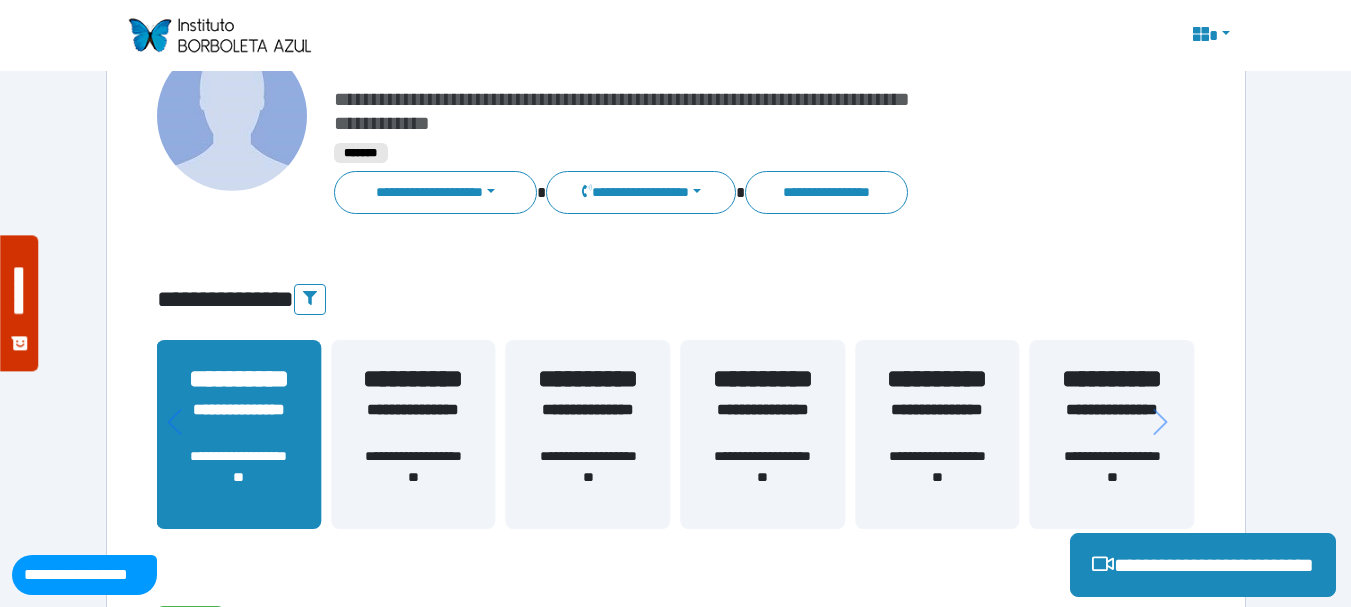 click on "**********" at bounding box center [413, 477] 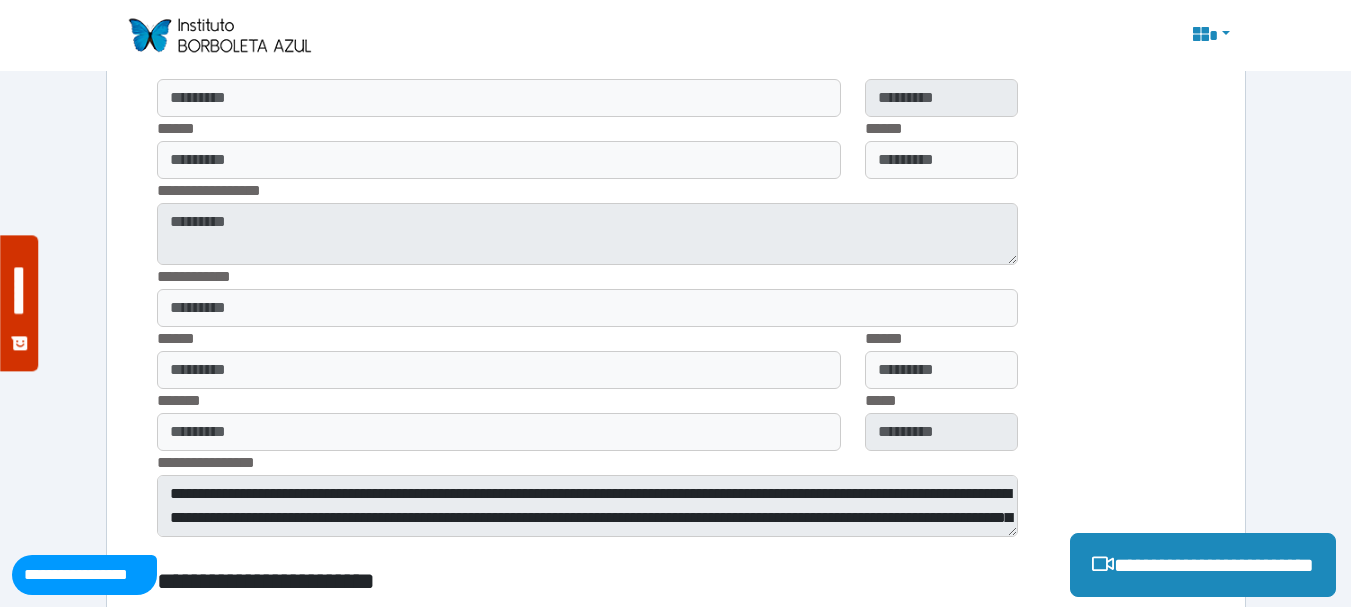 scroll, scrollTop: 1782, scrollLeft: 0, axis: vertical 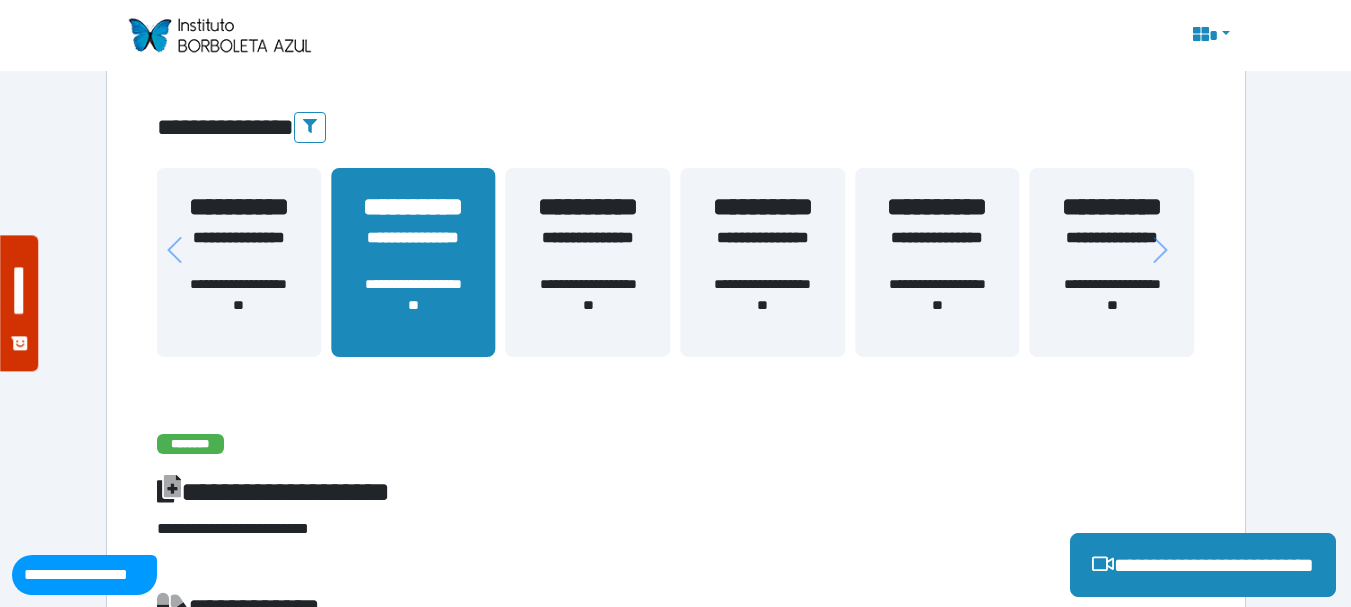 click on "**********" at bounding box center (588, 250) 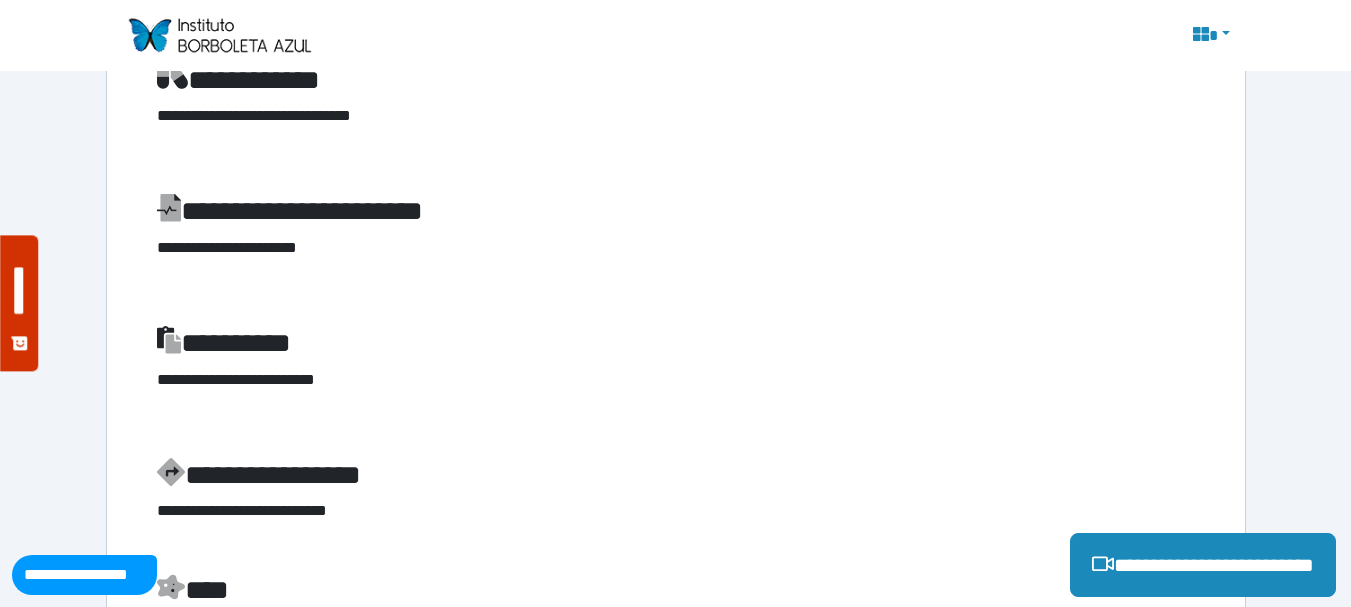 scroll, scrollTop: 282, scrollLeft: 0, axis: vertical 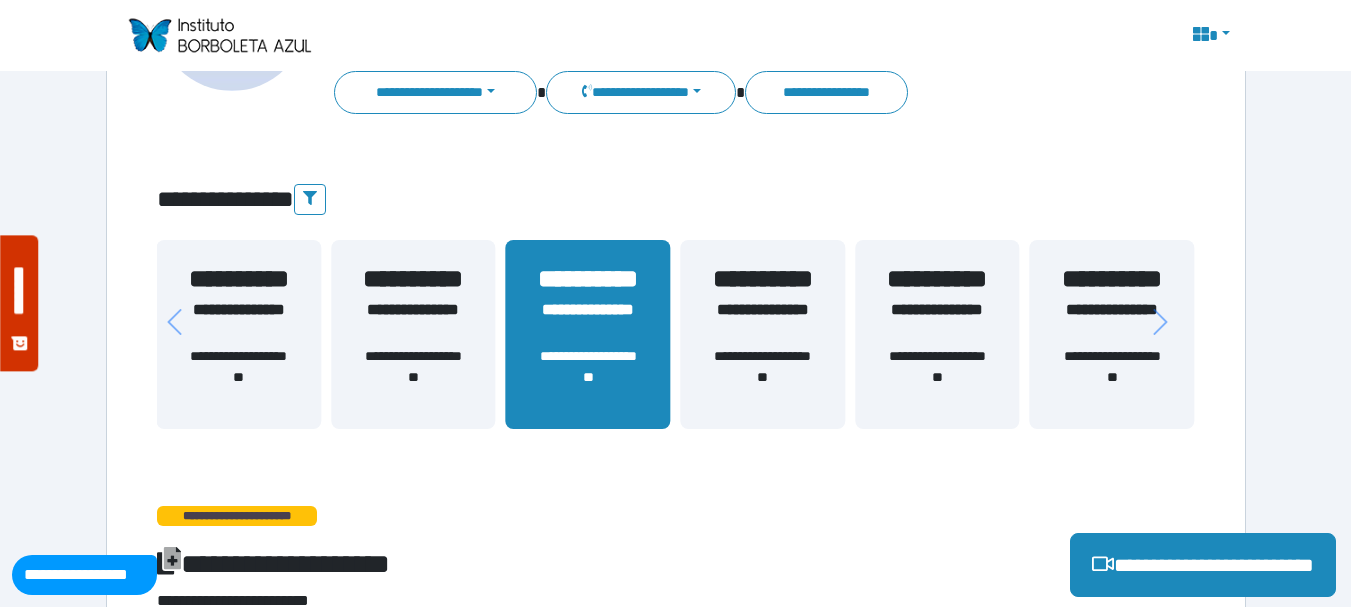 click on "**********" at bounding box center (762, 377) 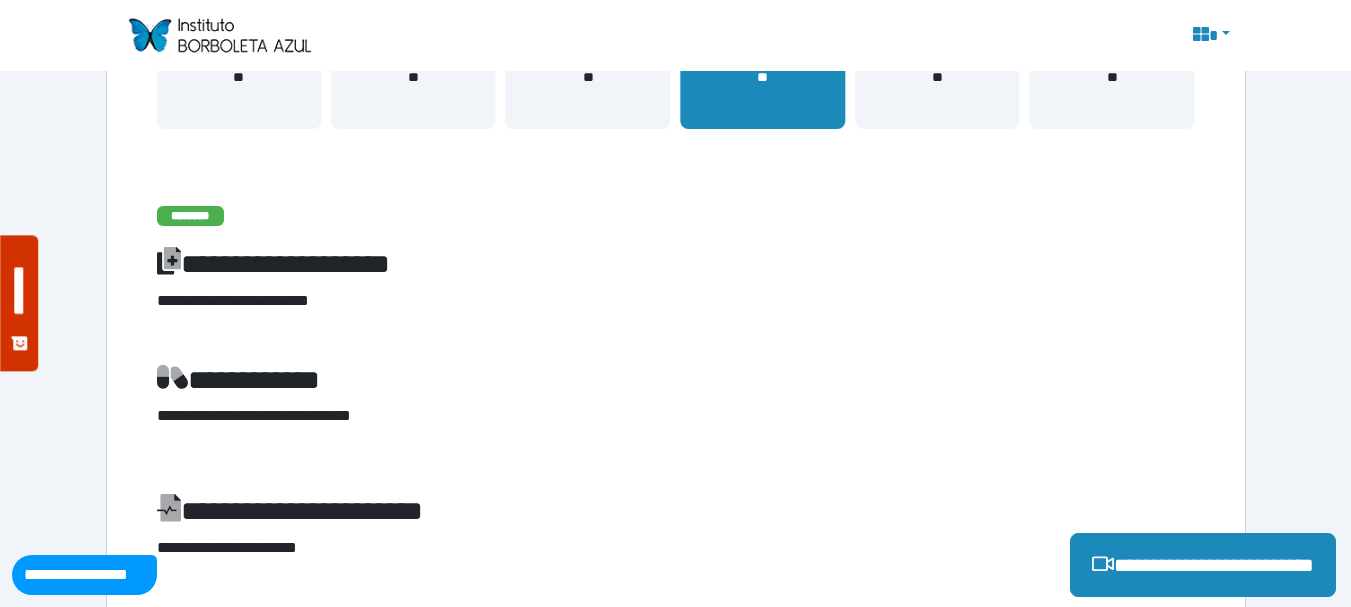 scroll, scrollTop: 282, scrollLeft: 0, axis: vertical 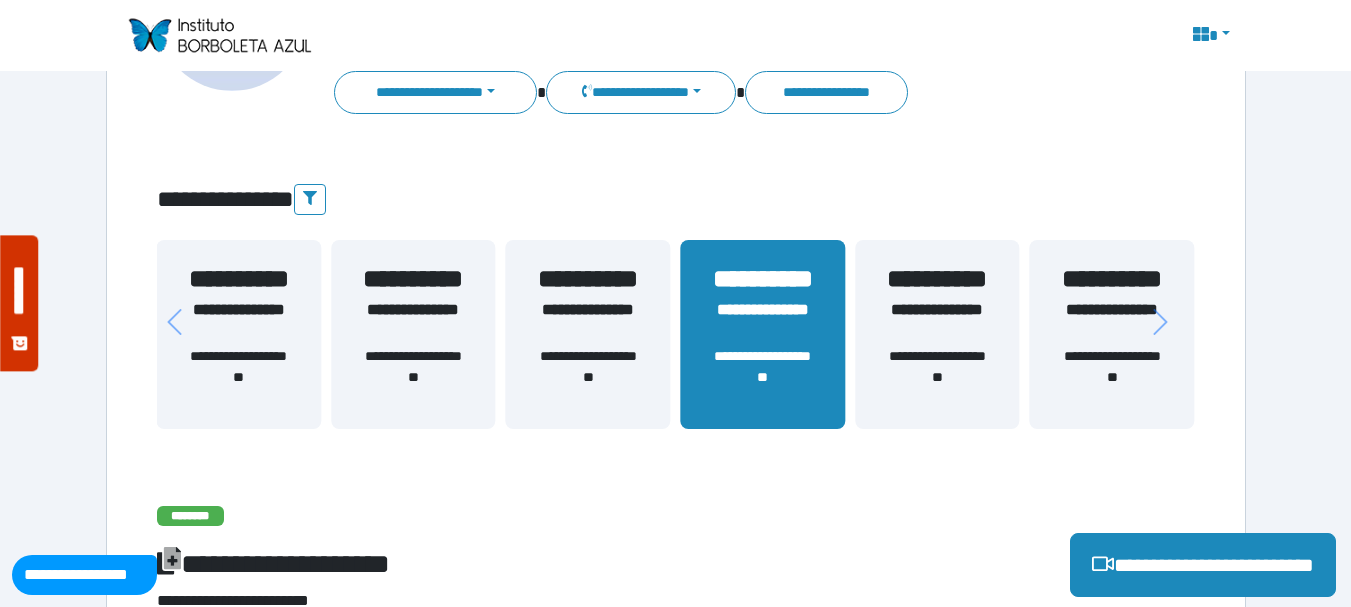 click on "**********" at bounding box center [588, 377] 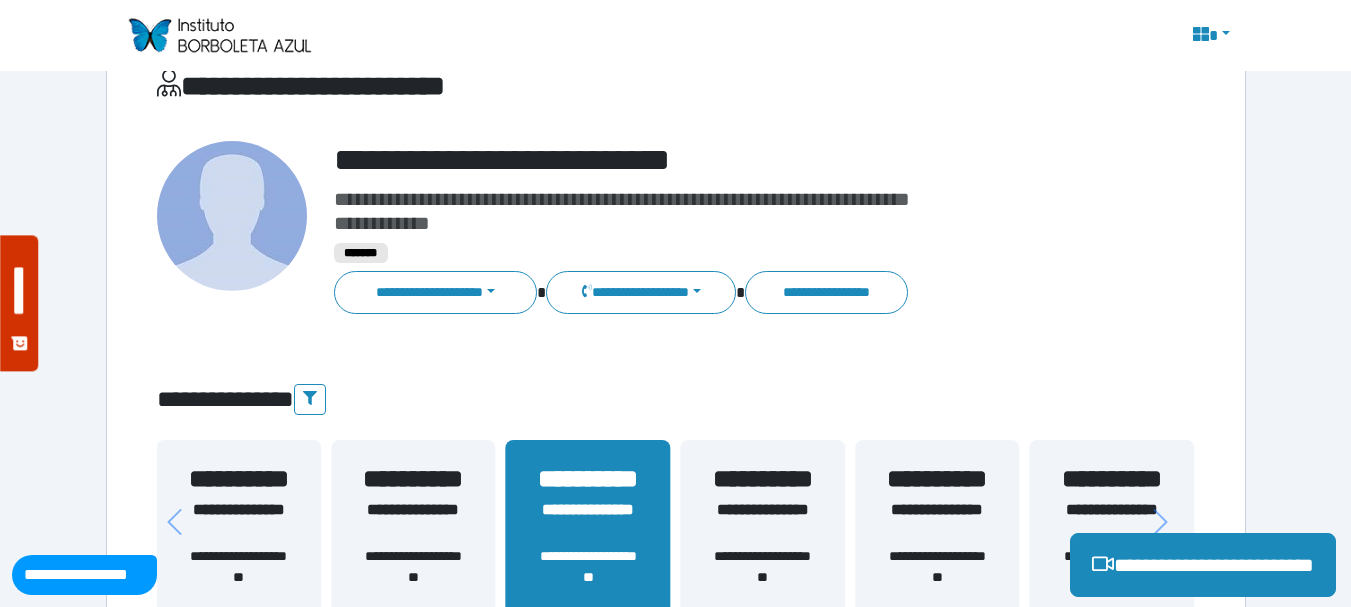 scroll, scrollTop: 282, scrollLeft: 0, axis: vertical 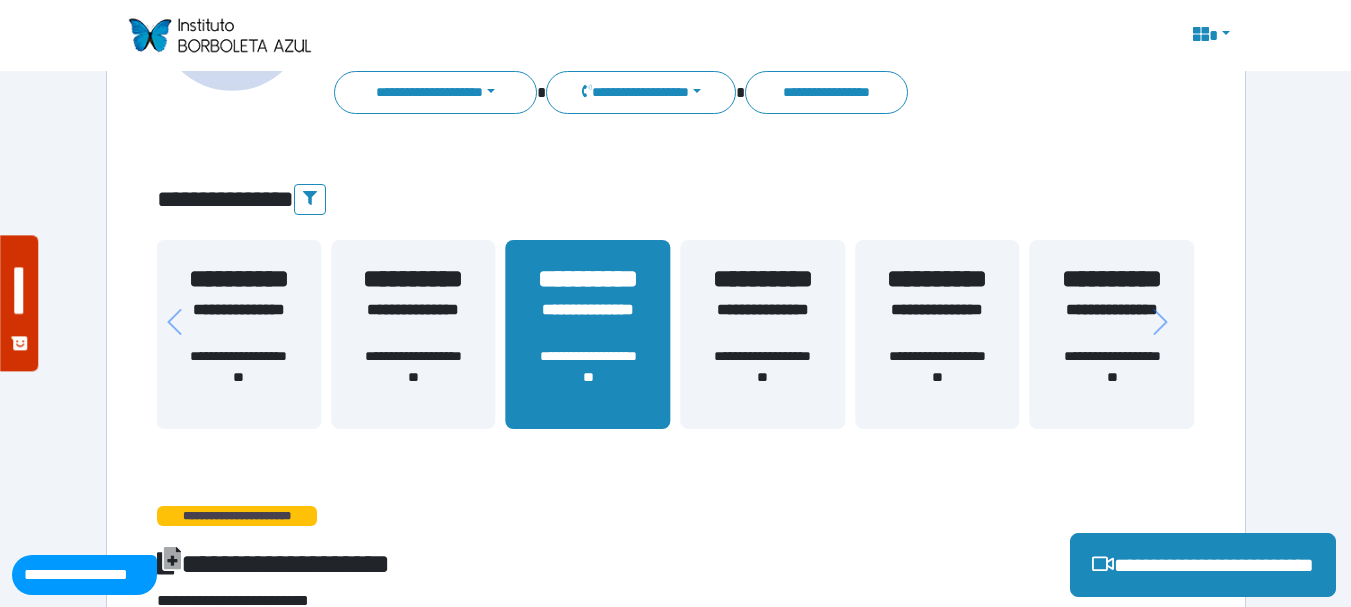 click on "**********" at bounding box center (762, 377) 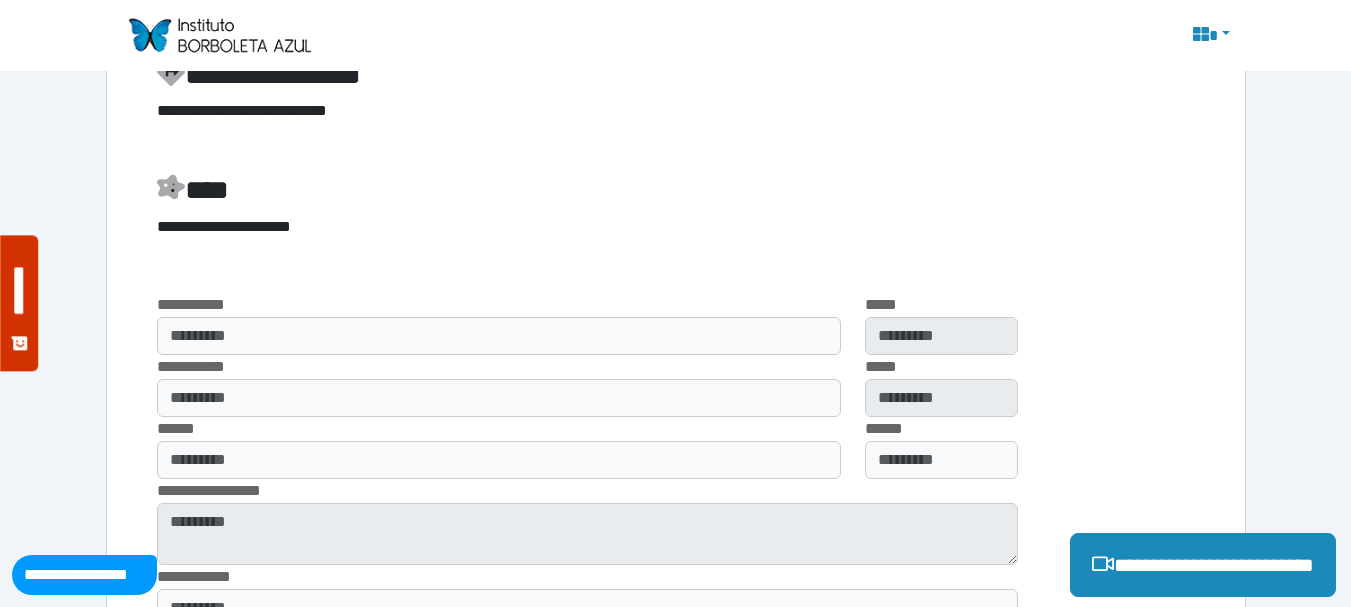 scroll, scrollTop: 1582, scrollLeft: 0, axis: vertical 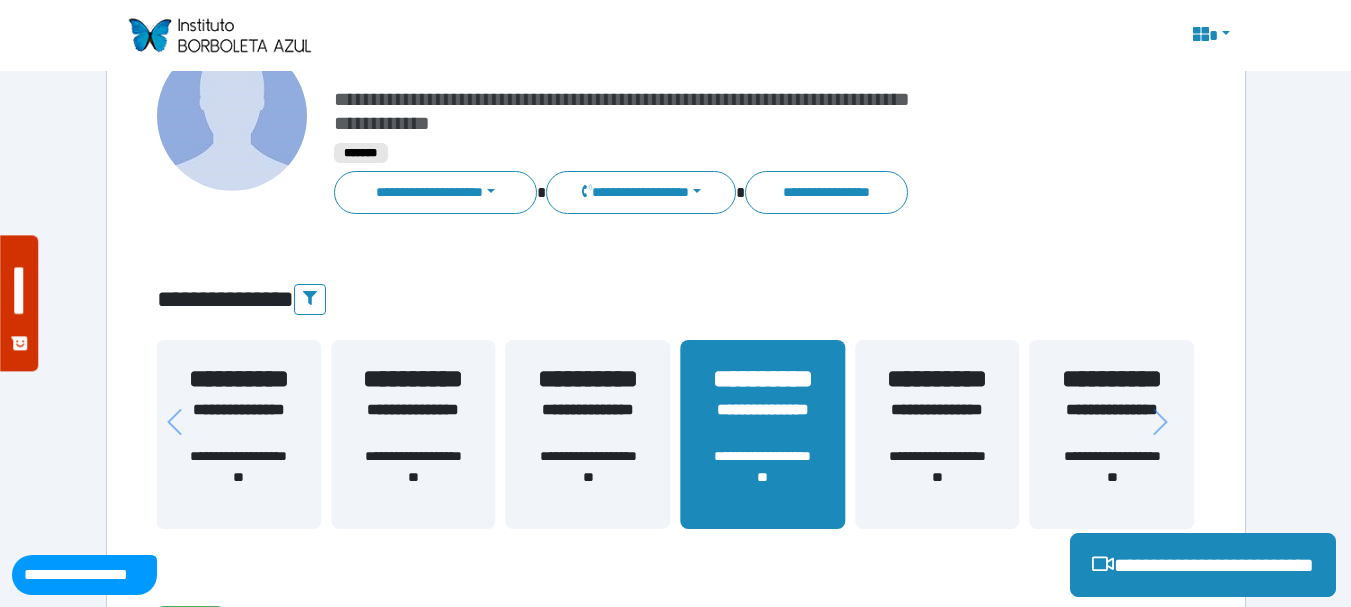 click on "**********" at bounding box center (937, 477) 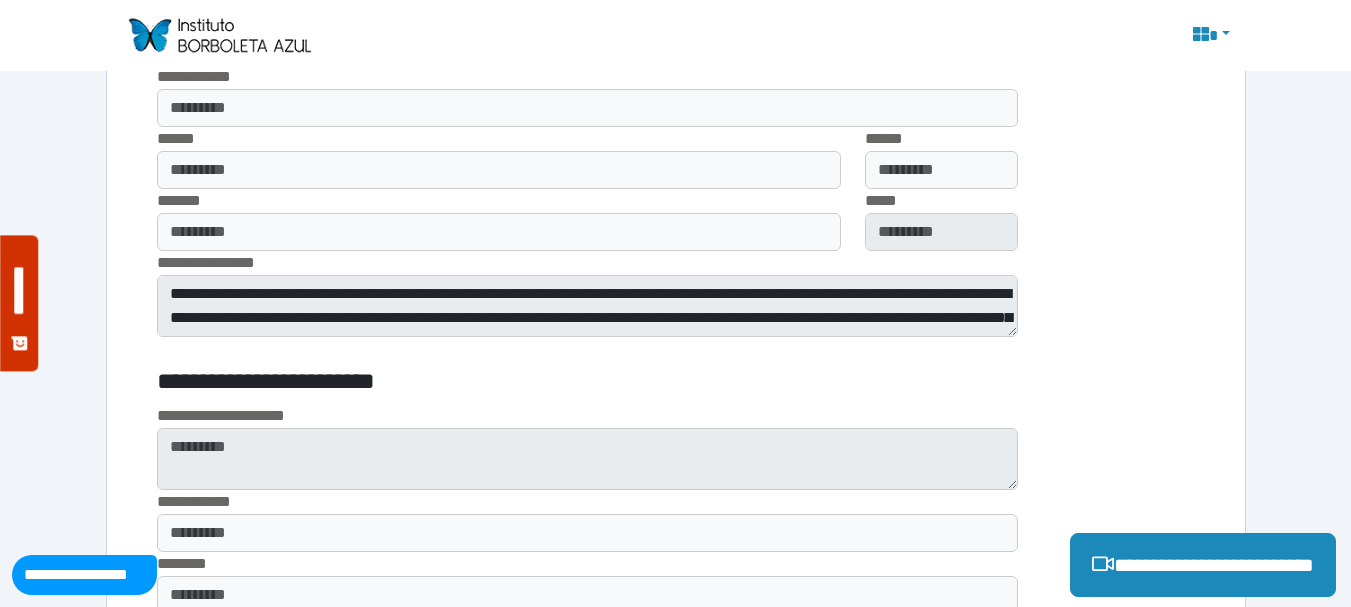 scroll, scrollTop: 1682, scrollLeft: 0, axis: vertical 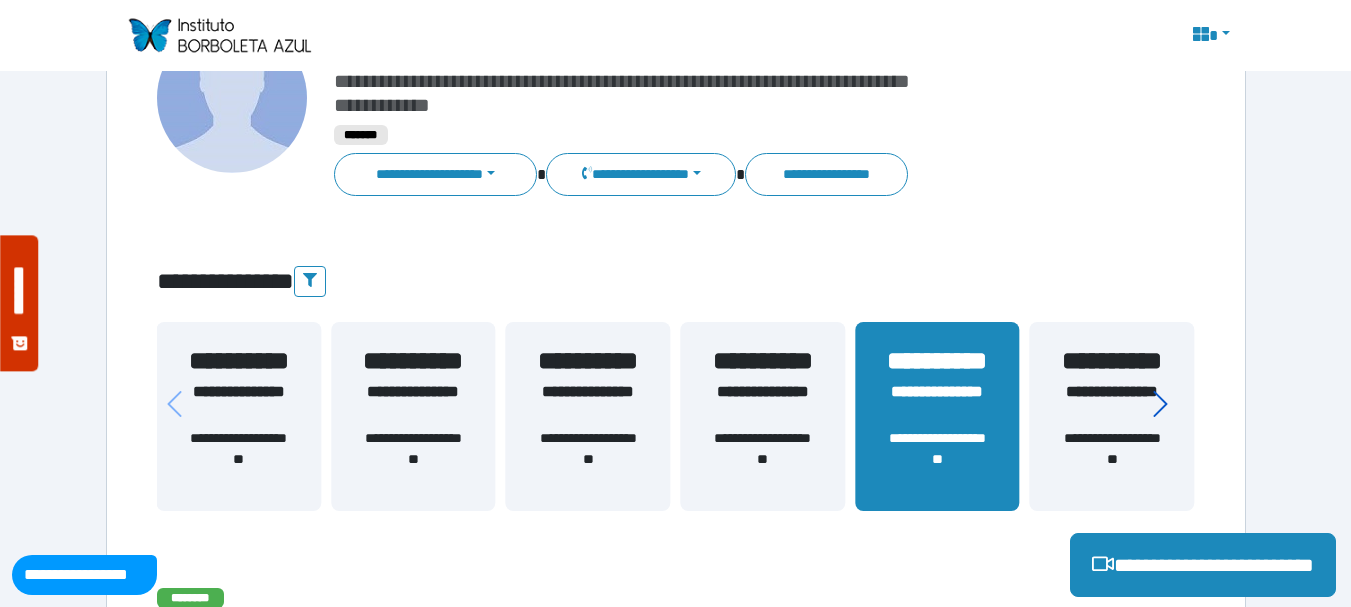 click 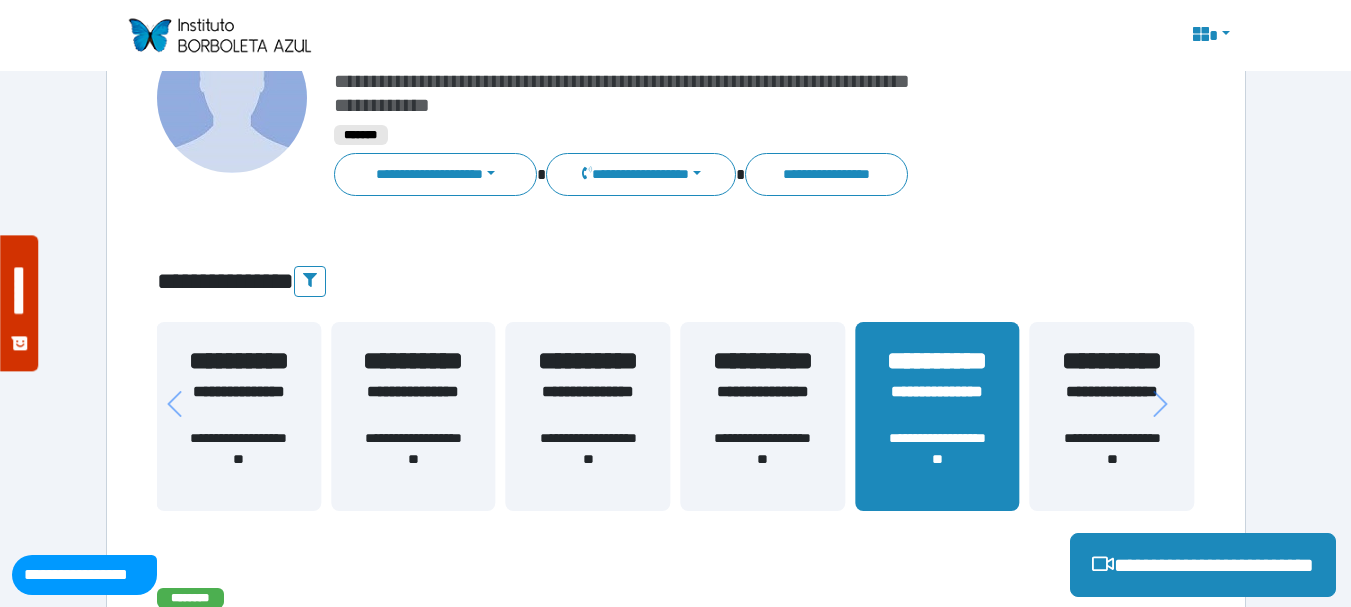 click on "**********" at bounding box center (1112, 404) 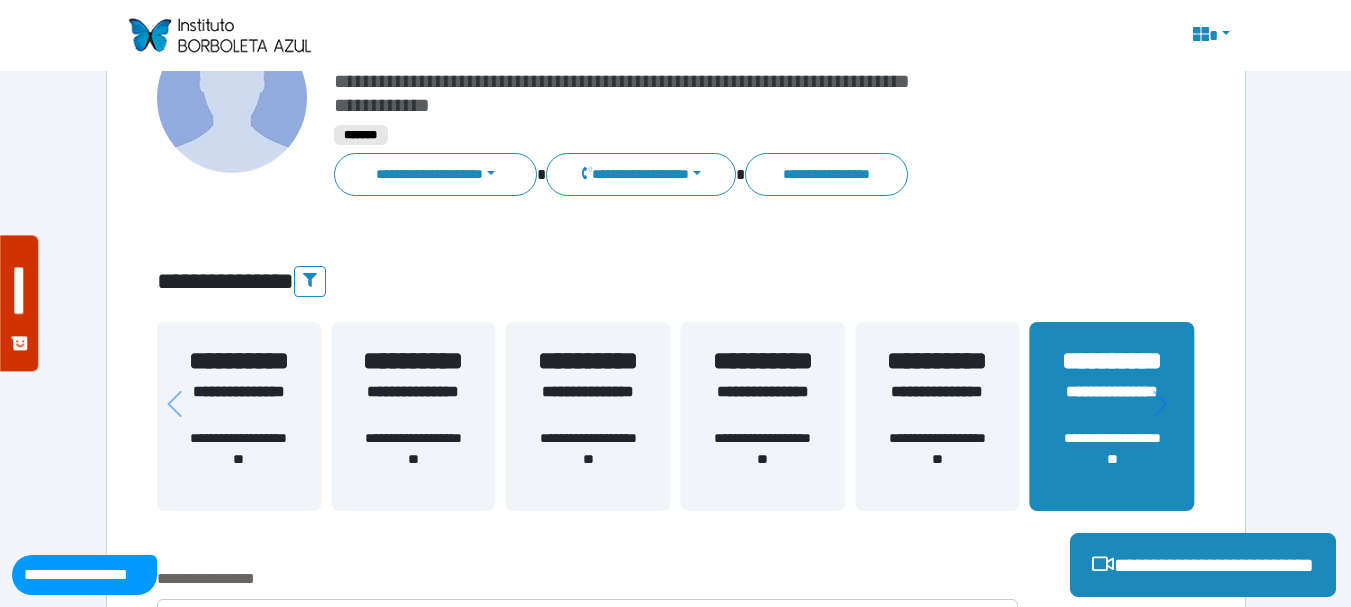 scroll, scrollTop: 300, scrollLeft: 0, axis: vertical 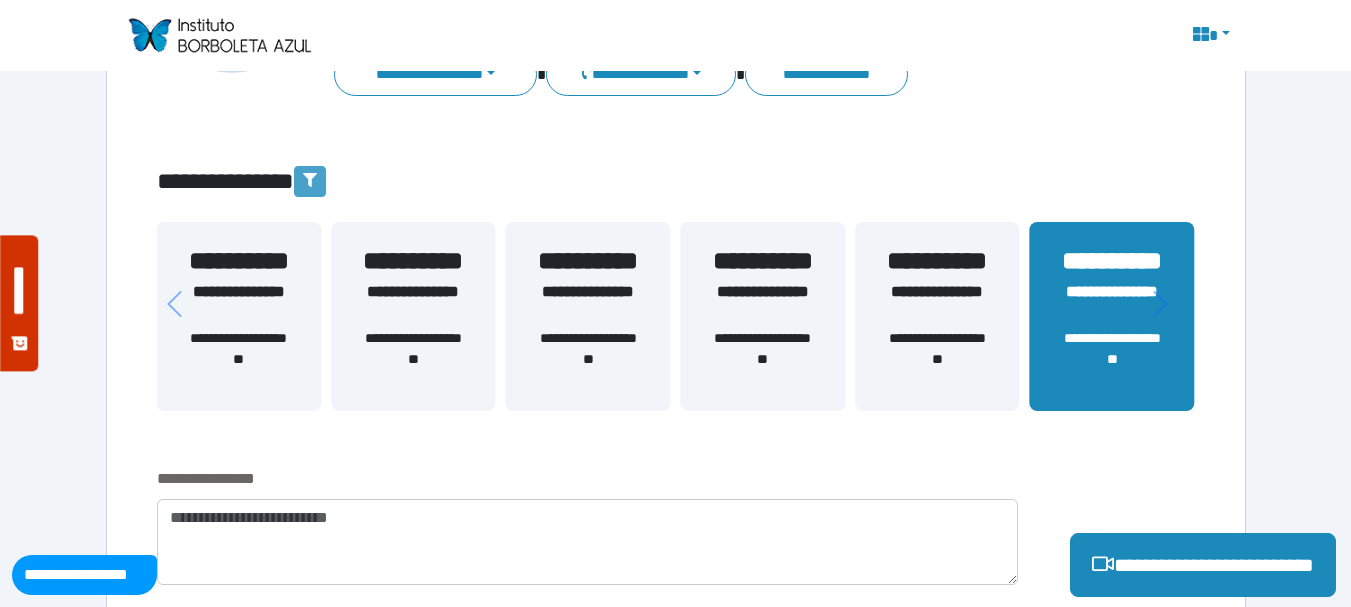 click 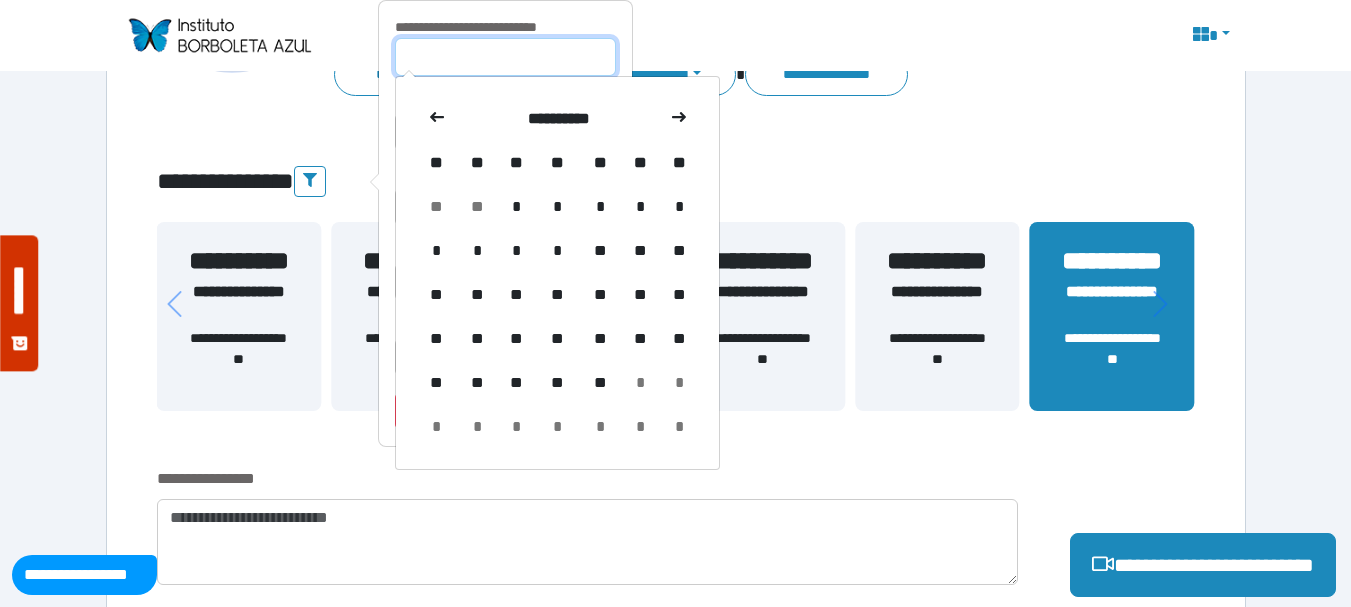 click at bounding box center [505, 57] 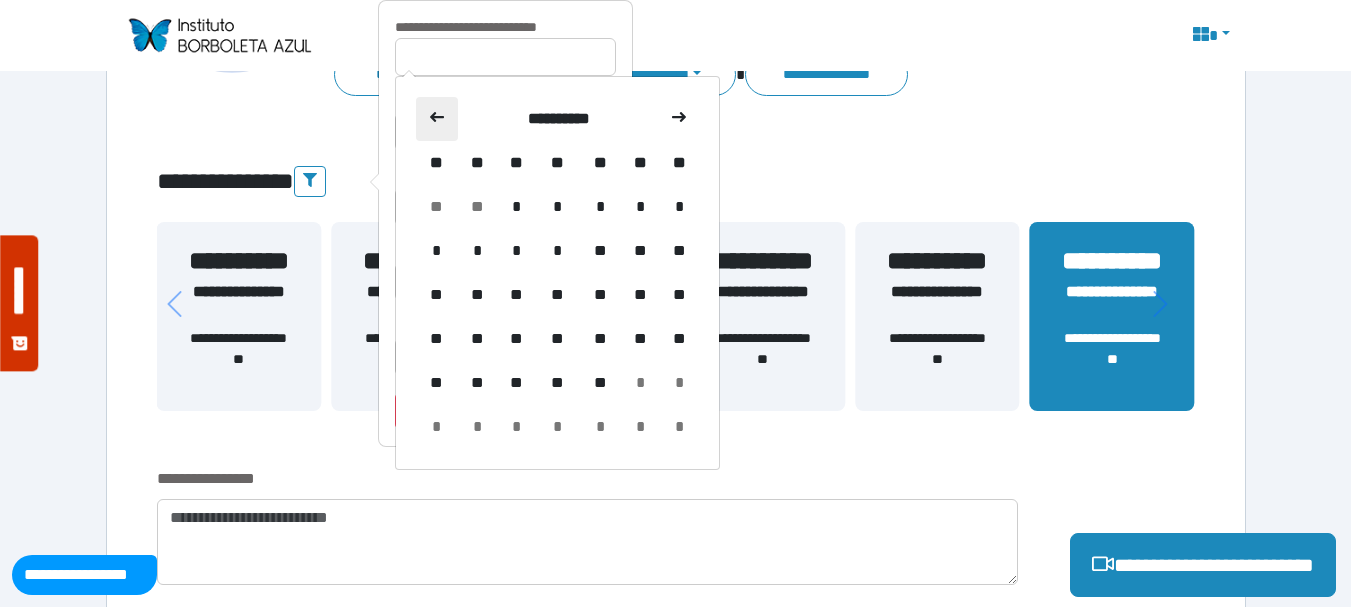 click 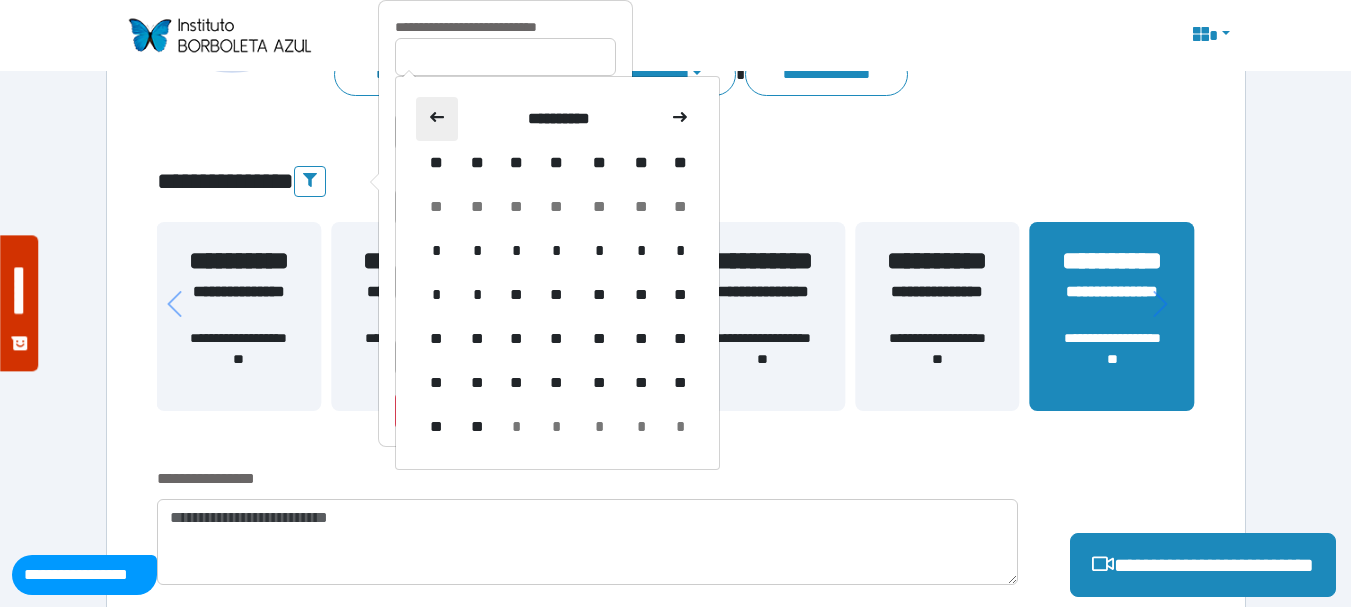 click at bounding box center (437, 119) 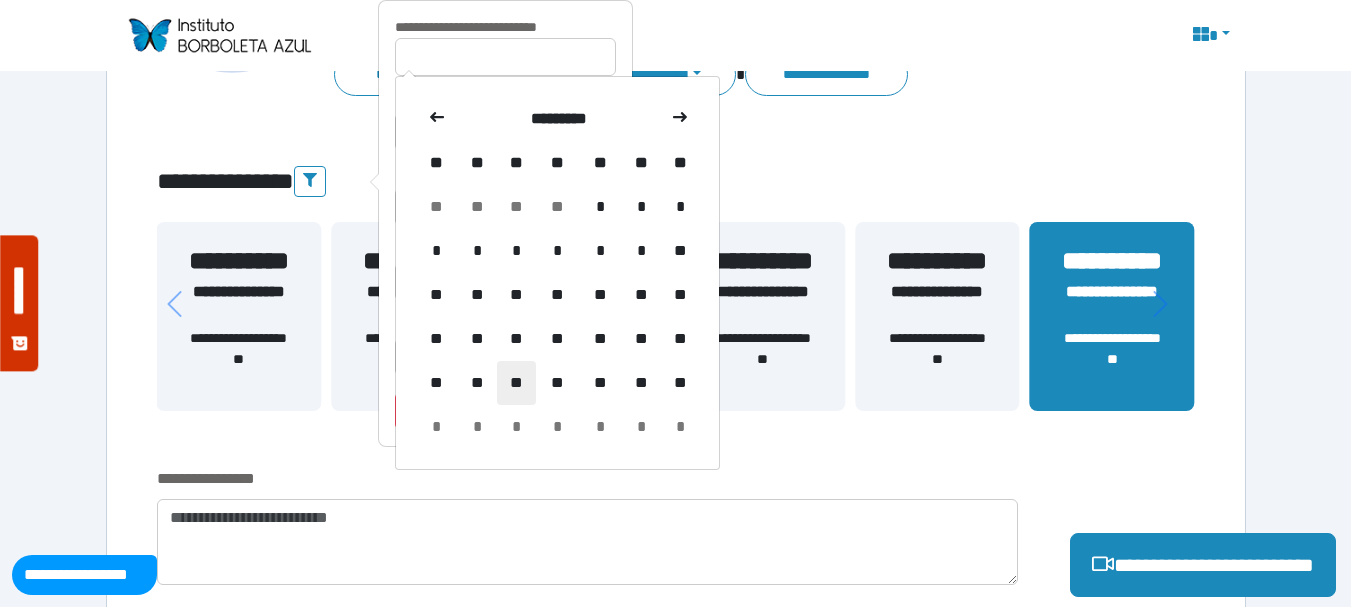 click on "**" at bounding box center (516, 383) 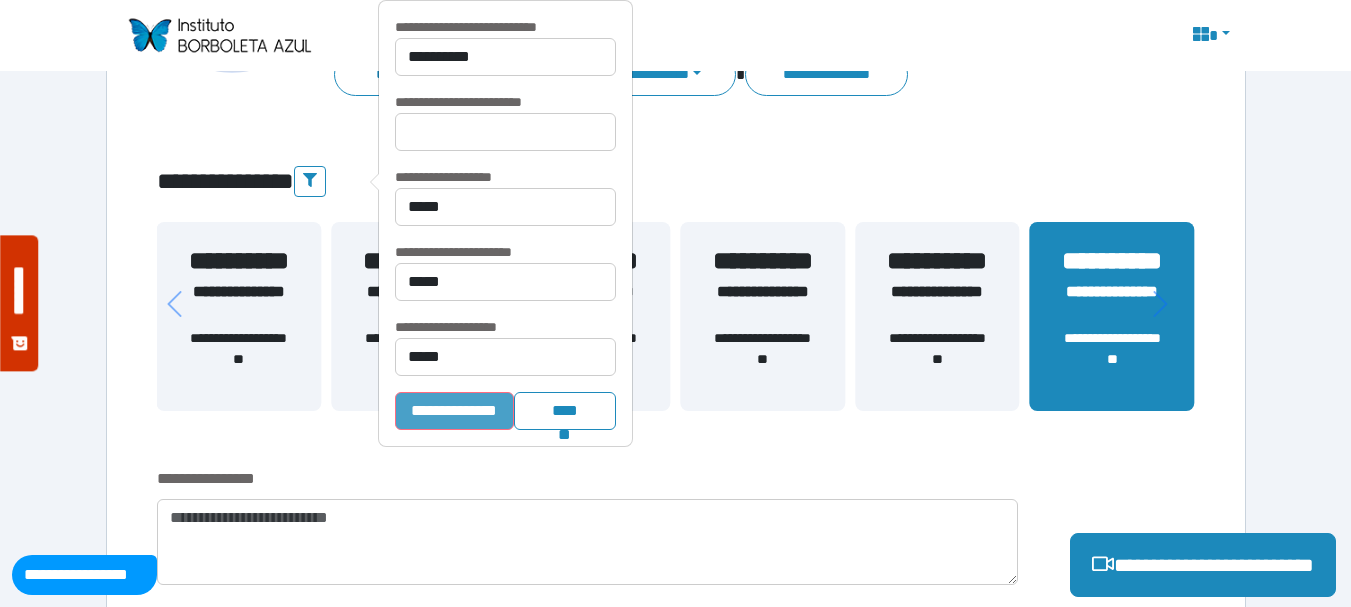 click on "**********" at bounding box center [454, 411] 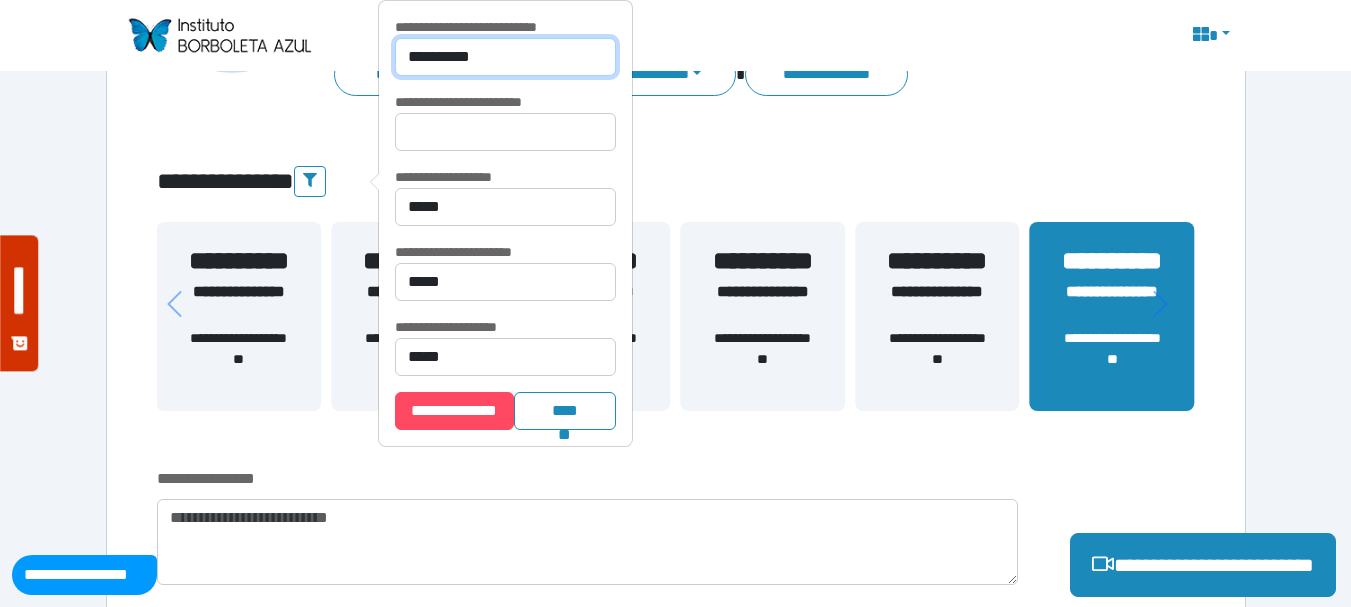 click on "**********" at bounding box center [505, 57] 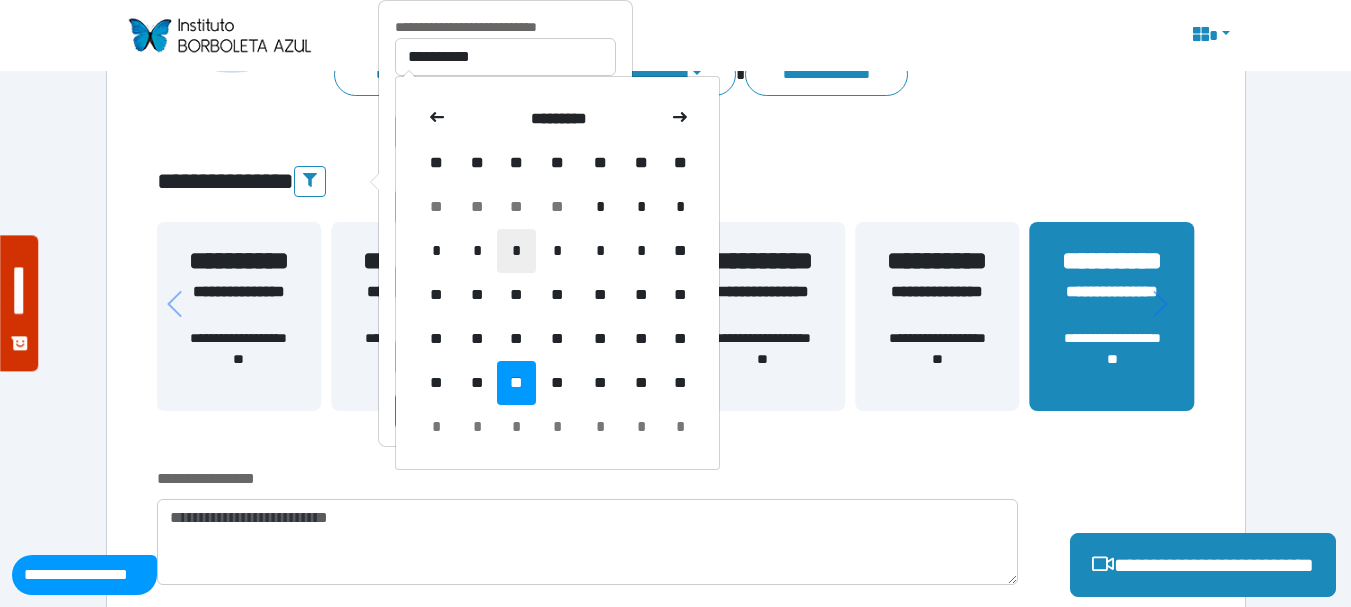 click on "*" at bounding box center [516, 251] 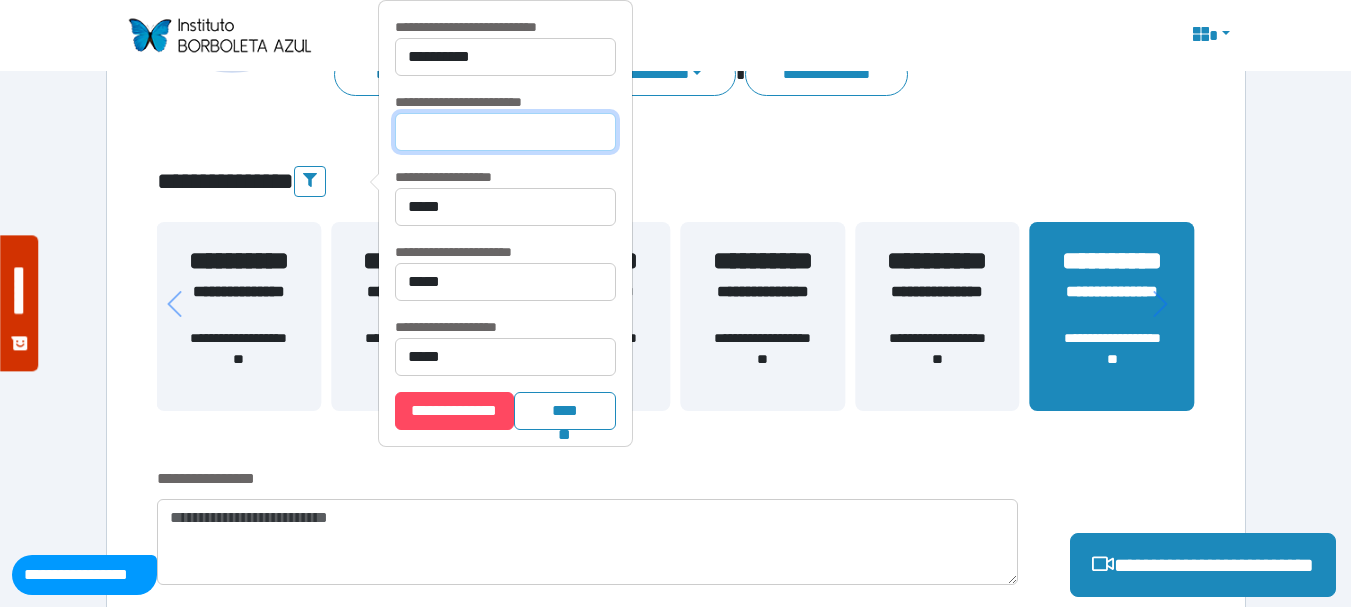 click at bounding box center [505, 132] 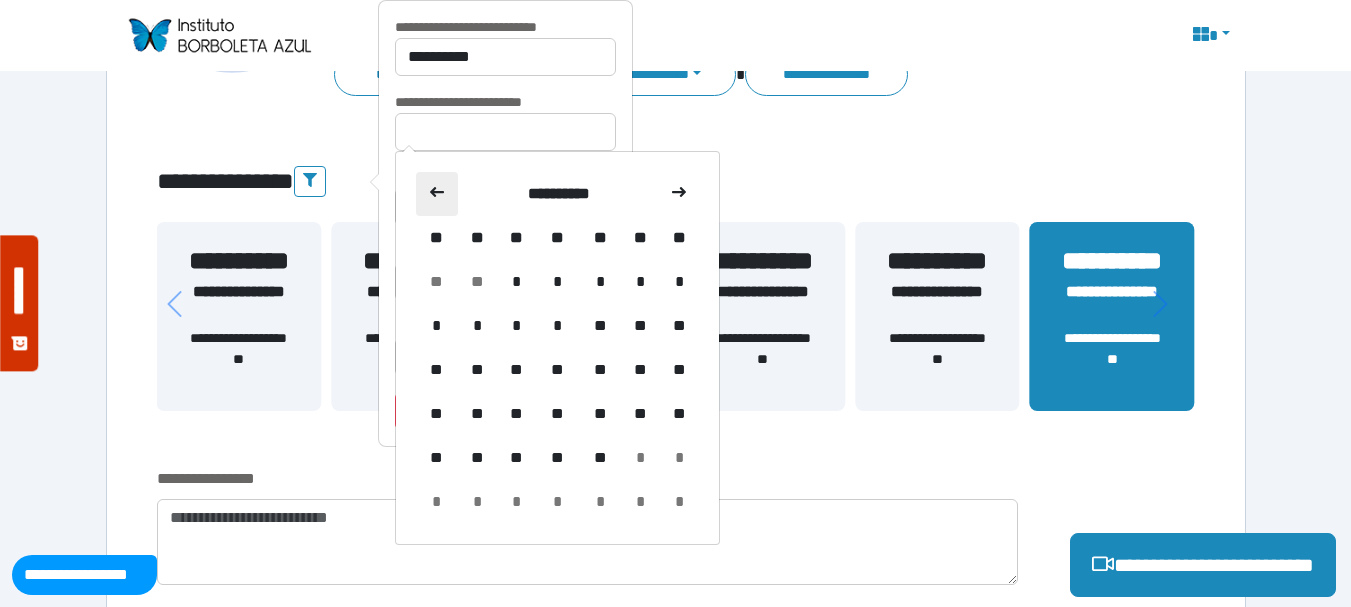 click 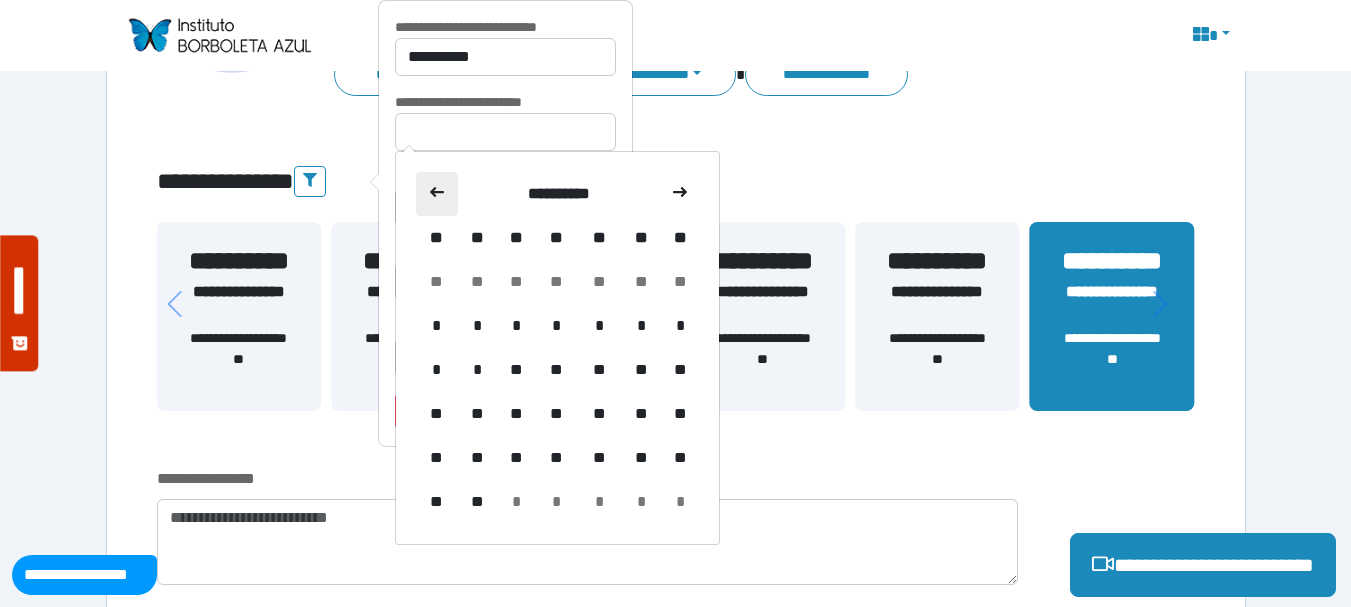 click at bounding box center [437, 194] 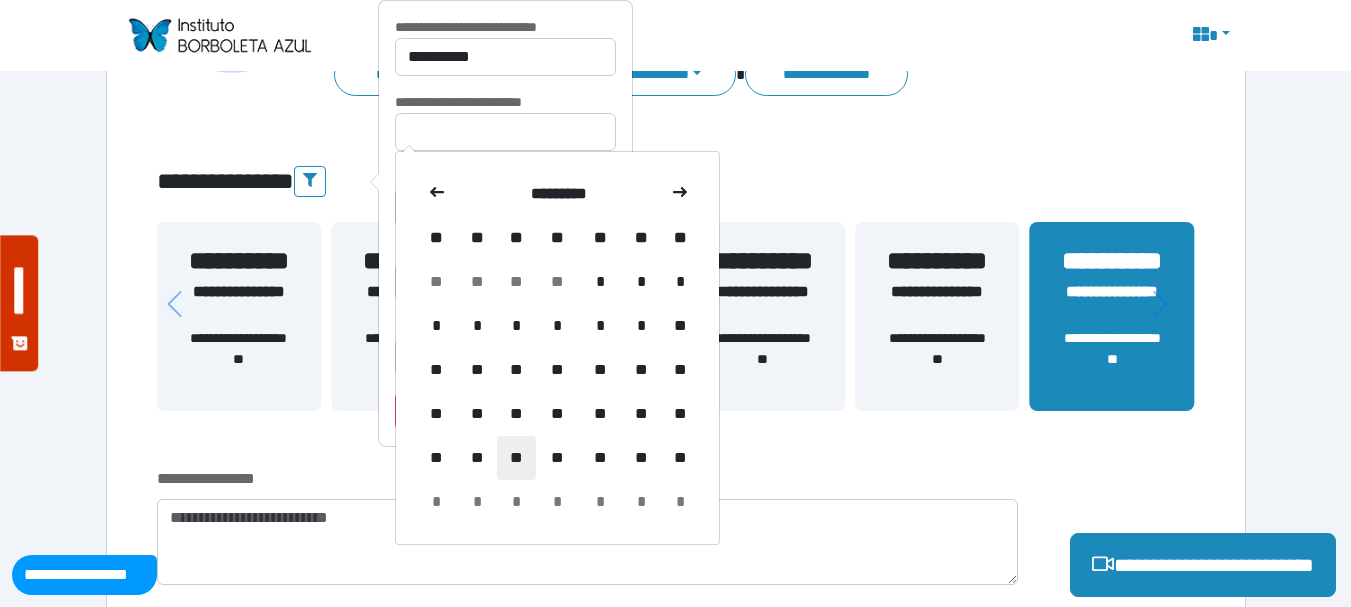 click on "**" at bounding box center [516, 458] 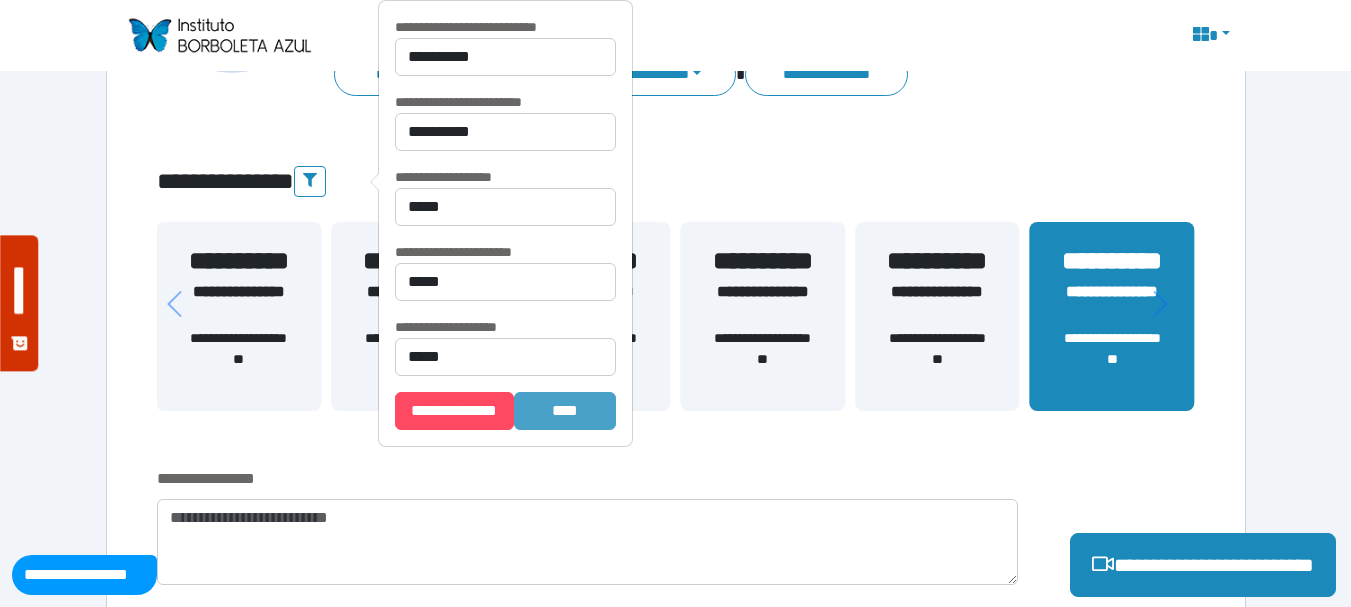 click on "*******" at bounding box center (565, 411) 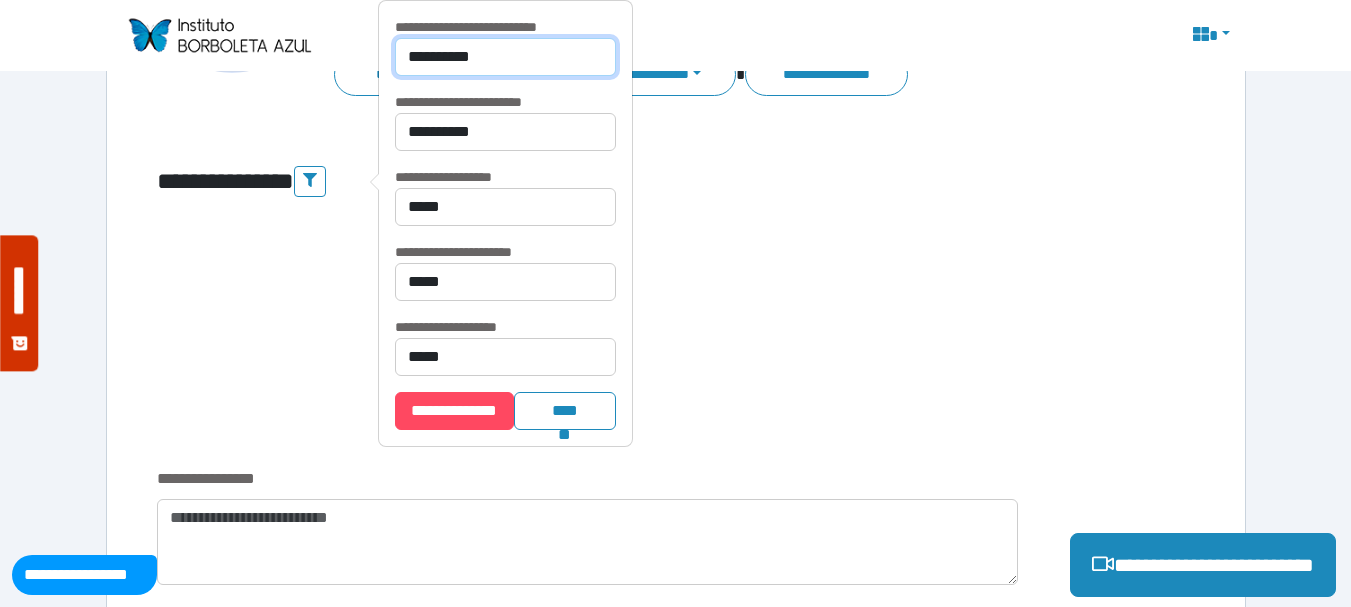 click on "**********" at bounding box center (505, 57) 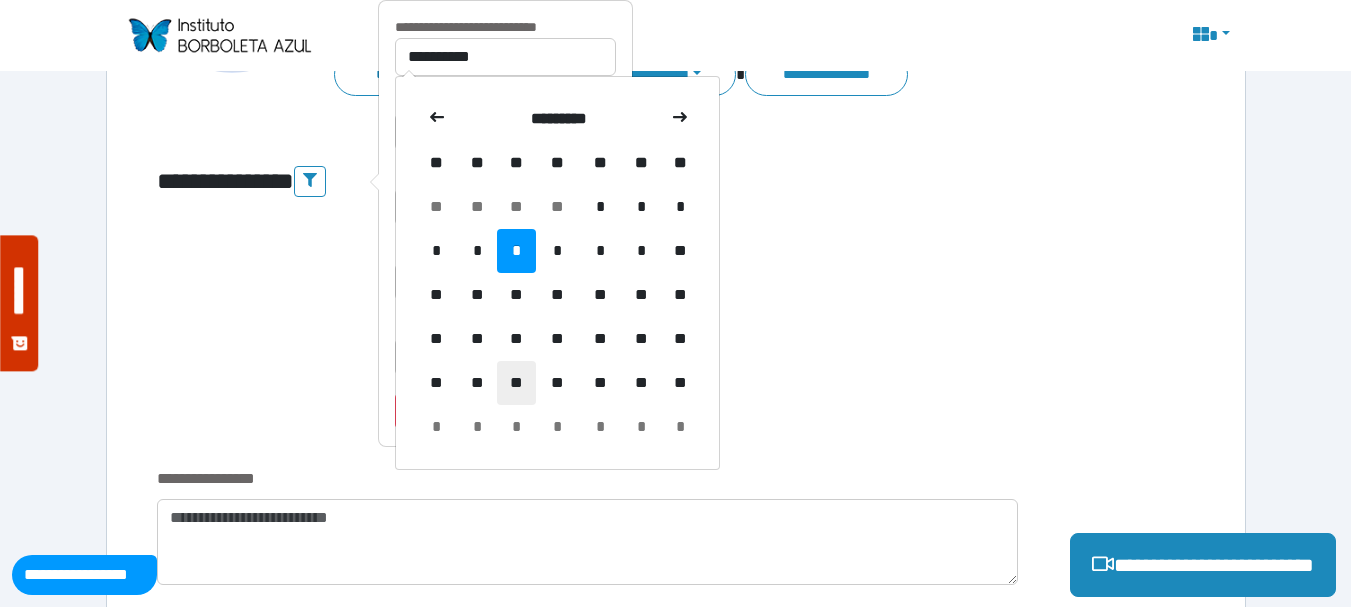 click on "**" at bounding box center [516, 383] 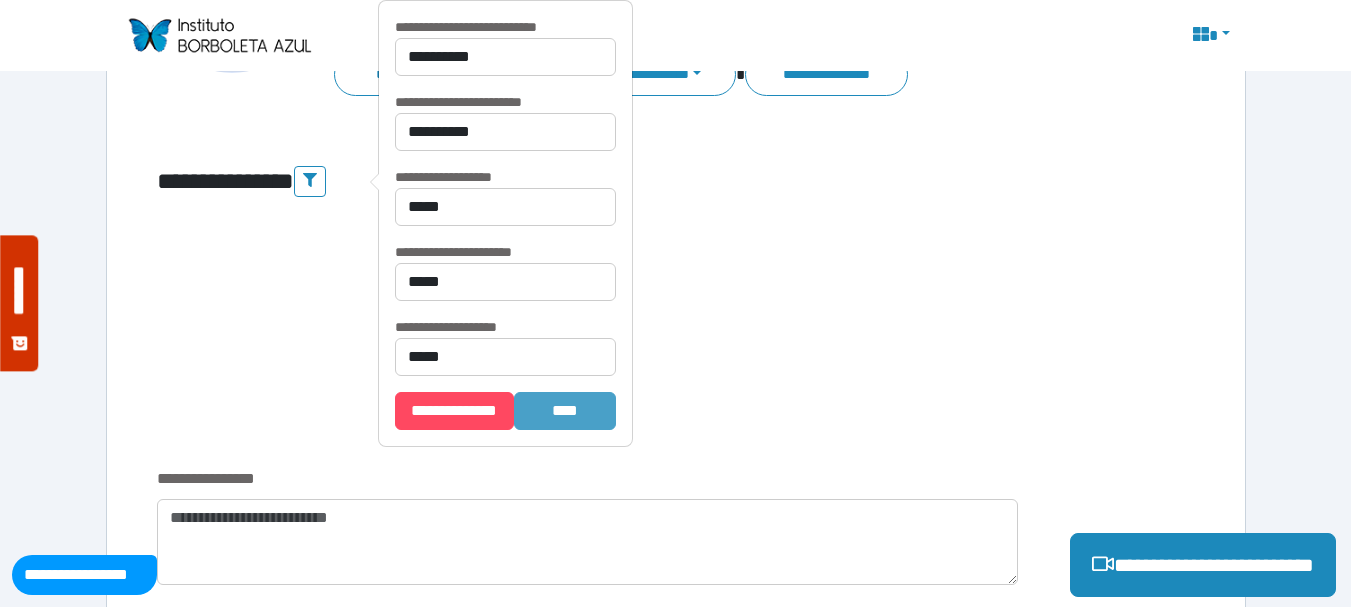 click on "*******" at bounding box center (565, 411) 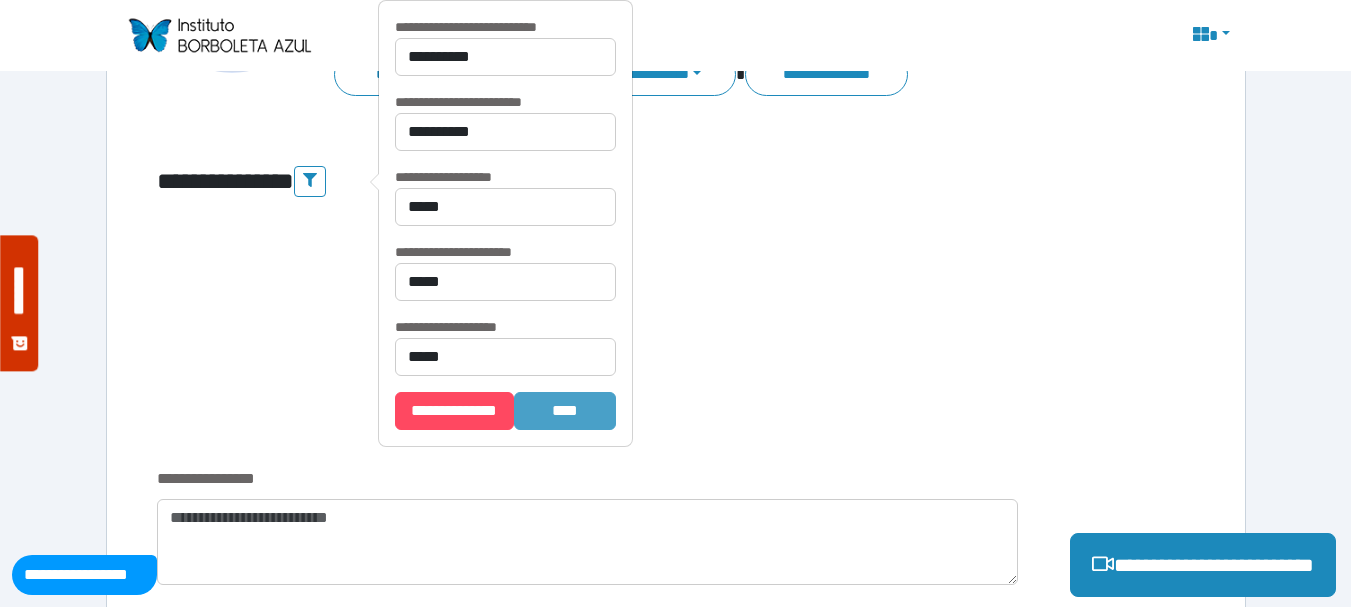 click on "*******" at bounding box center (565, 411) 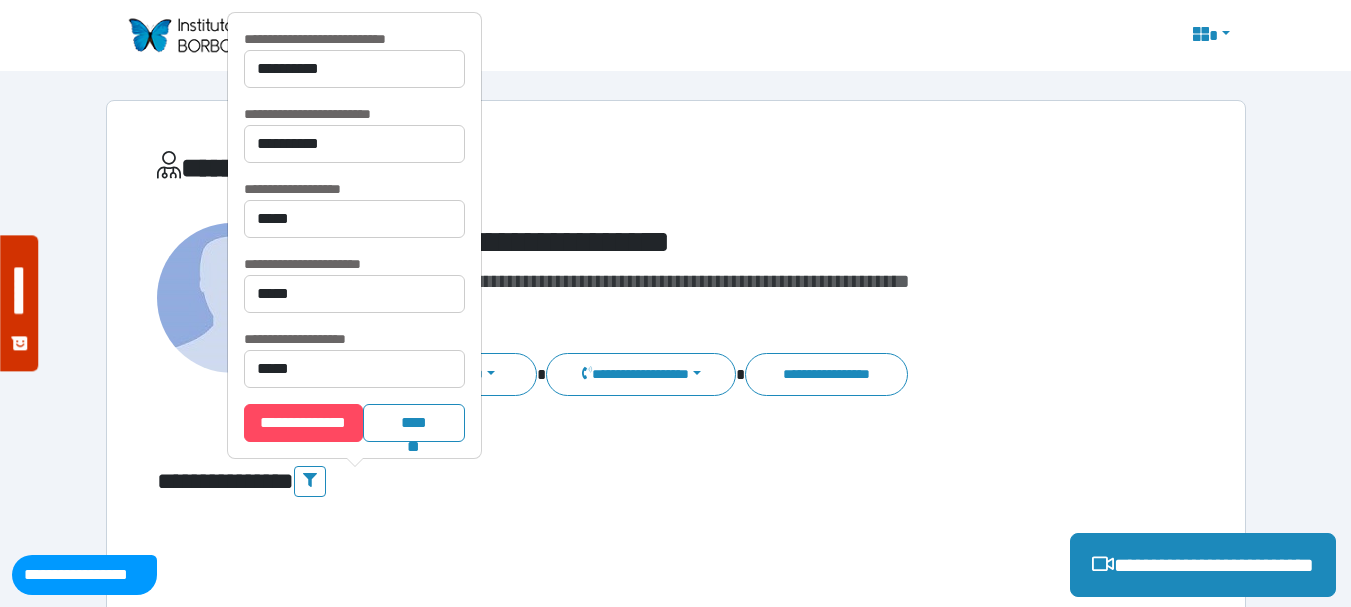 scroll, scrollTop: 100, scrollLeft: 0, axis: vertical 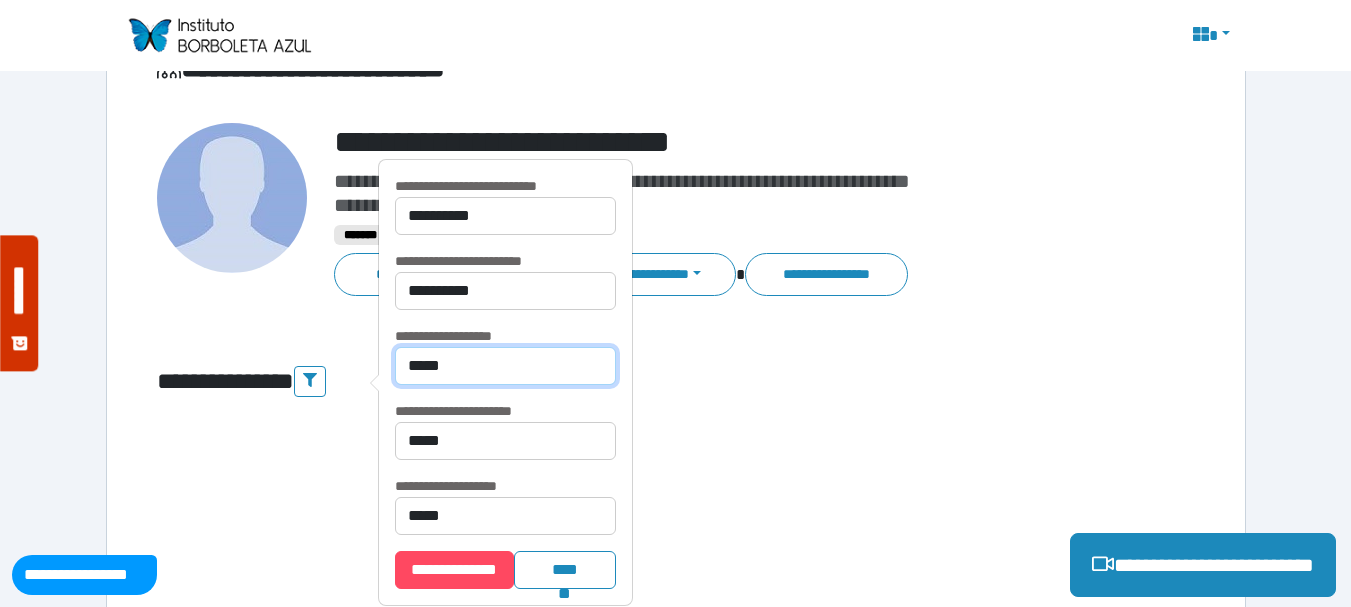 click on "**********" at bounding box center (505, 366) 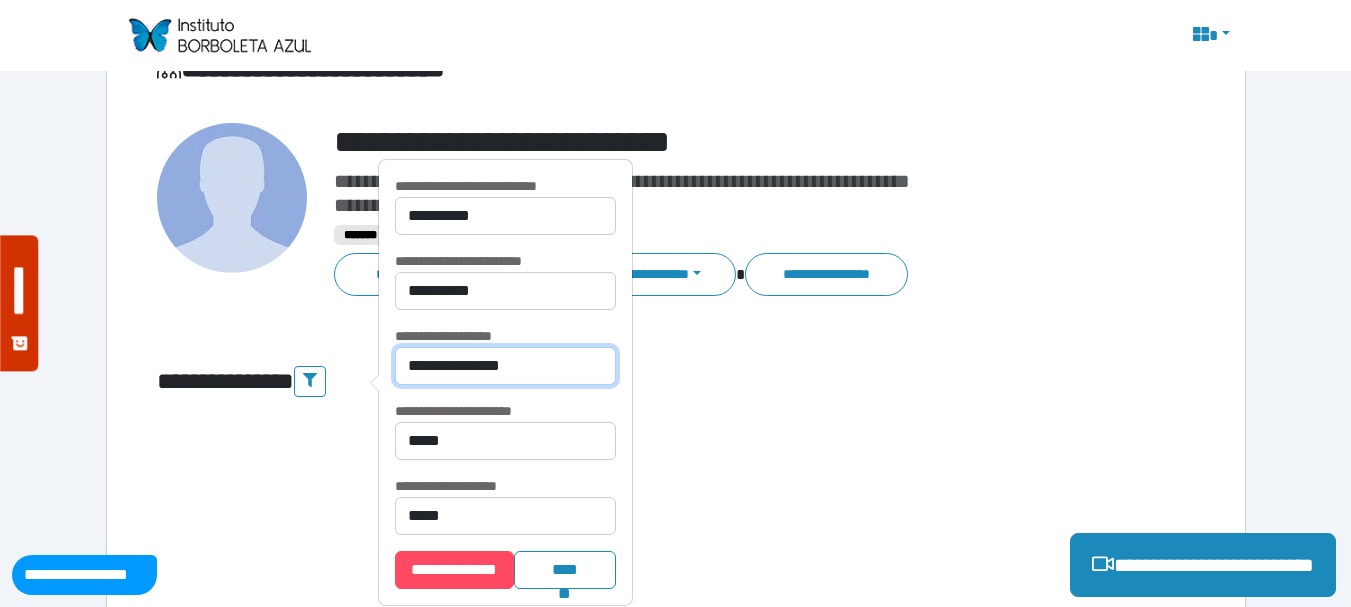 click on "**********" at bounding box center (505, 366) 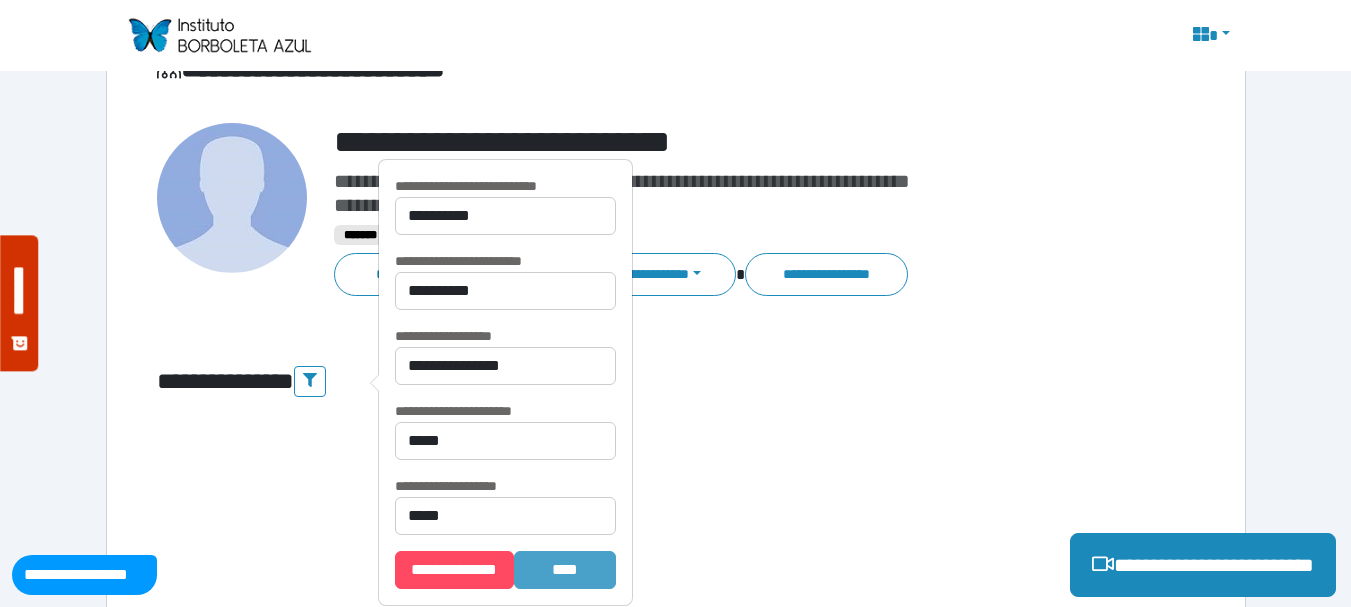 click on "*******" at bounding box center (565, 570) 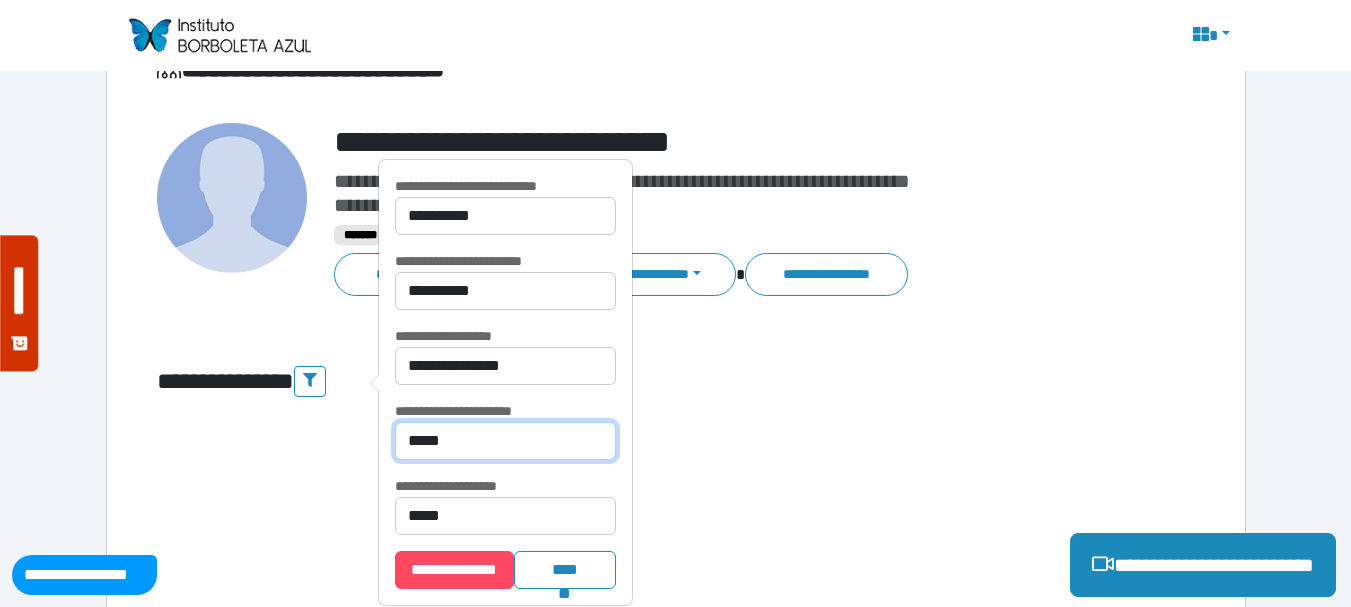 click on "**********" at bounding box center [505, 441] 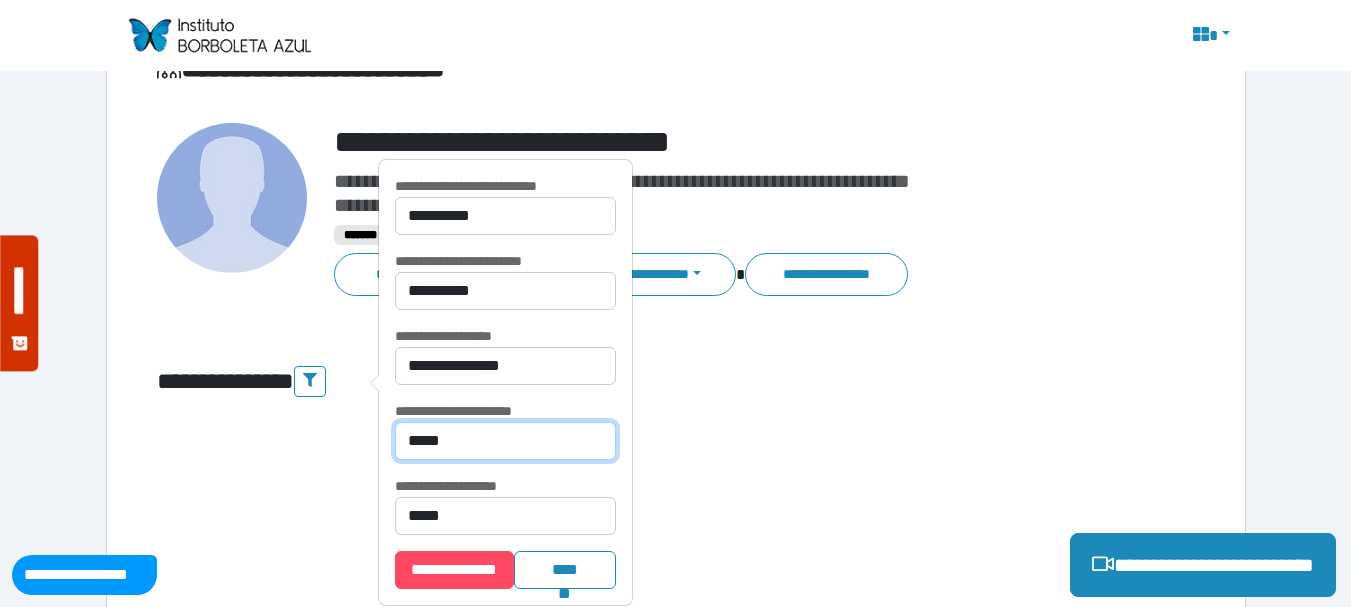 click on "**********" at bounding box center [505, 441] 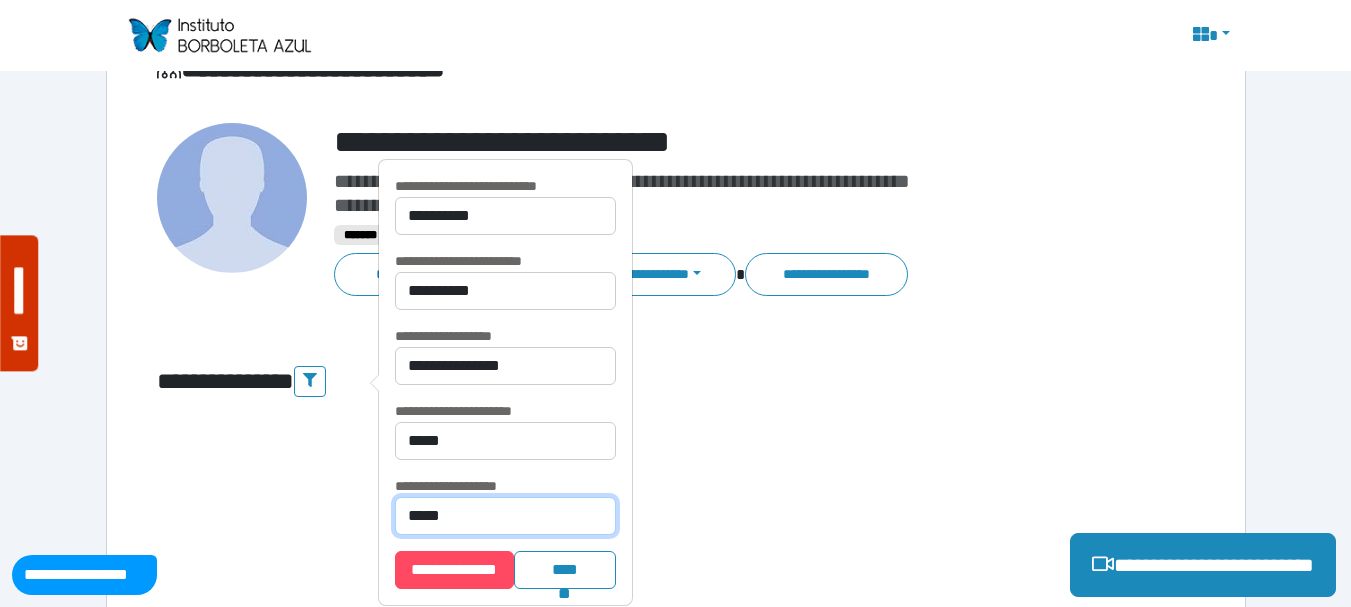 click on "**********" at bounding box center (505, 516) 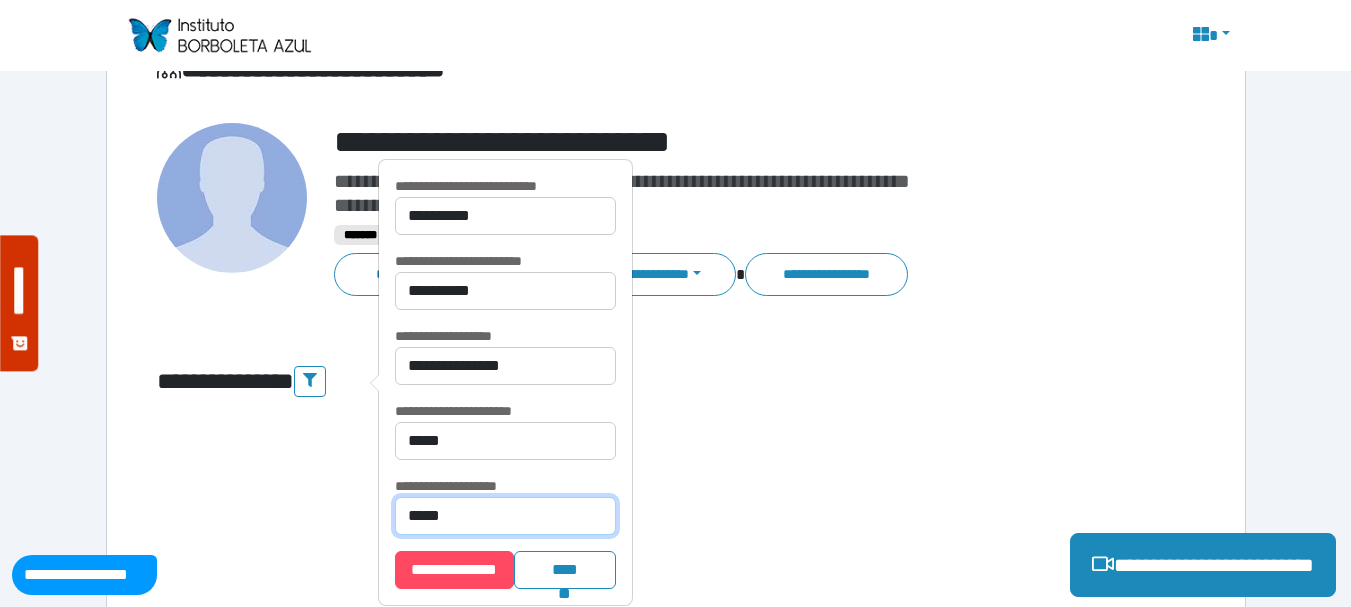 select on "****" 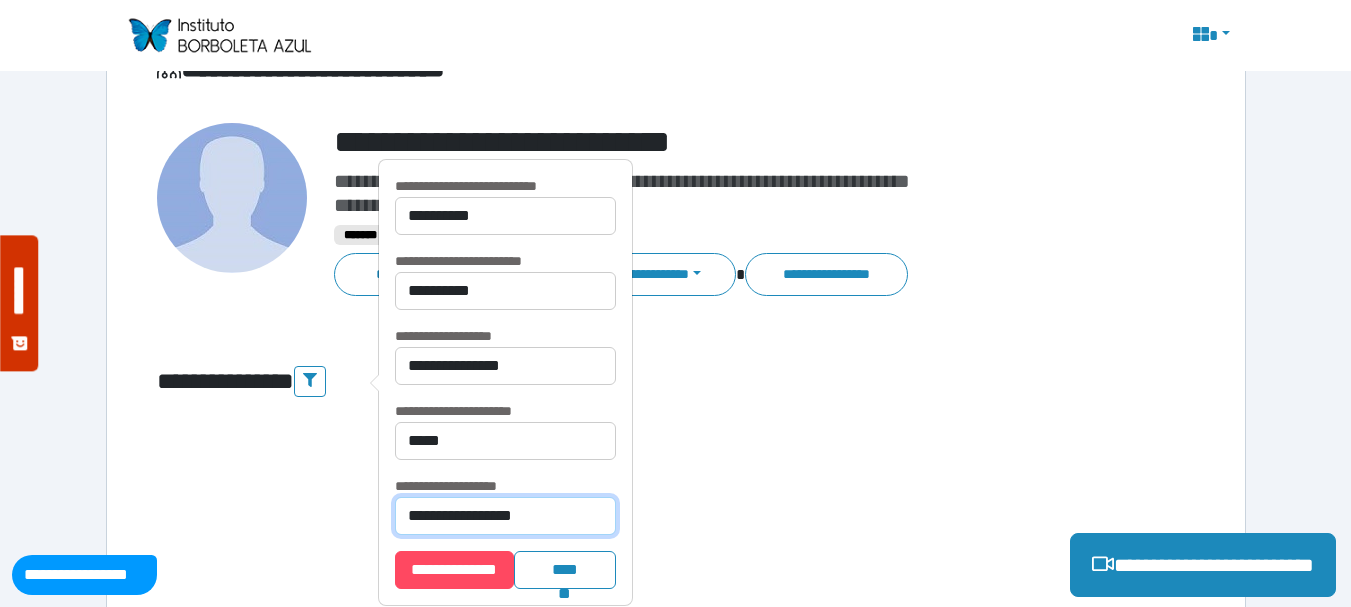 click on "**********" at bounding box center (505, 516) 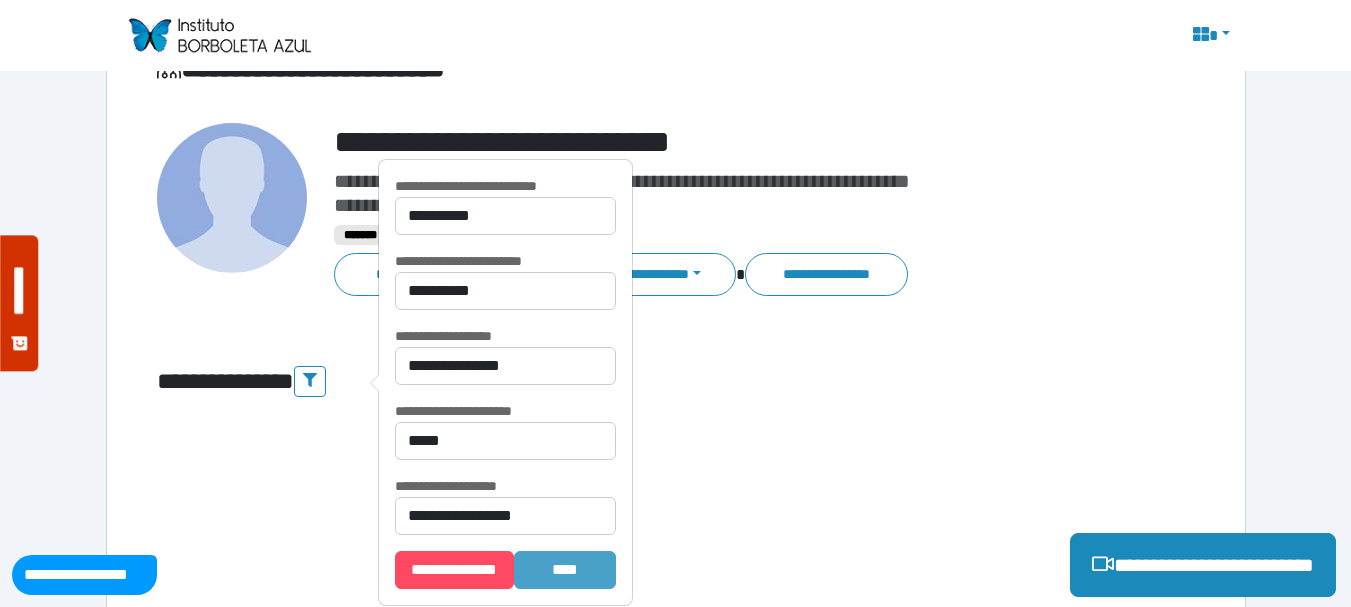 click on "*******" at bounding box center (565, 570) 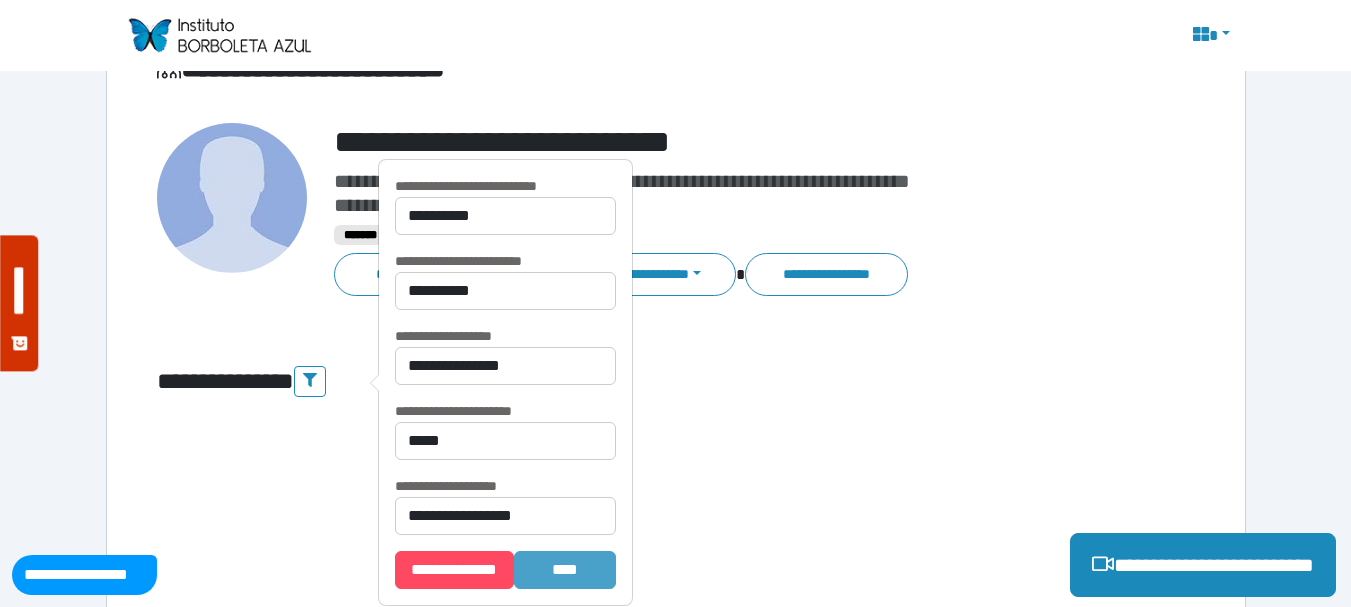 click on "*******" at bounding box center [565, 570] 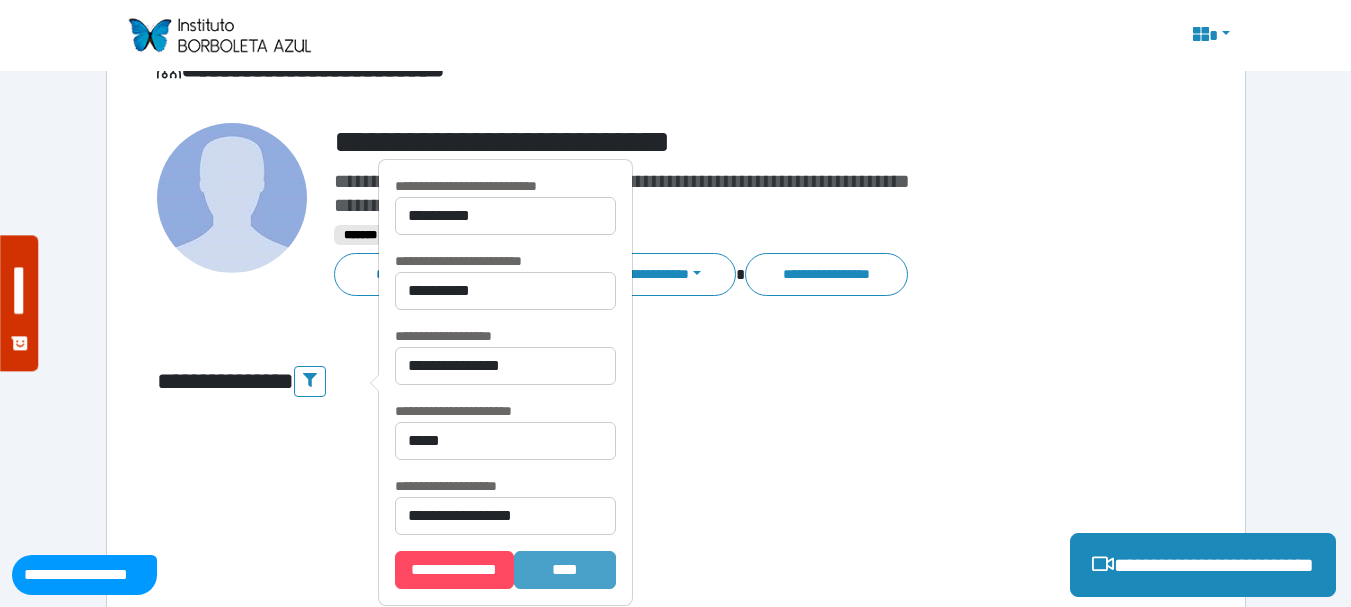 click on "*******" at bounding box center [565, 570] 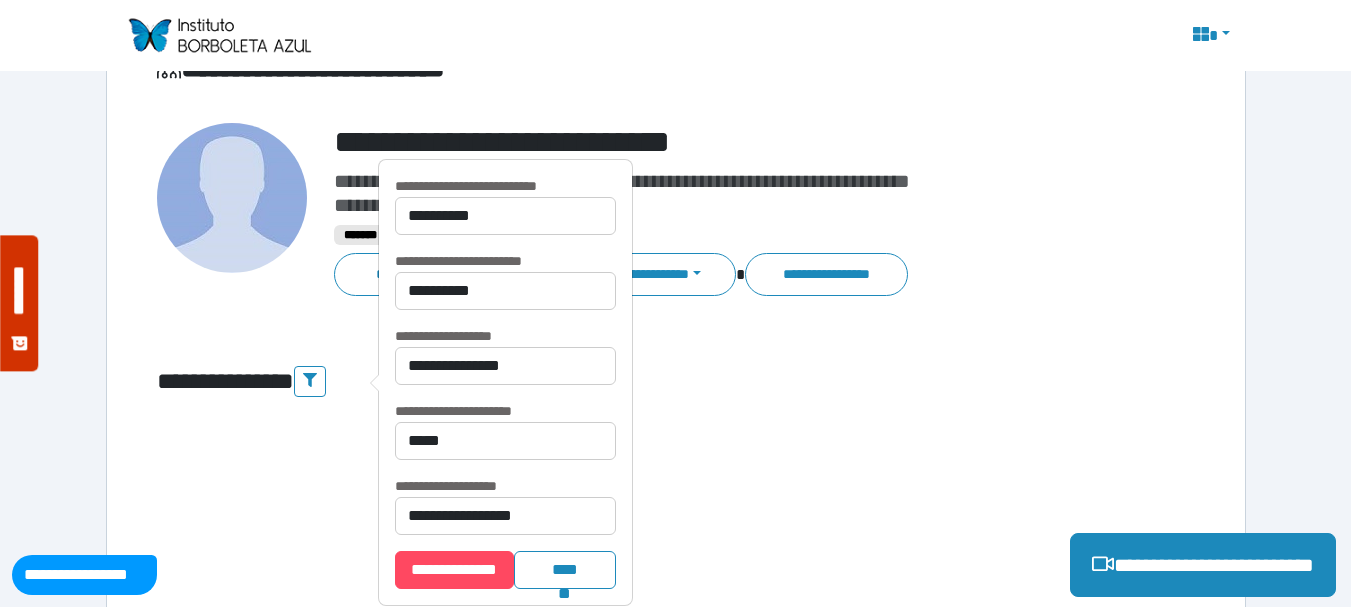click on "**********" at bounding box center [676, 528] 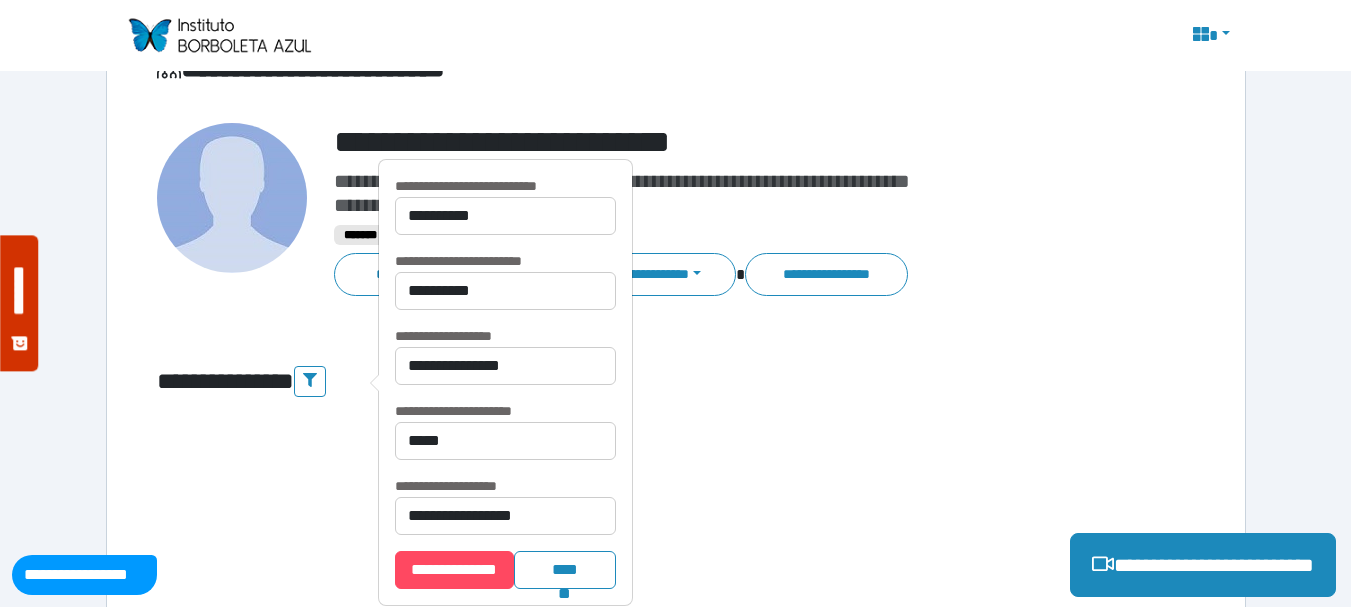 click on "**********" at bounding box center [676, 2199] 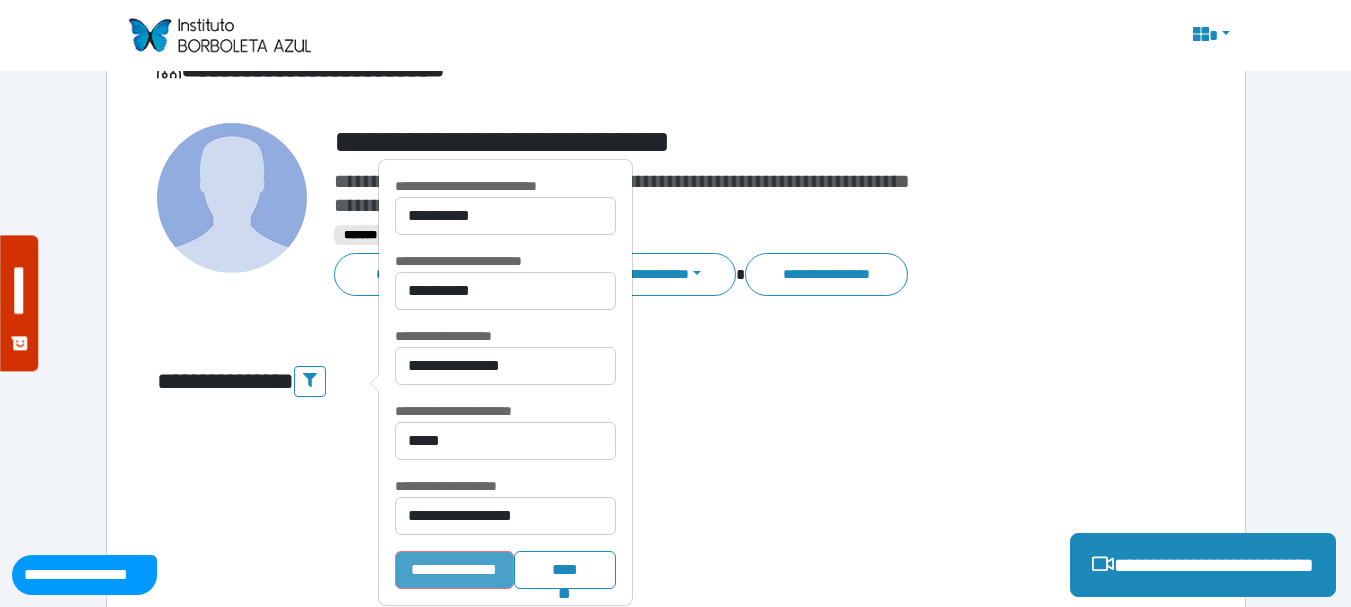 click on "**********" at bounding box center (454, 570) 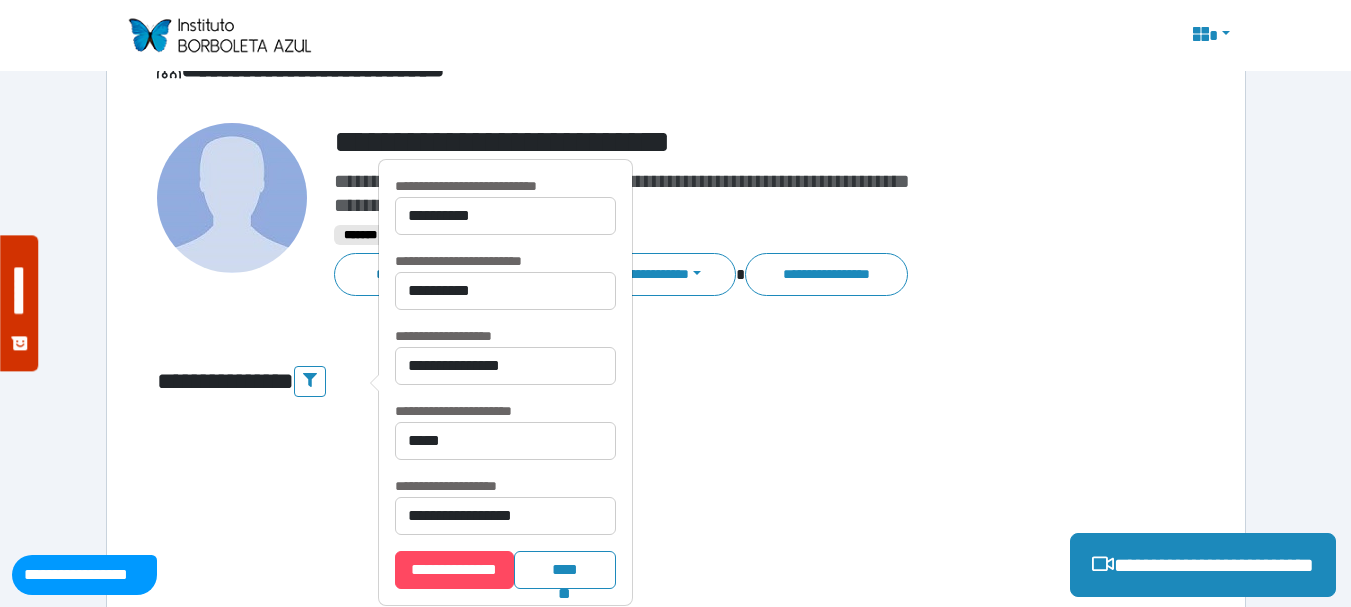click on "**********" at bounding box center (676, 72) 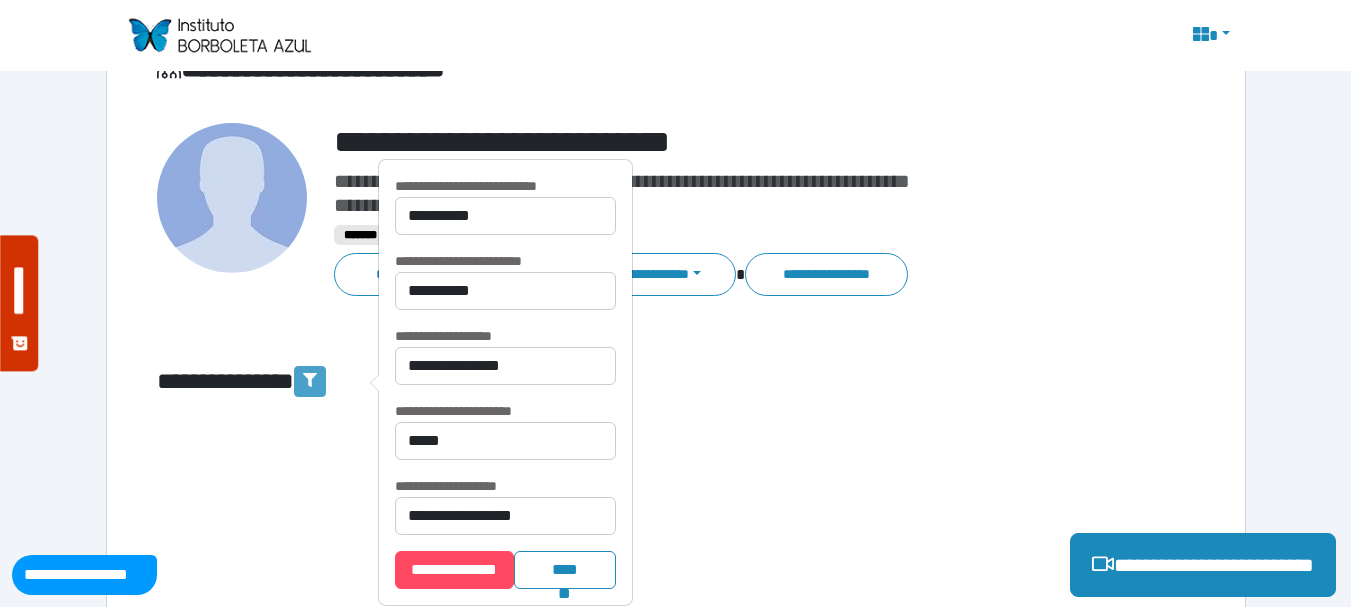 click 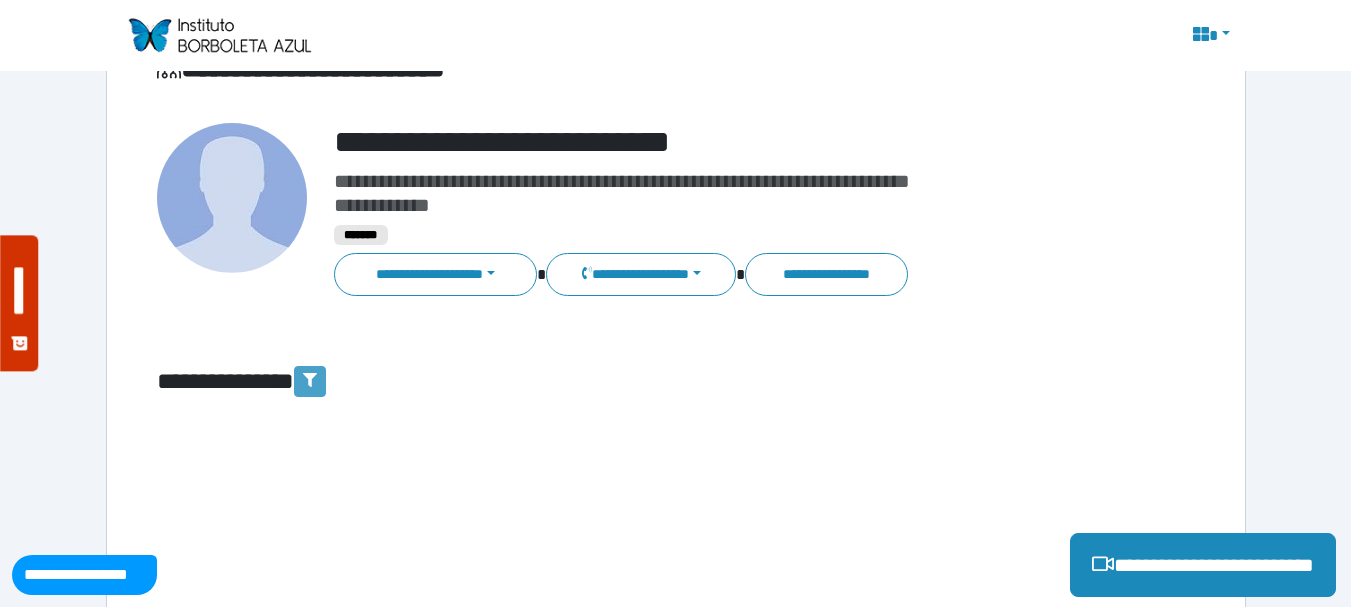 click 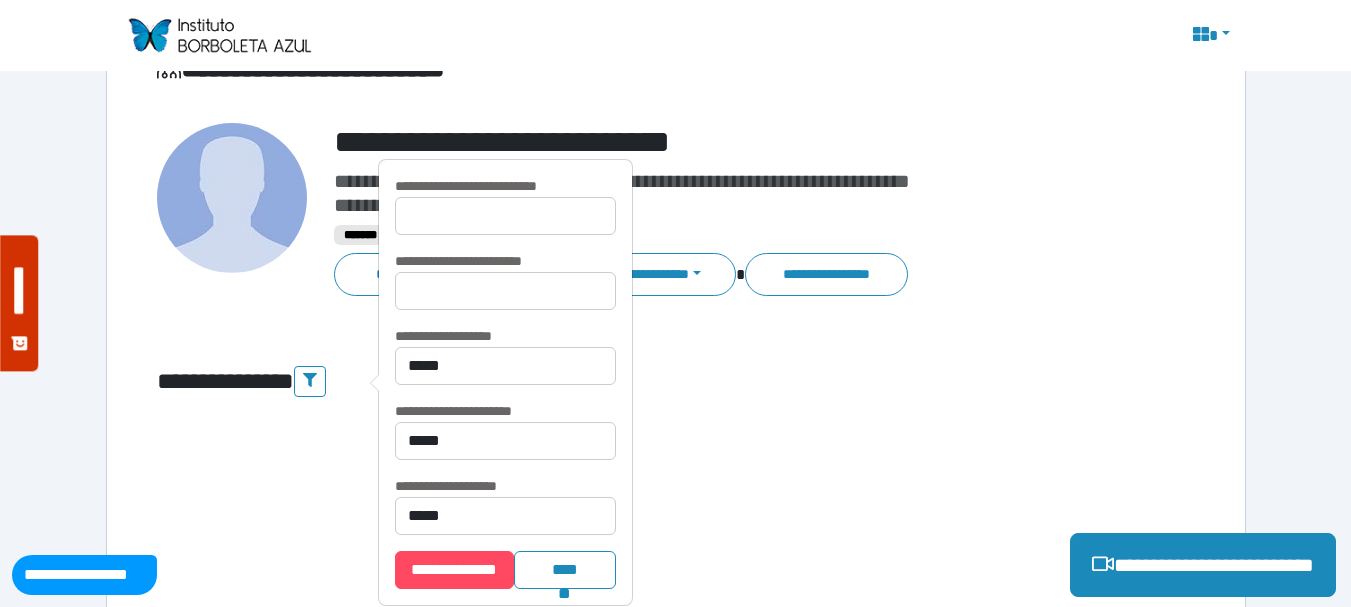 click on "**********" at bounding box center [676, 528] 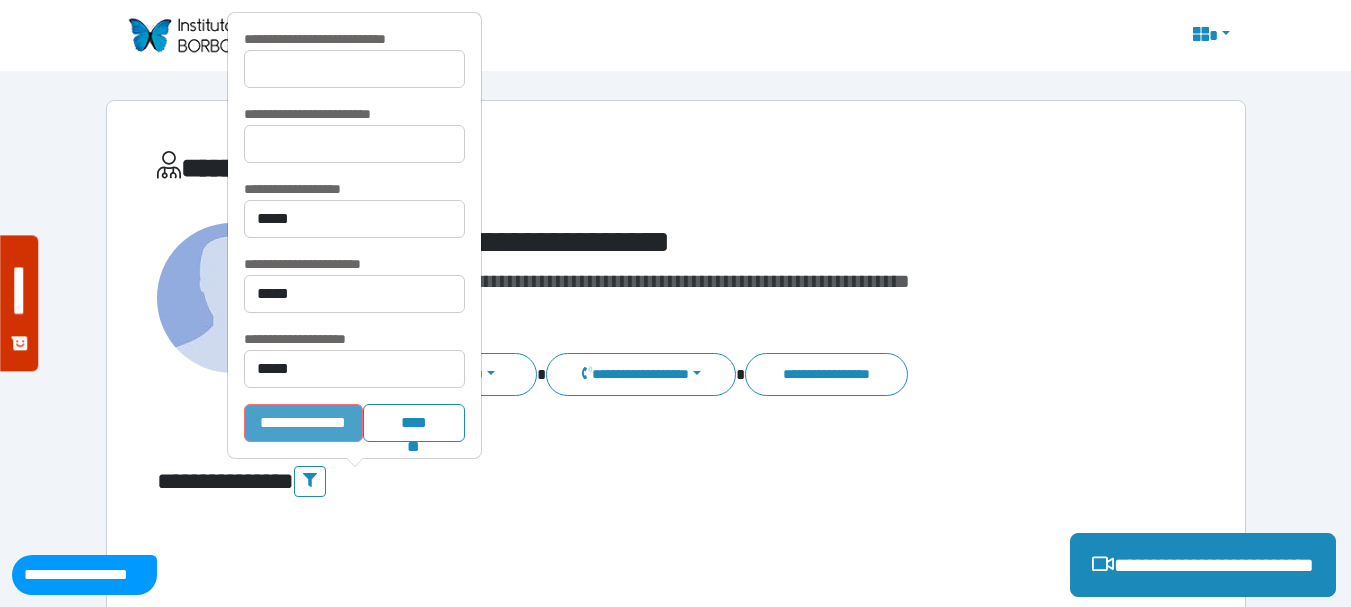 click on "**********" at bounding box center [303, 423] 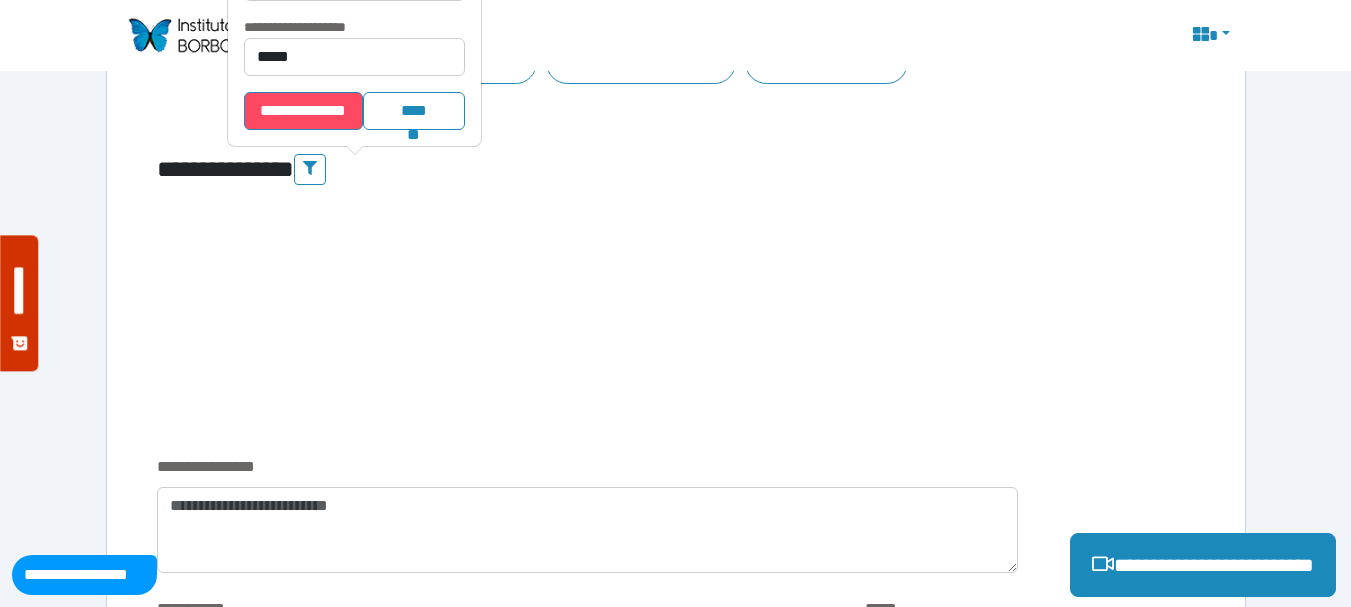scroll, scrollTop: 0, scrollLeft: 0, axis: both 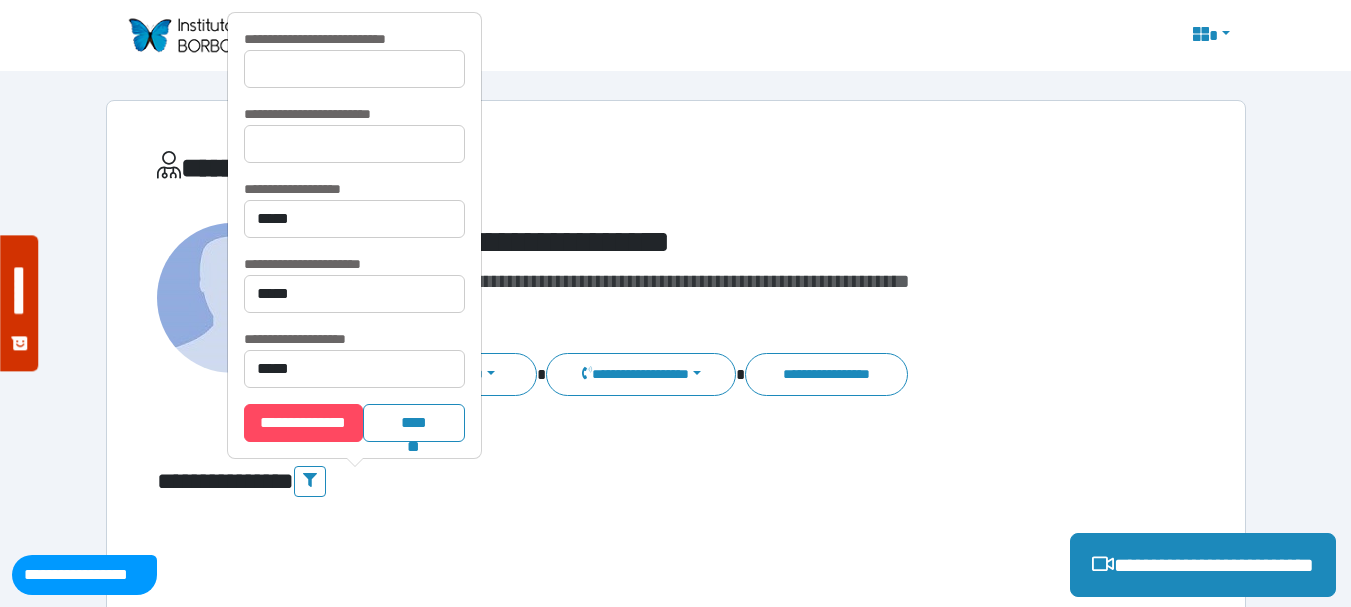 click at bounding box center (1209, 36) 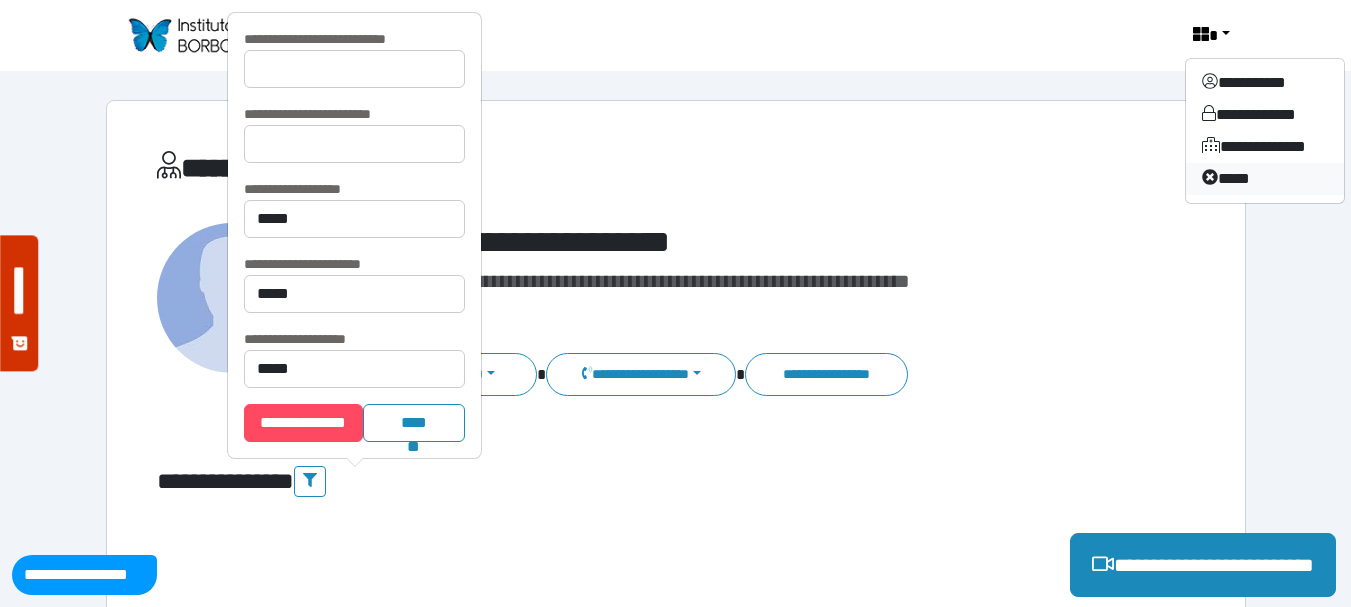 click on "****" at bounding box center (1265, 179) 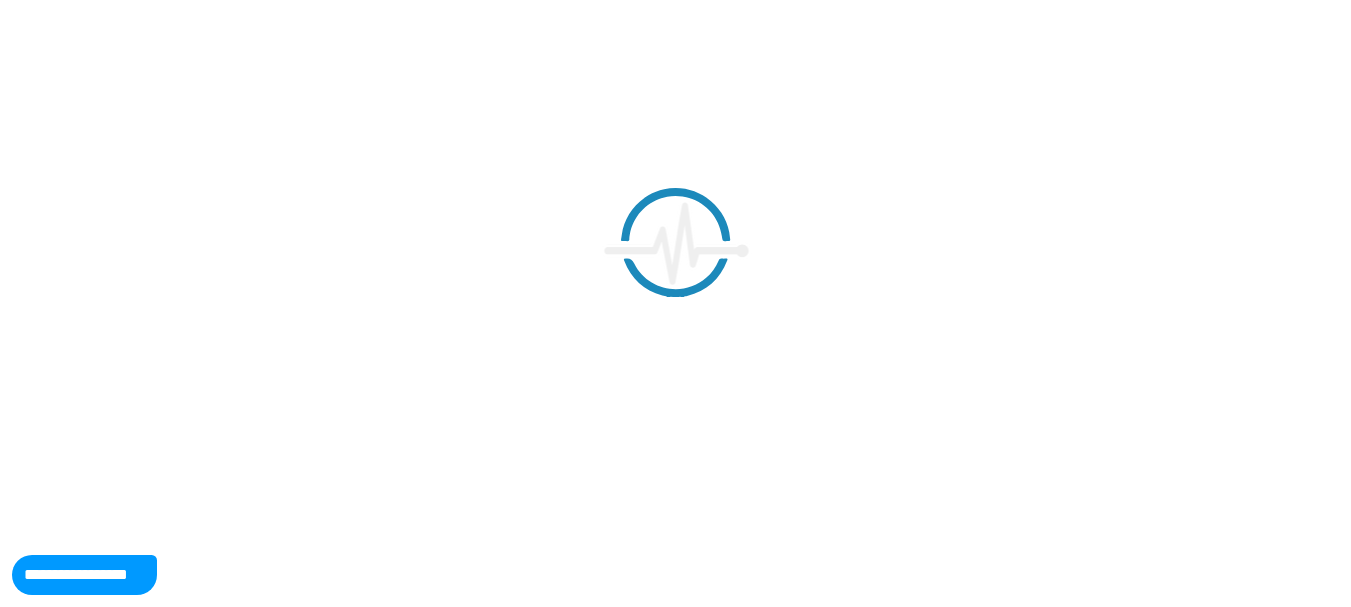scroll, scrollTop: 0, scrollLeft: 0, axis: both 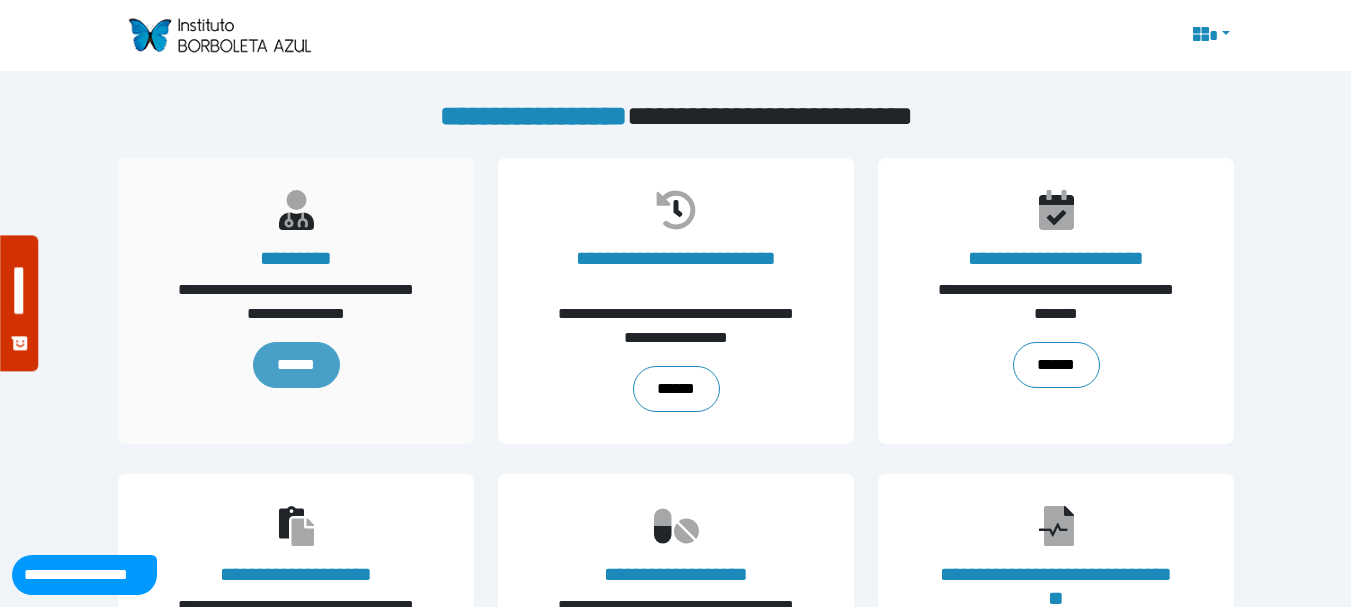 click on "******" at bounding box center [295, 365] 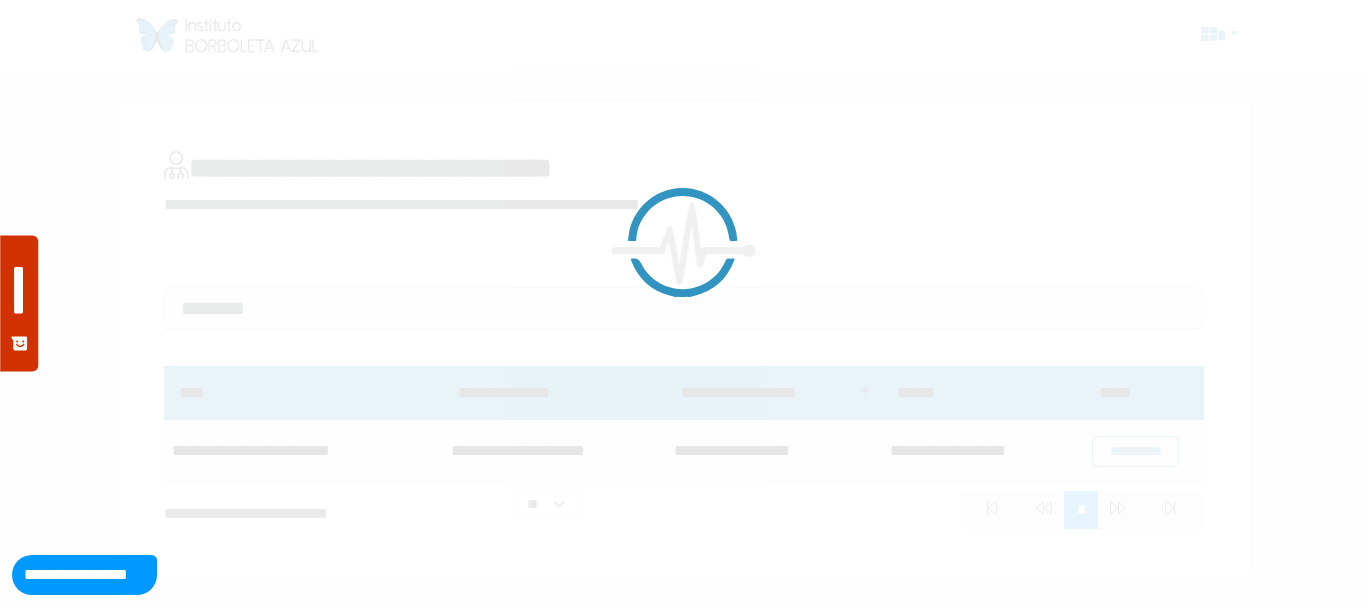 scroll, scrollTop: 0, scrollLeft: 0, axis: both 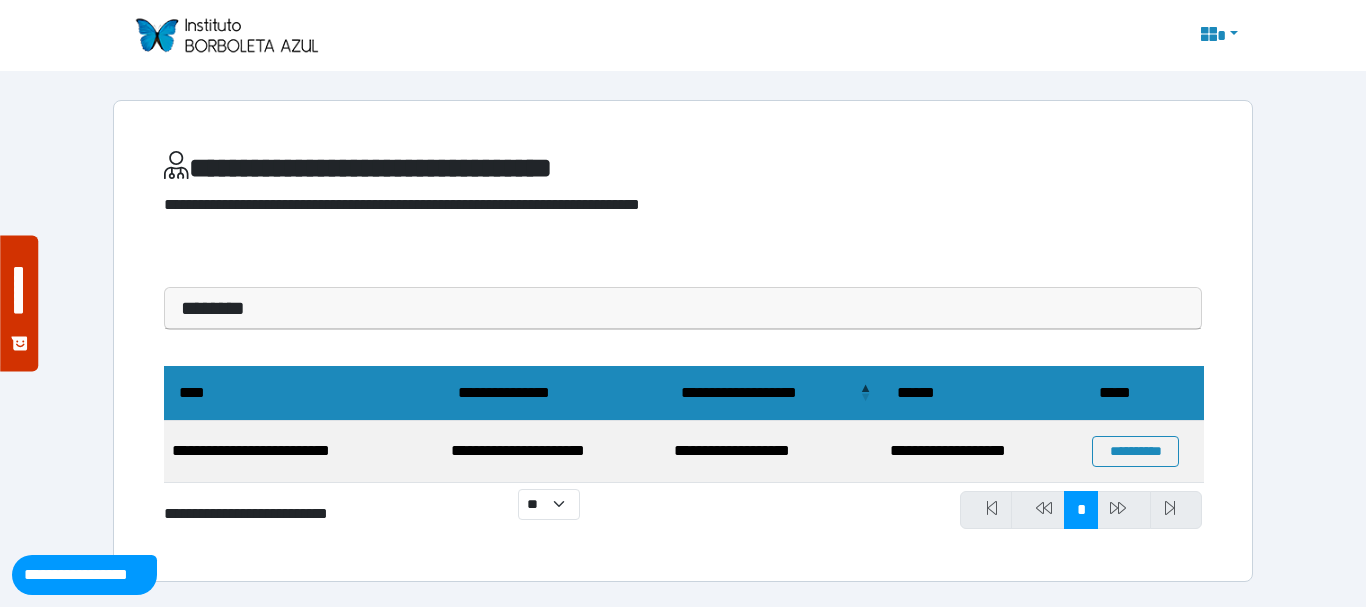 click on "**********" at bounding box center (84, 575) 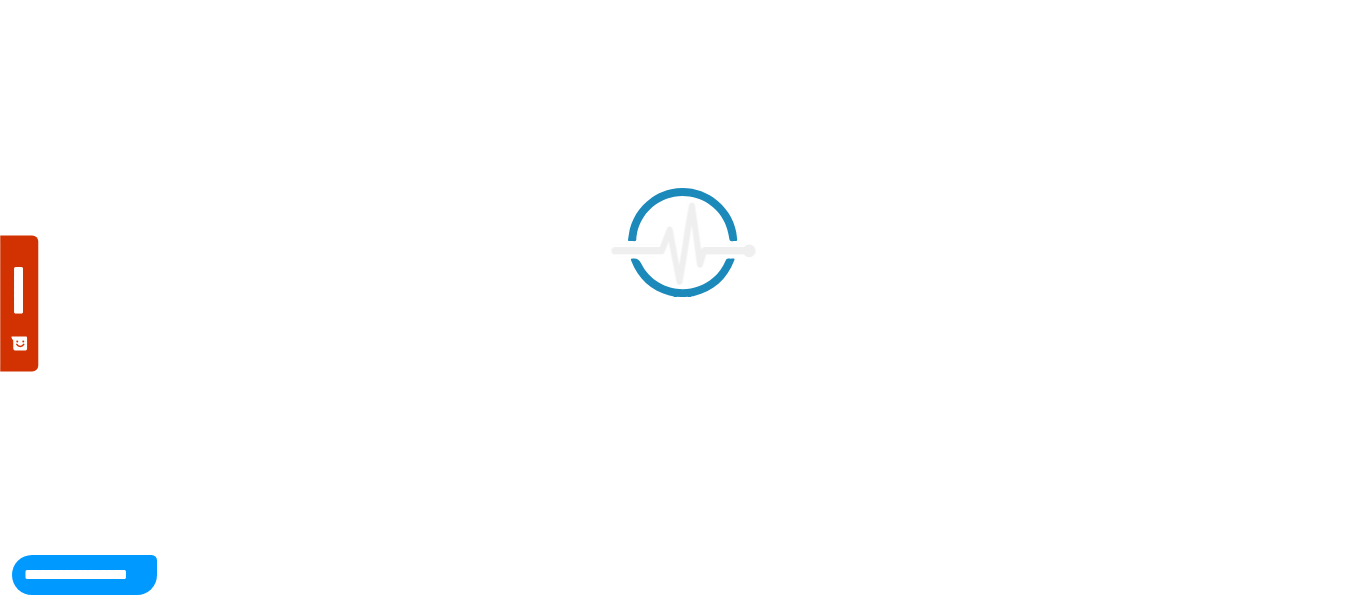 scroll, scrollTop: 0, scrollLeft: 0, axis: both 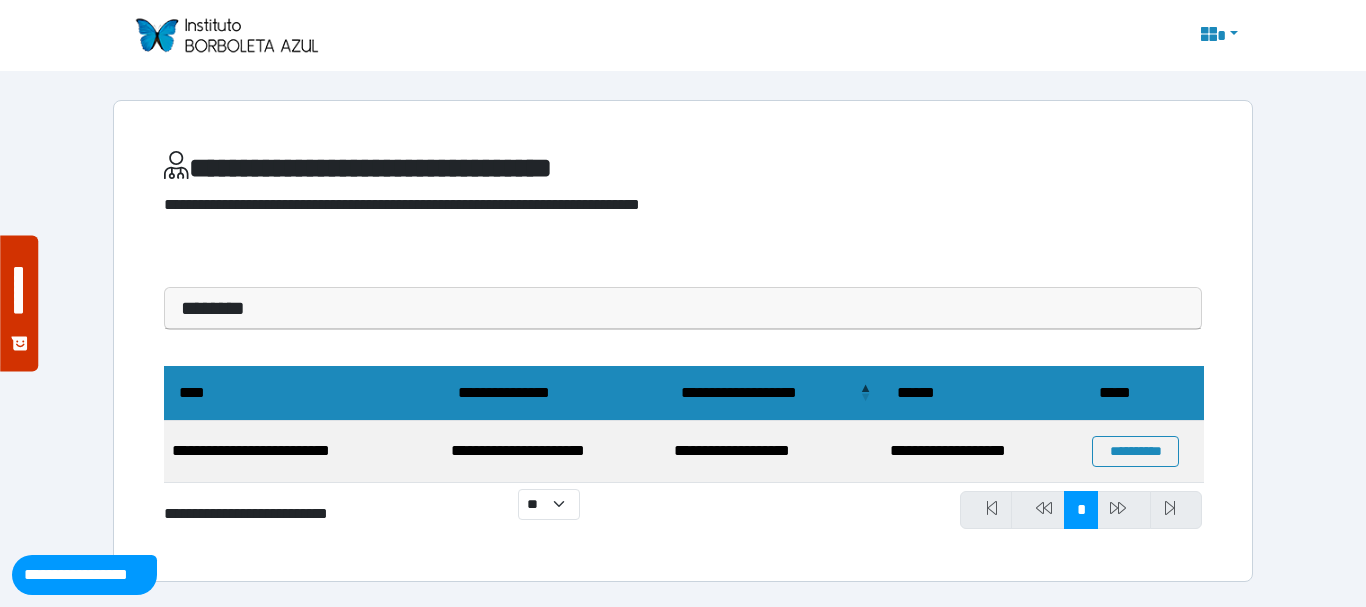 click at bounding box center [1038, 510] 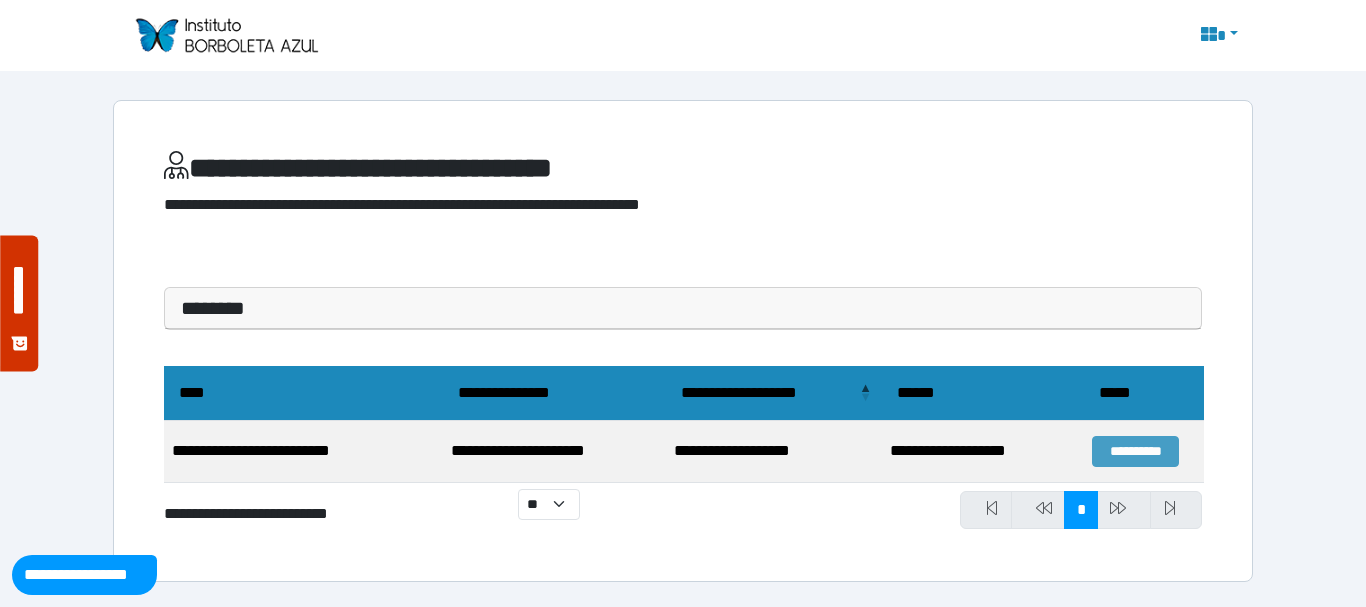click on "**********" at bounding box center [1135, 451] 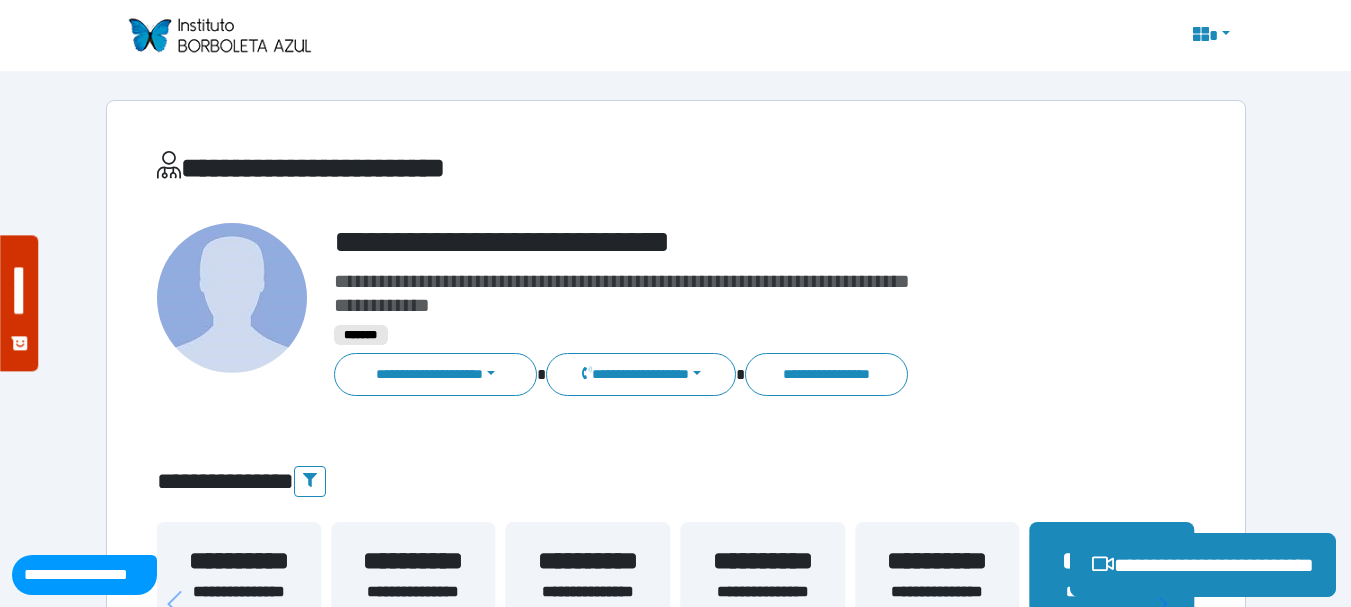 scroll, scrollTop: 200, scrollLeft: 0, axis: vertical 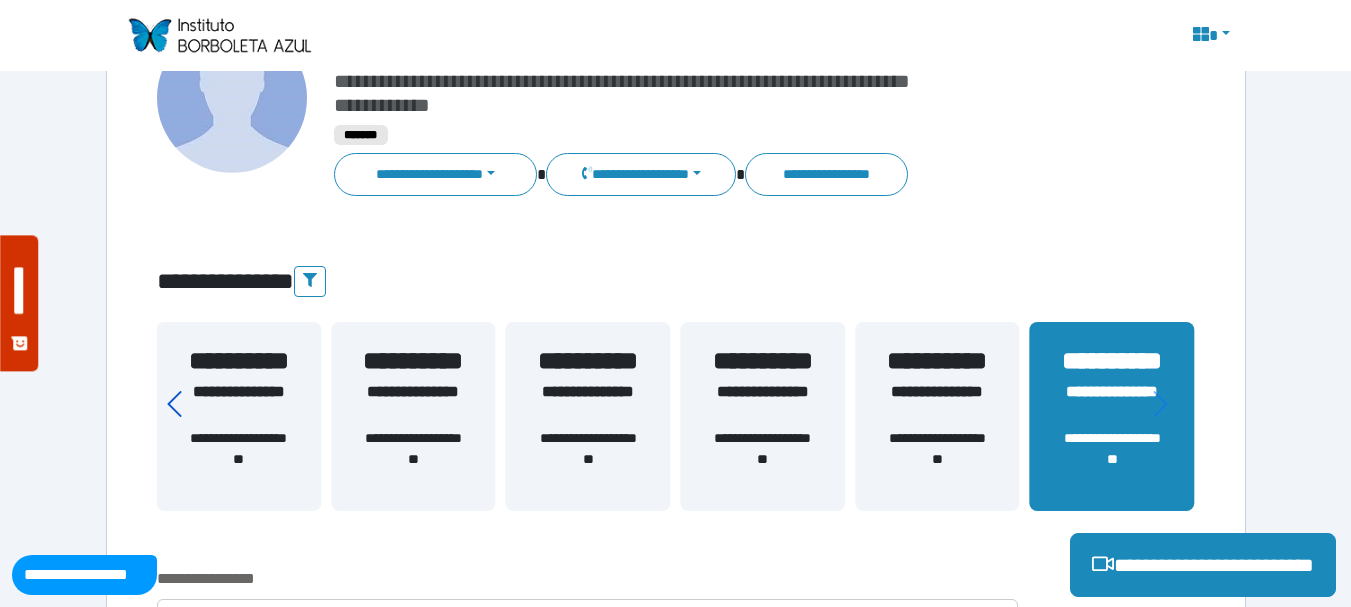 click 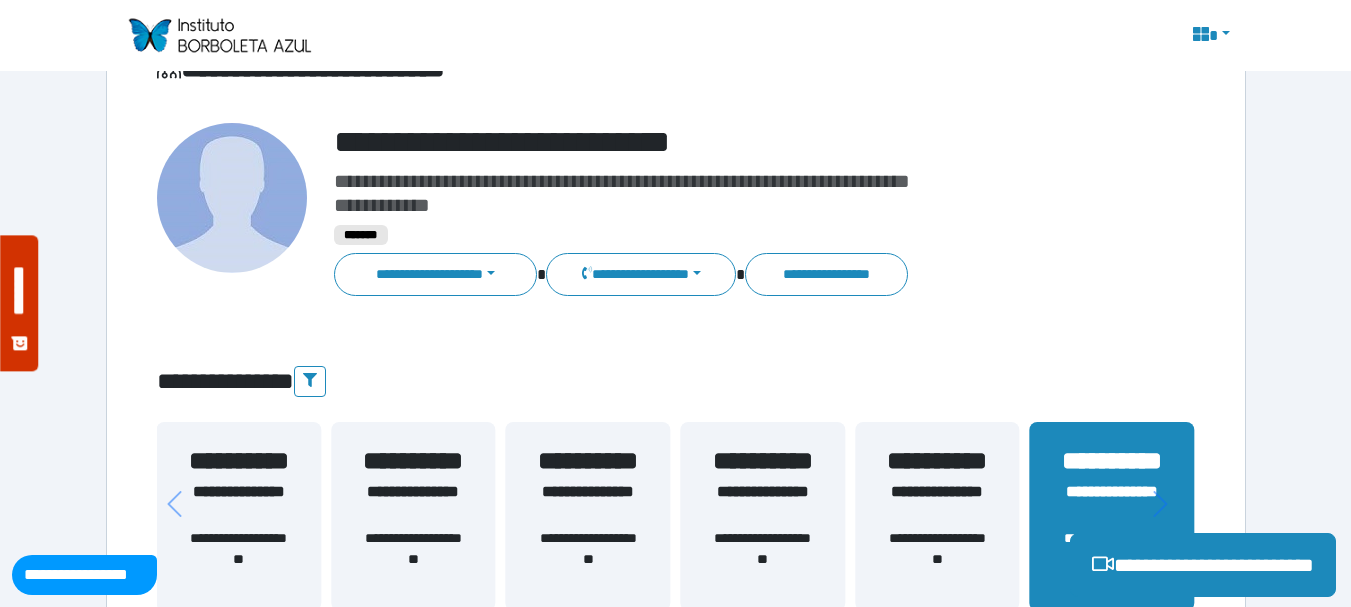 scroll, scrollTop: 200, scrollLeft: 0, axis: vertical 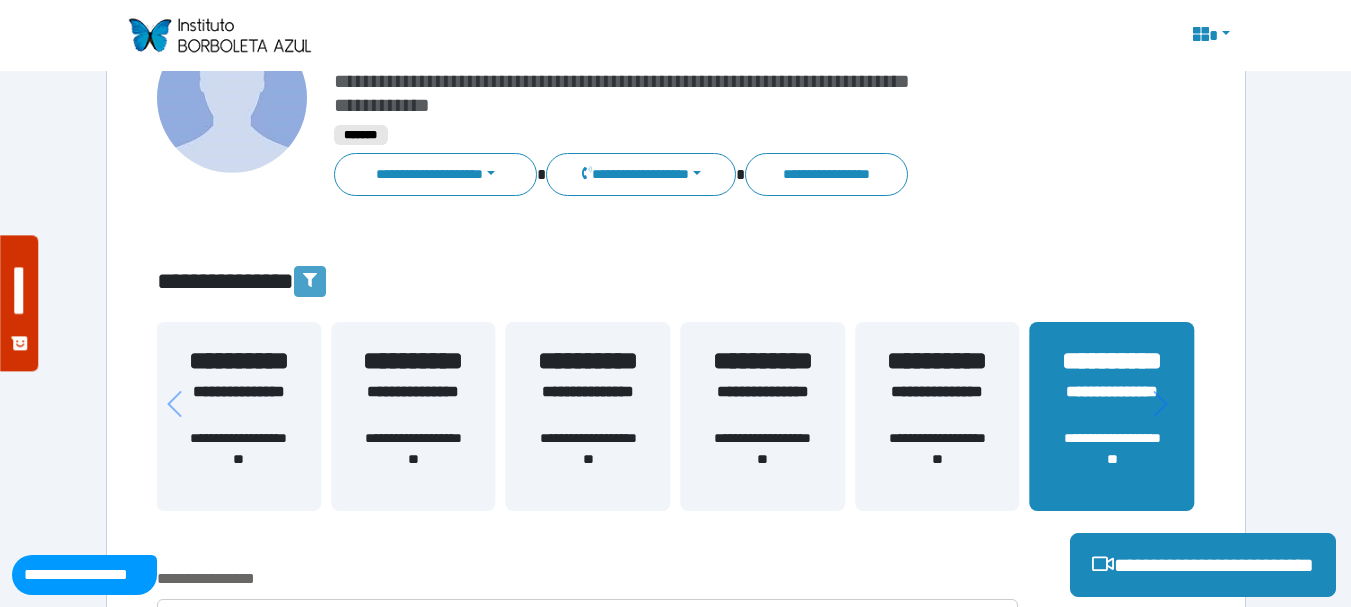 click 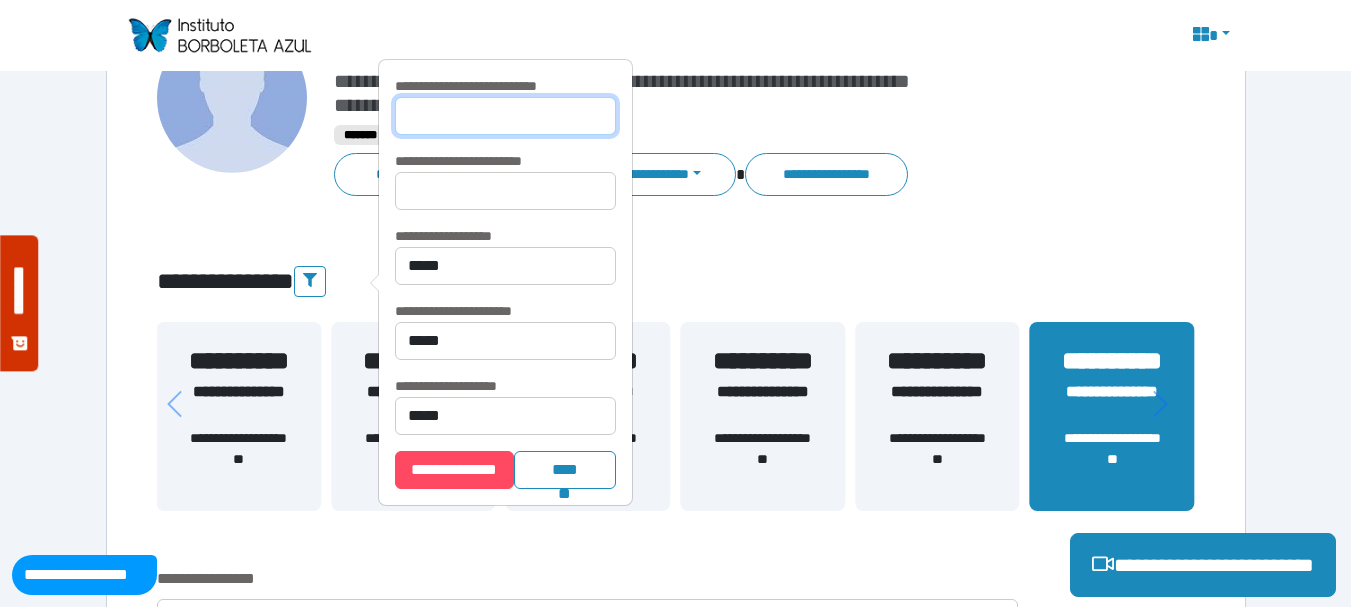 click at bounding box center (505, 116) 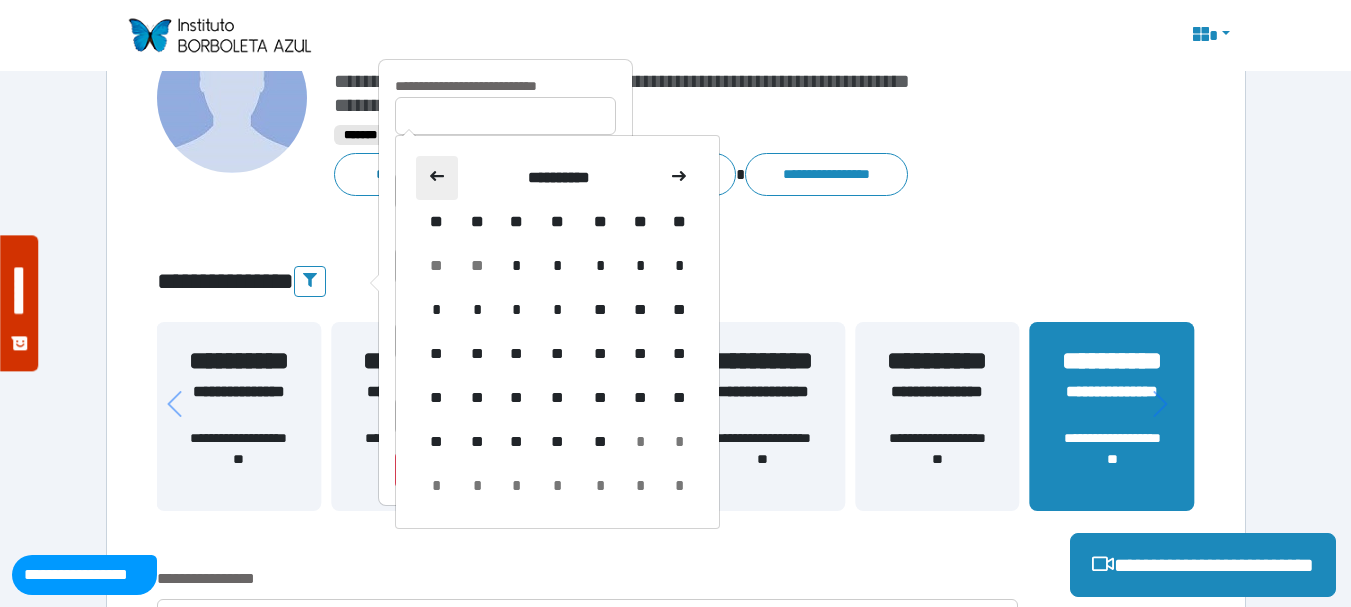 click 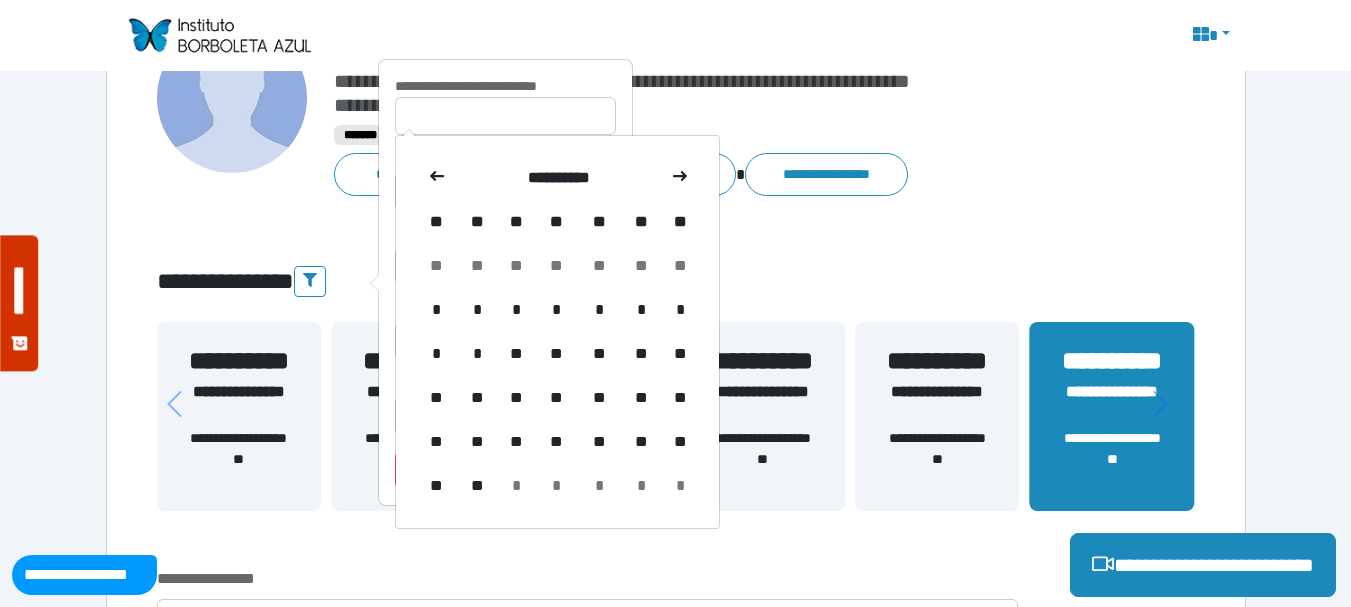 click 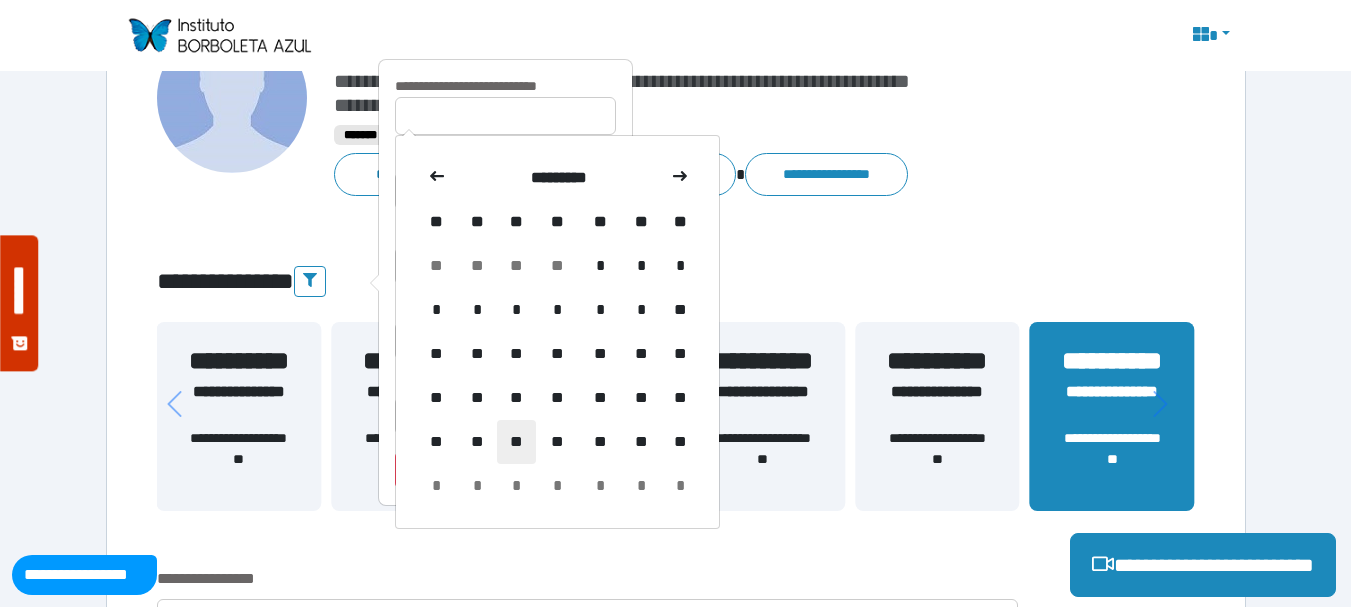 click on "**" at bounding box center [516, 442] 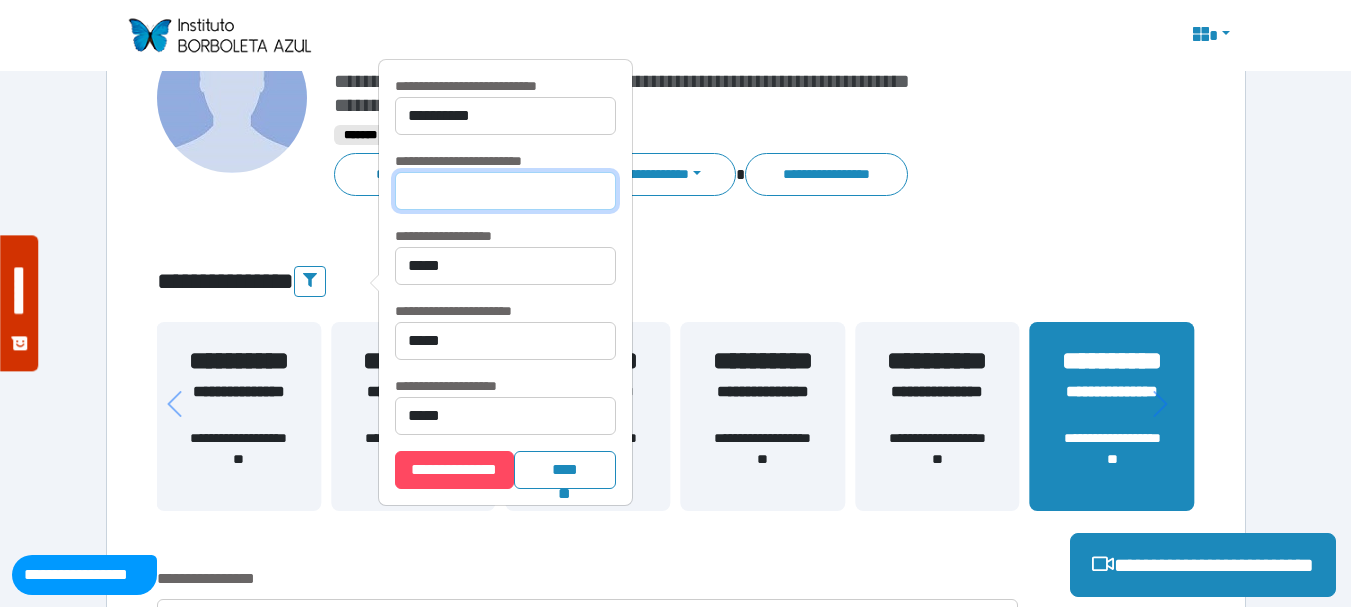 click at bounding box center [505, 191] 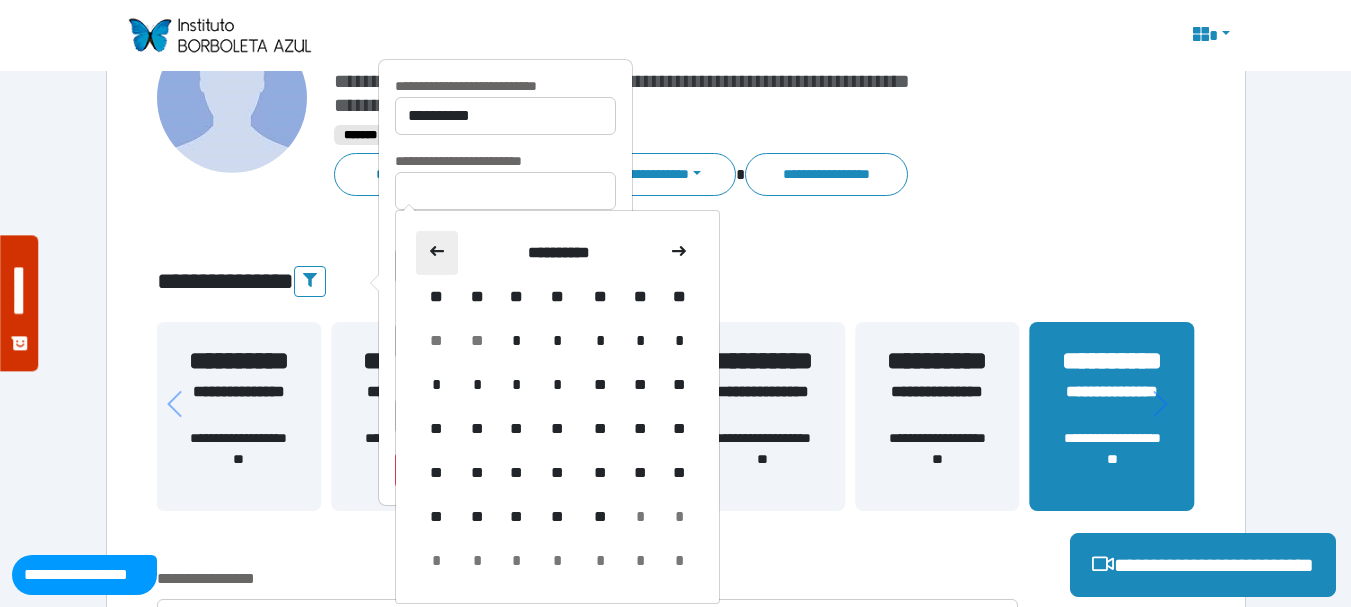 click 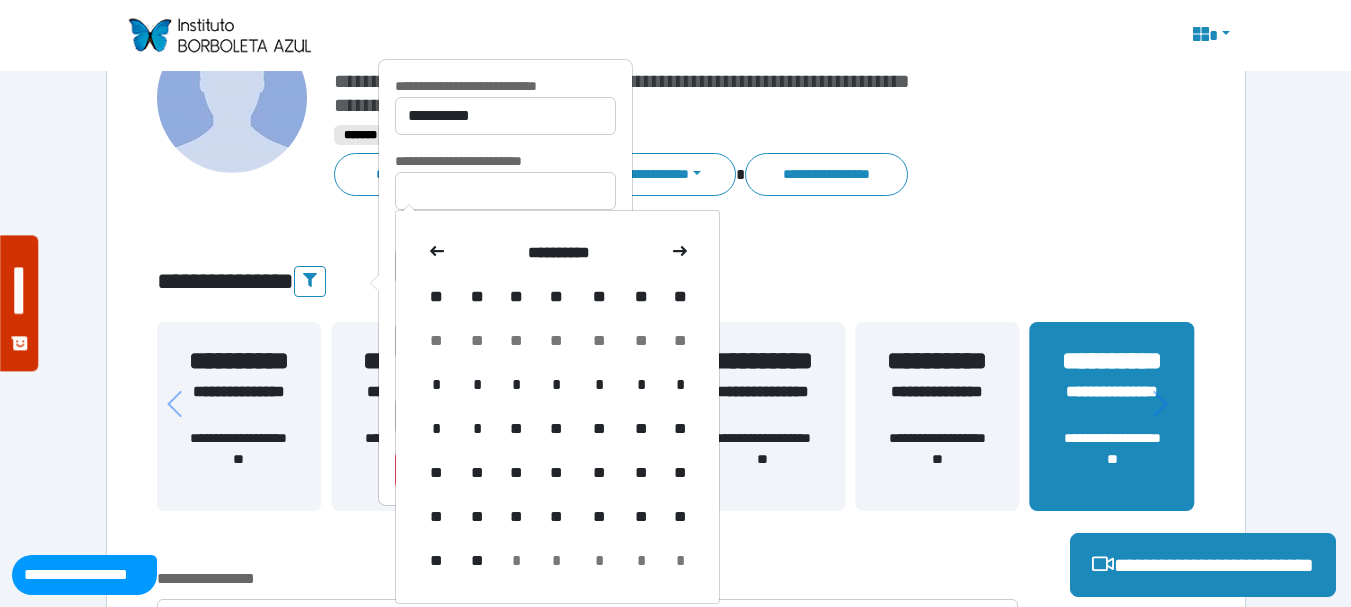 click 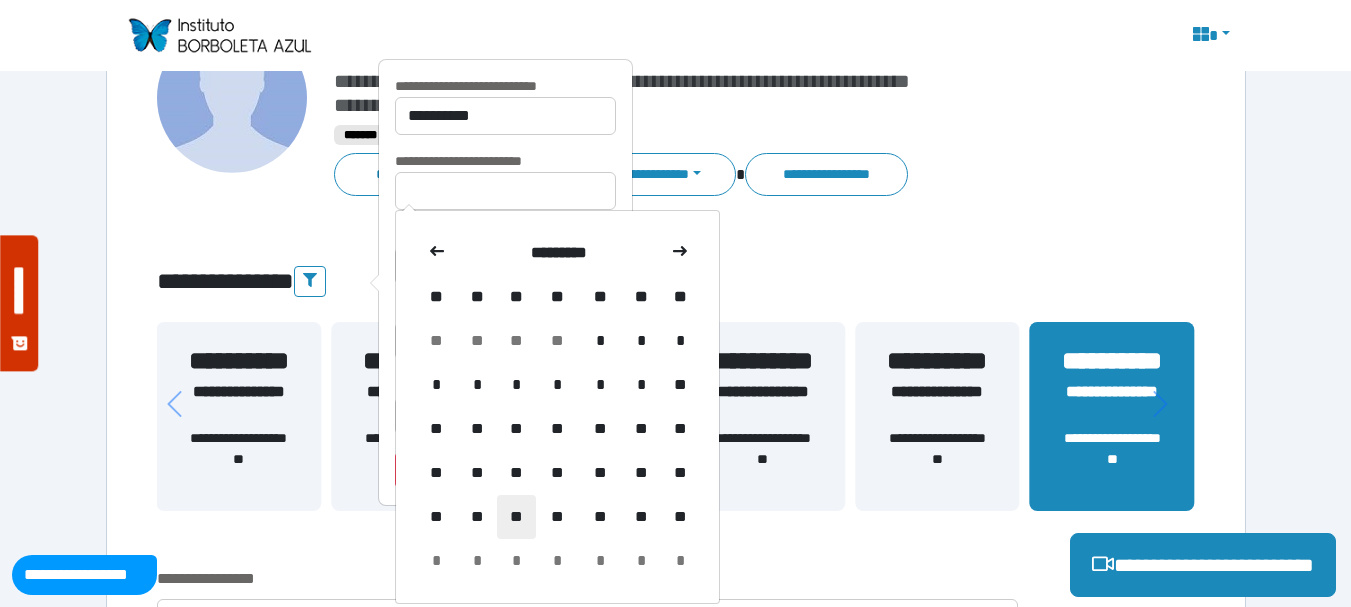 click on "**" at bounding box center (516, 517) 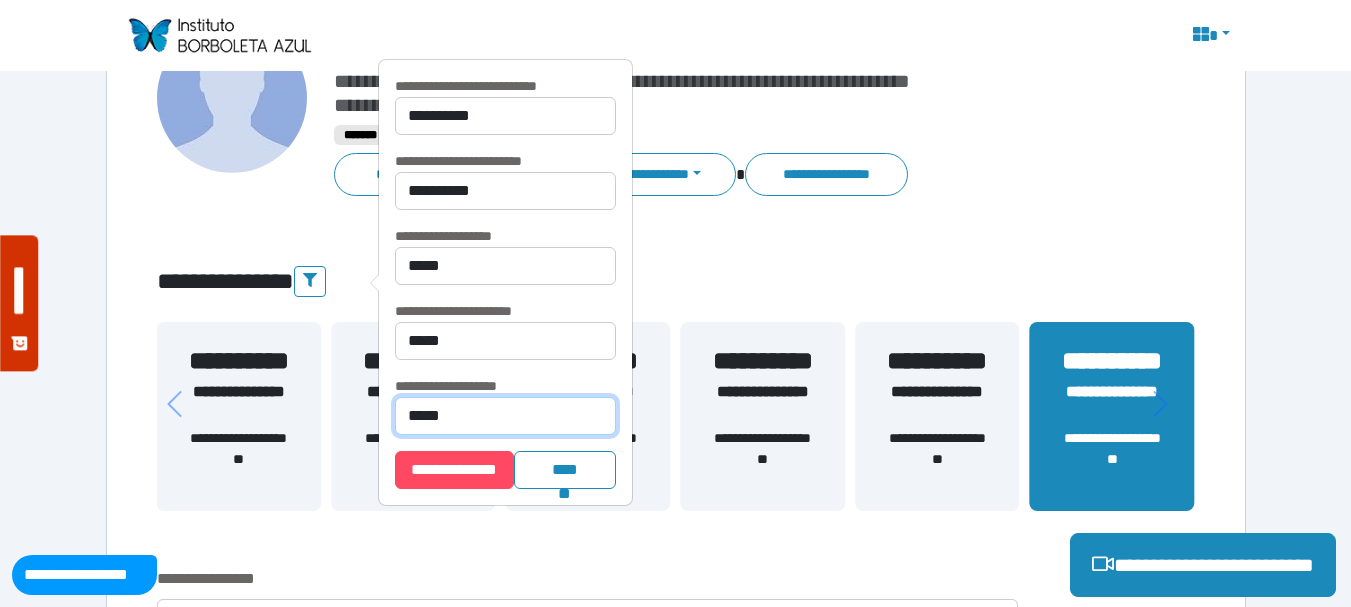 click on "**********" at bounding box center (505, 416) 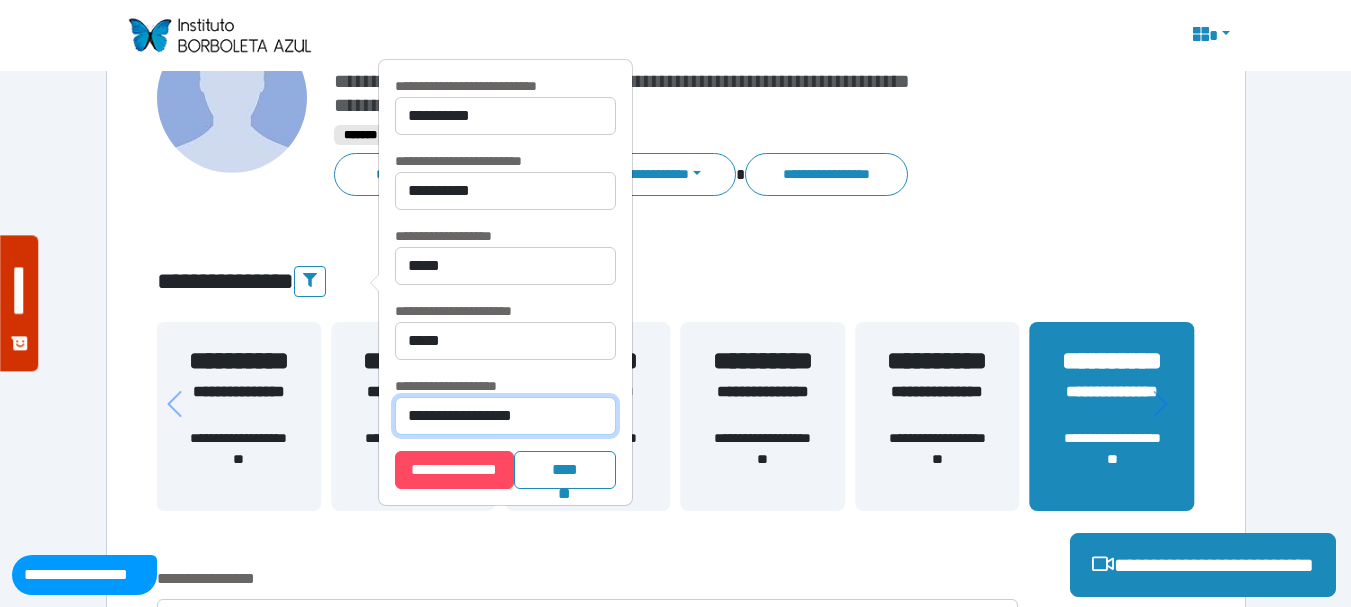 click on "**********" at bounding box center (505, 416) 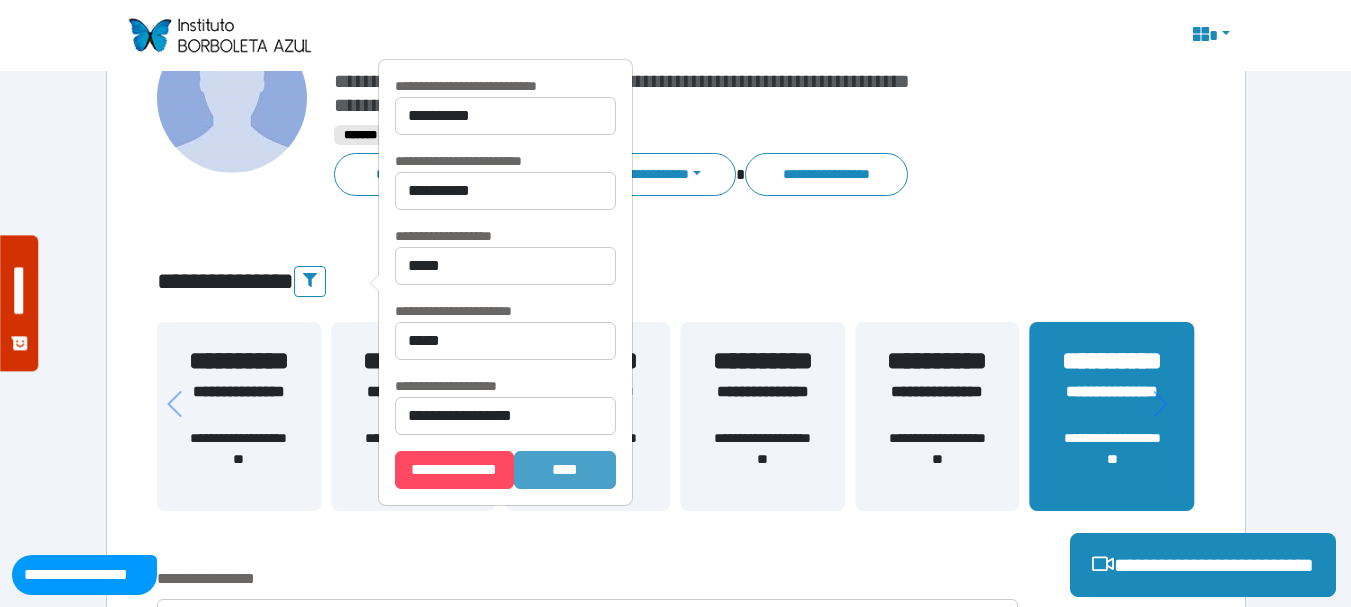 click on "*******" at bounding box center [565, 470] 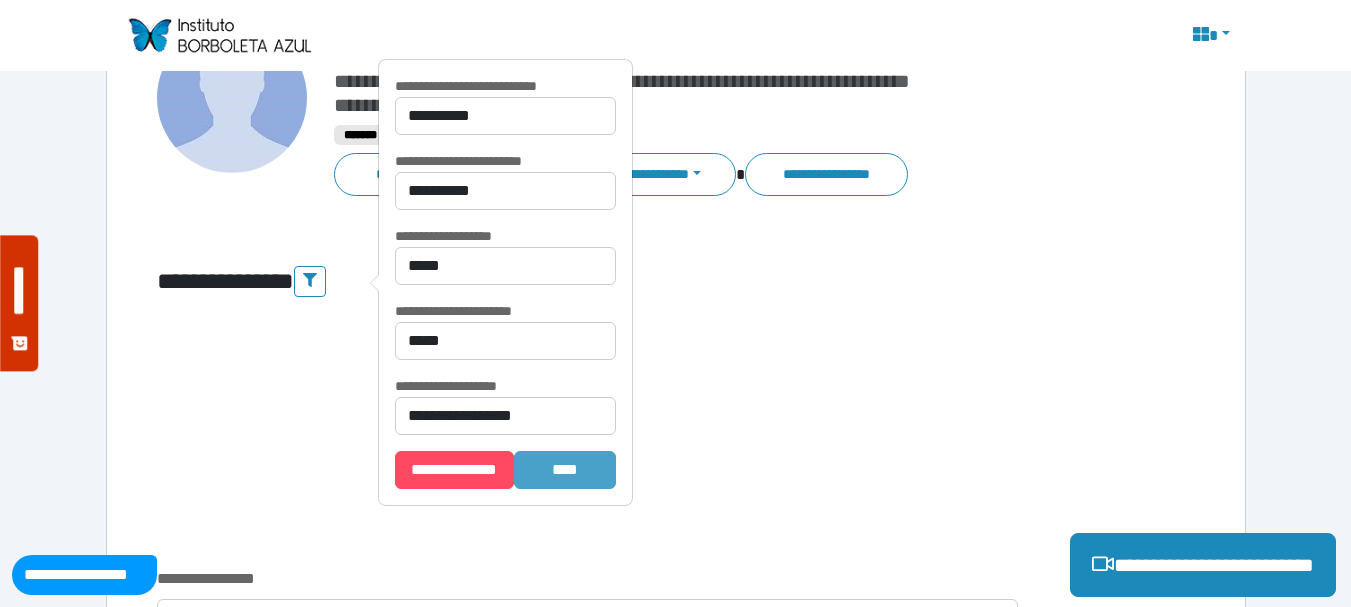 click on "*******" at bounding box center [565, 470] 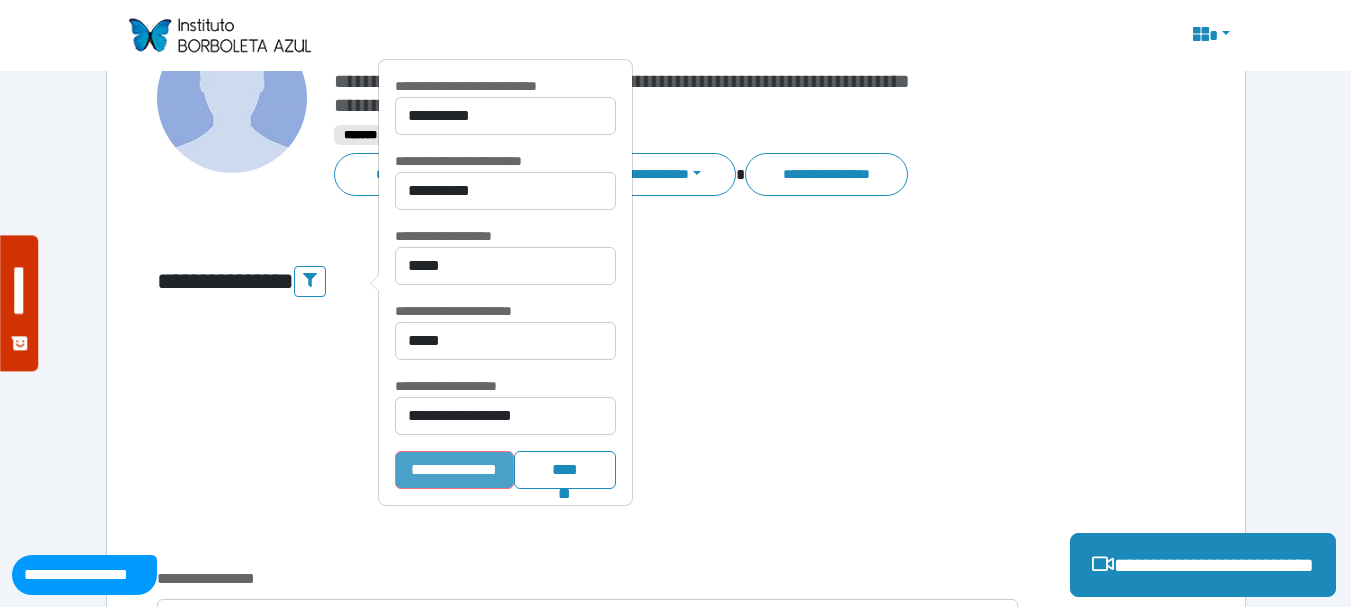click on "**********" at bounding box center (454, 470) 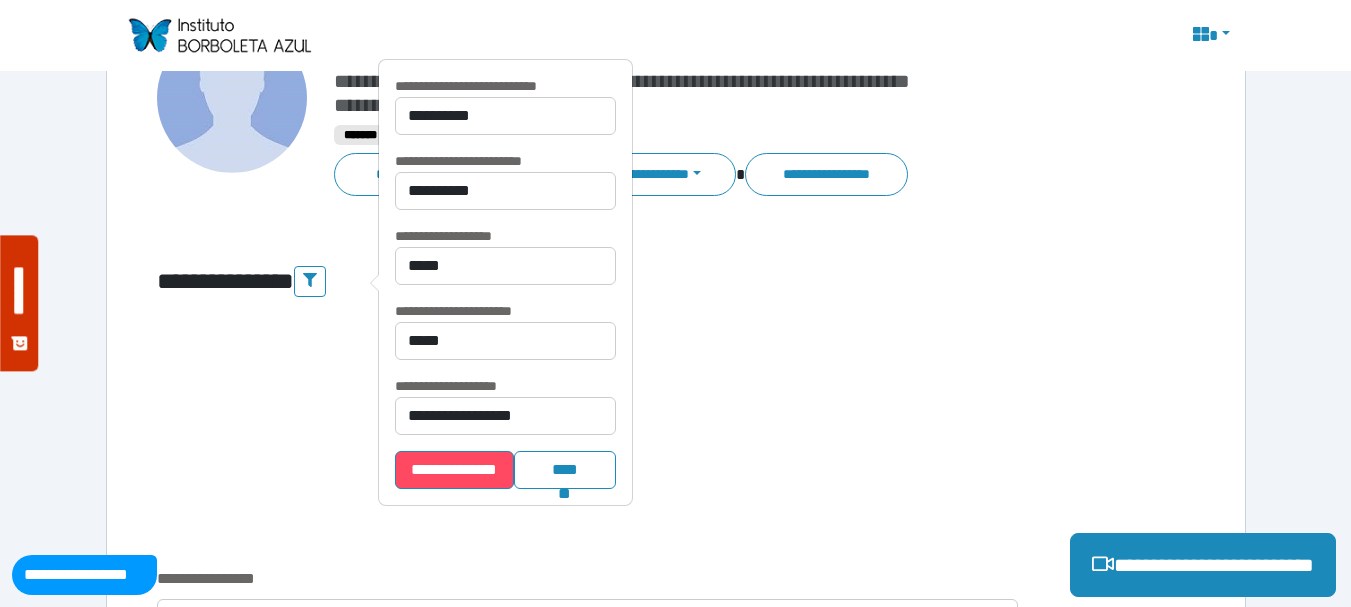 click on "**********" at bounding box center [676, 428] 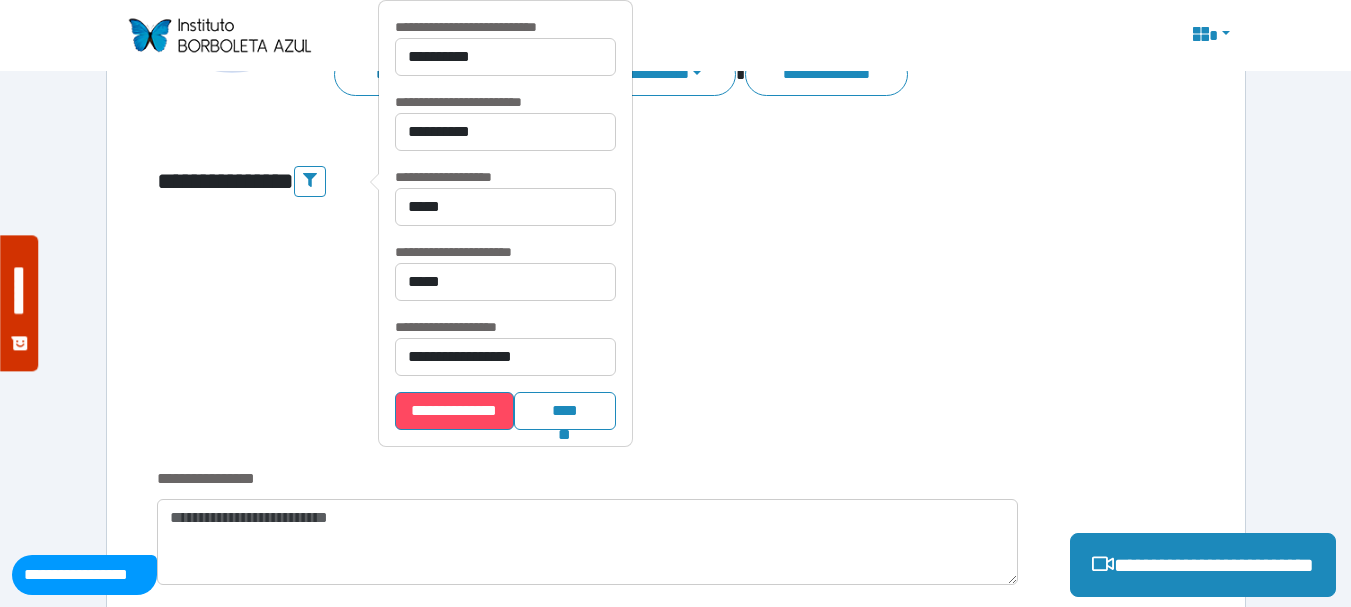 scroll, scrollTop: 100, scrollLeft: 0, axis: vertical 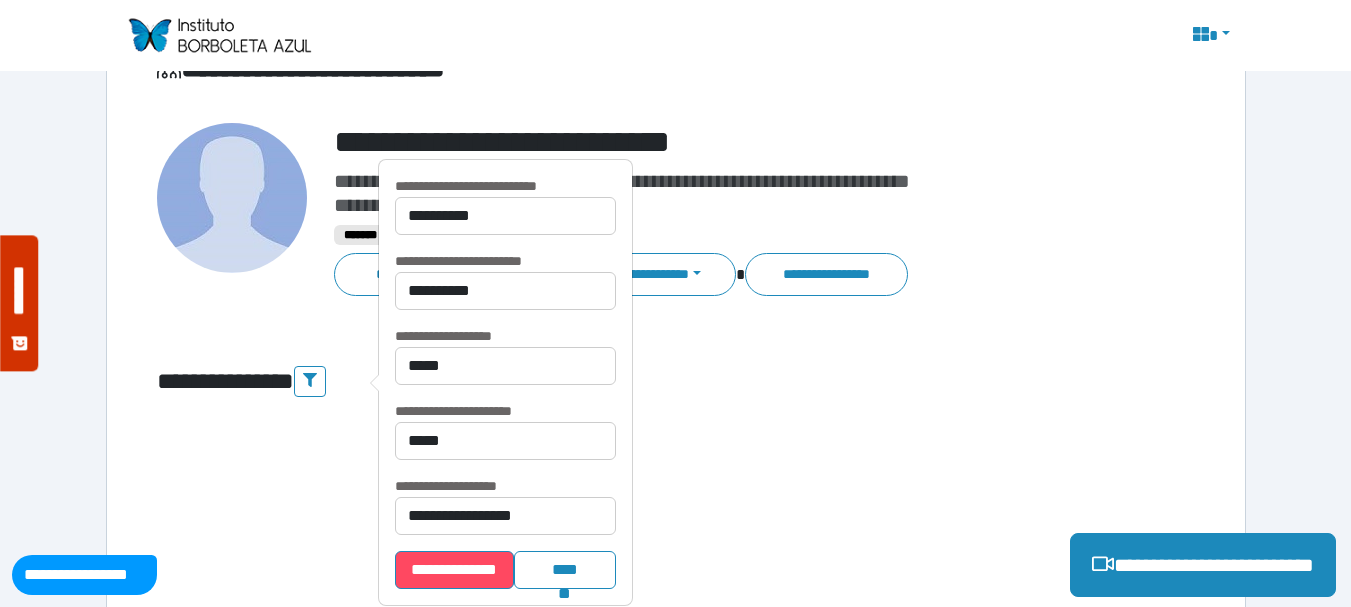 click on "**********" at bounding box center (676, 528) 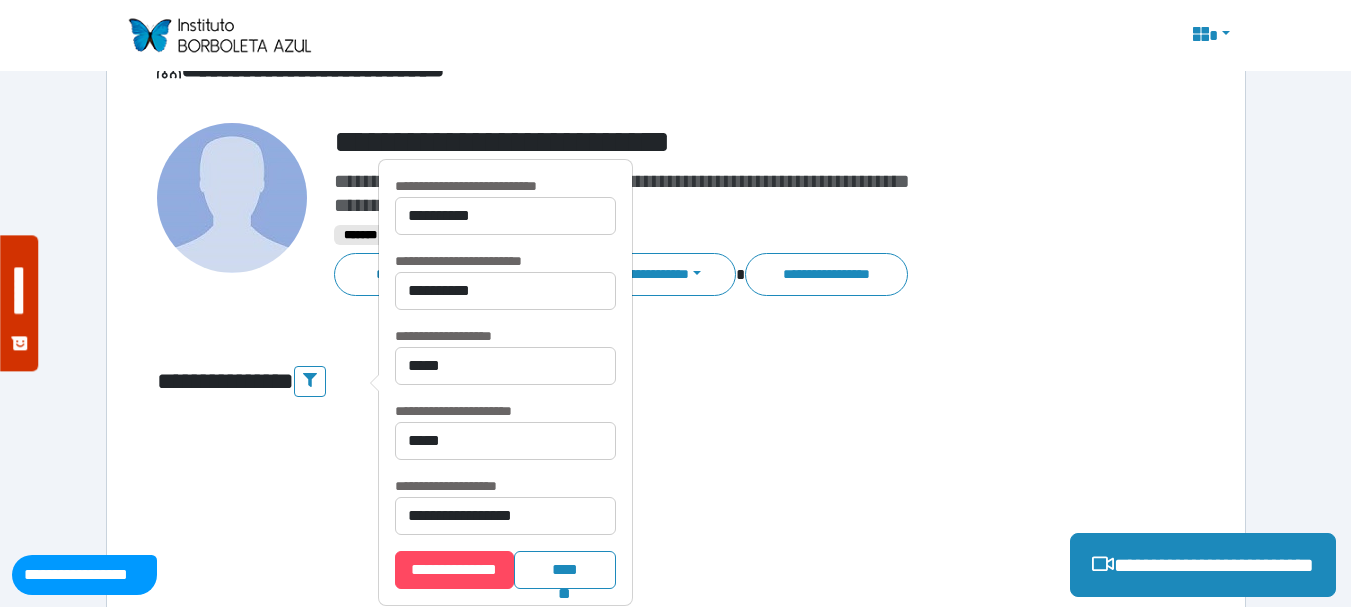 click on "**********" at bounding box center (676, 500) 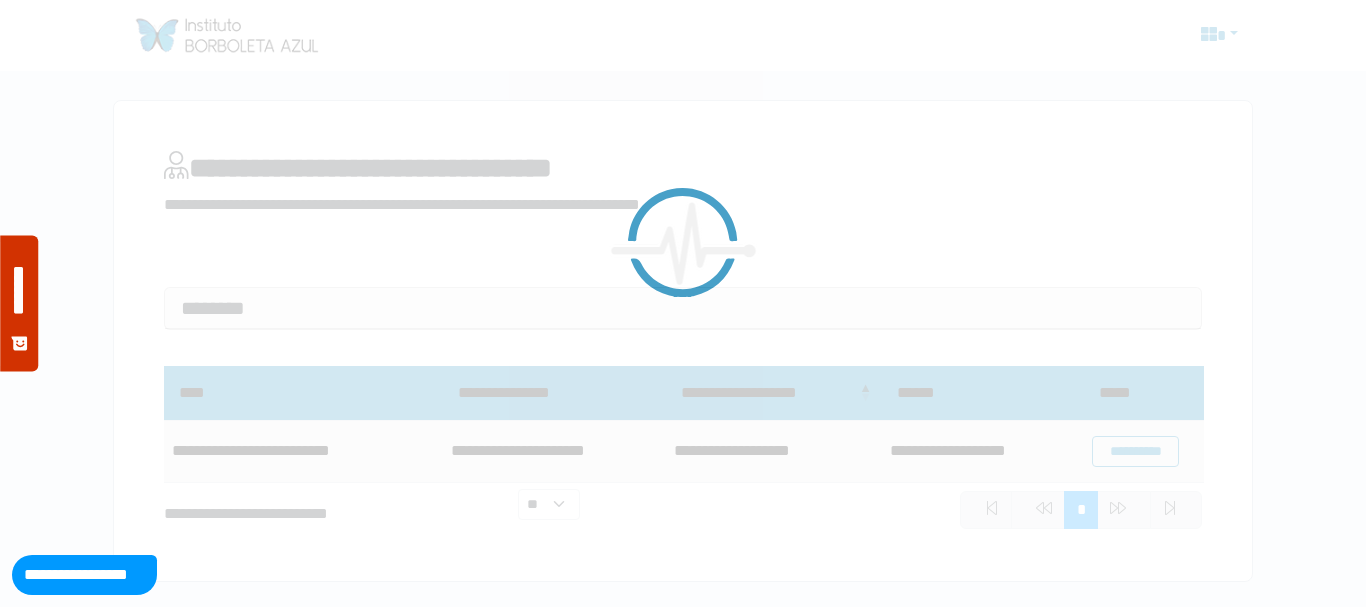 scroll, scrollTop: 0, scrollLeft: 0, axis: both 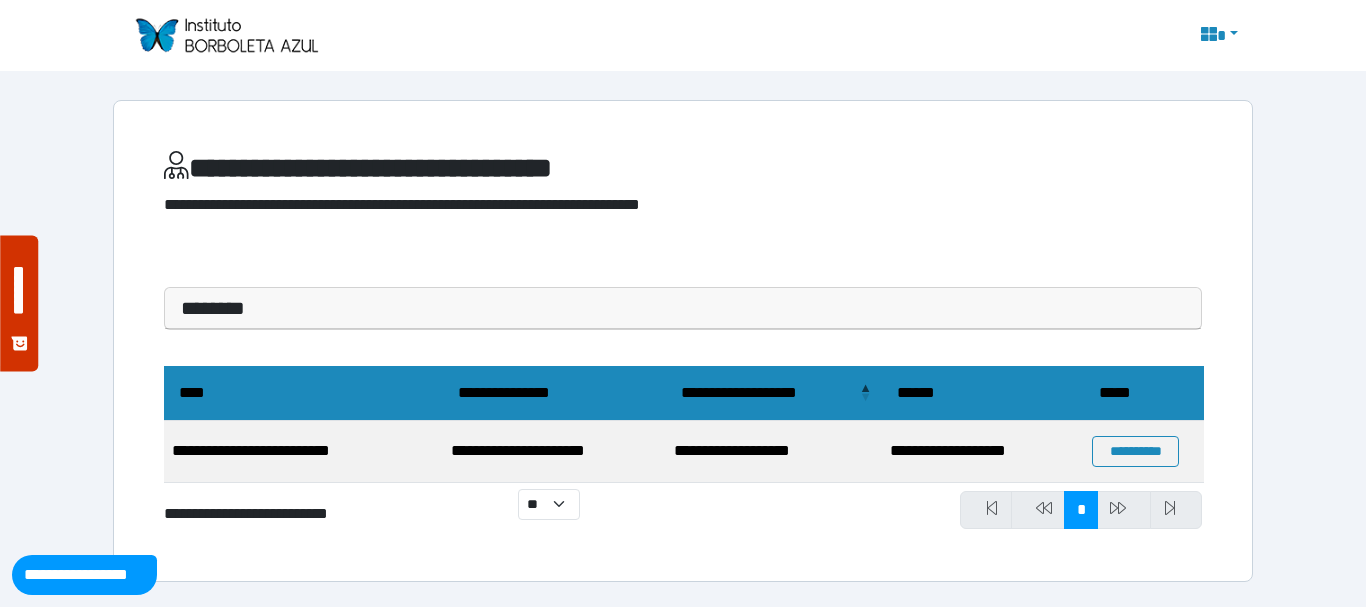 click at bounding box center [1038, 510] 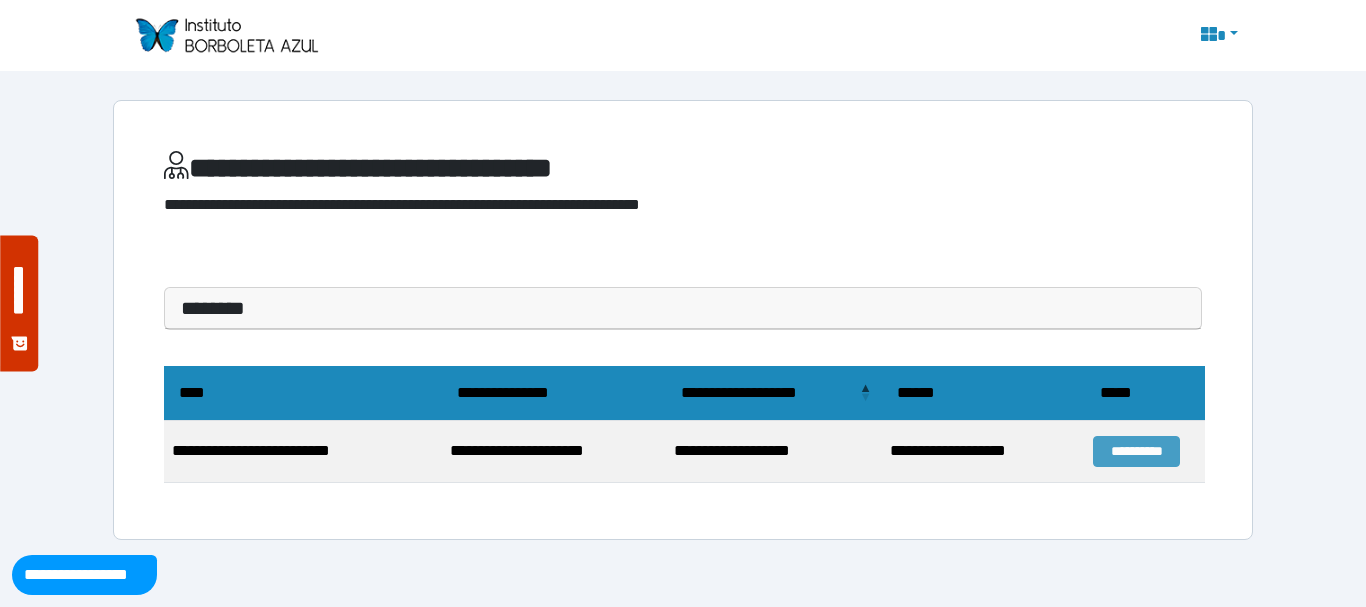 click on "**********" at bounding box center [1136, 451] 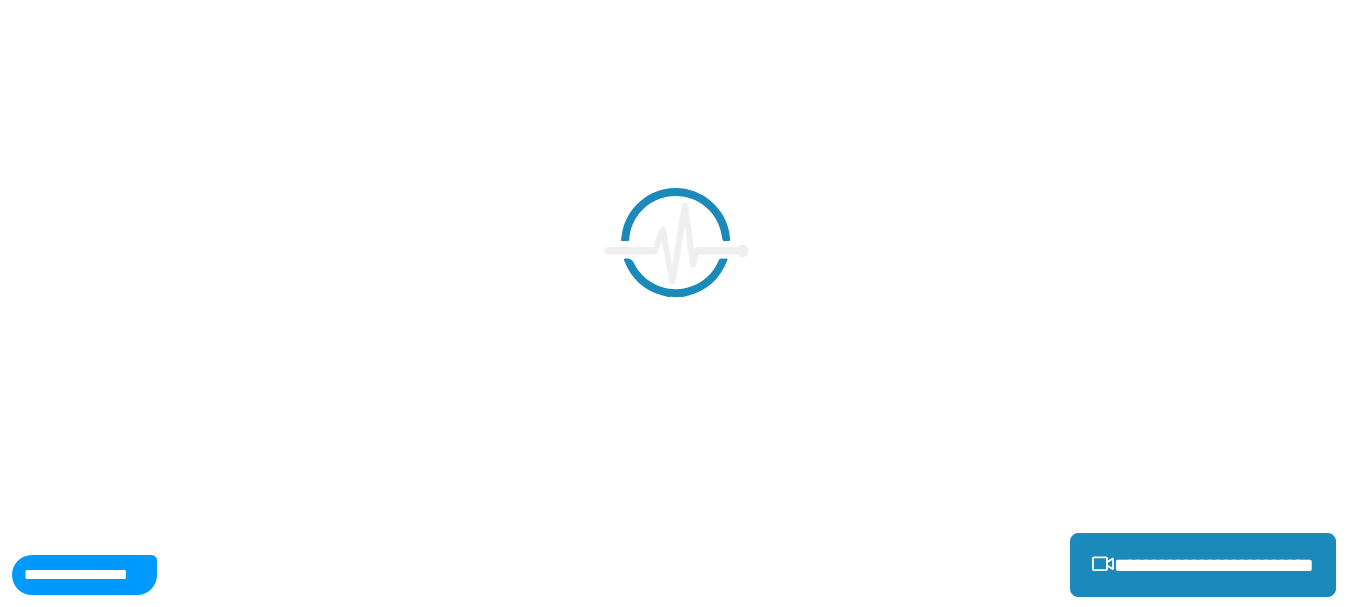 scroll, scrollTop: 0, scrollLeft: 0, axis: both 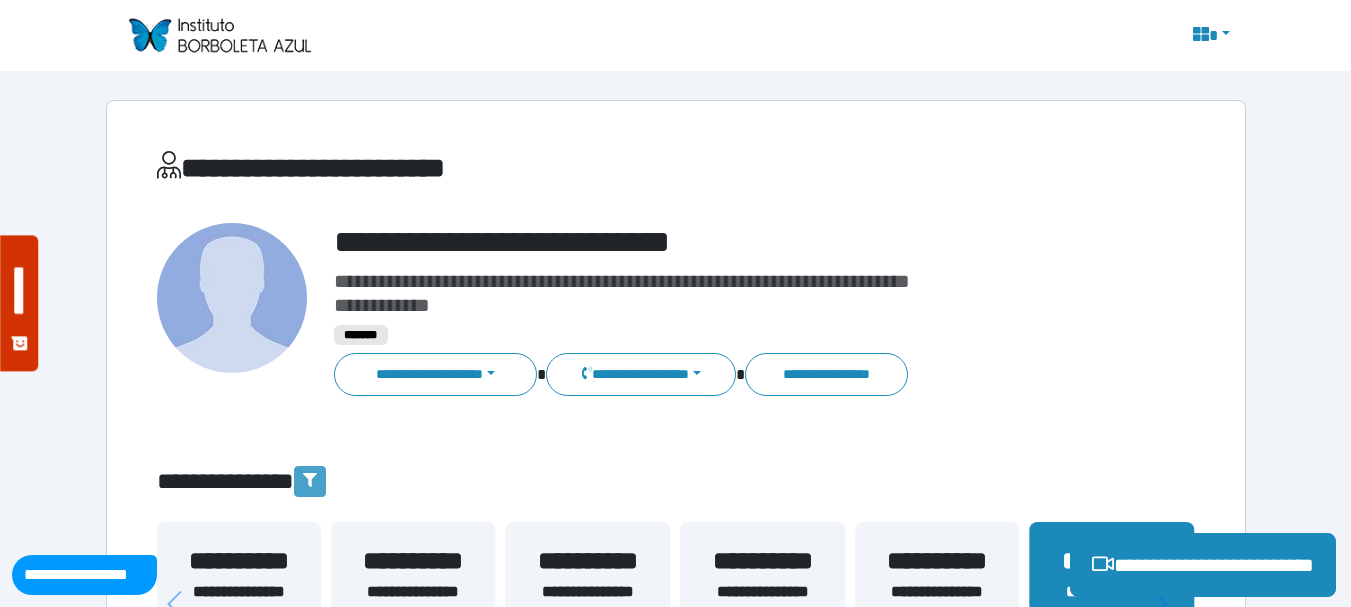 click 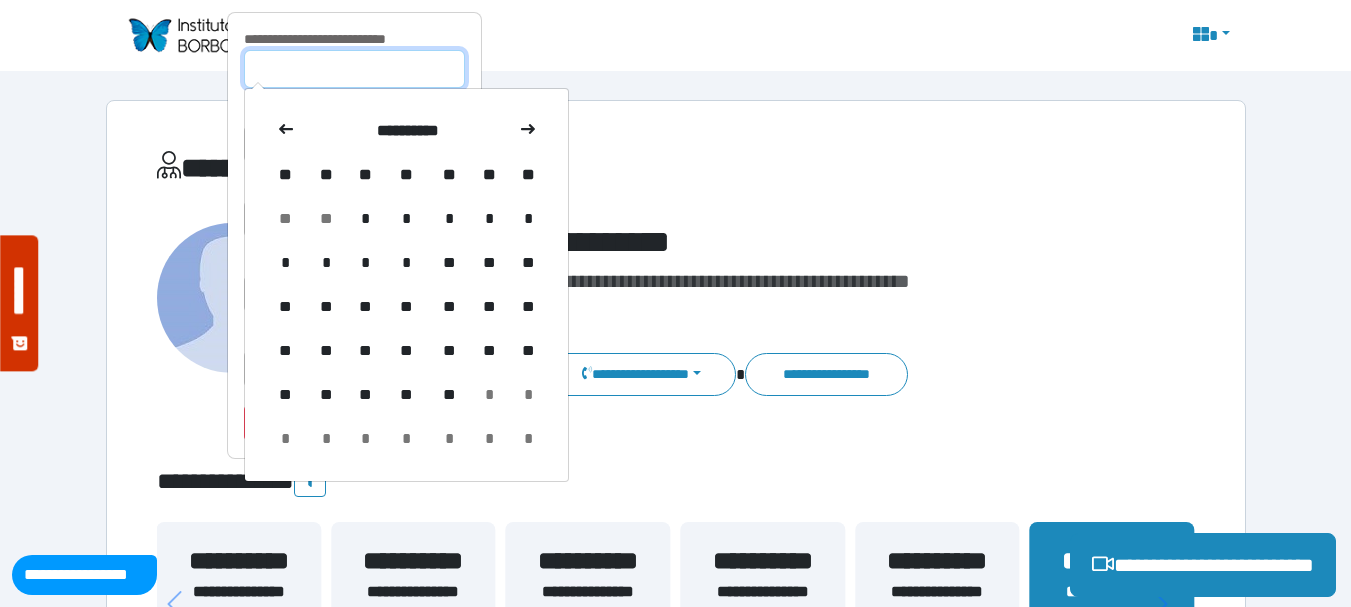 click at bounding box center [354, 69] 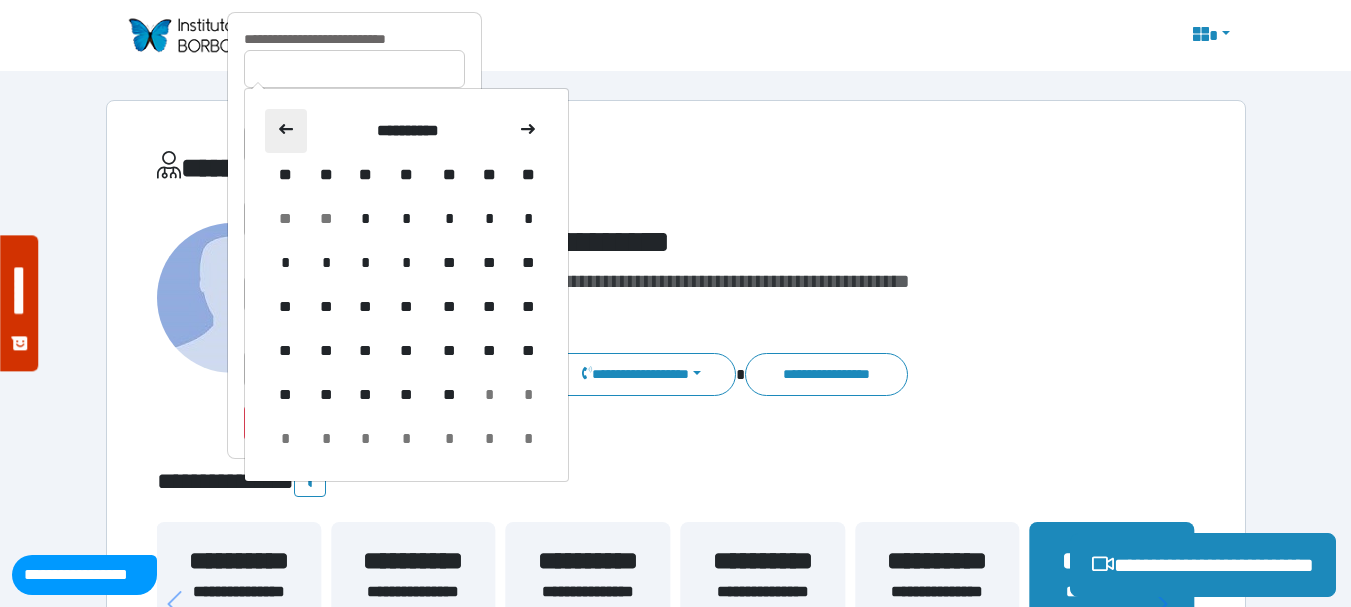 click 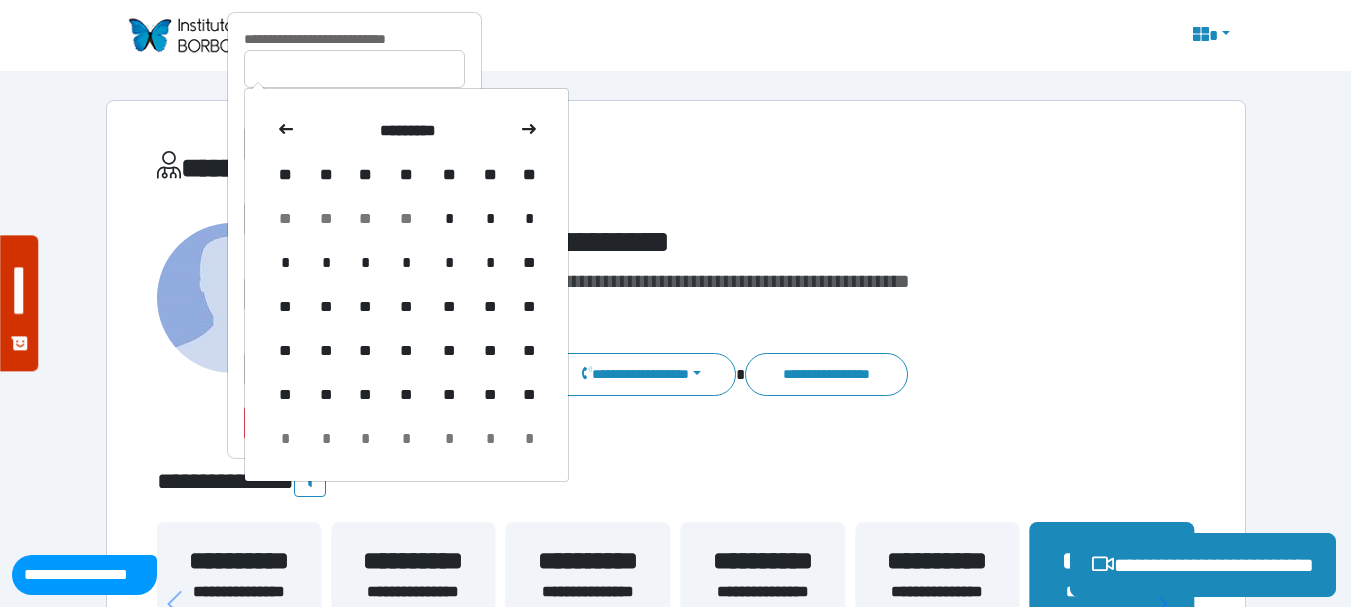 click 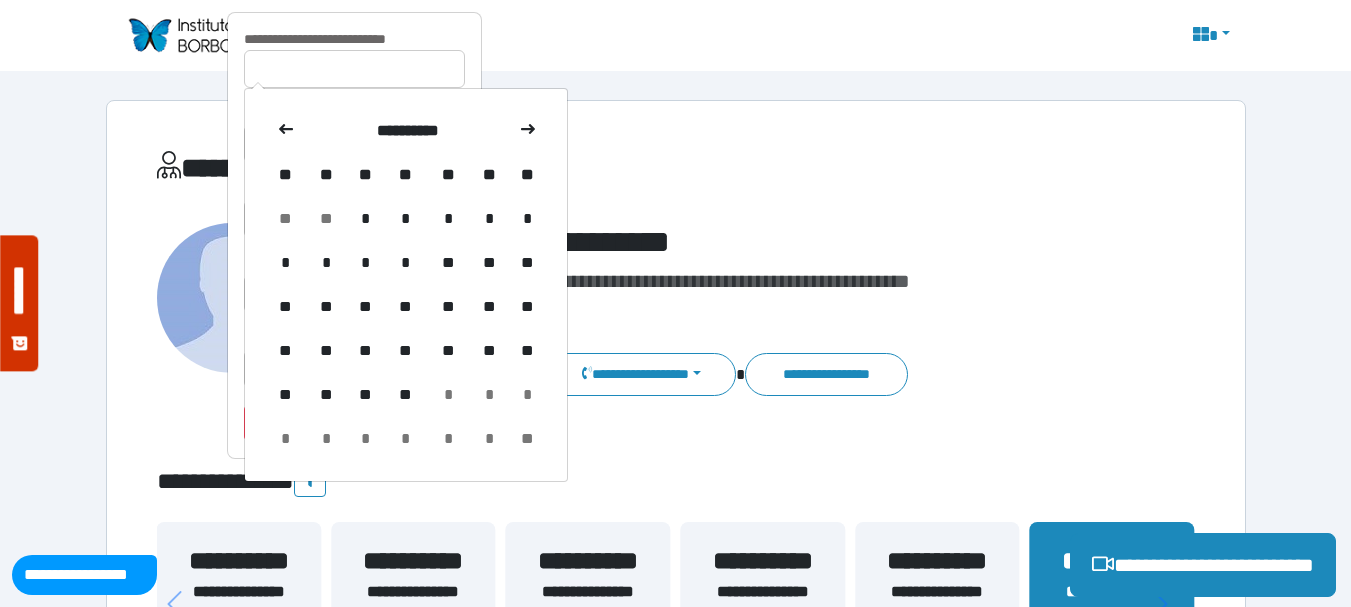 click 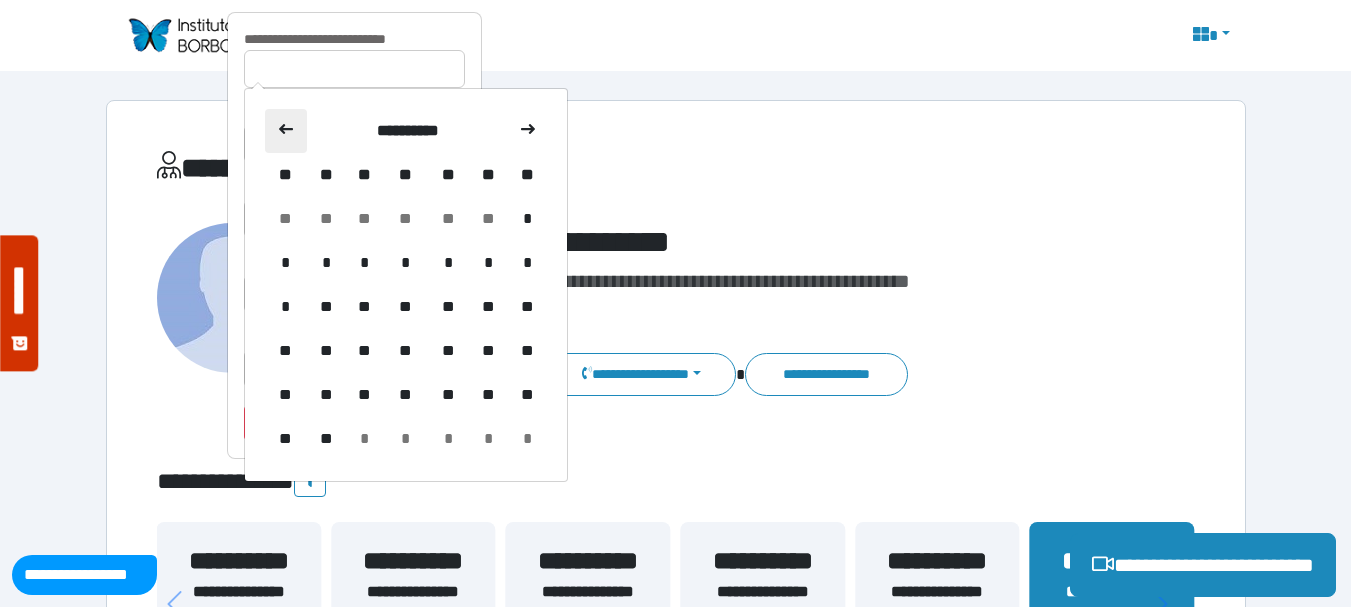 click 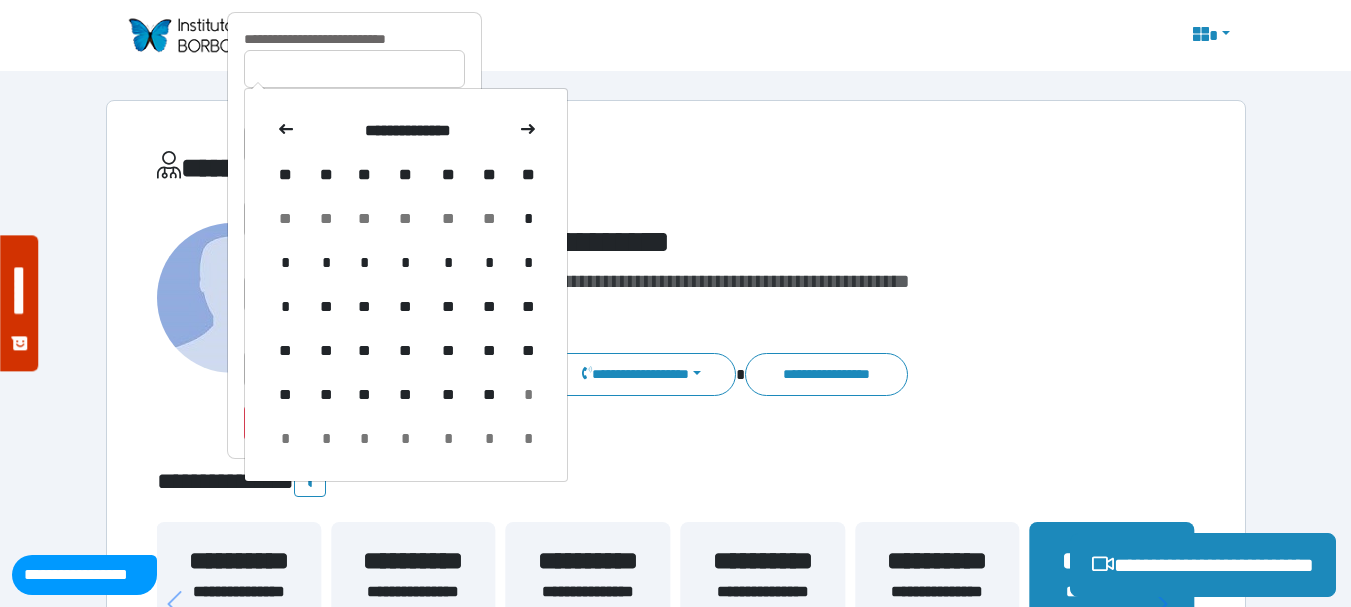 click 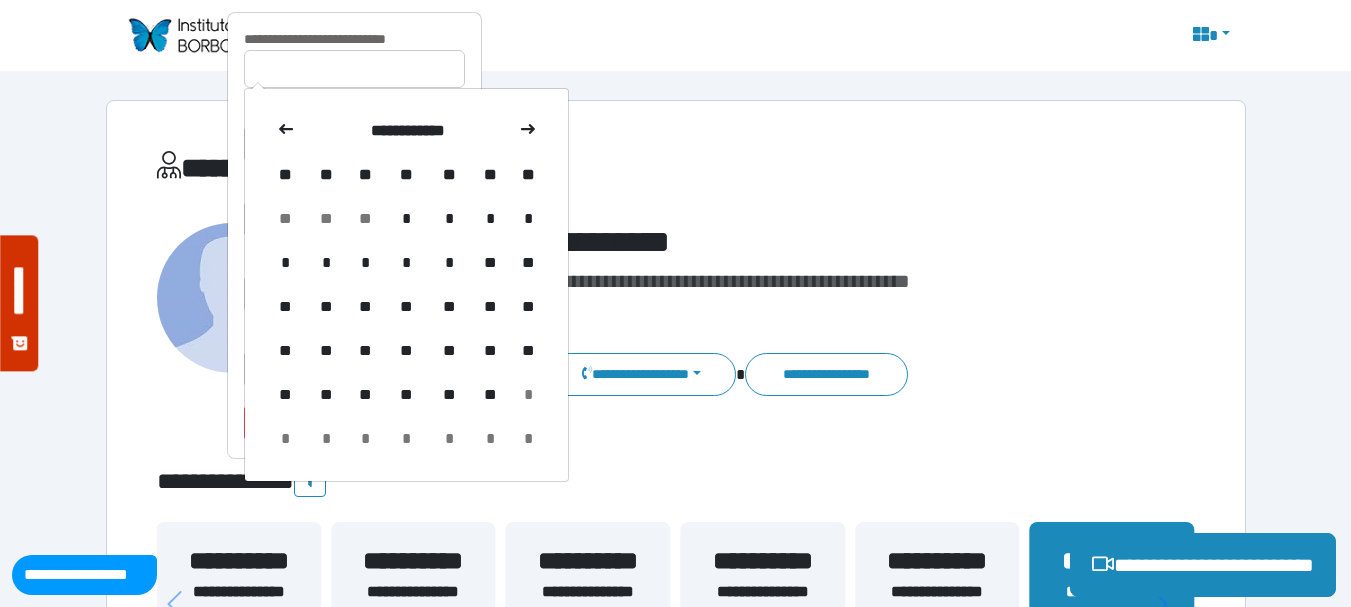 click 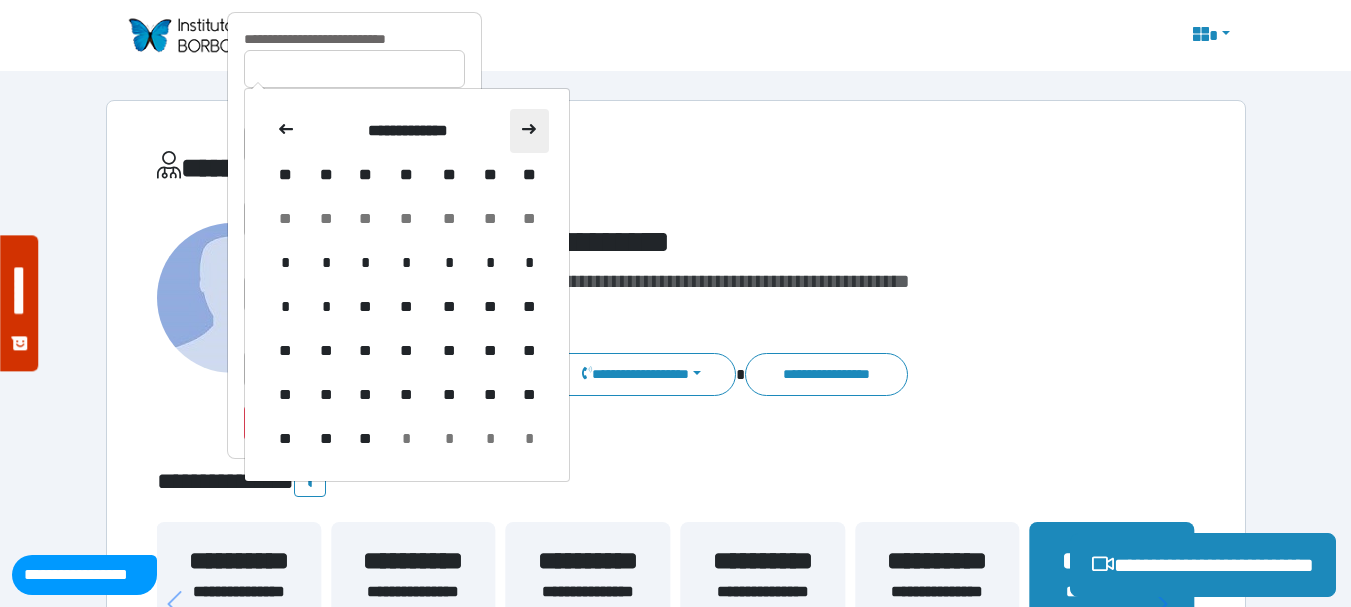 click 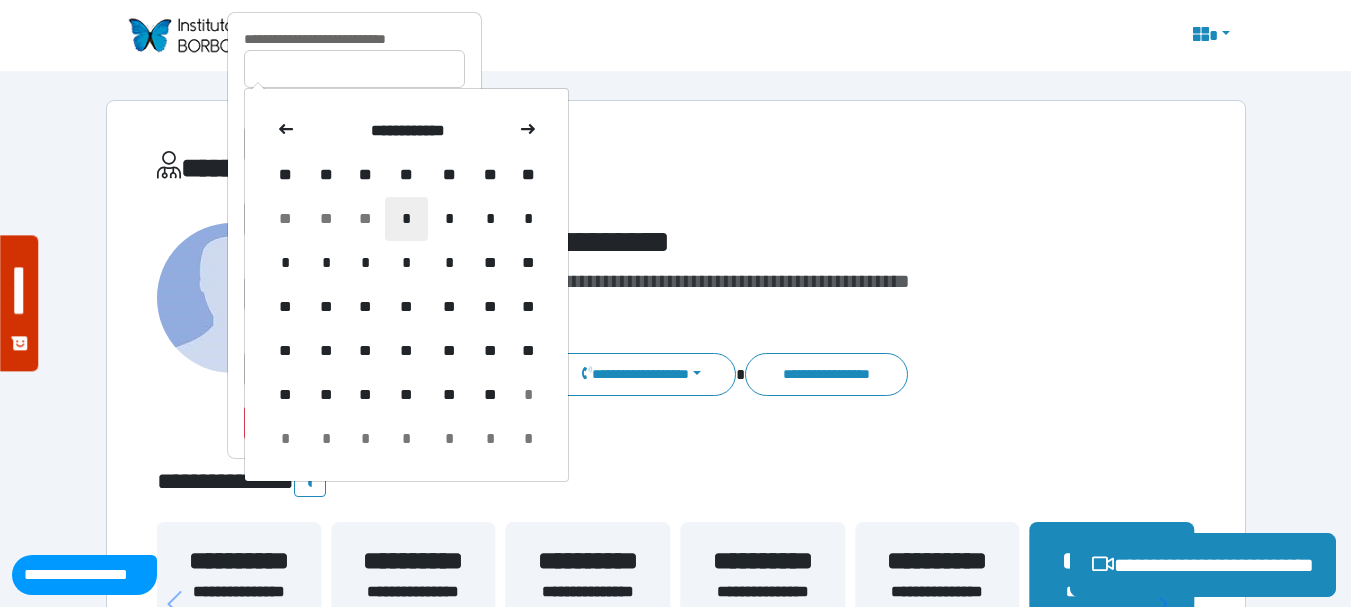 click on "*" at bounding box center (406, 219) 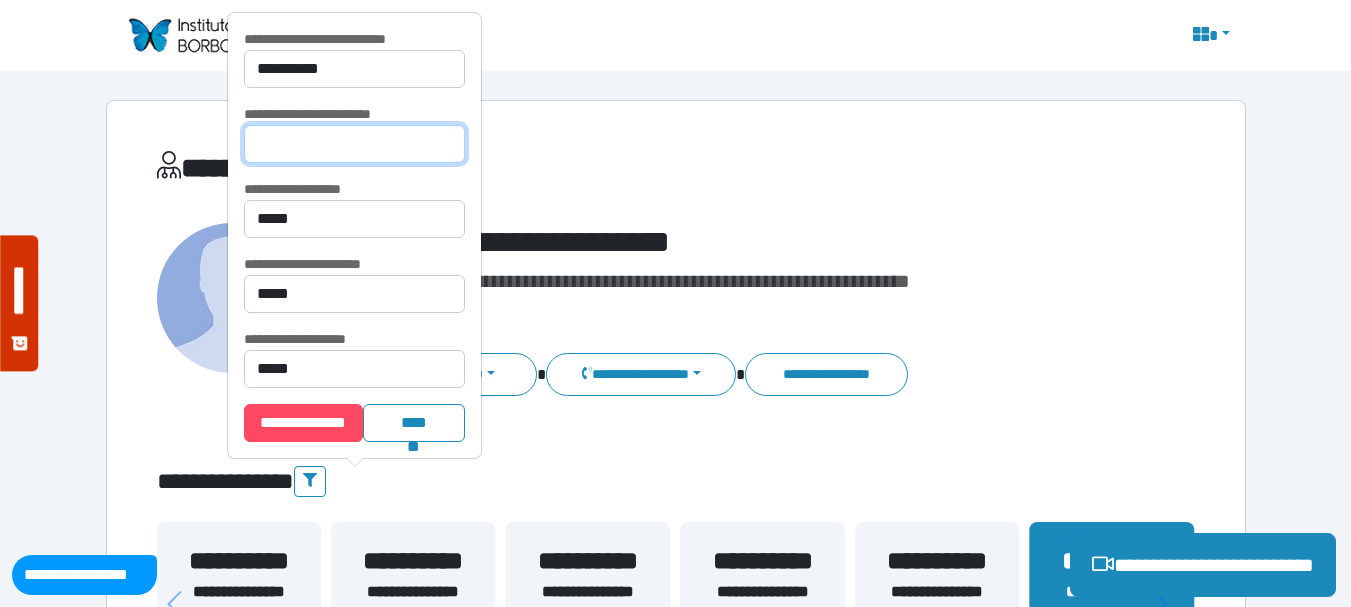 click at bounding box center (354, 144) 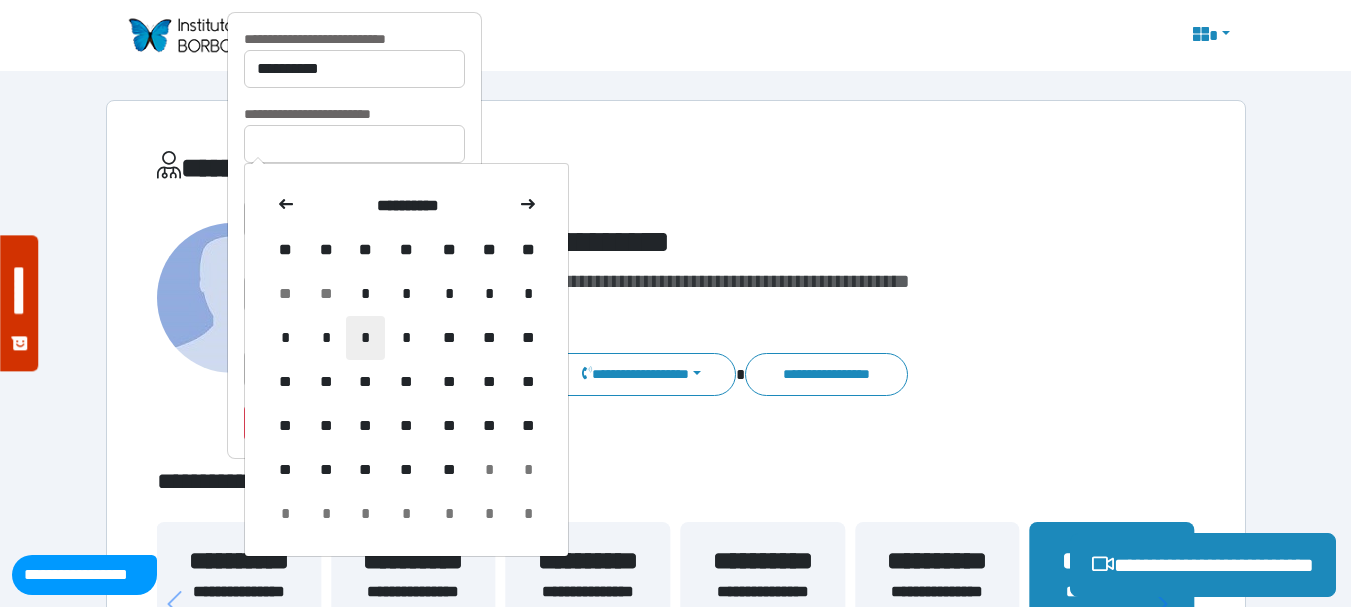 click on "*" at bounding box center (365, 338) 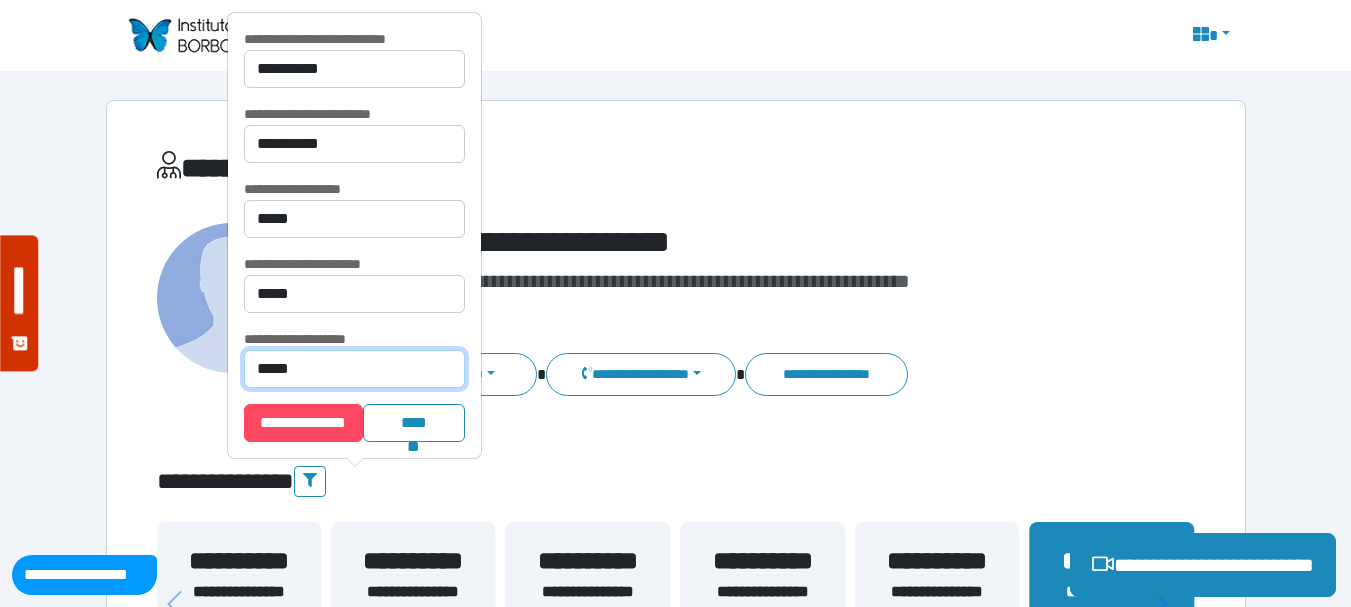 click on "**********" at bounding box center (354, 369) 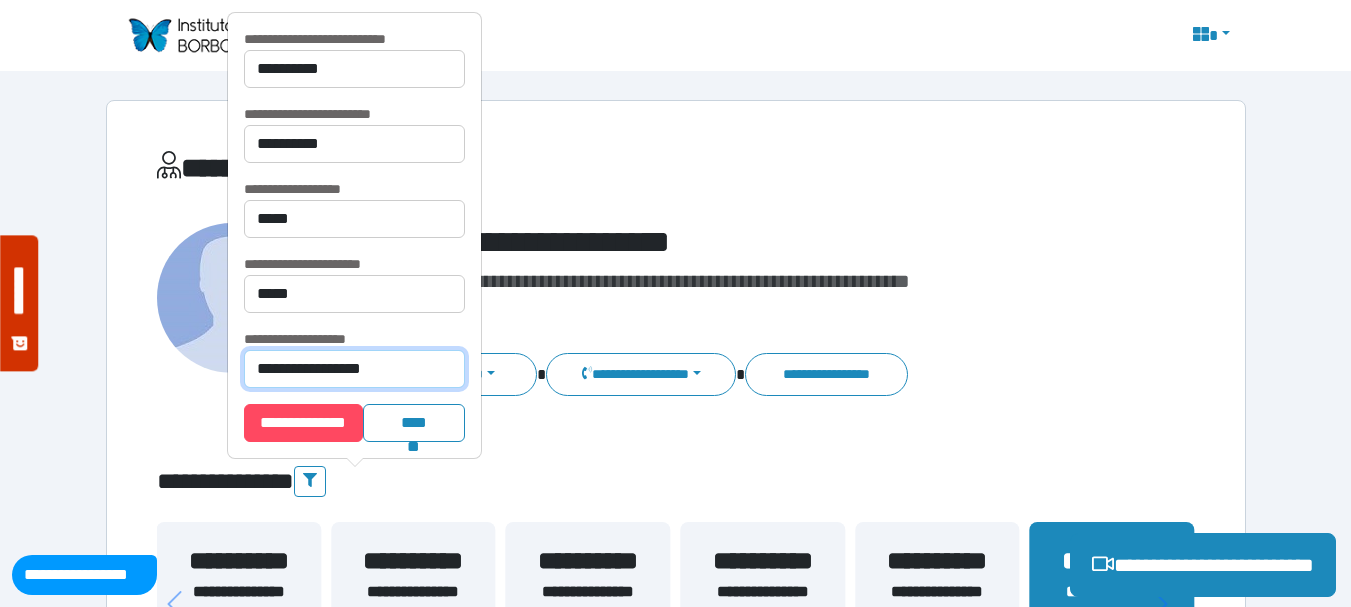 click on "**********" at bounding box center [354, 369] 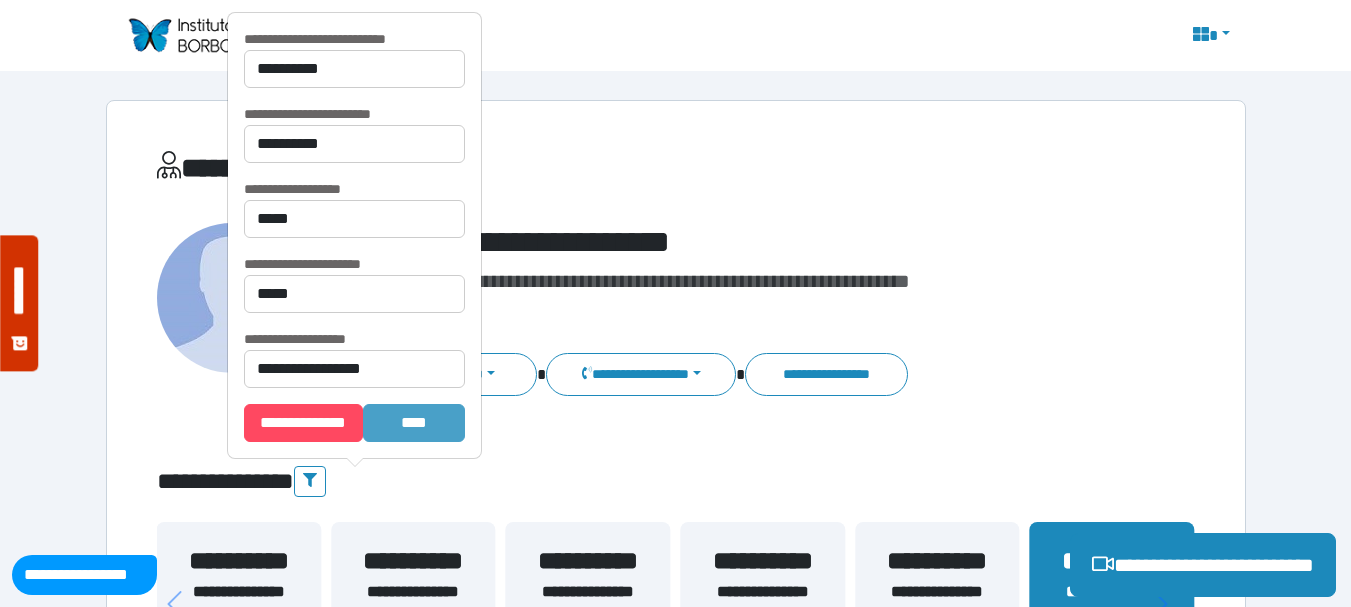 click on "*******" at bounding box center [414, 423] 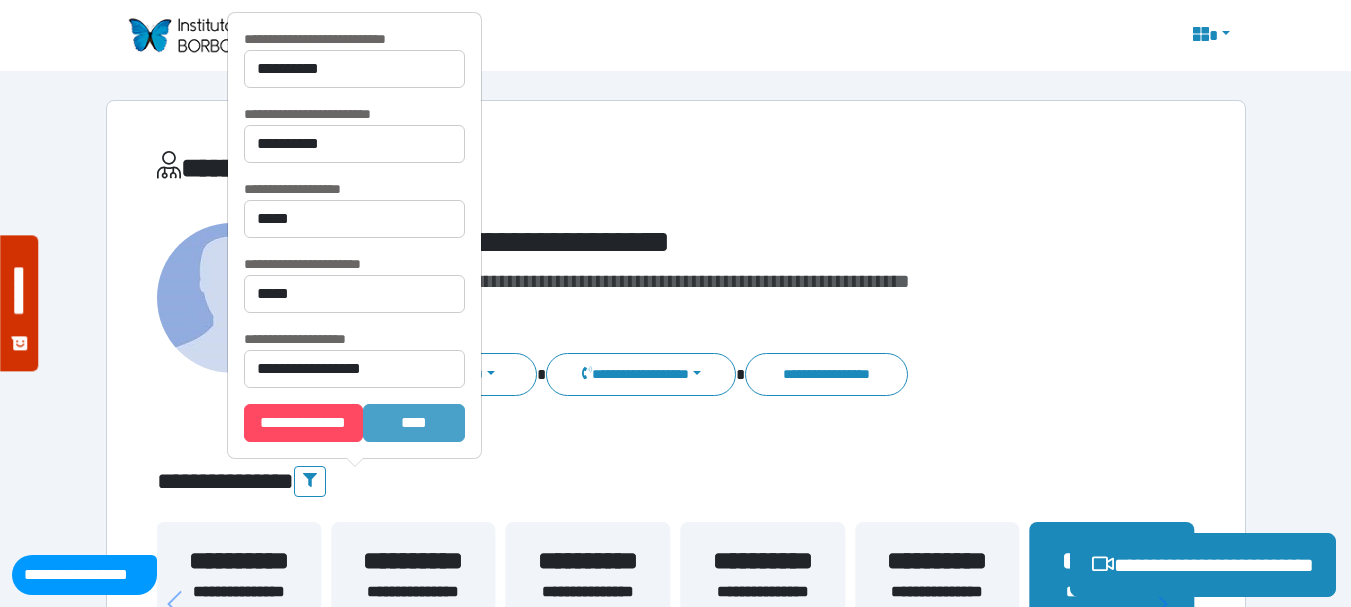 click on "*******" at bounding box center (414, 423) 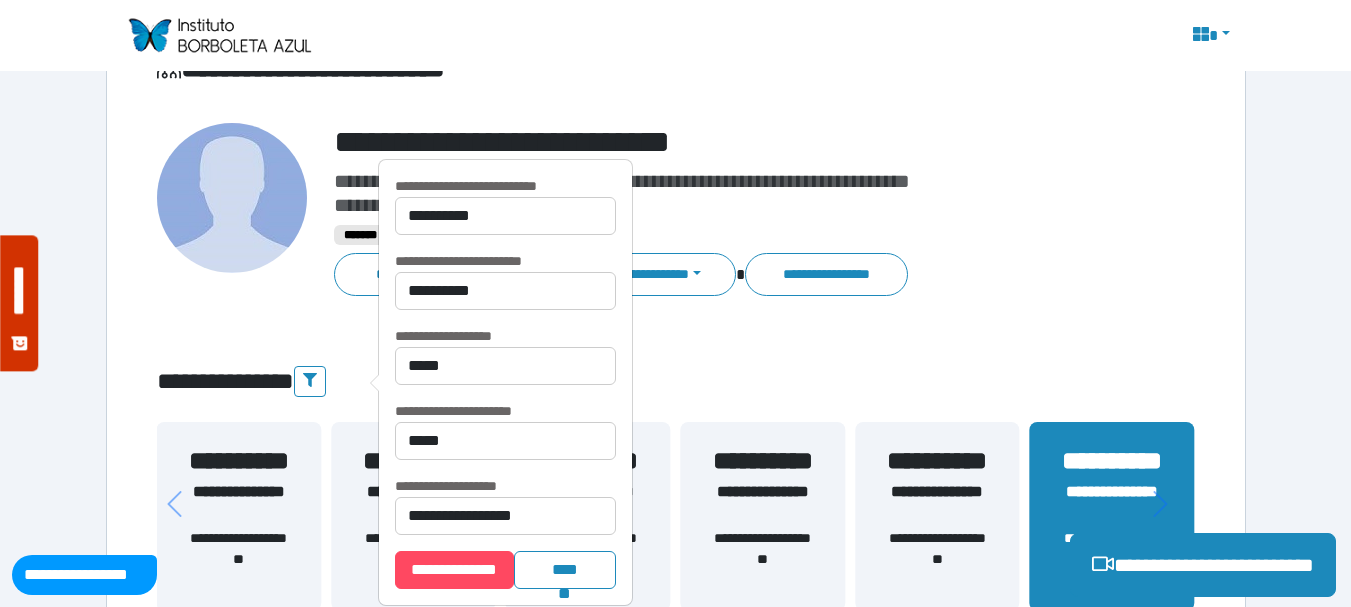 scroll, scrollTop: 200, scrollLeft: 0, axis: vertical 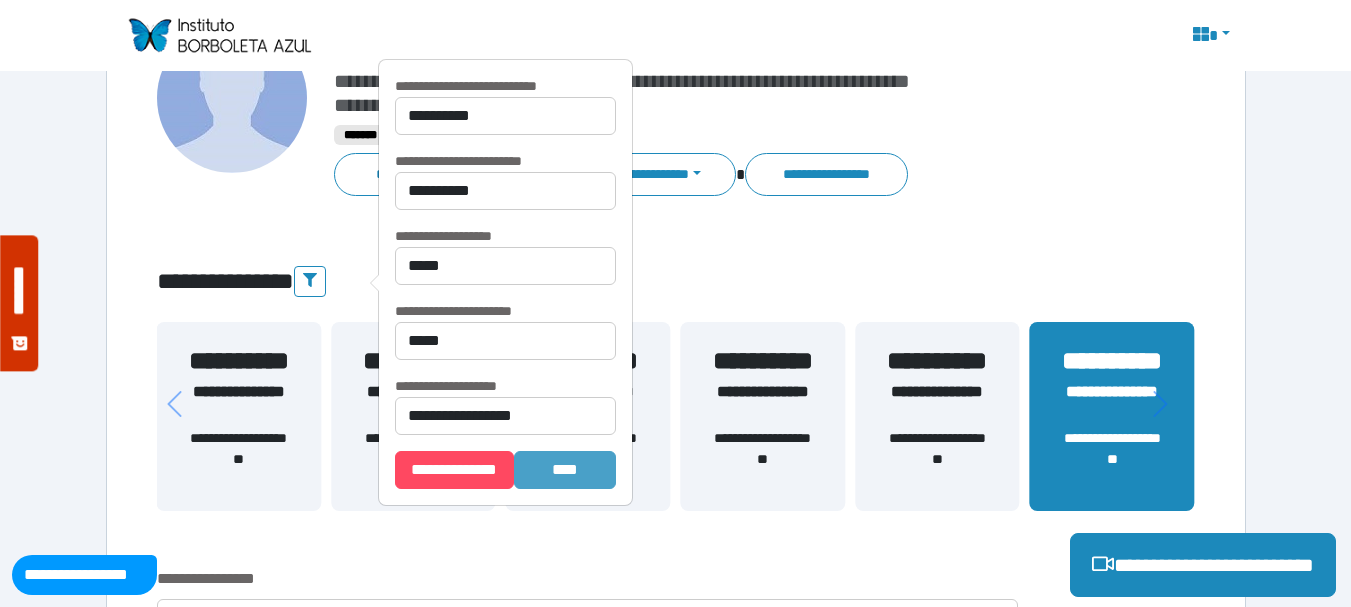 click on "*******" at bounding box center (565, 470) 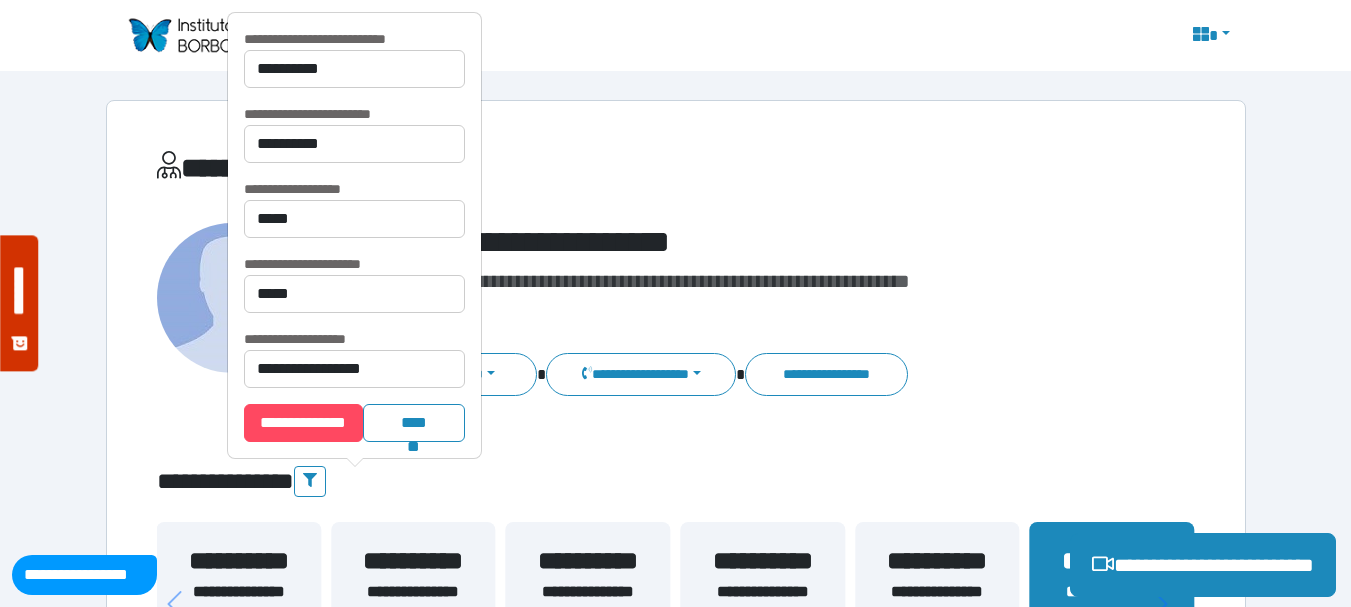 scroll, scrollTop: 100, scrollLeft: 0, axis: vertical 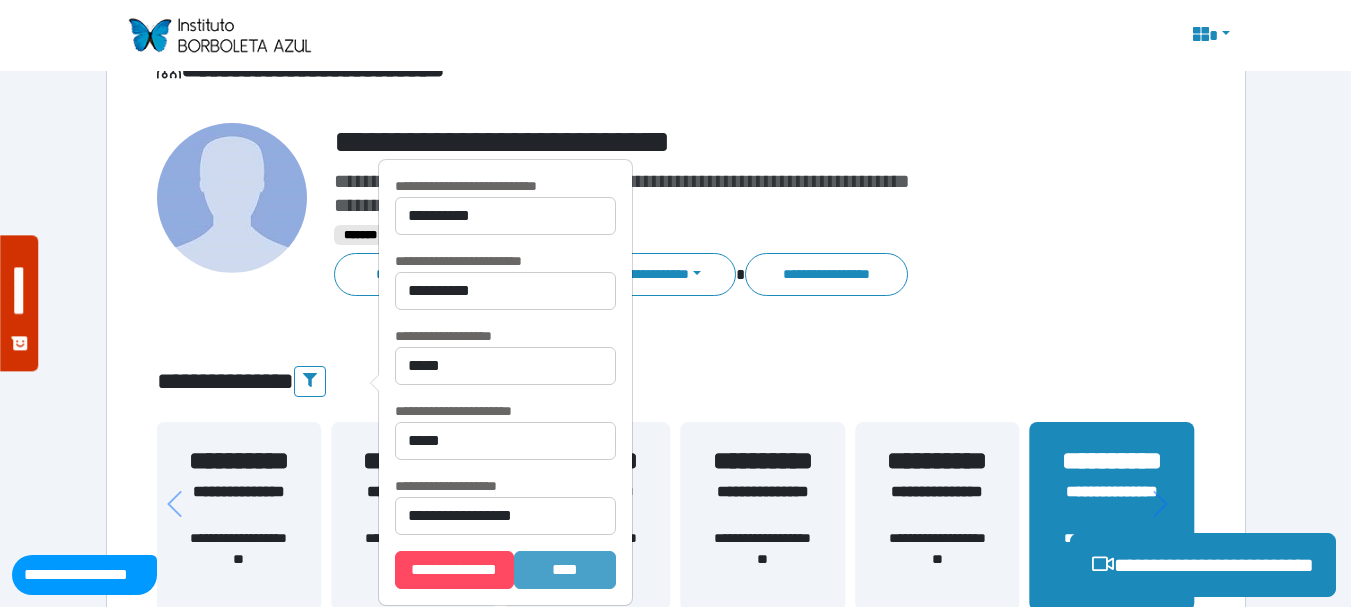 click on "*******" at bounding box center (565, 570) 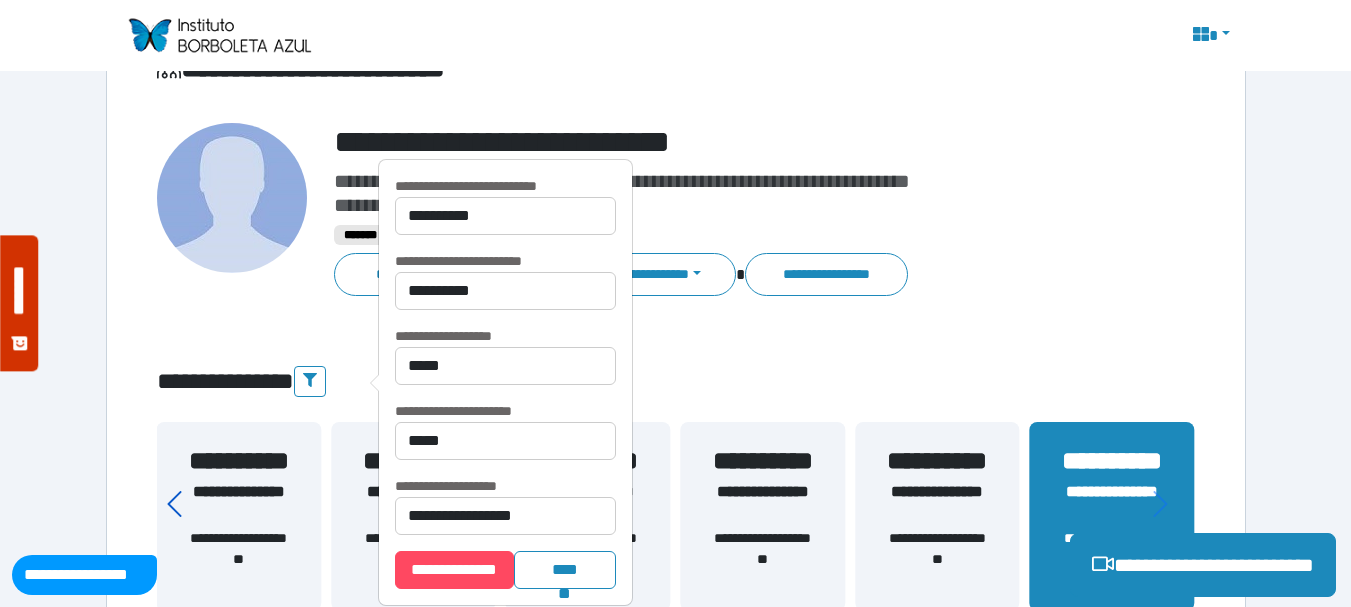 click 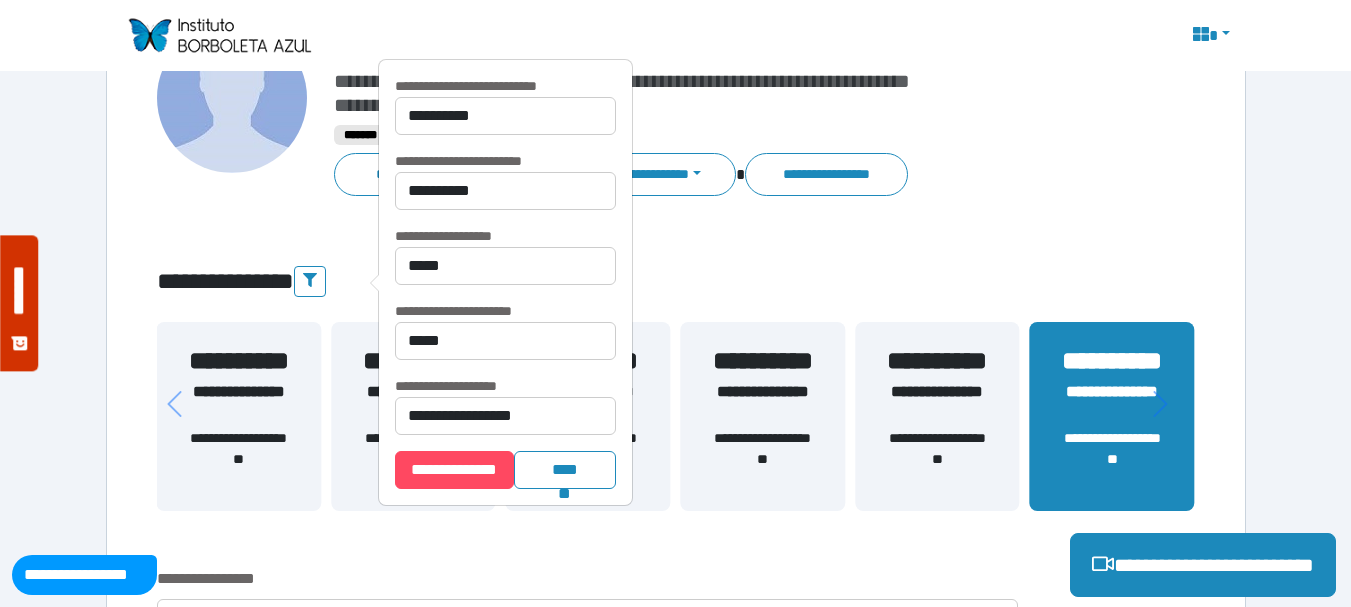 scroll, scrollTop: 100, scrollLeft: 0, axis: vertical 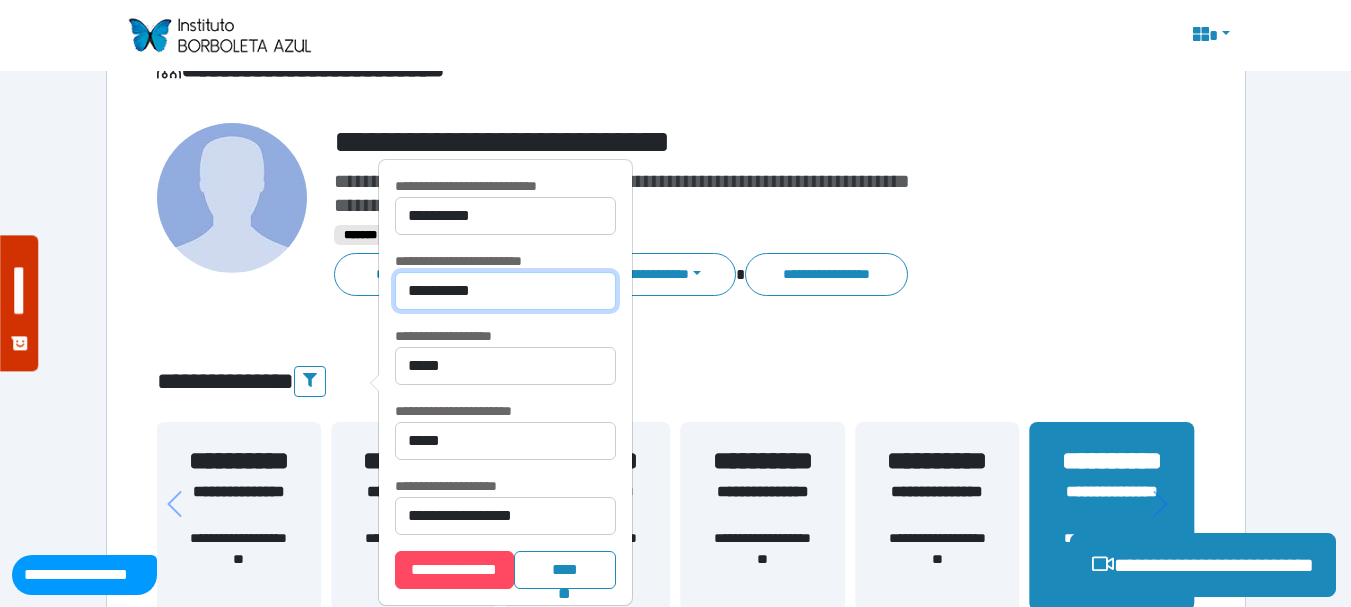 click on "**********" at bounding box center [505, 291] 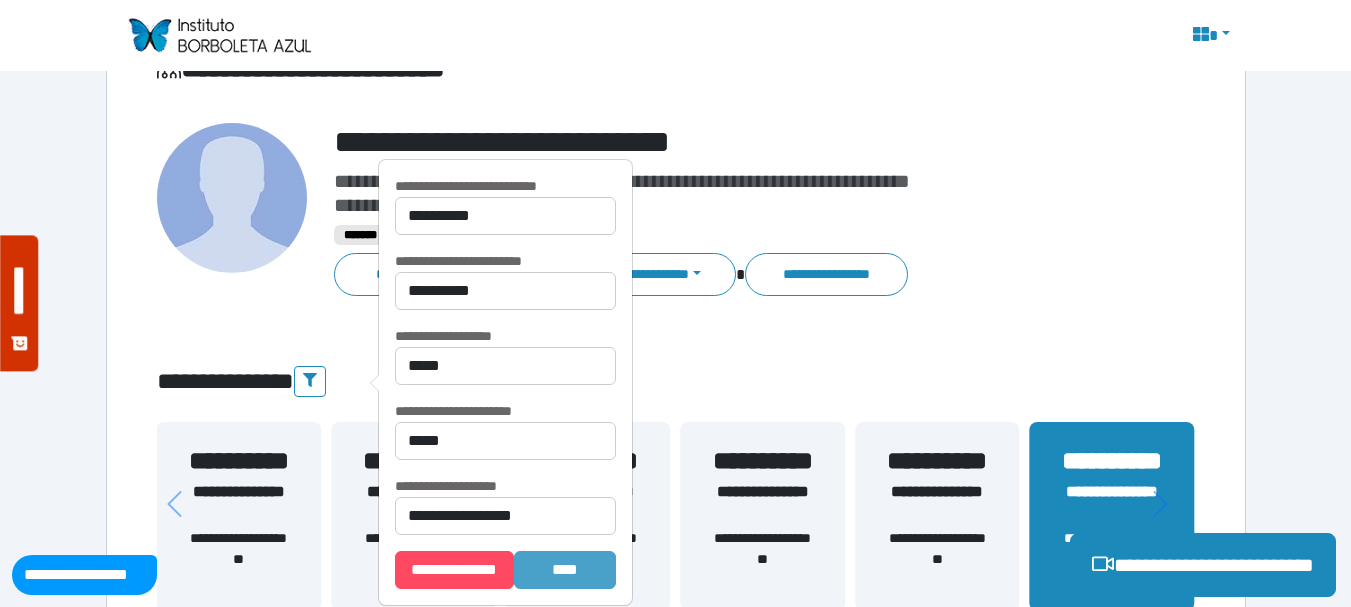click on "*******" at bounding box center (565, 570) 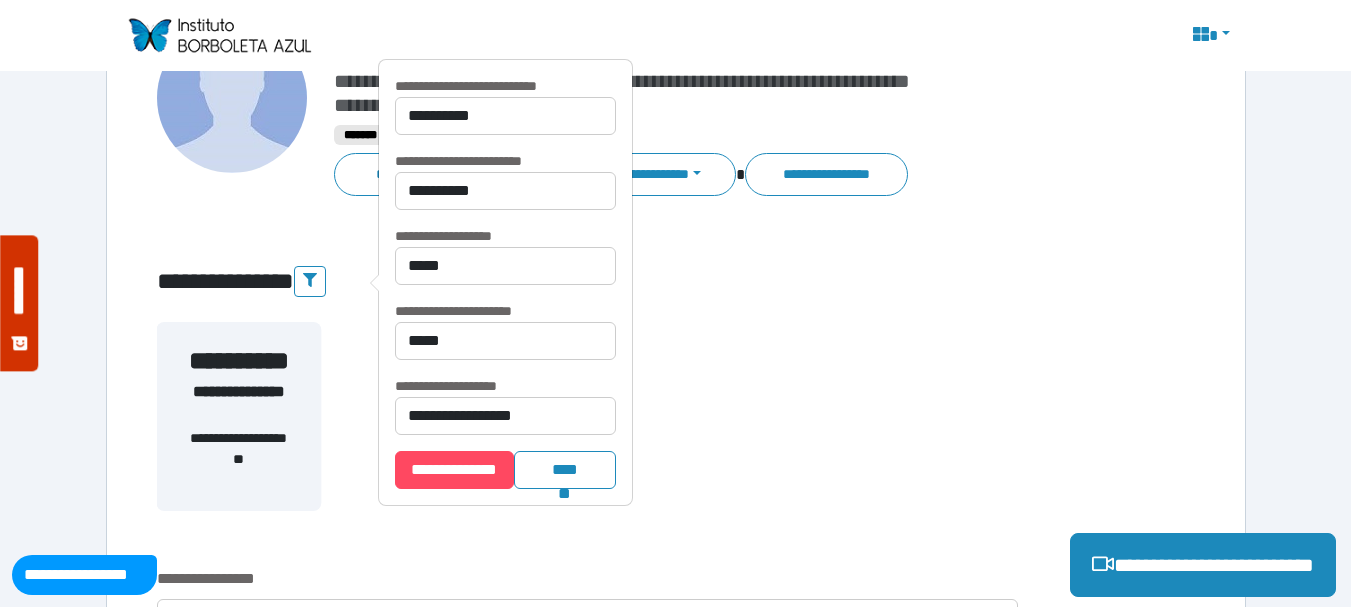 scroll, scrollTop: 100, scrollLeft: 0, axis: vertical 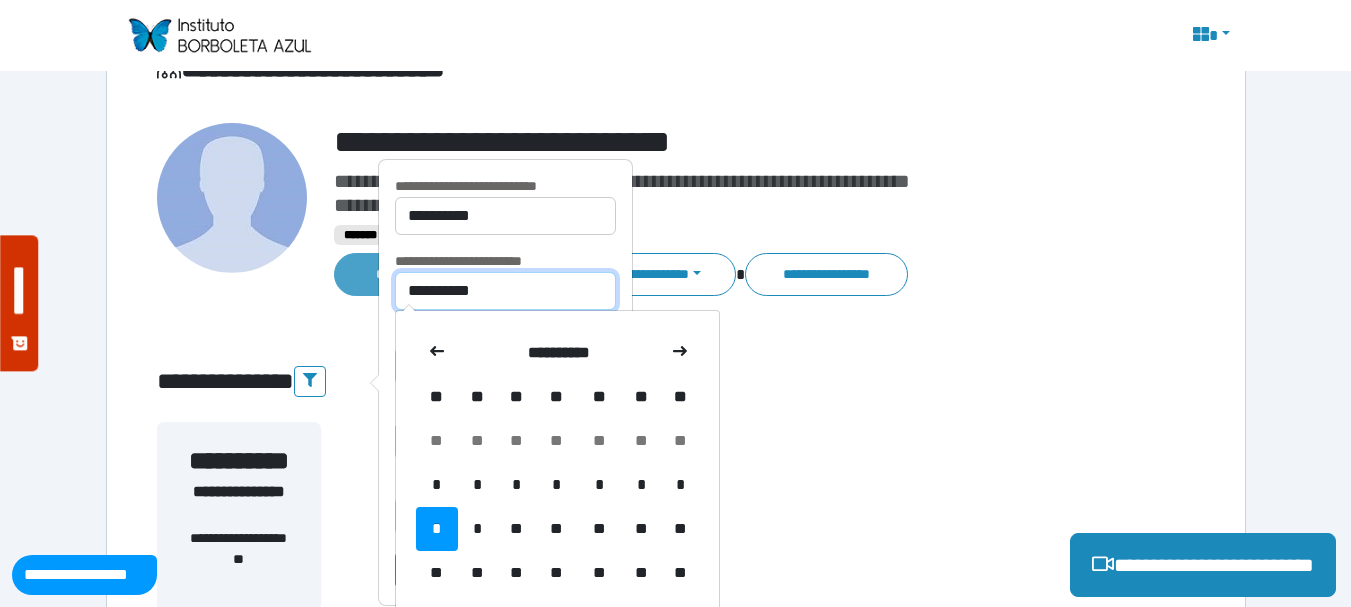 drag, startPoint x: 501, startPoint y: 296, endPoint x: 360, endPoint y: 295, distance: 141.00354 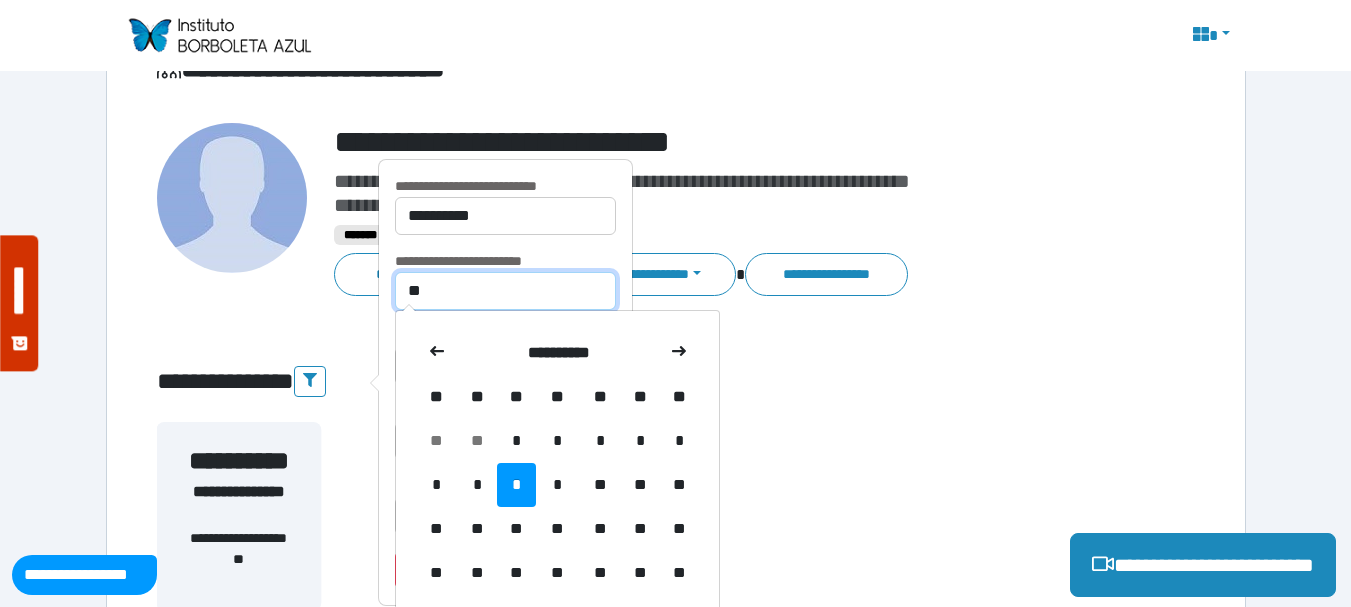 type on "*" 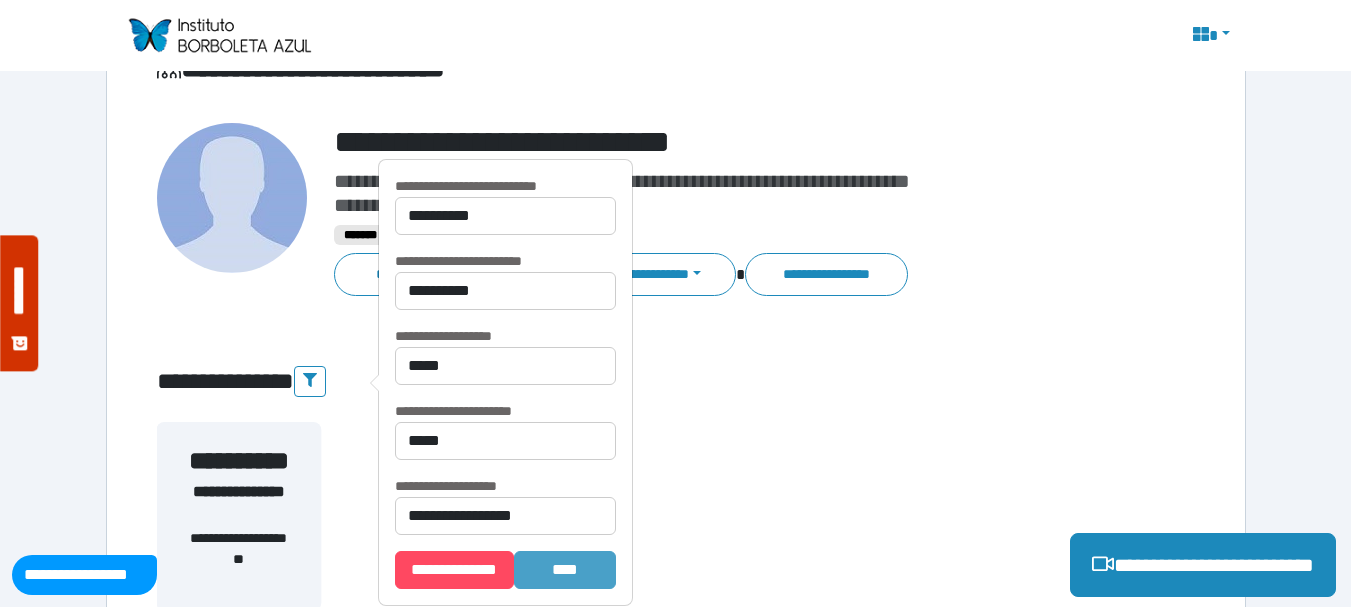 click on "*******" at bounding box center (565, 570) 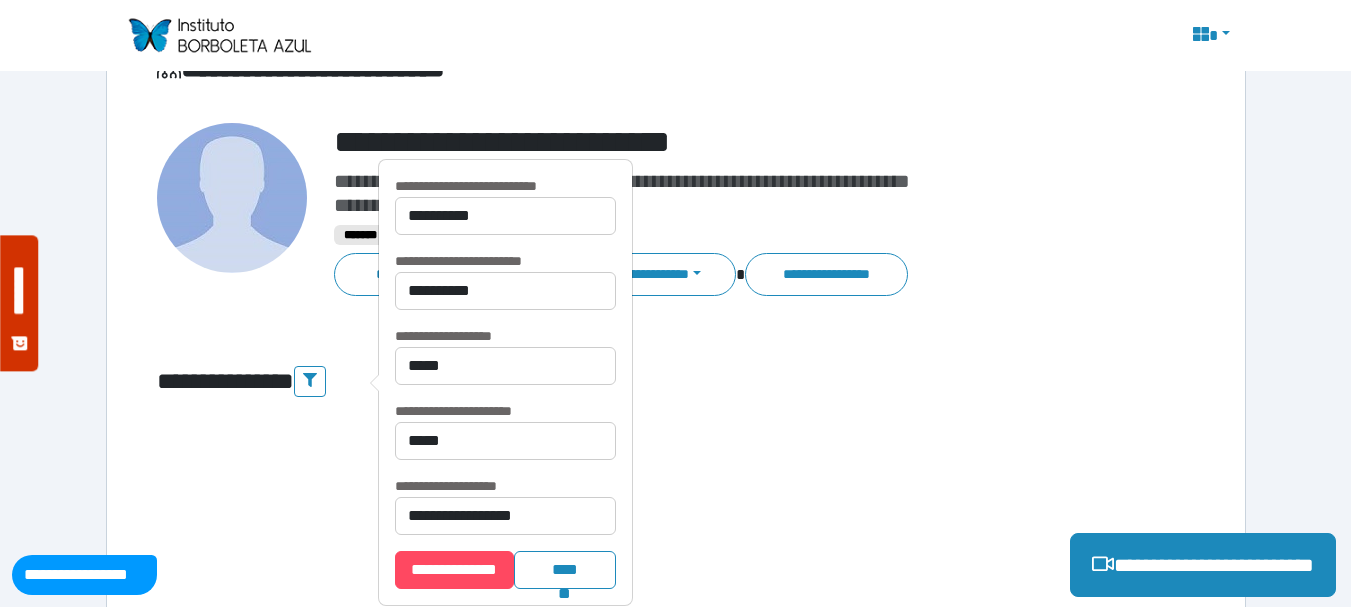 scroll, scrollTop: 200, scrollLeft: 0, axis: vertical 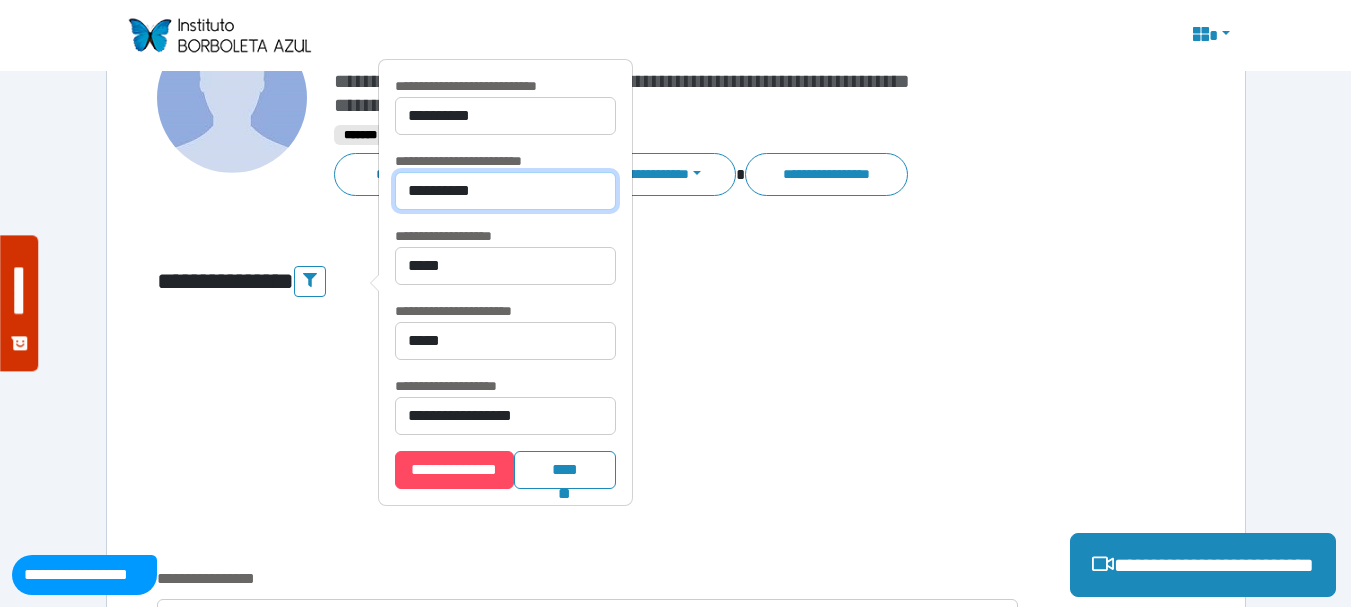click on "**********" at bounding box center (505, 191) 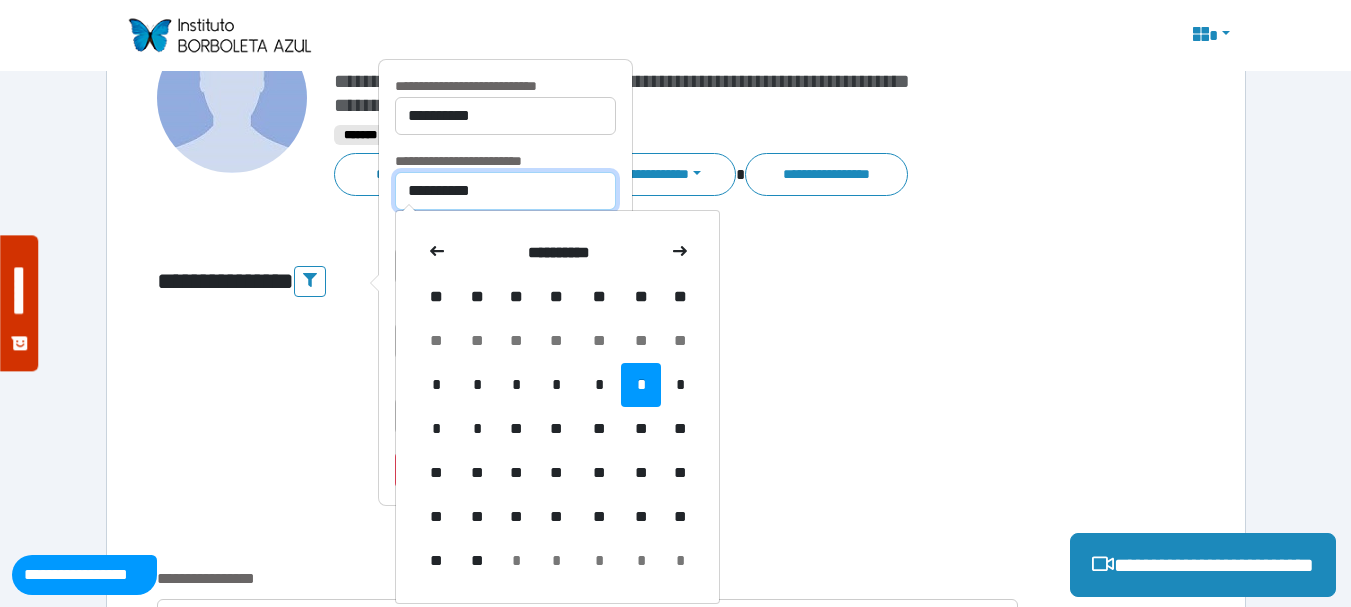 type on "**********" 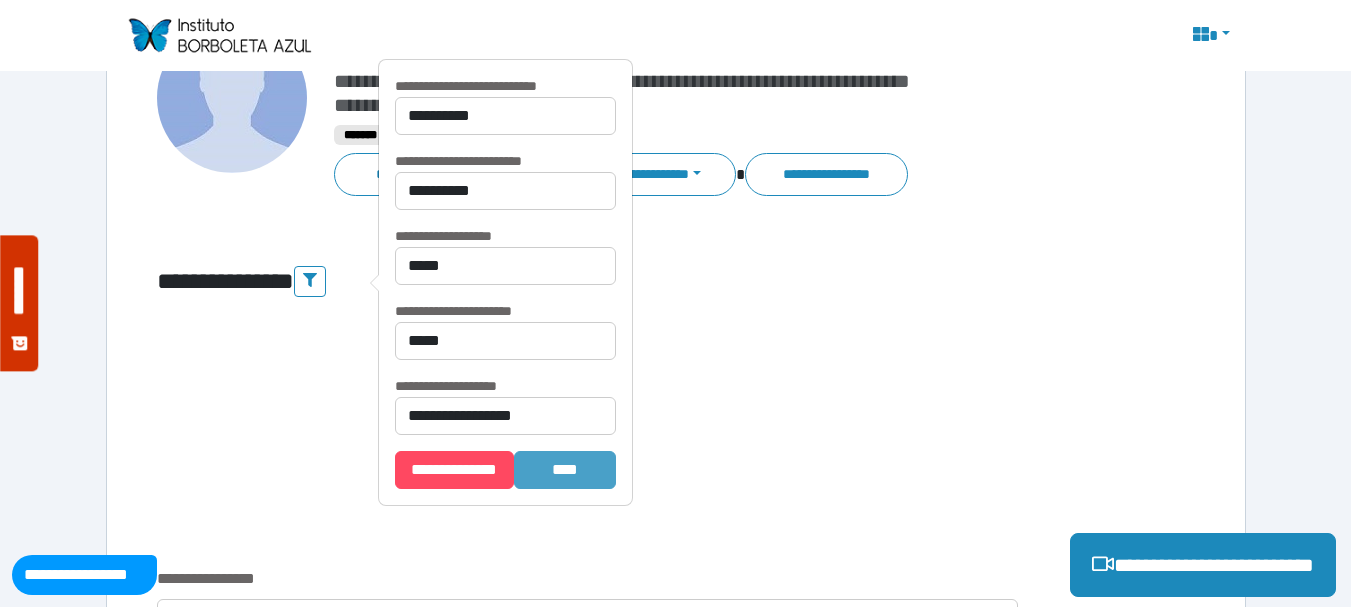 click on "*******" at bounding box center [565, 470] 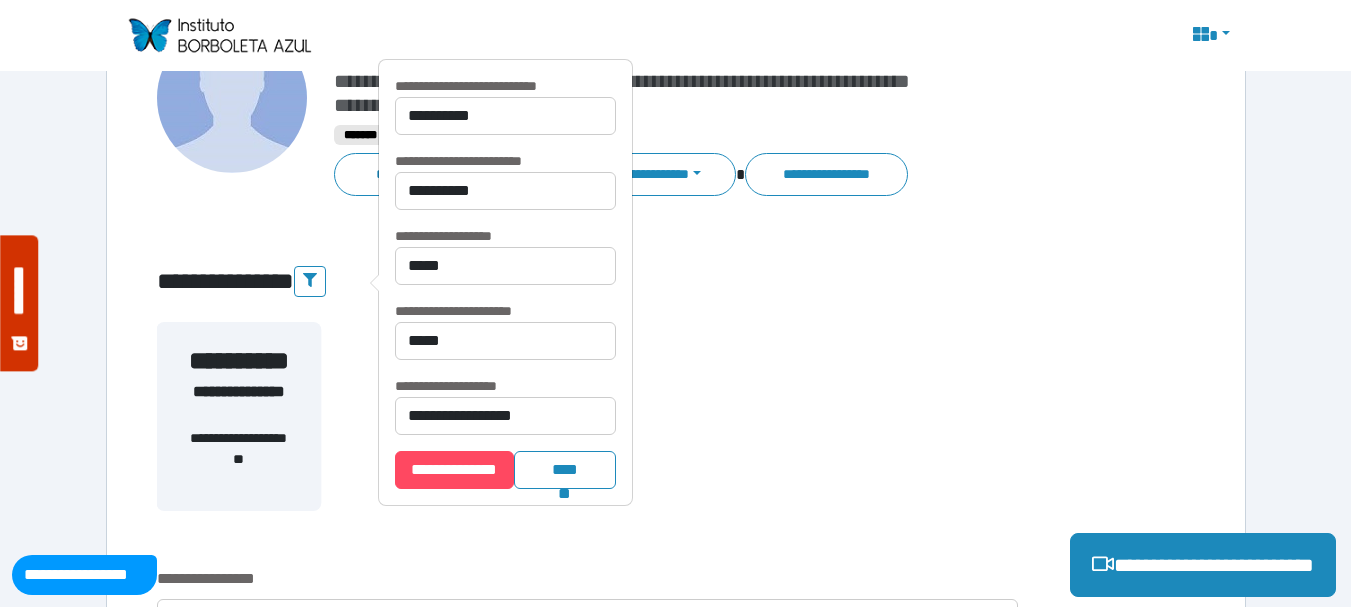 click on "**********" at bounding box center [676, 428] 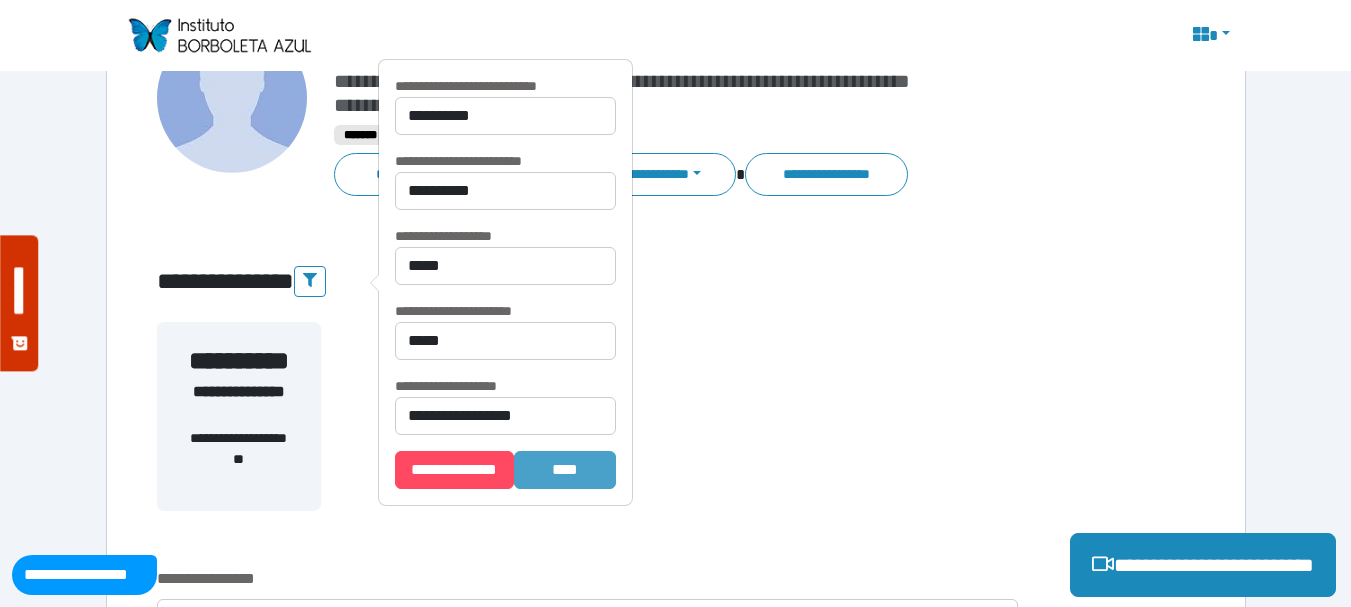 click on "*******" at bounding box center [565, 470] 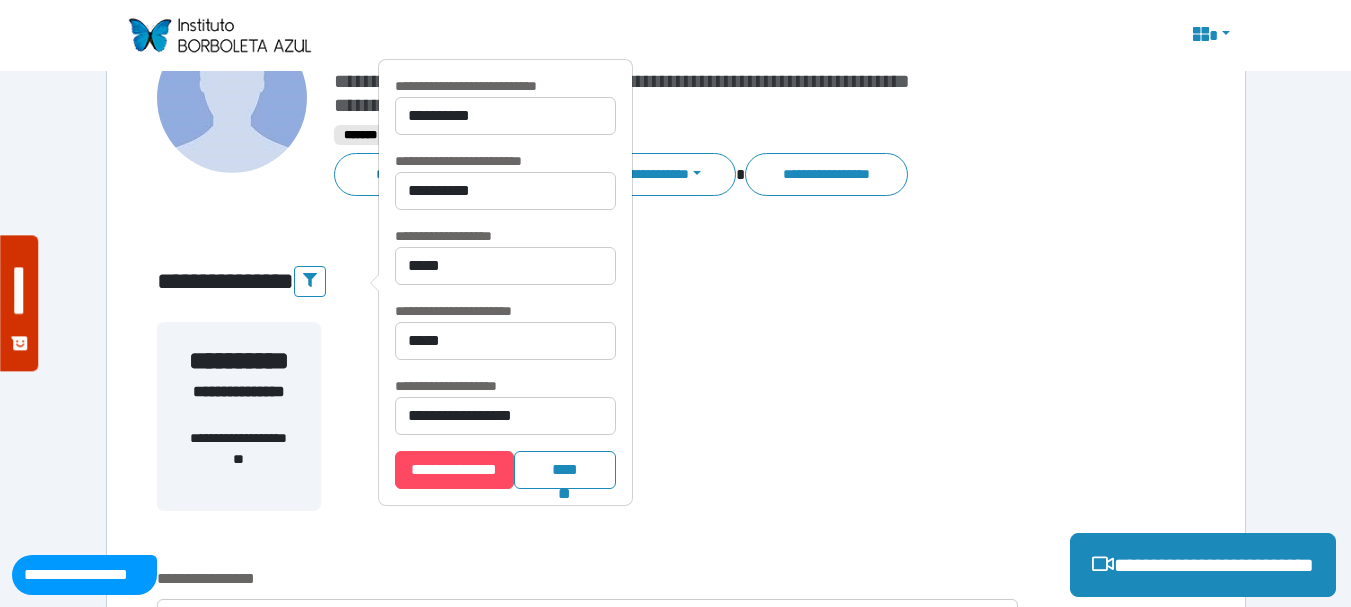 click on "**********" at bounding box center [676, 428] 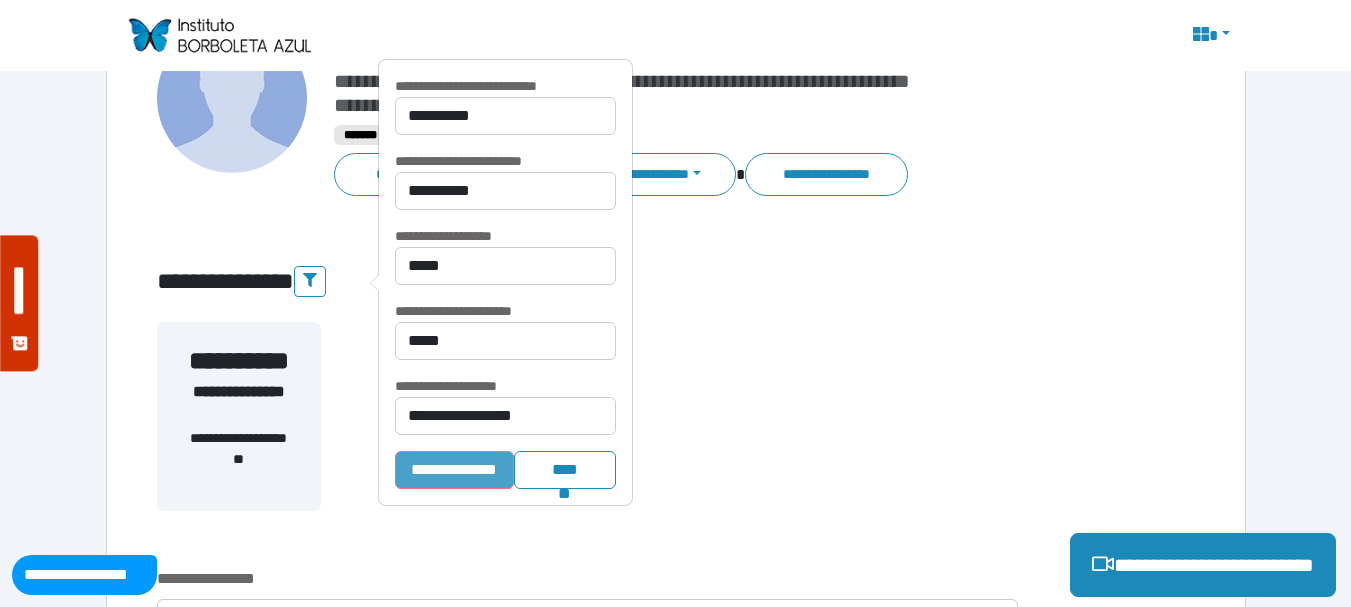 click on "**********" at bounding box center (454, 470) 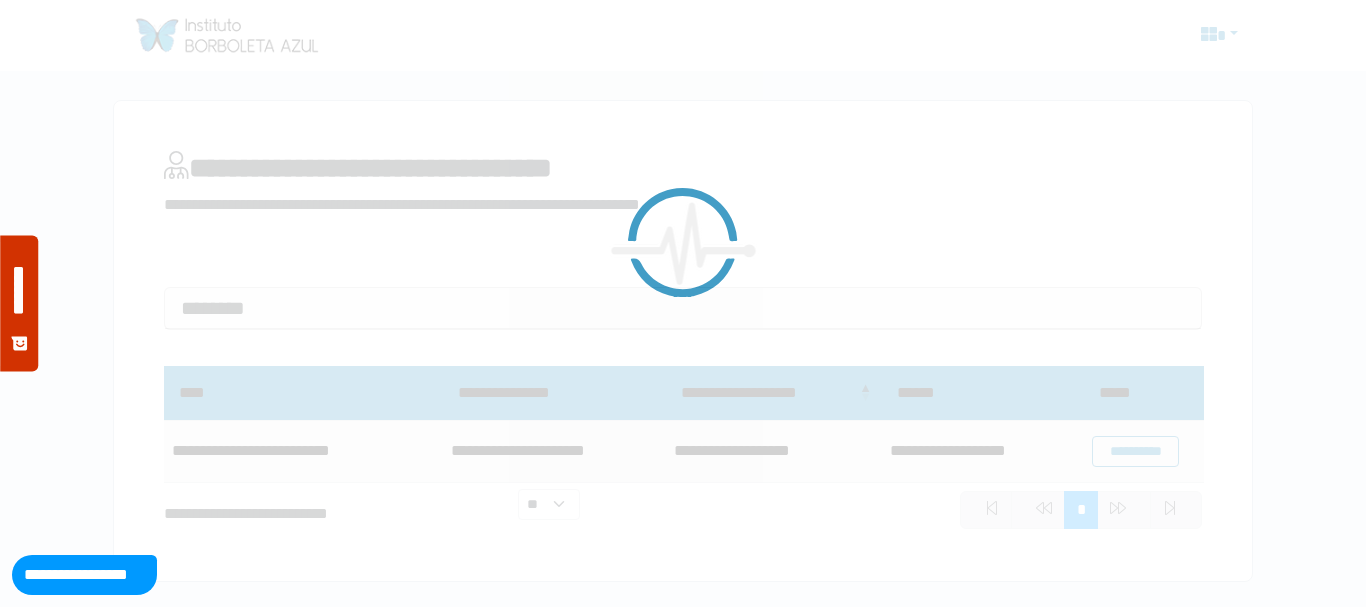 scroll, scrollTop: 0, scrollLeft: 0, axis: both 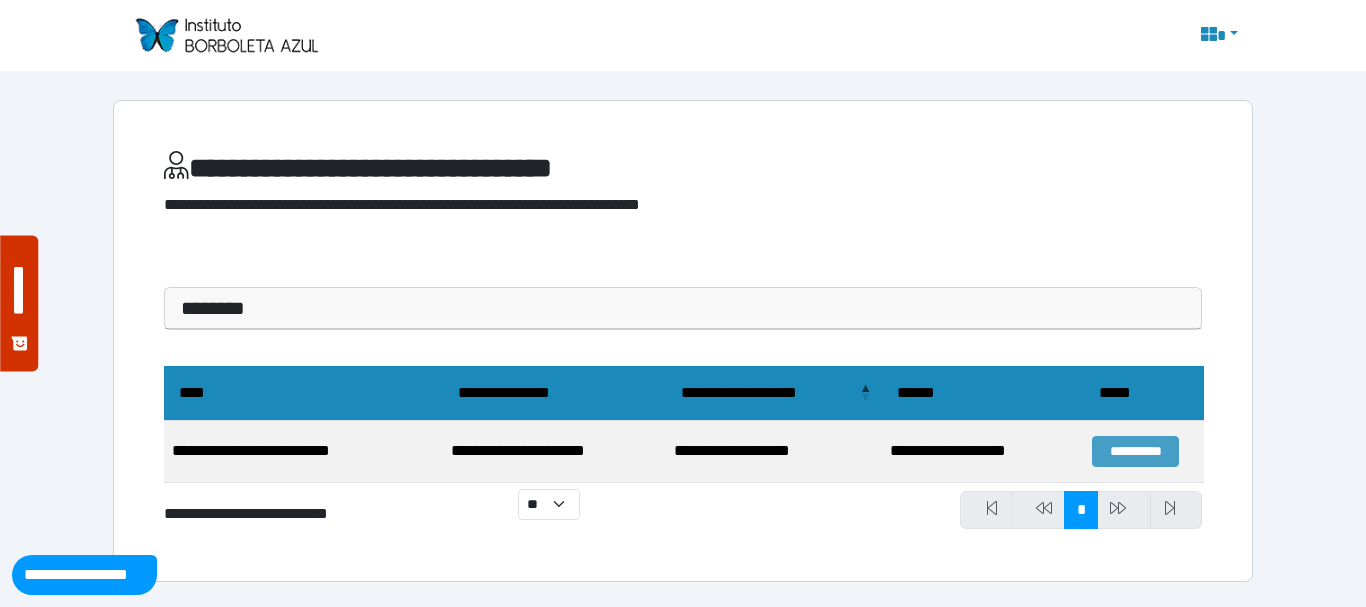 click on "**********" at bounding box center (1135, 451) 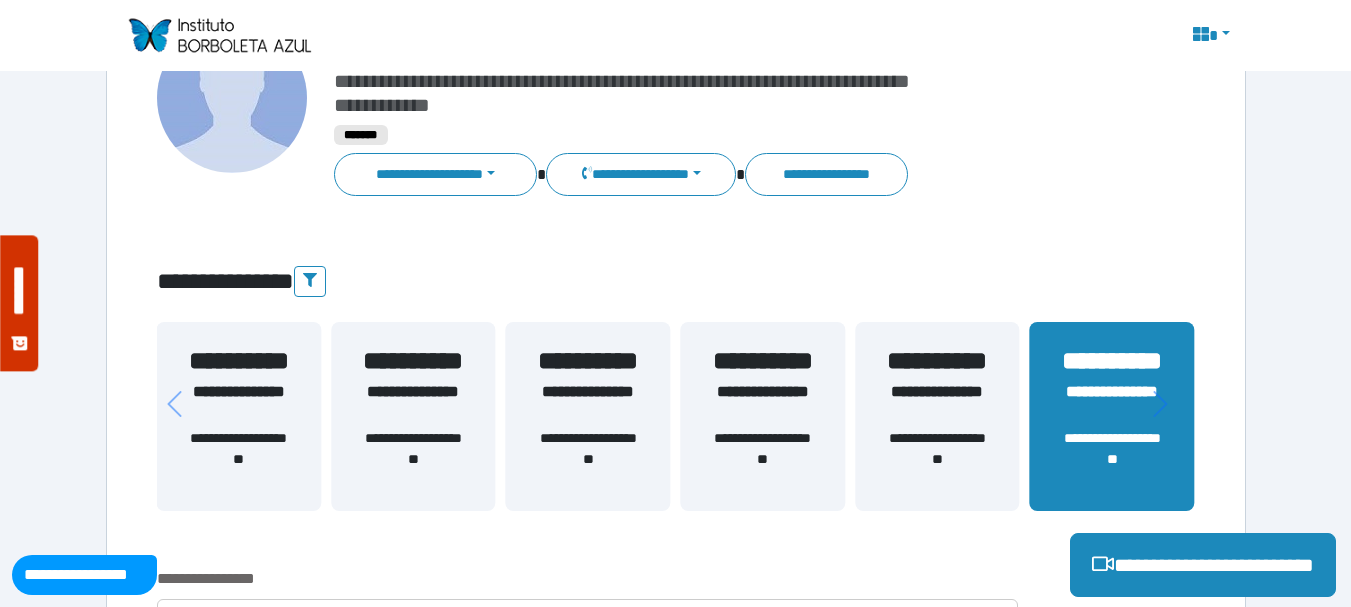 scroll, scrollTop: 300, scrollLeft: 0, axis: vertical 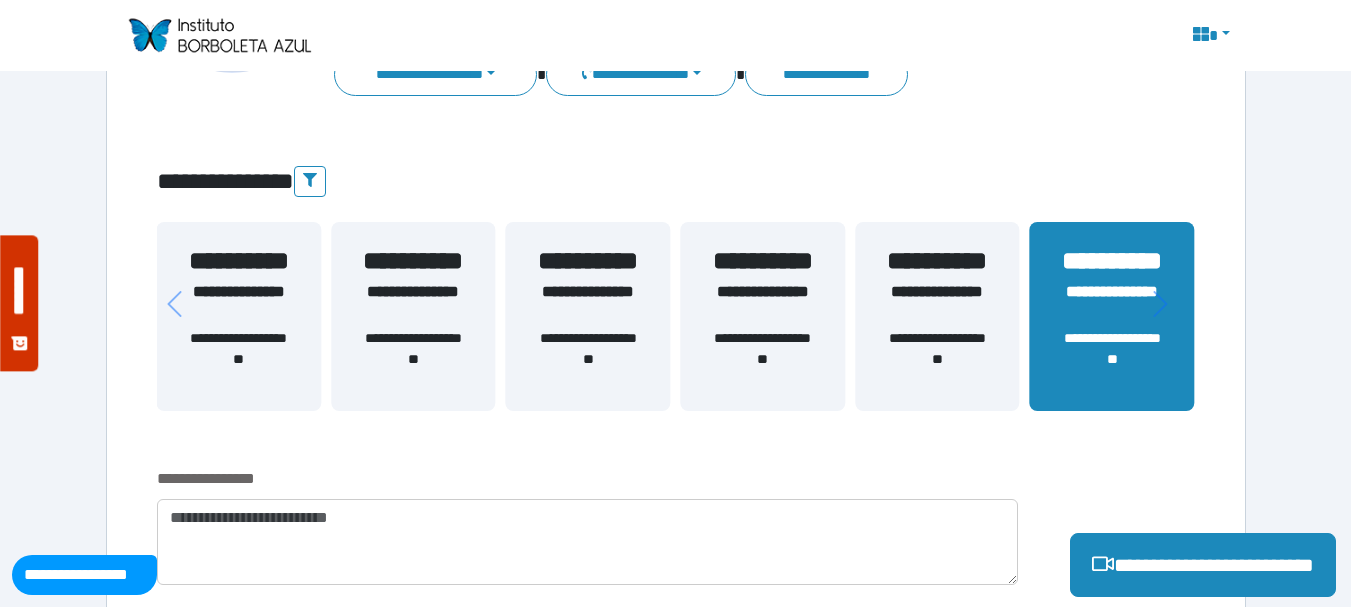 click on "**********" at bounding box center [588, 359] 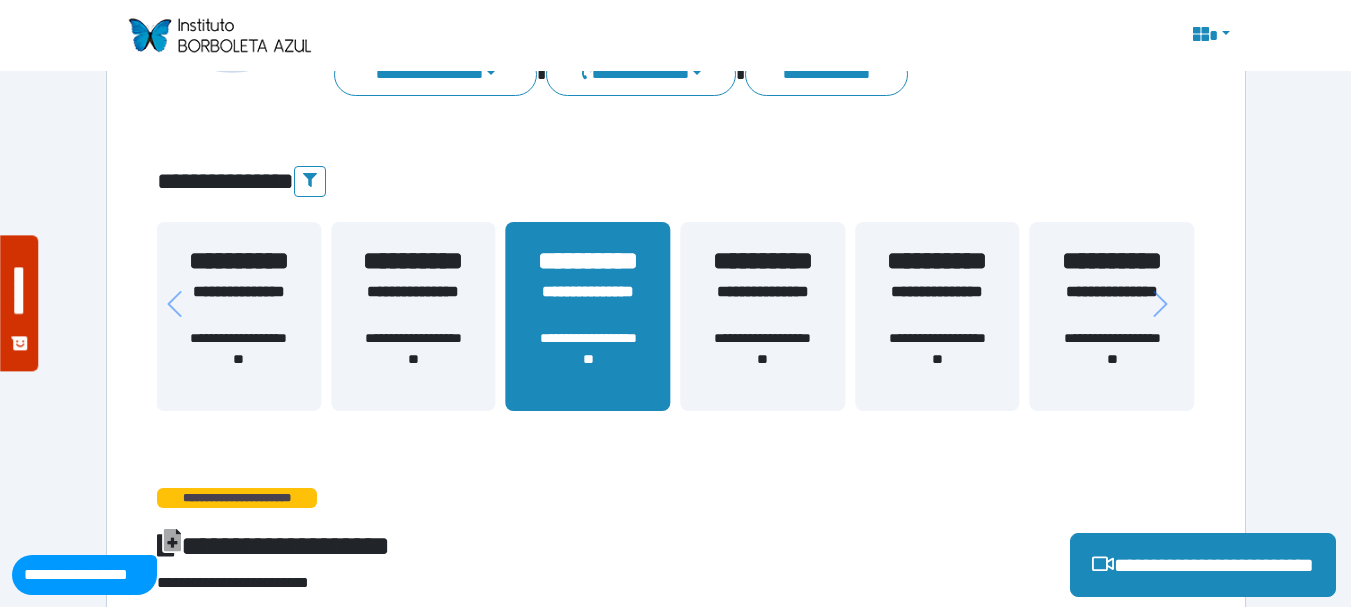 click on "**********" at bounding box center [238, 304] 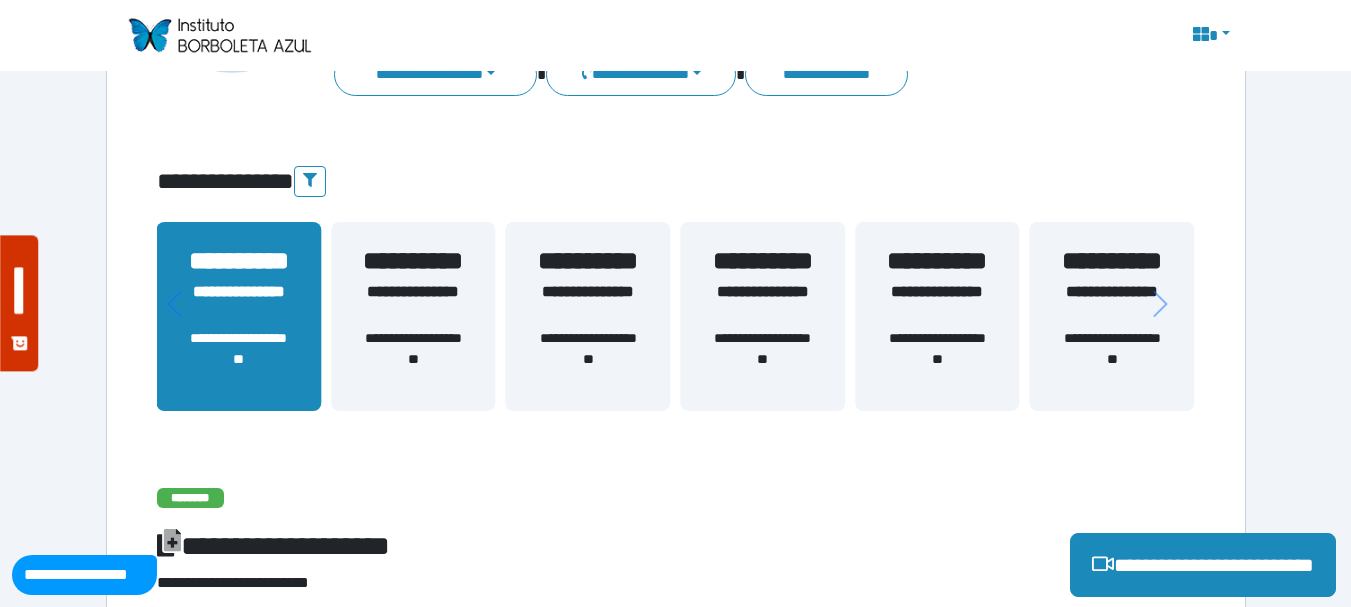 click on "**********" at bounding box center [413, 304] 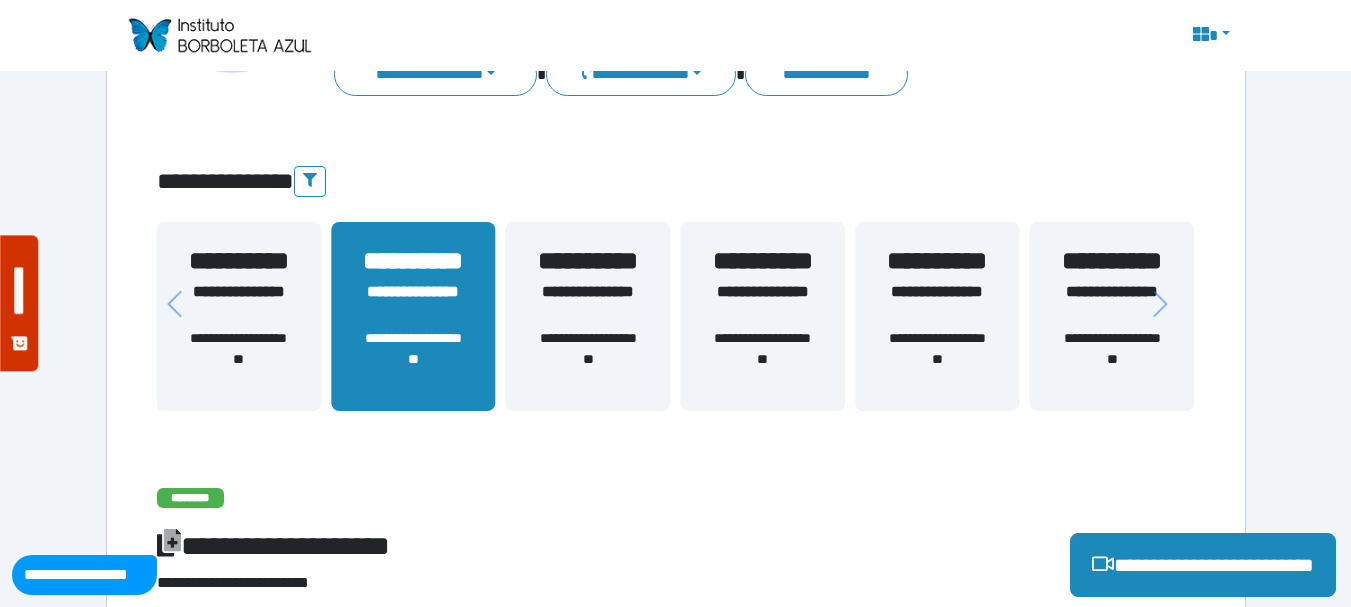 click on "**********" at bounding box center [762, 359] 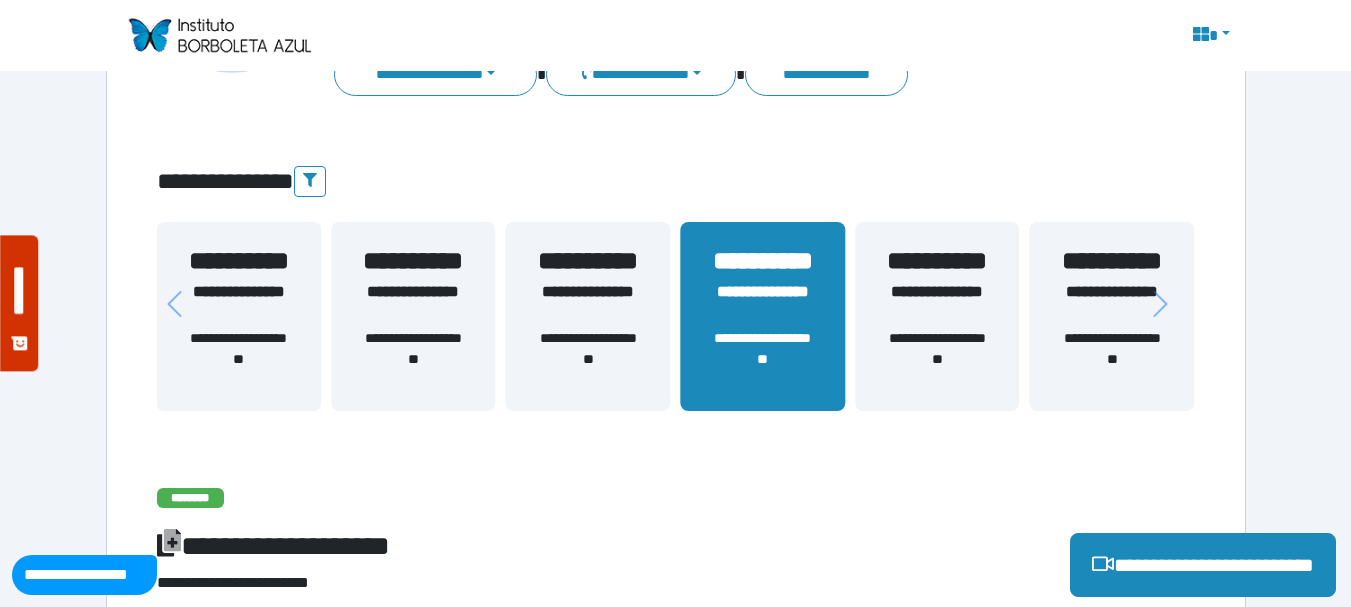 click on "**********" at bounding box center (937, 359) 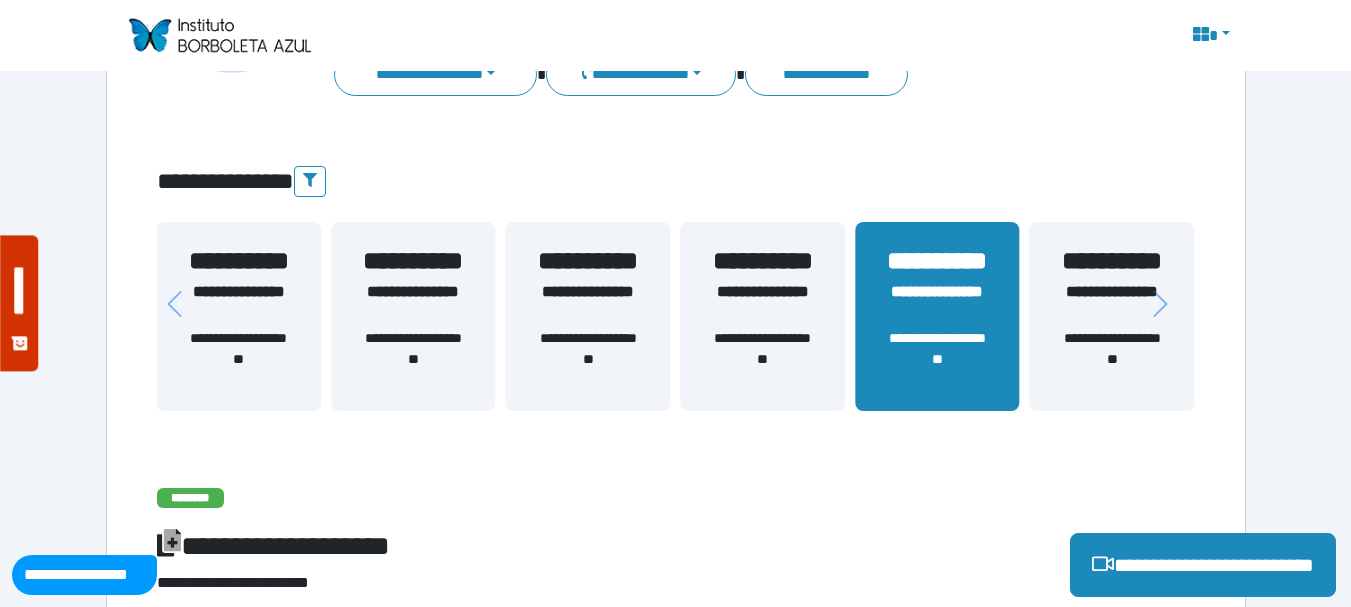 click on "**********" at bounding box center (1112, 359) 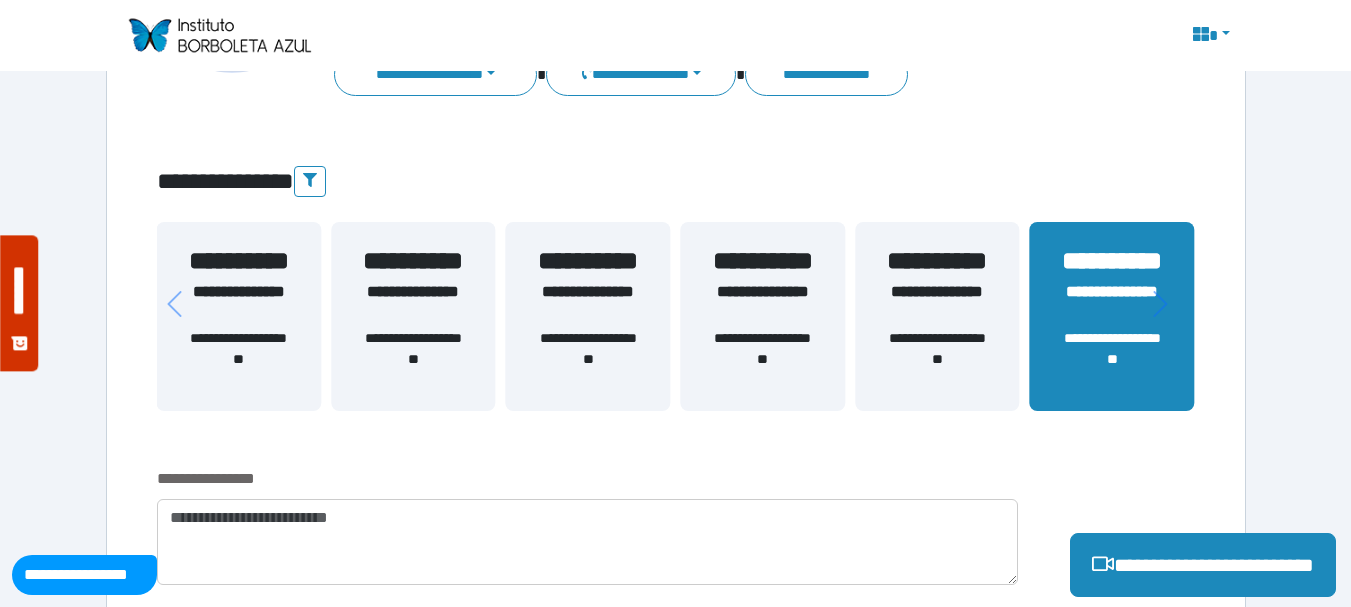 click on "**********" at bounding box center [588, 304] 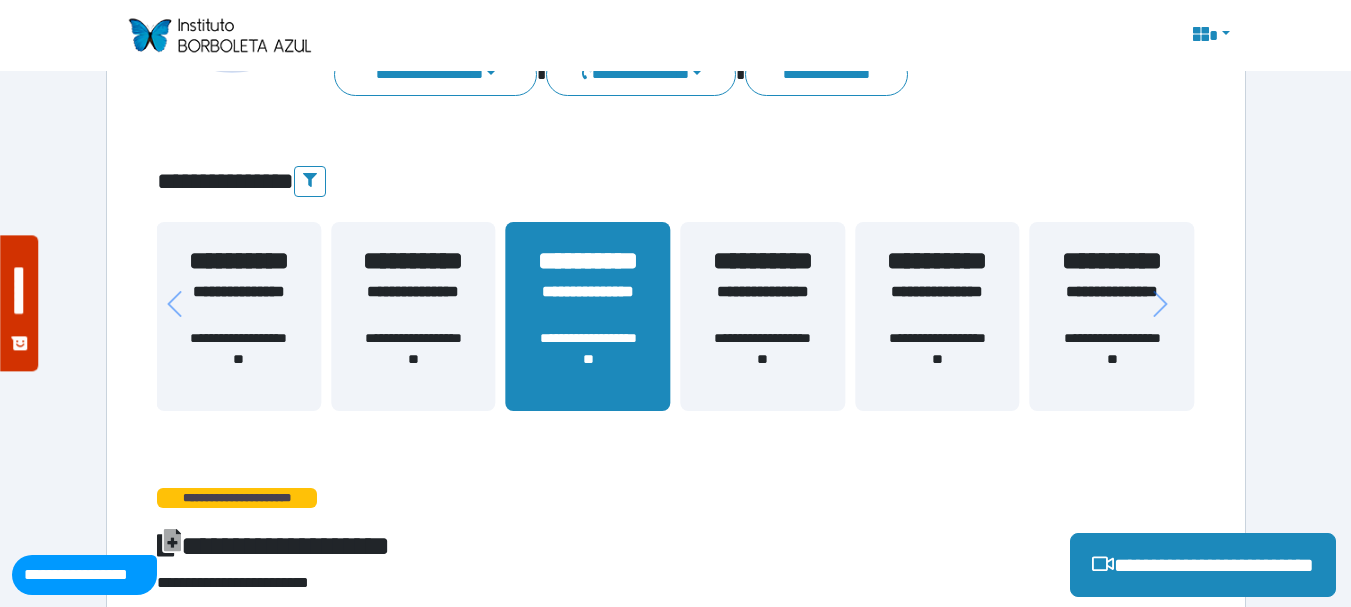 click on "**********" at bounding box center (1112, 304) 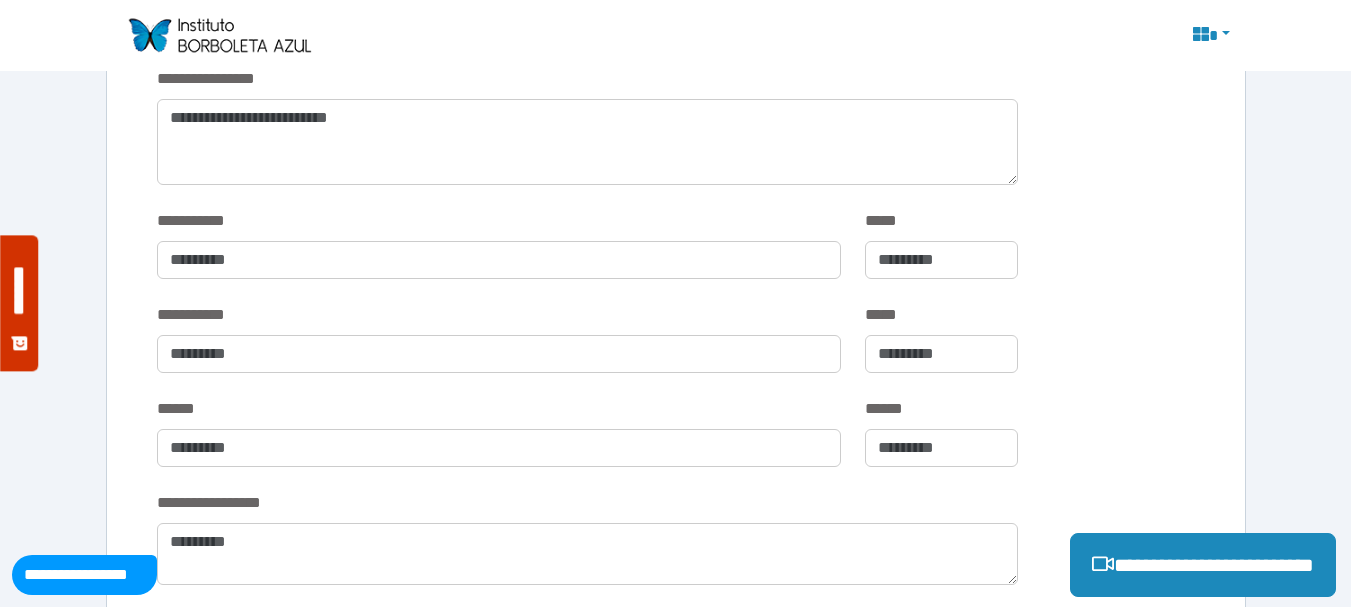 scroll, scrollTop: 300, scrollLeft: 0, axis: vertical 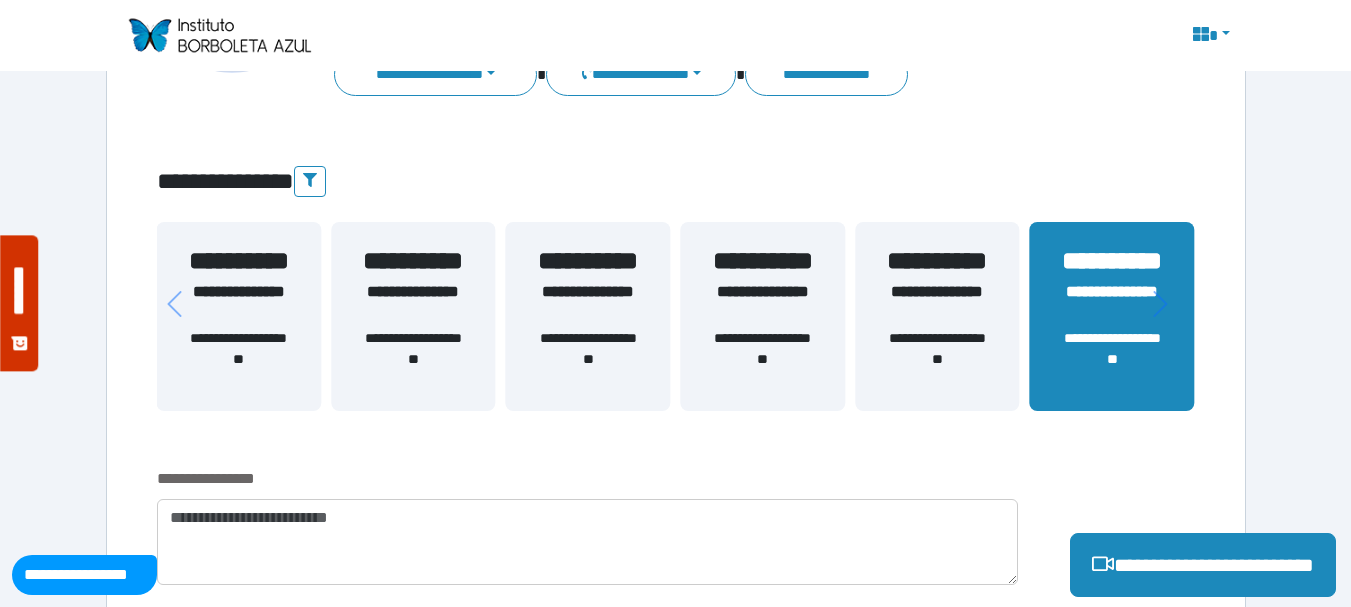 click on "**********" at bounding box center [588, 304] 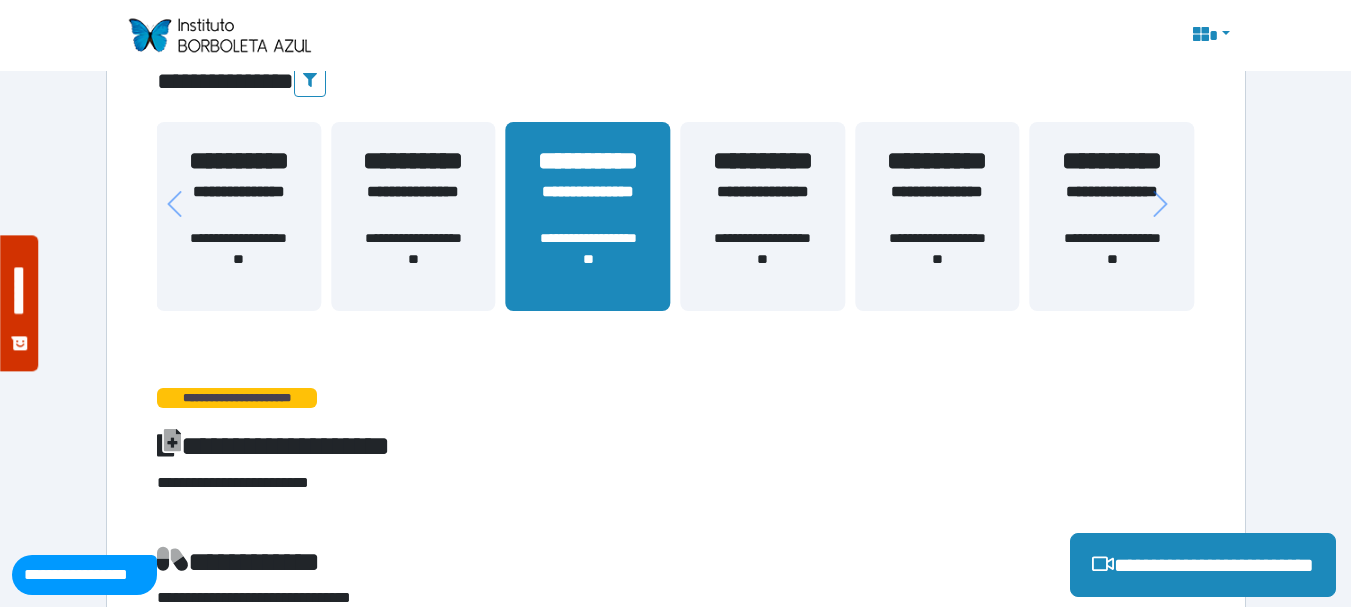 scroll, scrollTop: 300, scrollLeft: 0, axis: vertical 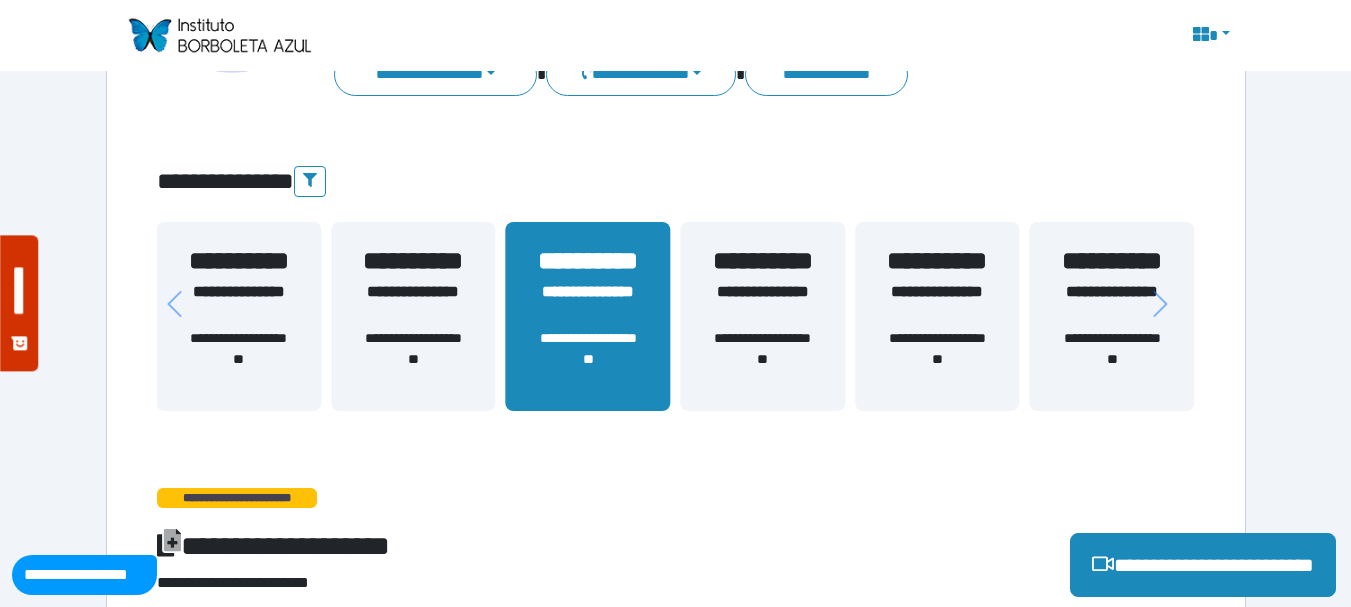 click on "**********" at bounding box center [237, 498] 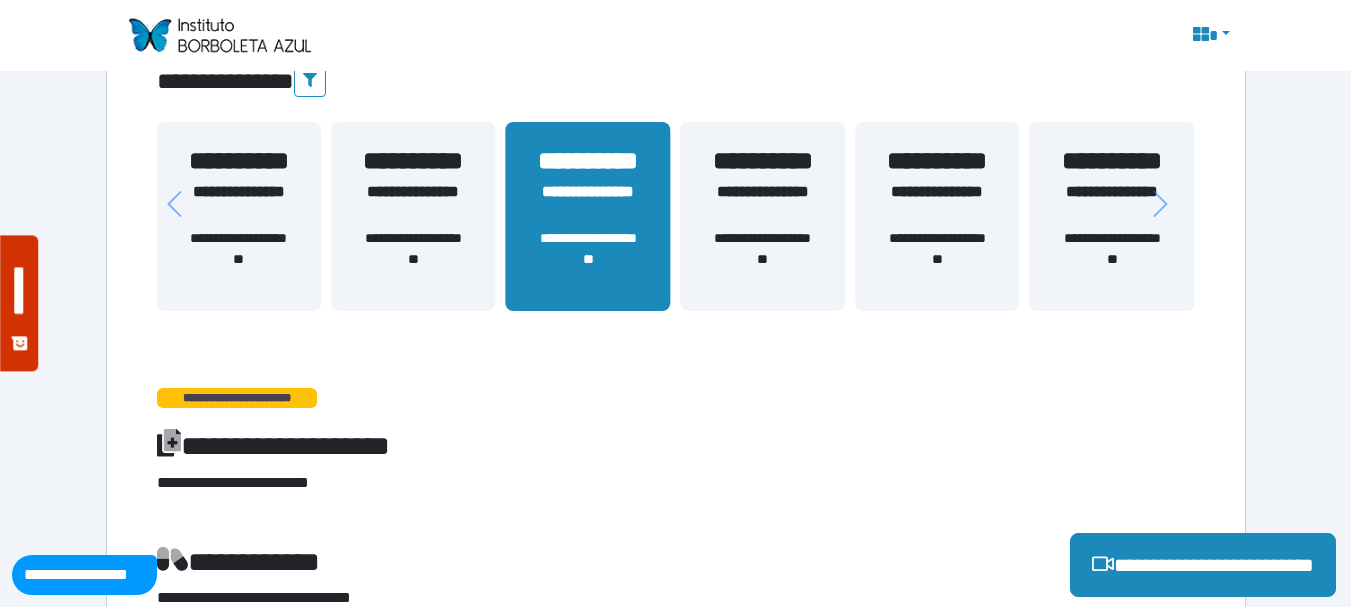 scroll, scrollTop: 300, scrollLeft: 0, axis: vertical 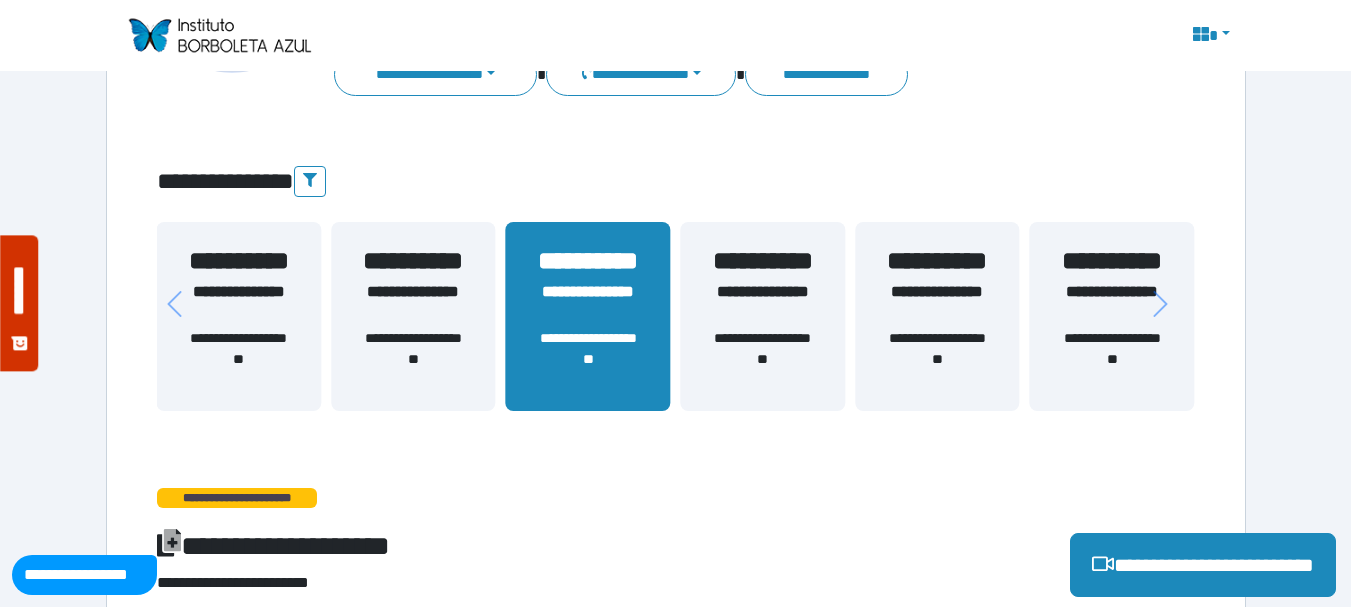 click on "**********" at bounding box center (762, 359) 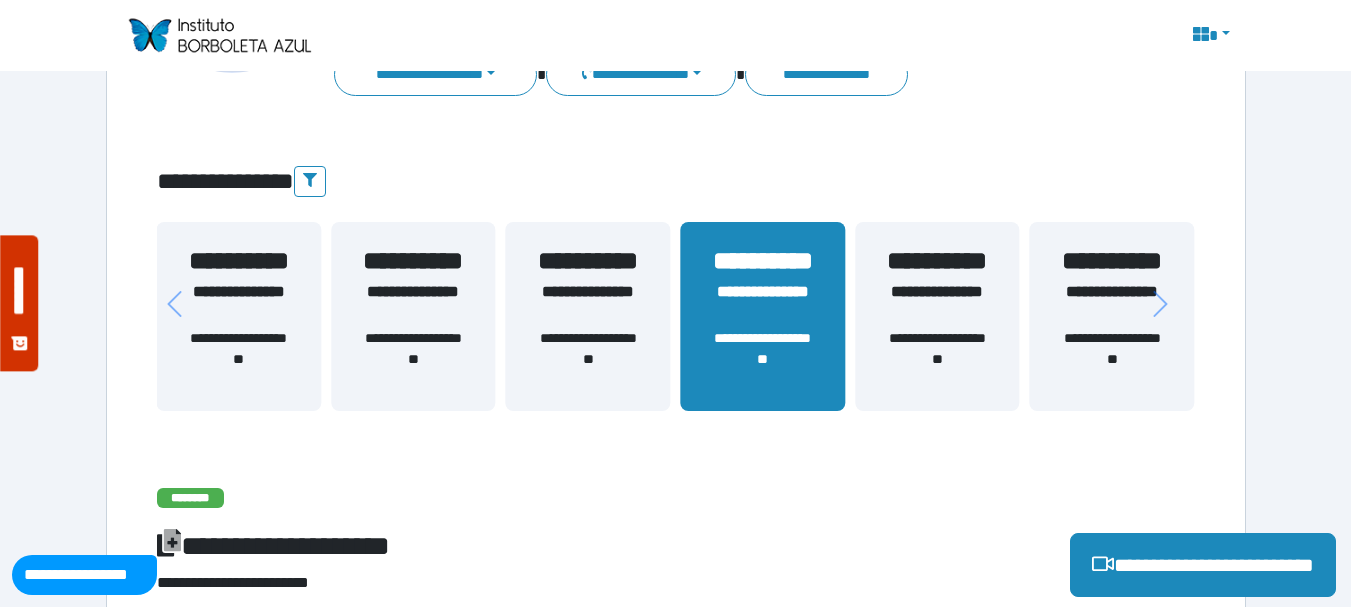 click on "**********" at bounding box center [937, 359] 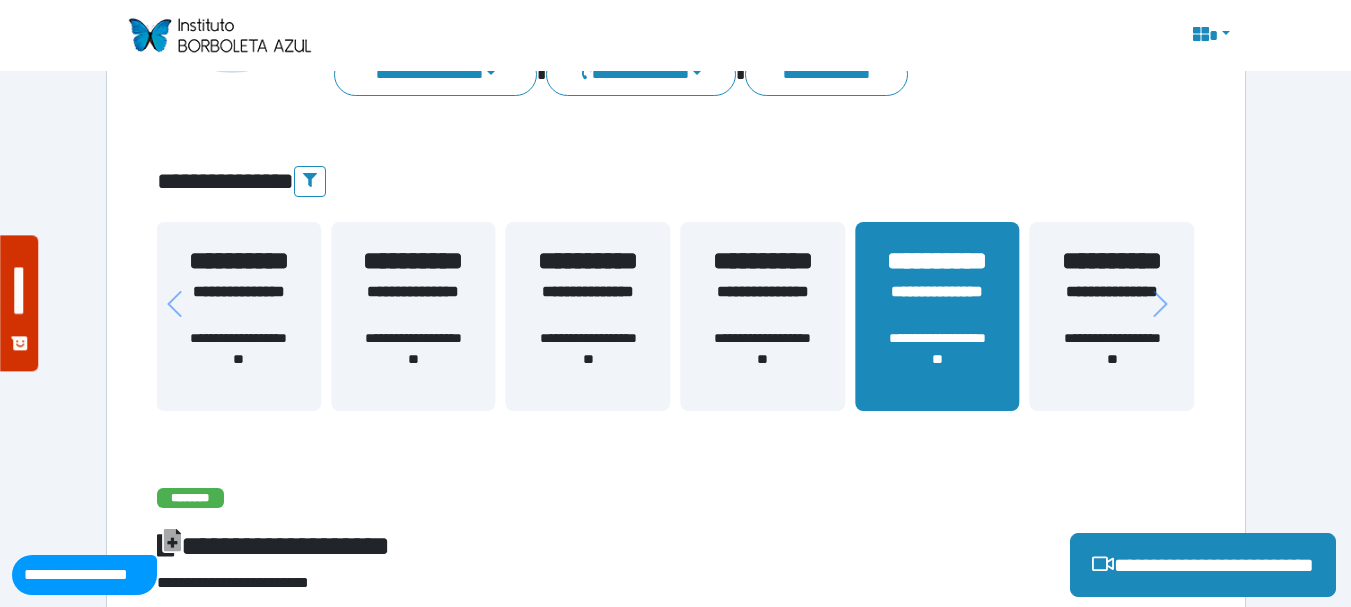 click on "**********" at bounding box center [1112, 359] 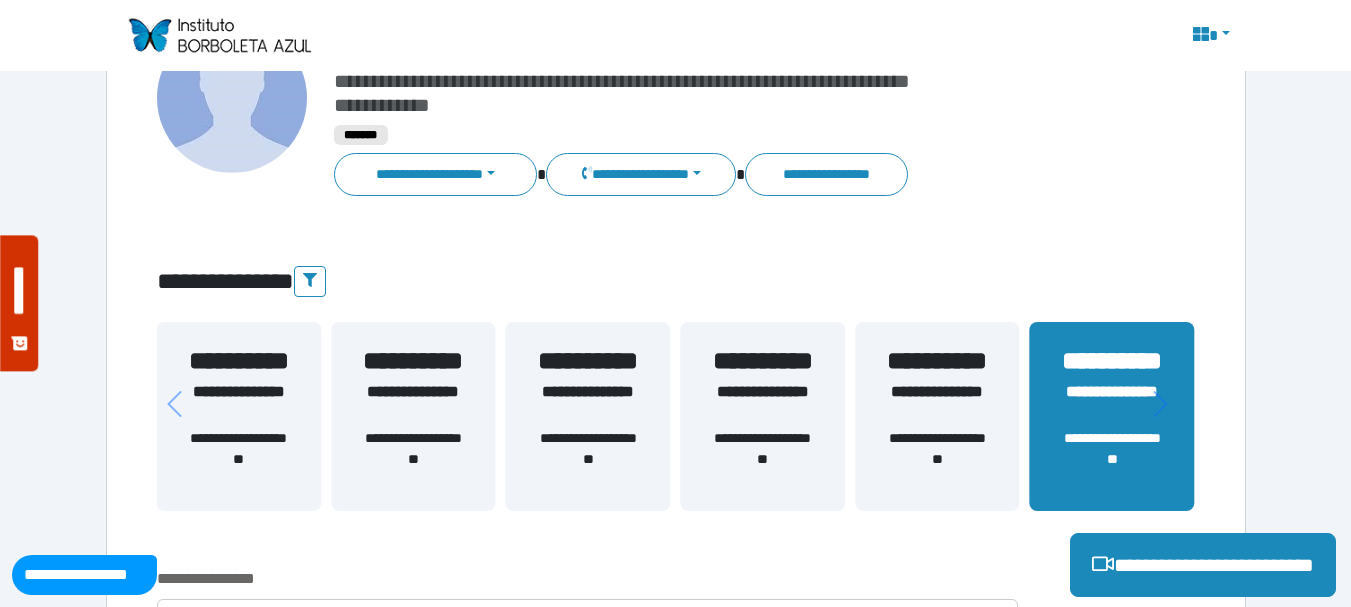 scroll, scrollTop: 0, scrollLeft: 0, axis: both 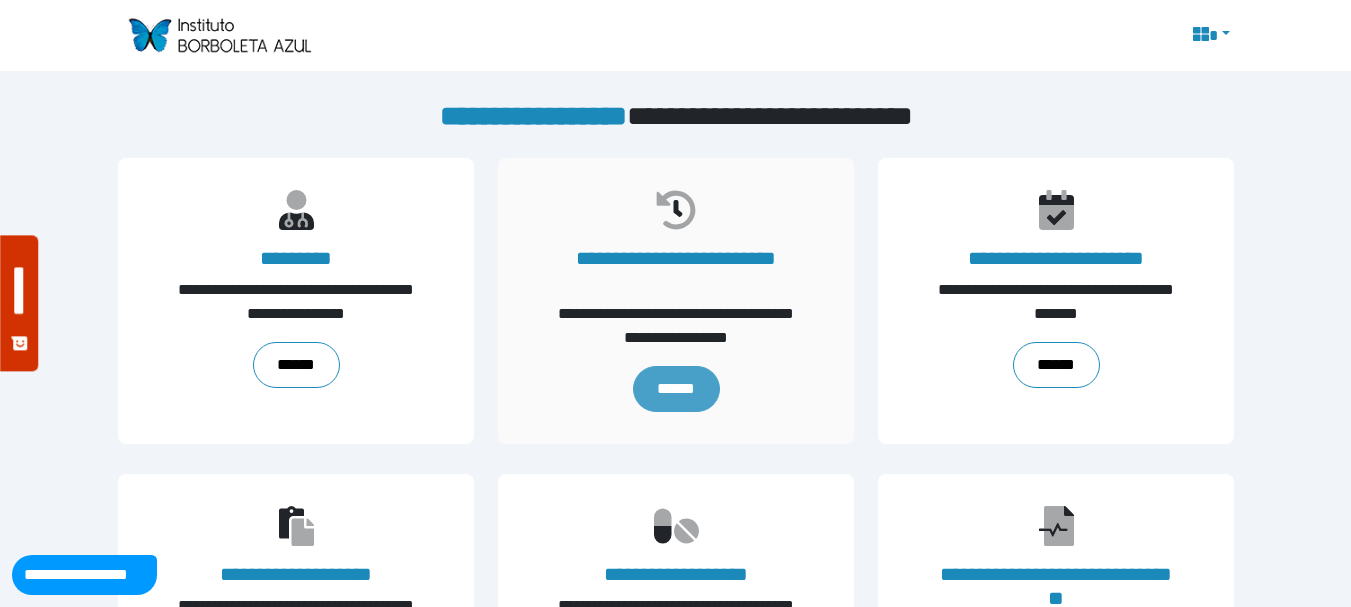 click on "******" at bounding box center (675, 389) 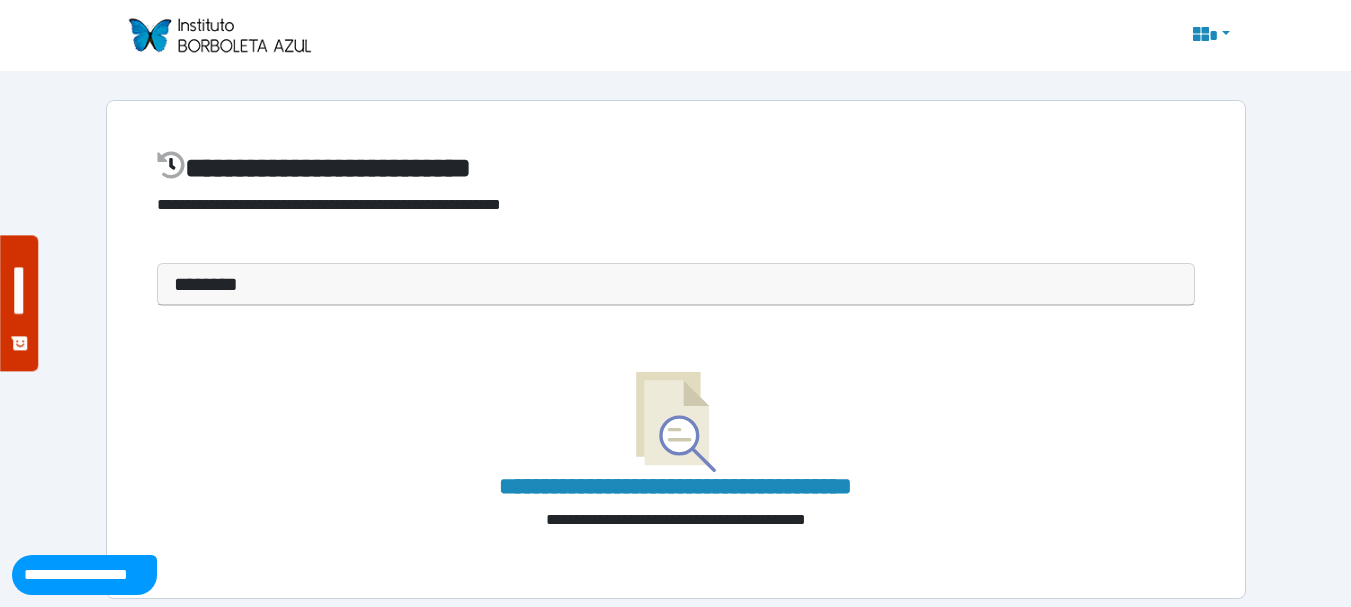 scroll, scrollTop: 12, scrollLeft: 0, axis: vertical 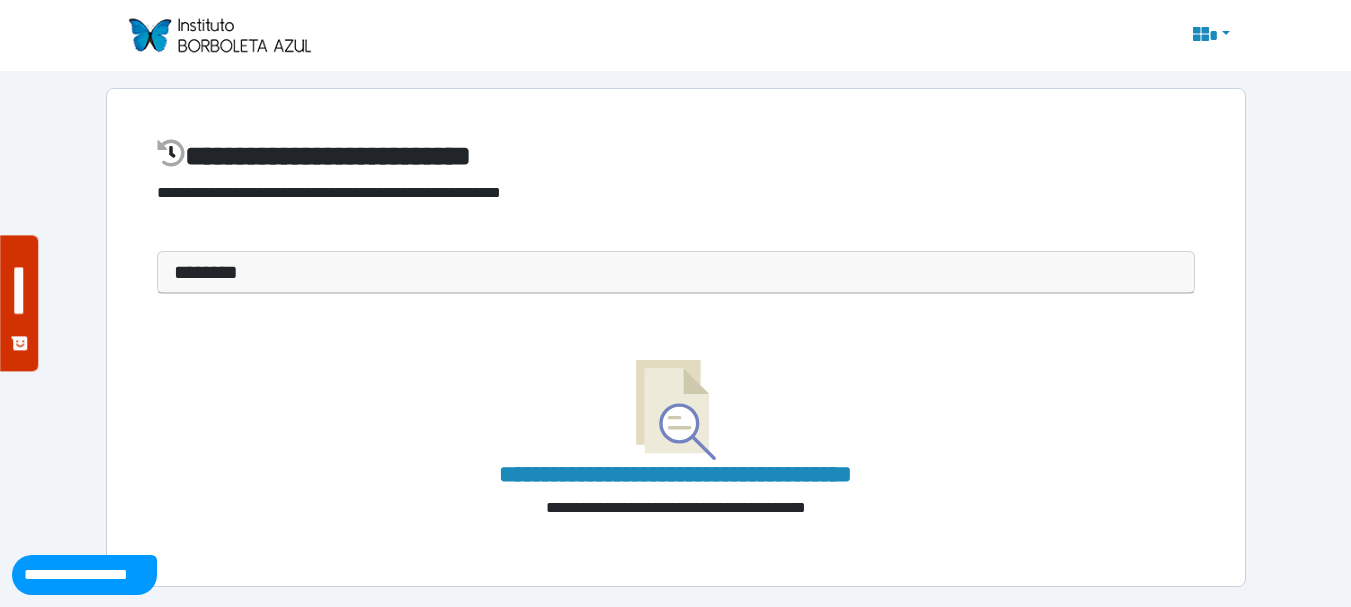 click on "********" at bounding box center (676, 272) 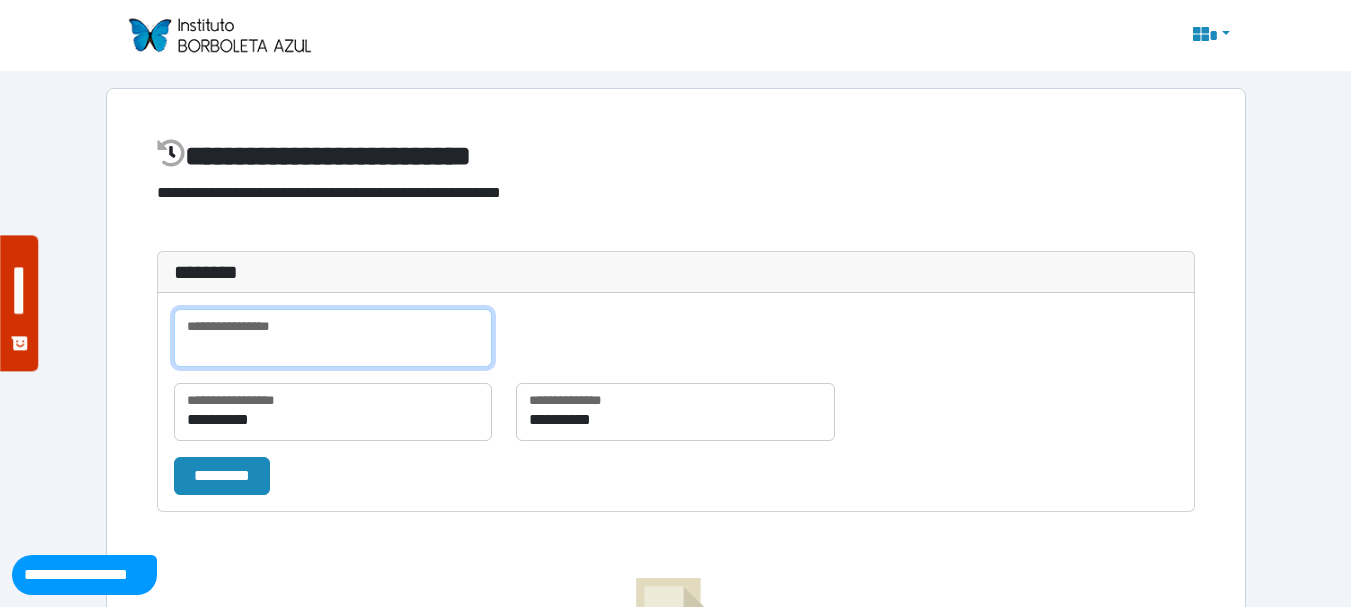click at bounding box center (333, 338) 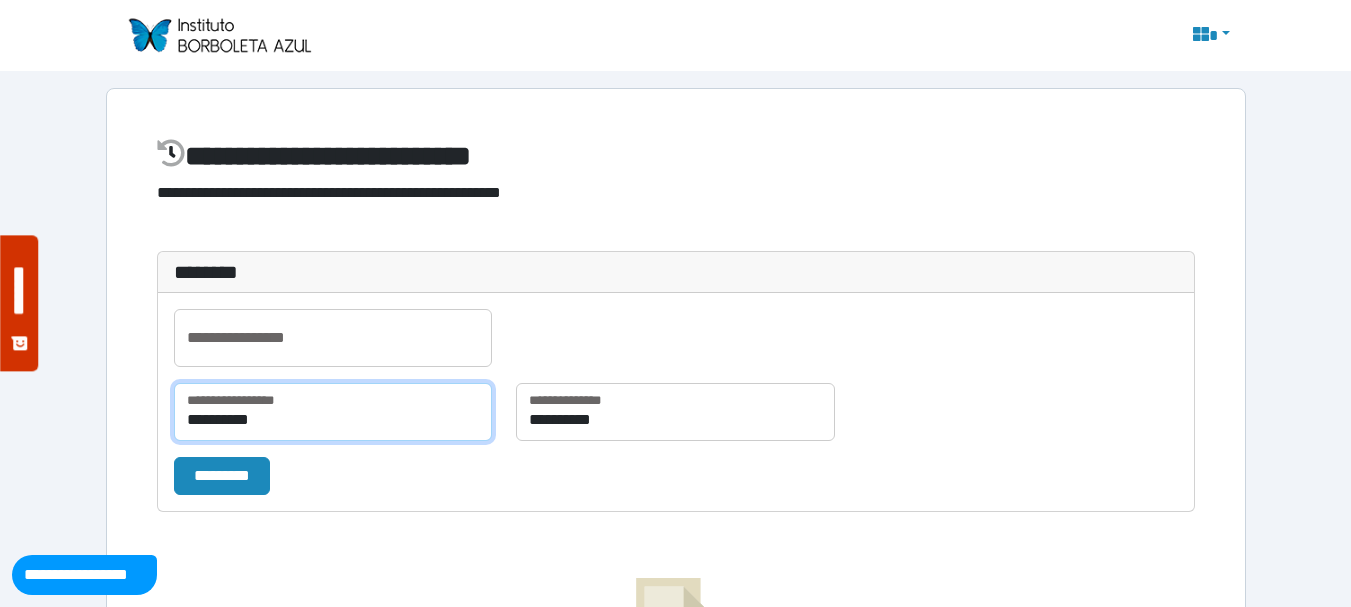 click on "**********" at bounding box center [333, 412] 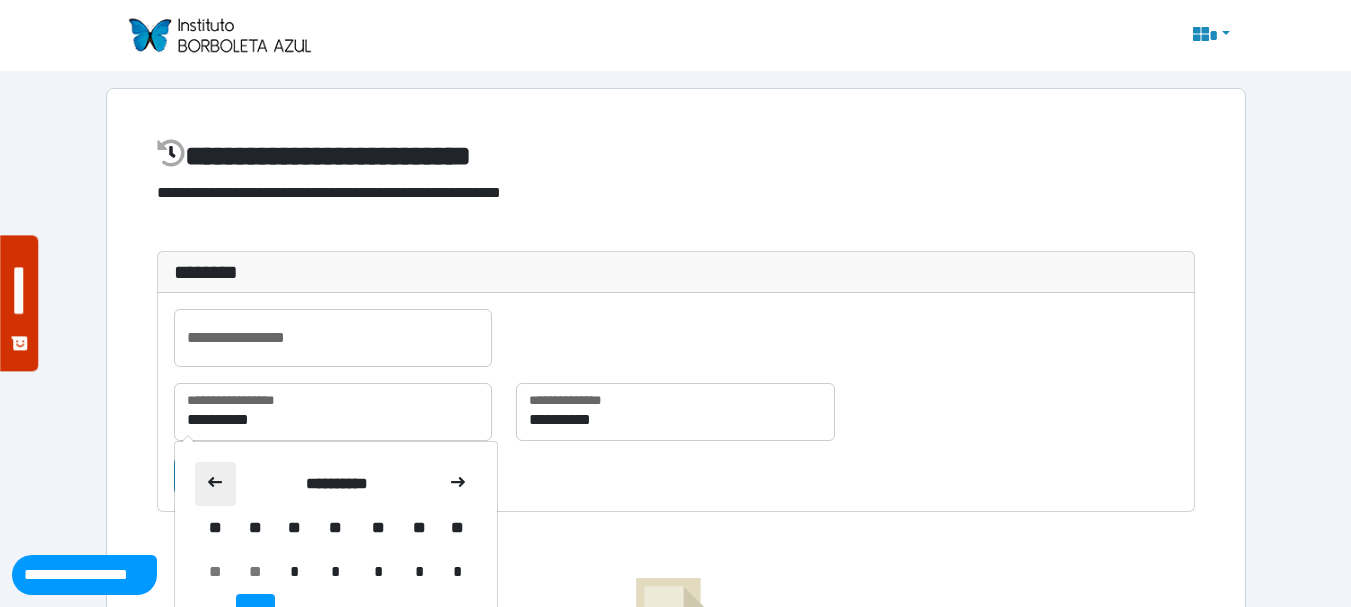 click 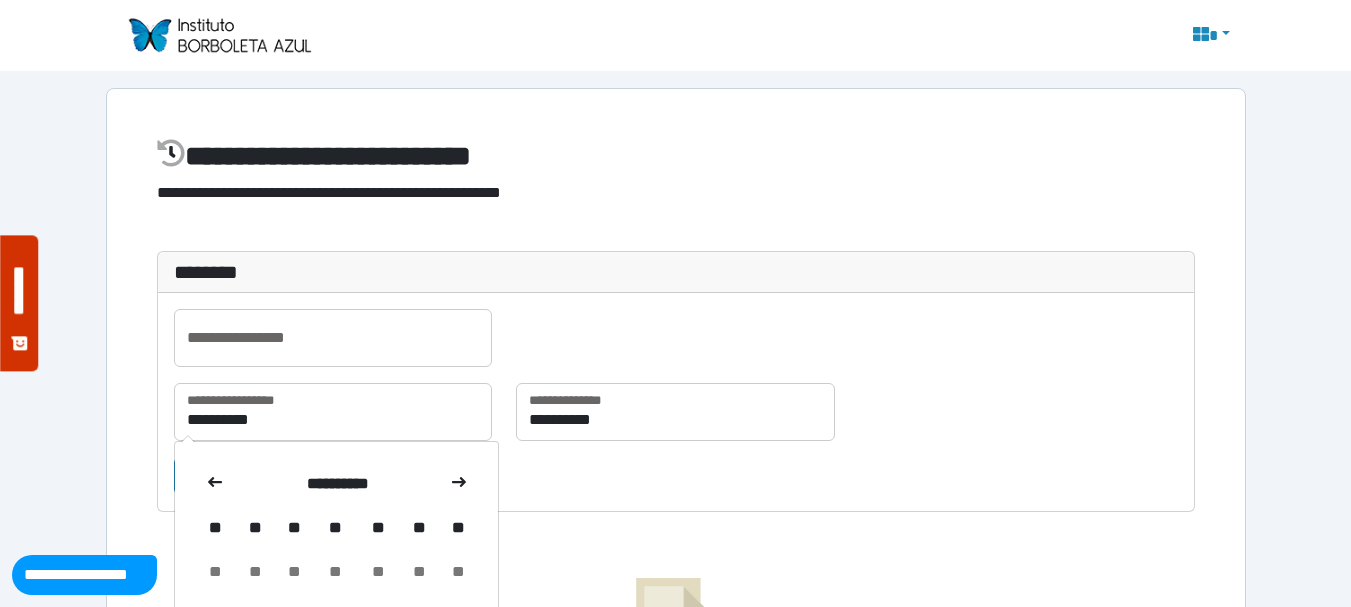 click 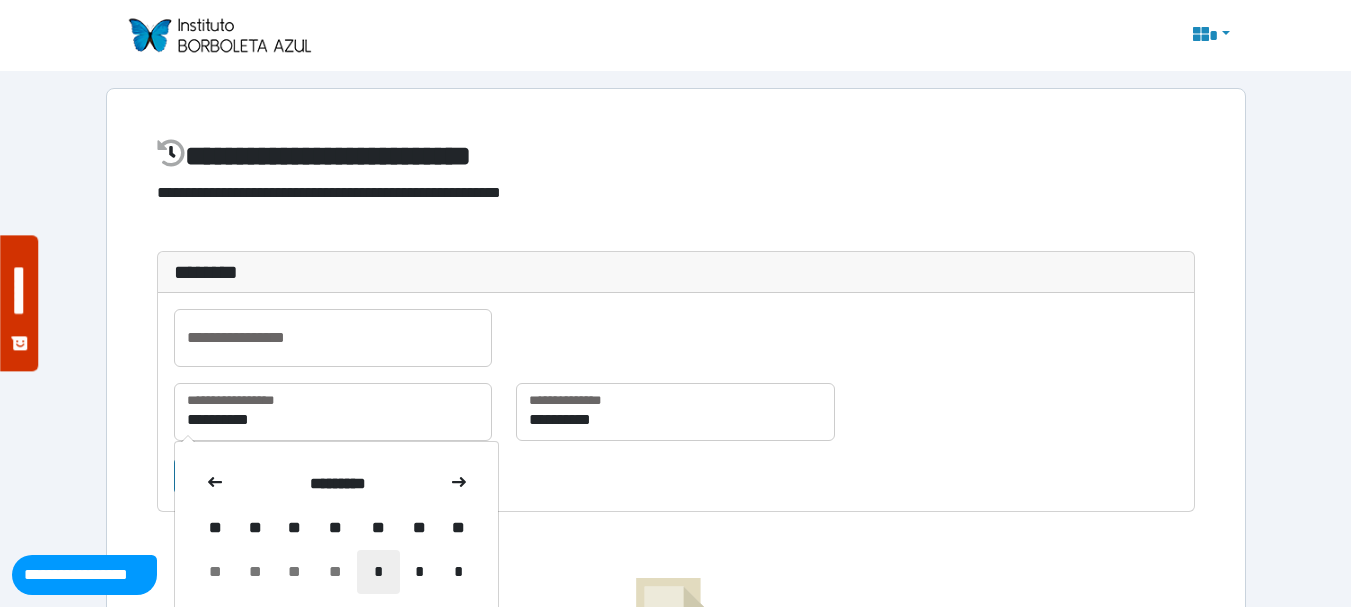 click on "*" at bounding box center [378, 572] 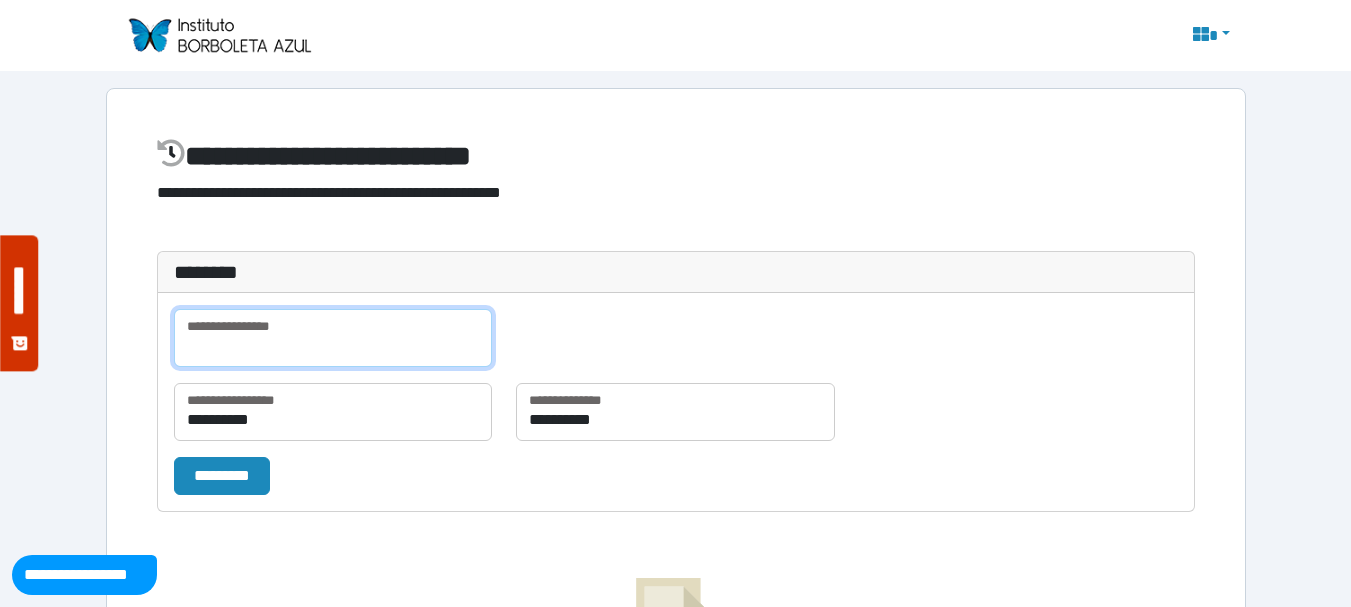 click at bounding box center [333, 338] 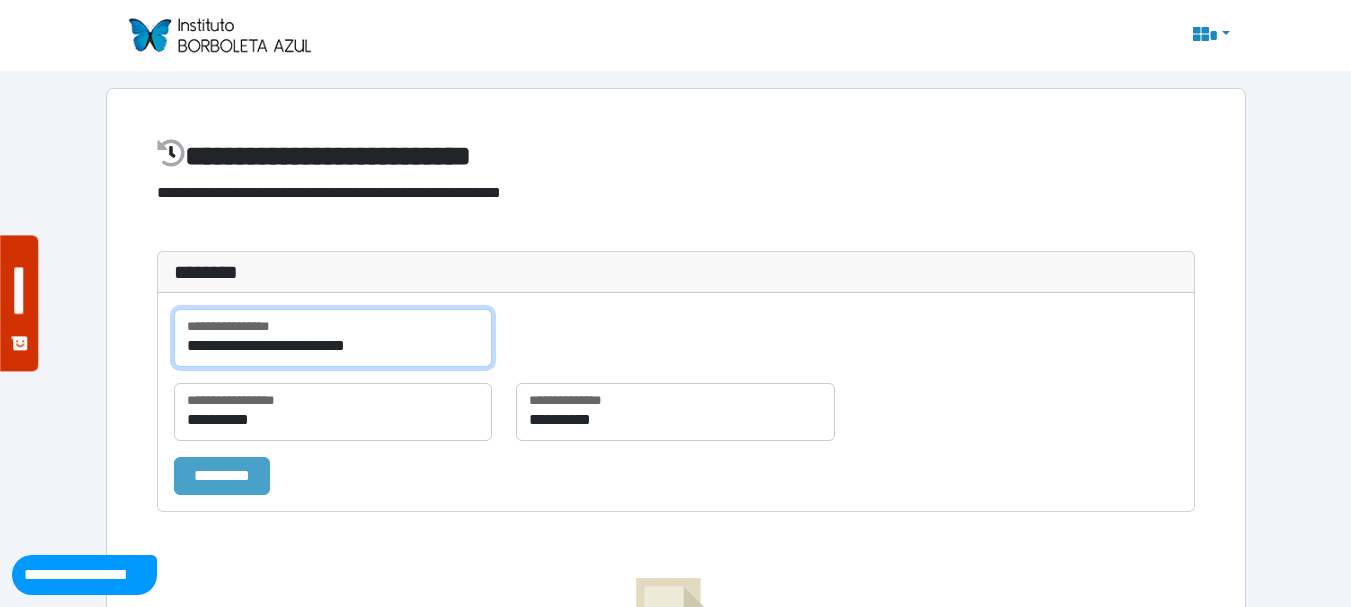 type on "**********" 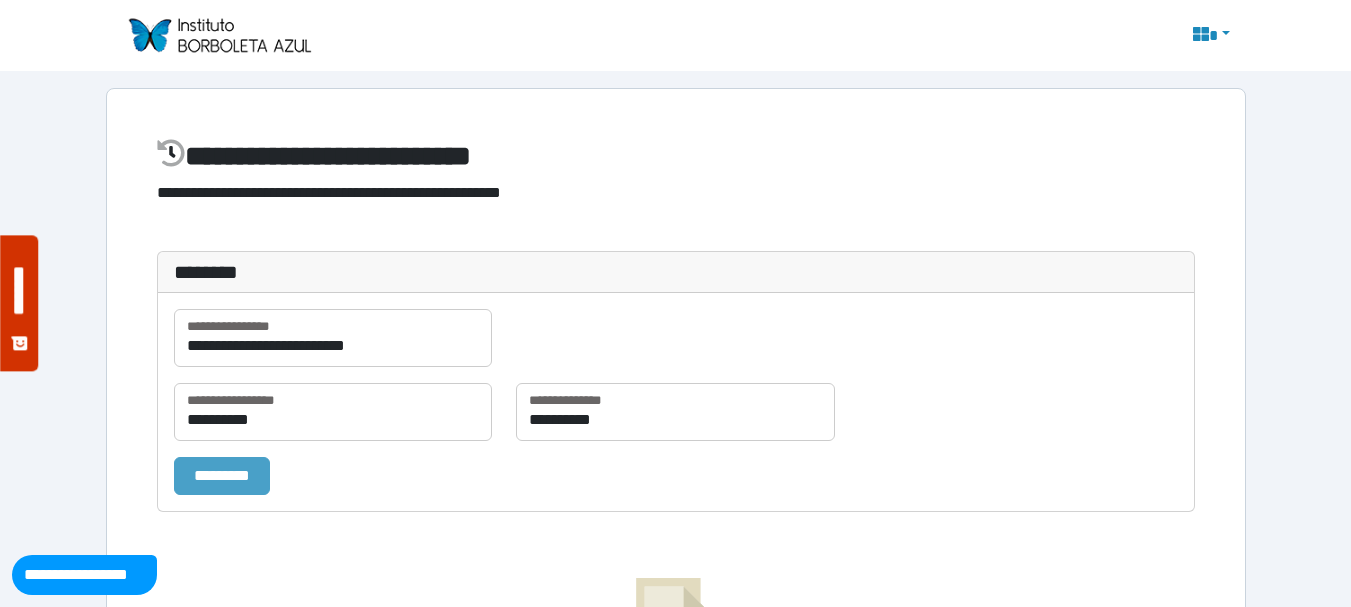 click on "*********" at bounding box center (222, 476) 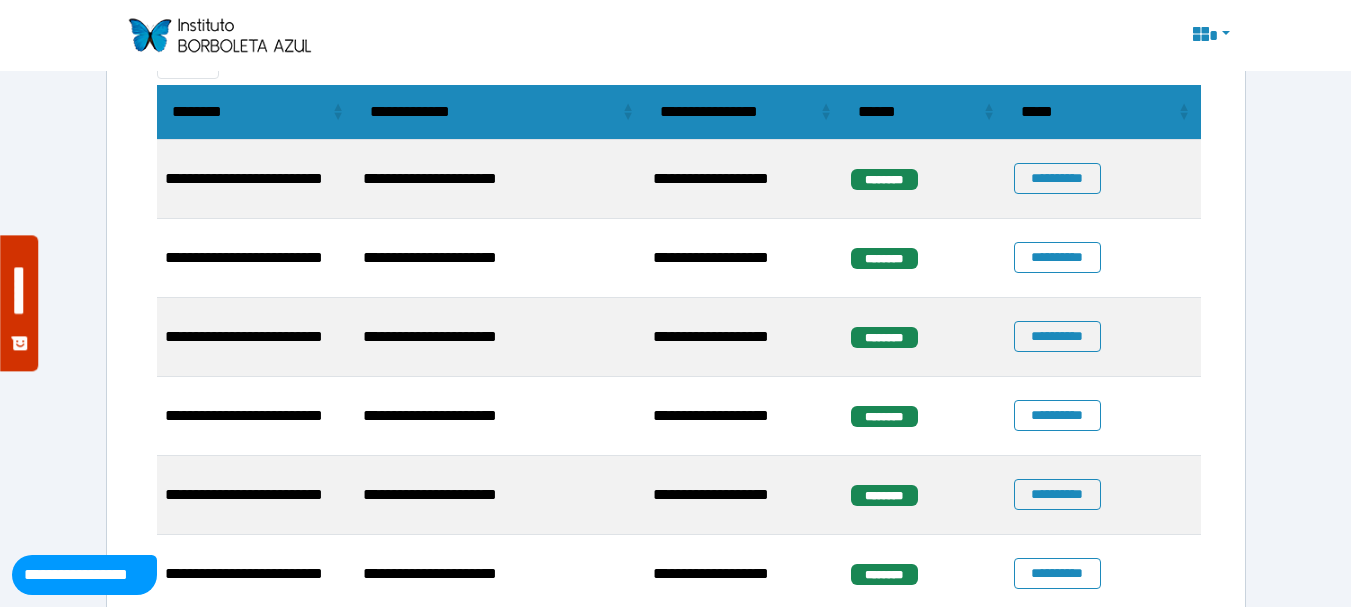 scroll, scrollTop: 606, scrollLeft: 0, axis: vertical 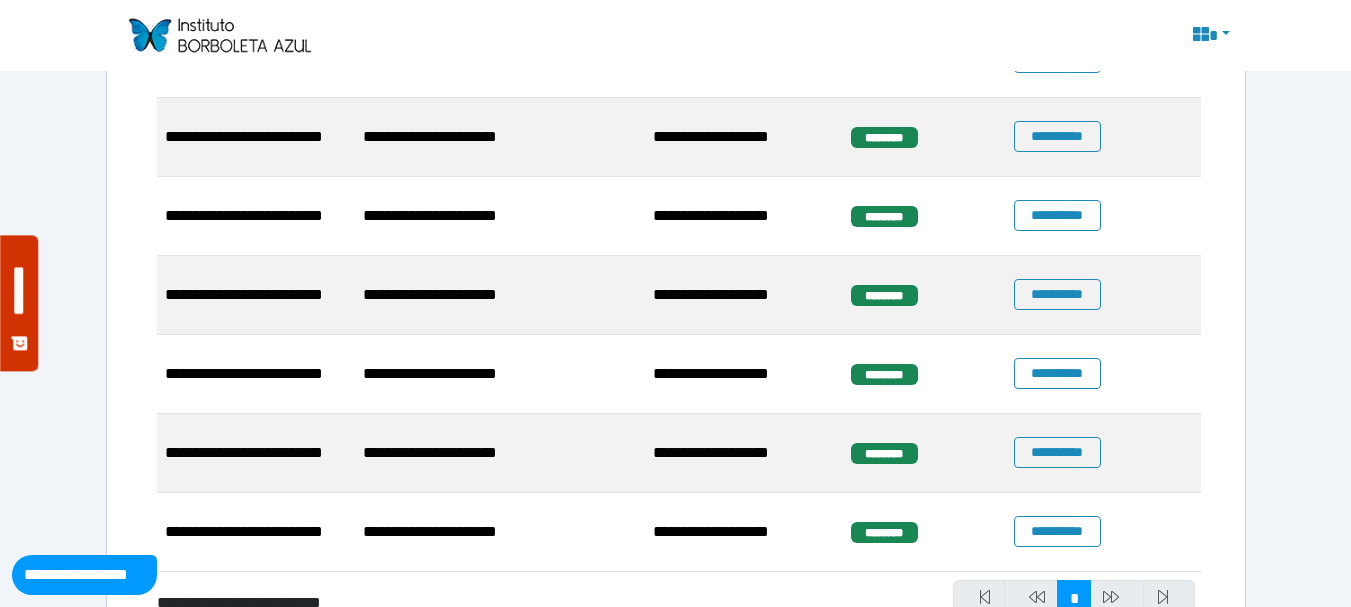 select on "**" 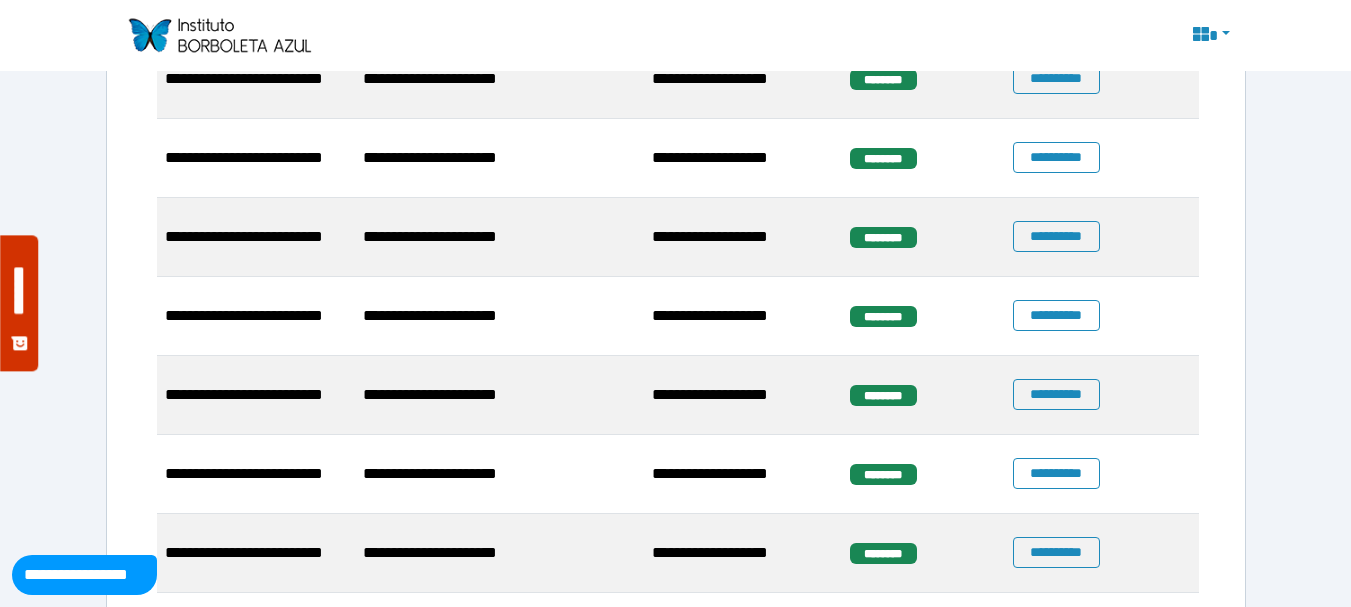 scroll, scrollTop: 706, scrollLeft: 0, axis: vertical 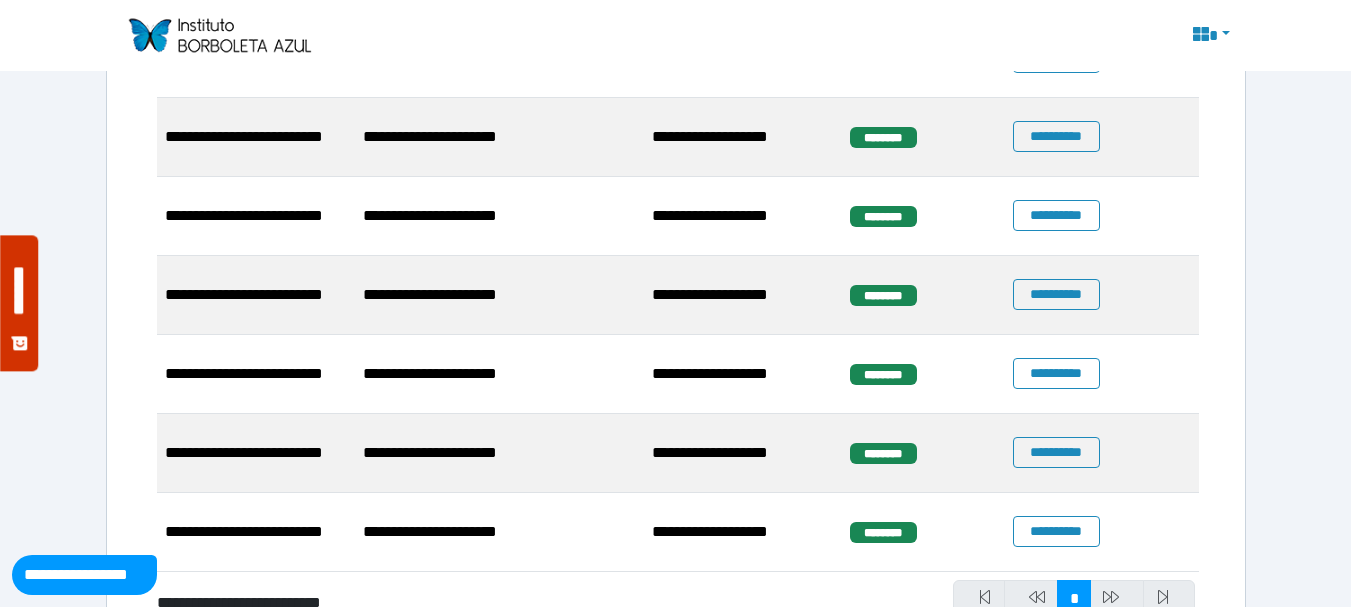 select on "**" 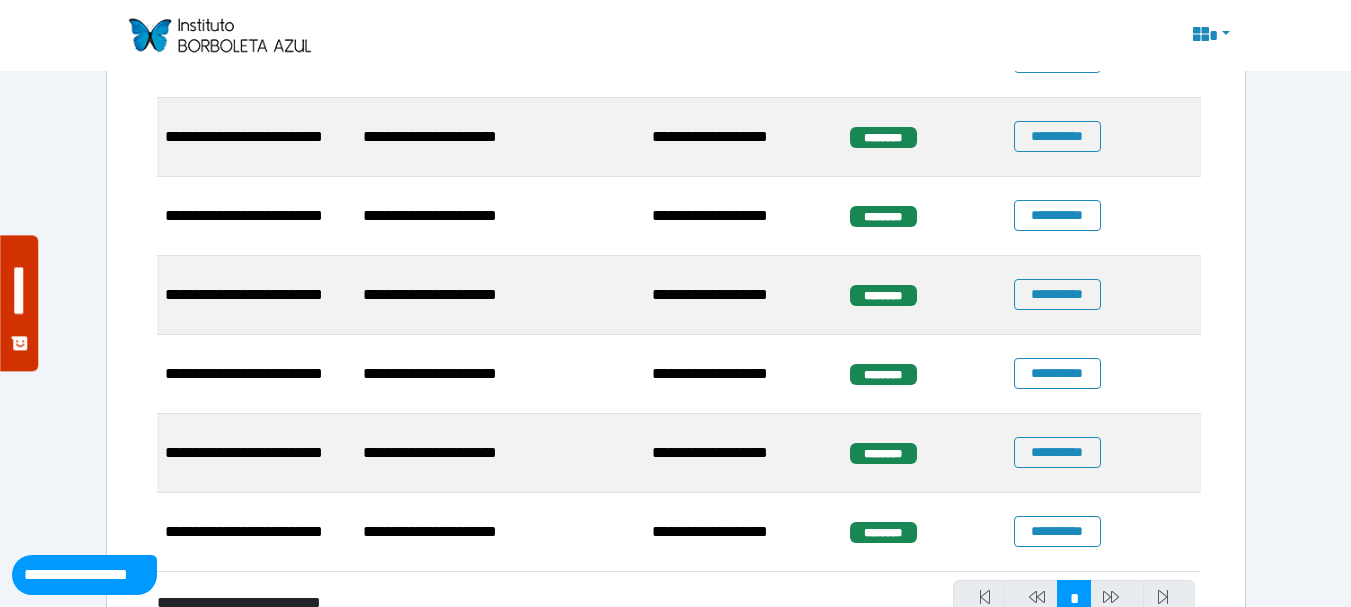 scroll, scrollTop: 806, scrollLeft: 0, axis: vertical 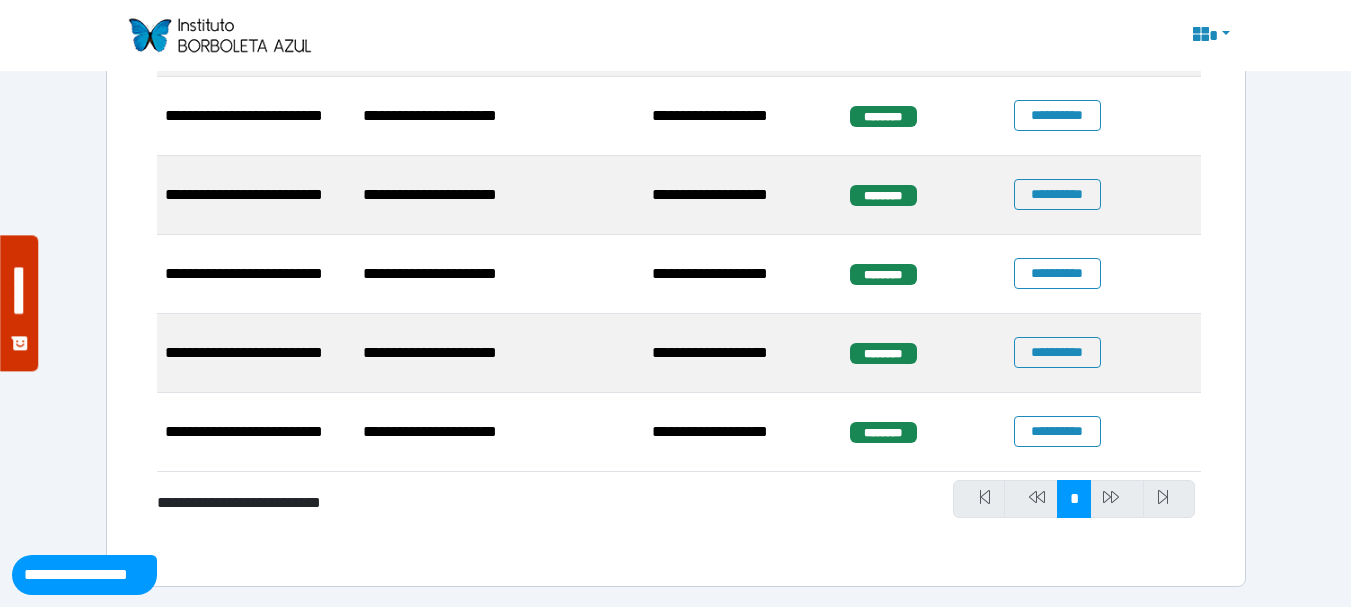 click at bounding box center (1117, 499) 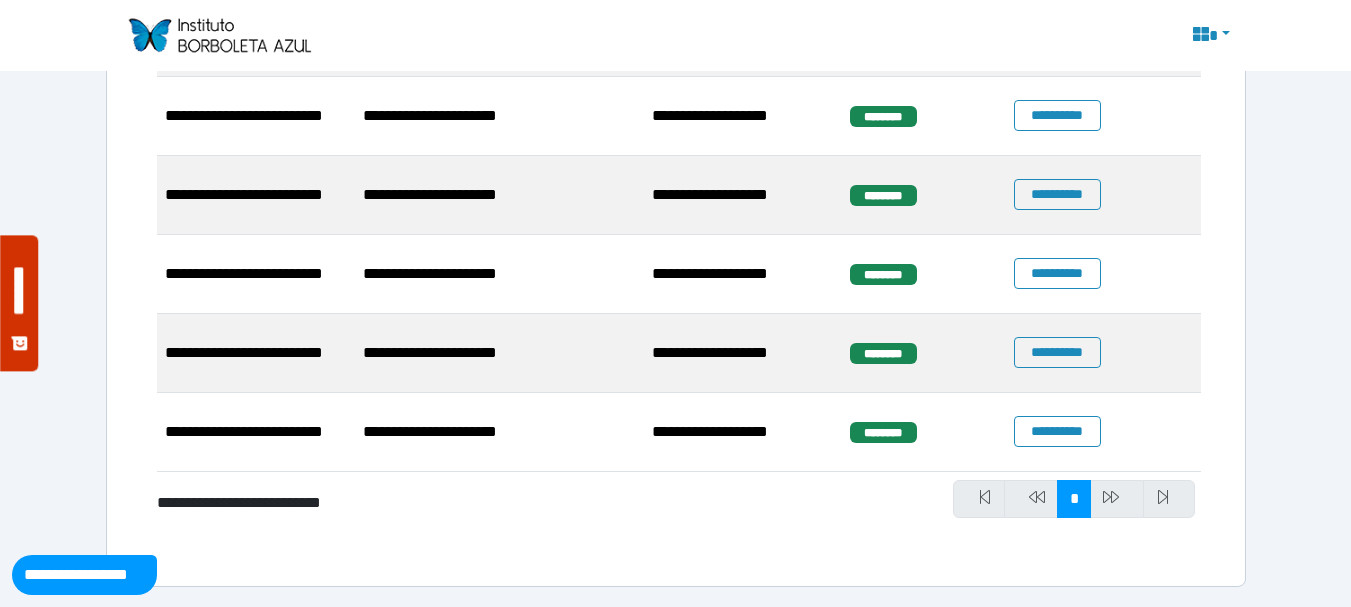 scroll, scrollTop: 706, scrollLeft: 0, axis: vertical 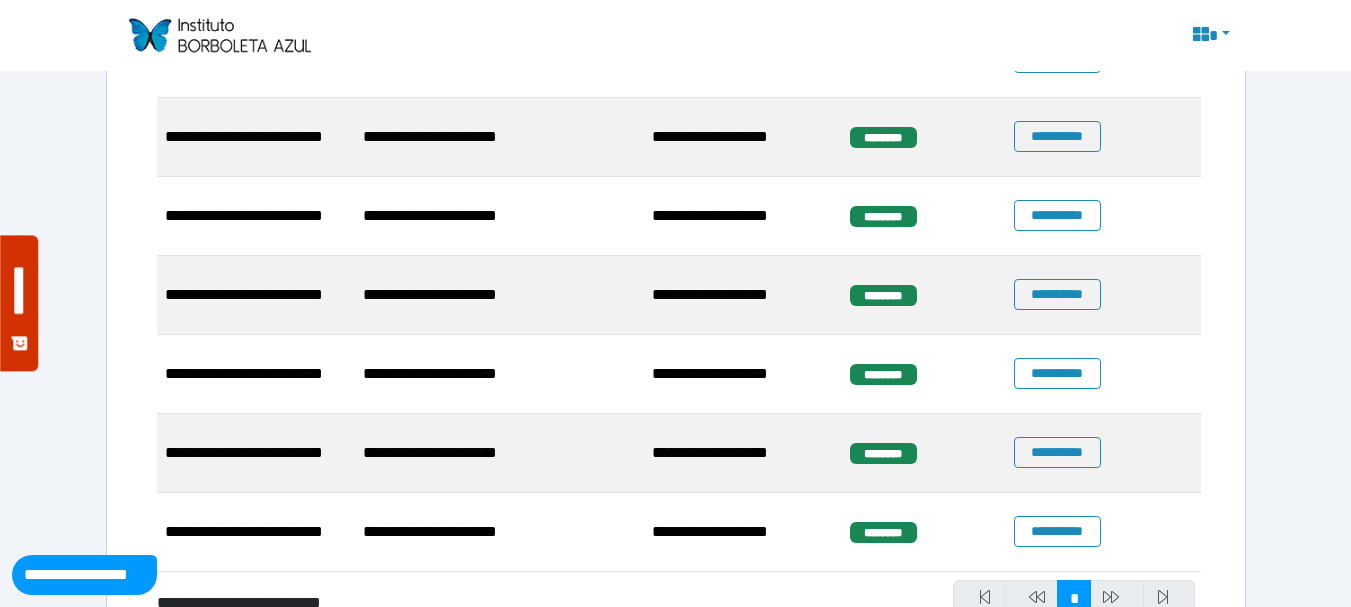 select on "**" 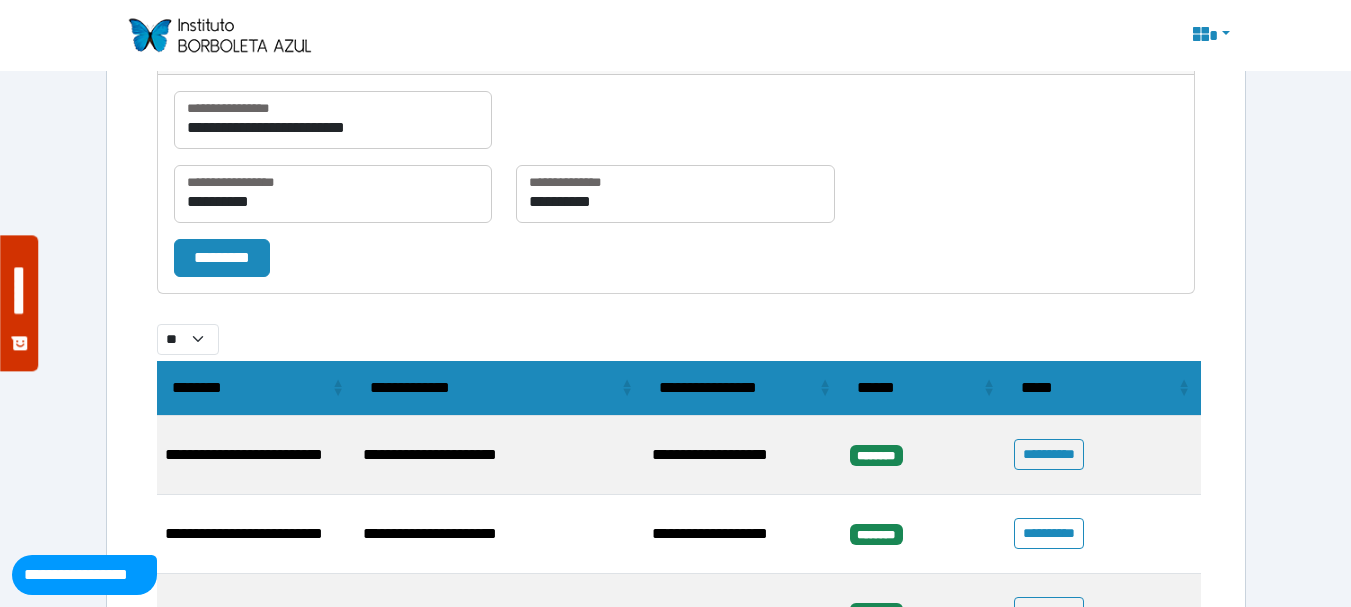 scroll, scrollTop: 706, scrollLeft: 0, axis: vertical 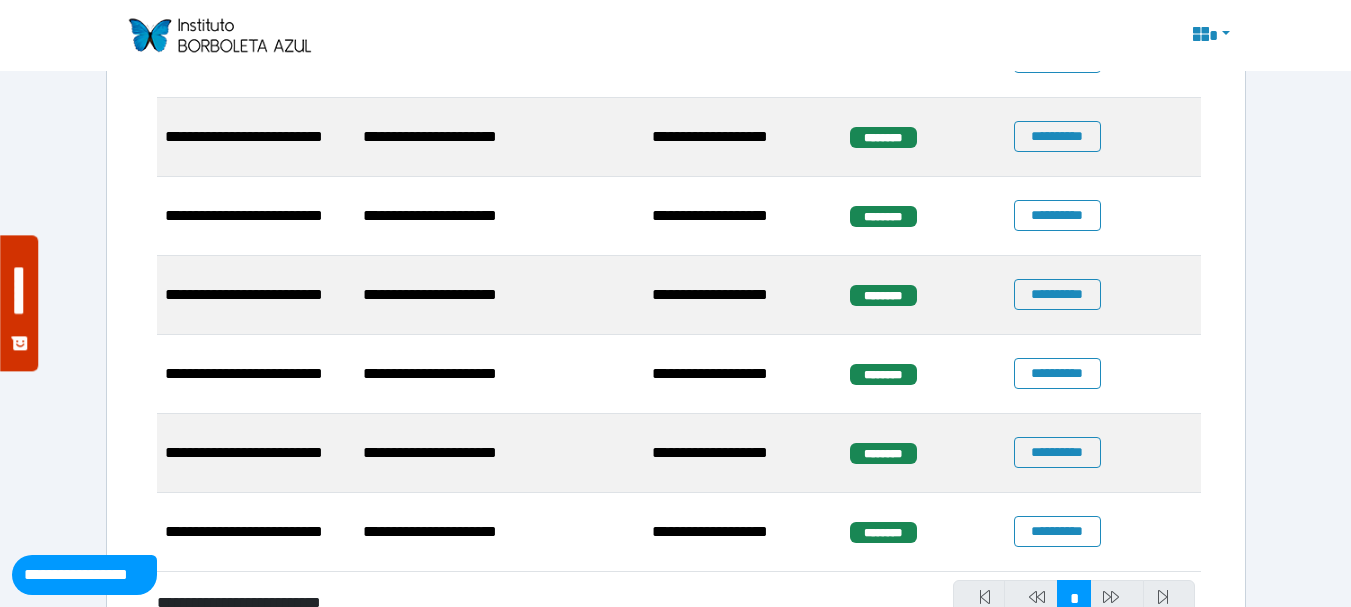 select on "**" 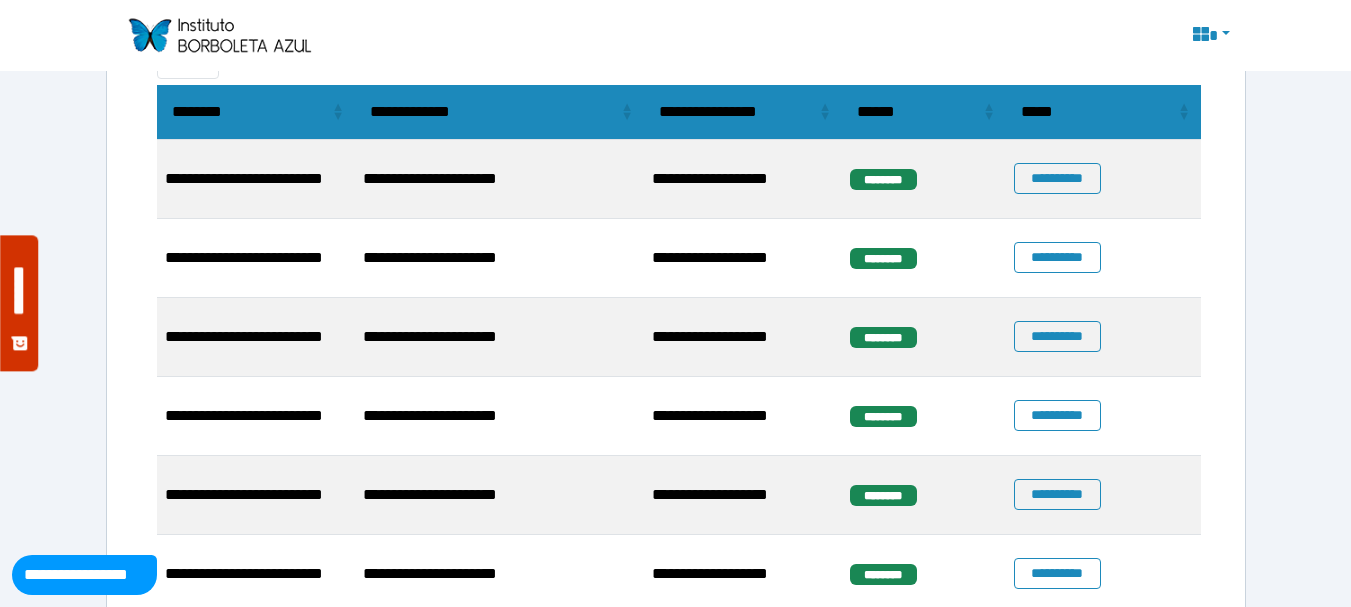 scroll, scrollTop: 406, scrollLeft: 0, axis: vertical 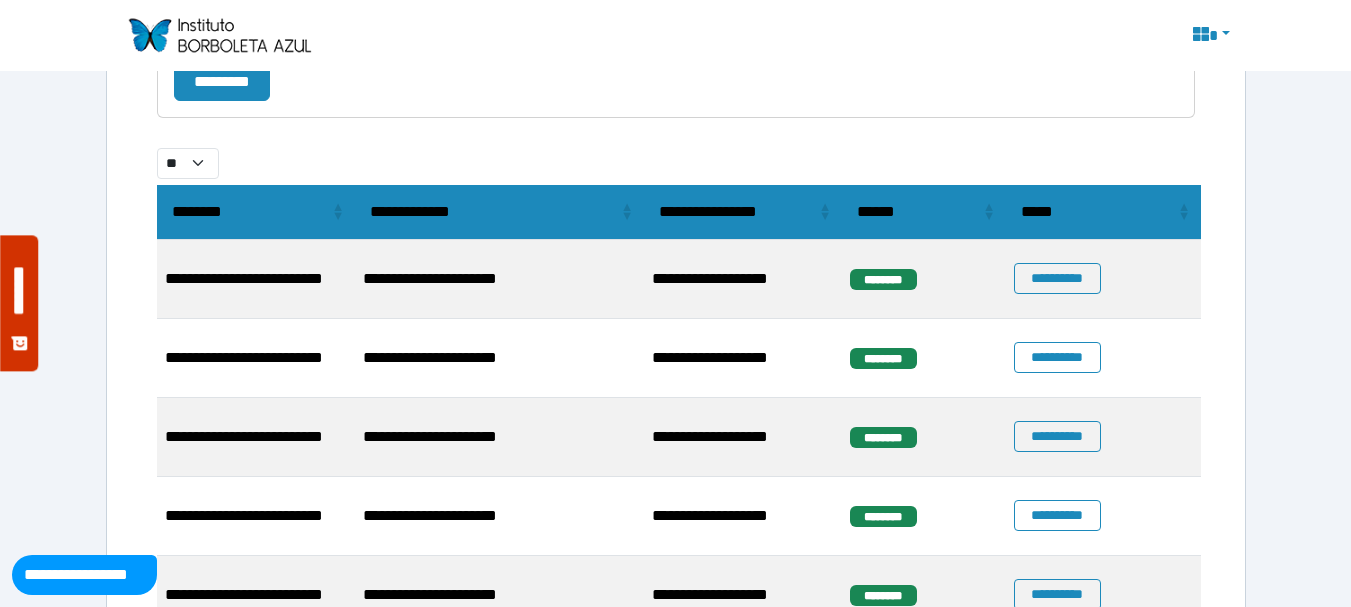 select on "**" 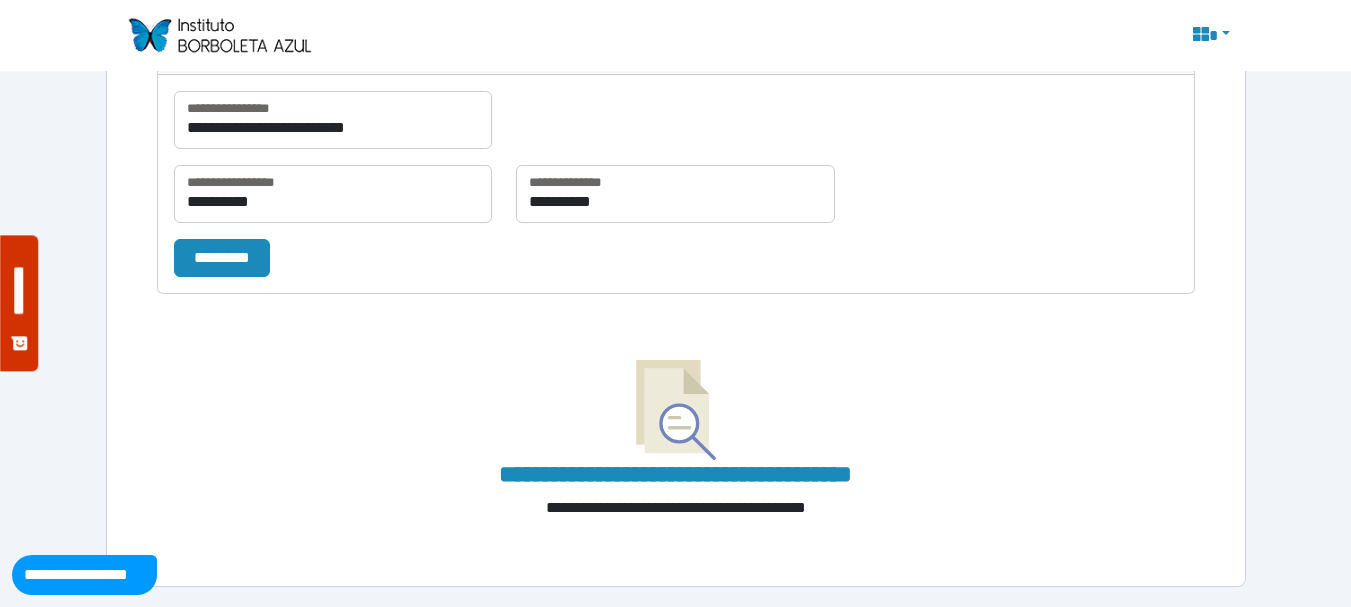 scroll, scrollTop: 406, scrollLeft: 0, axis: vertical 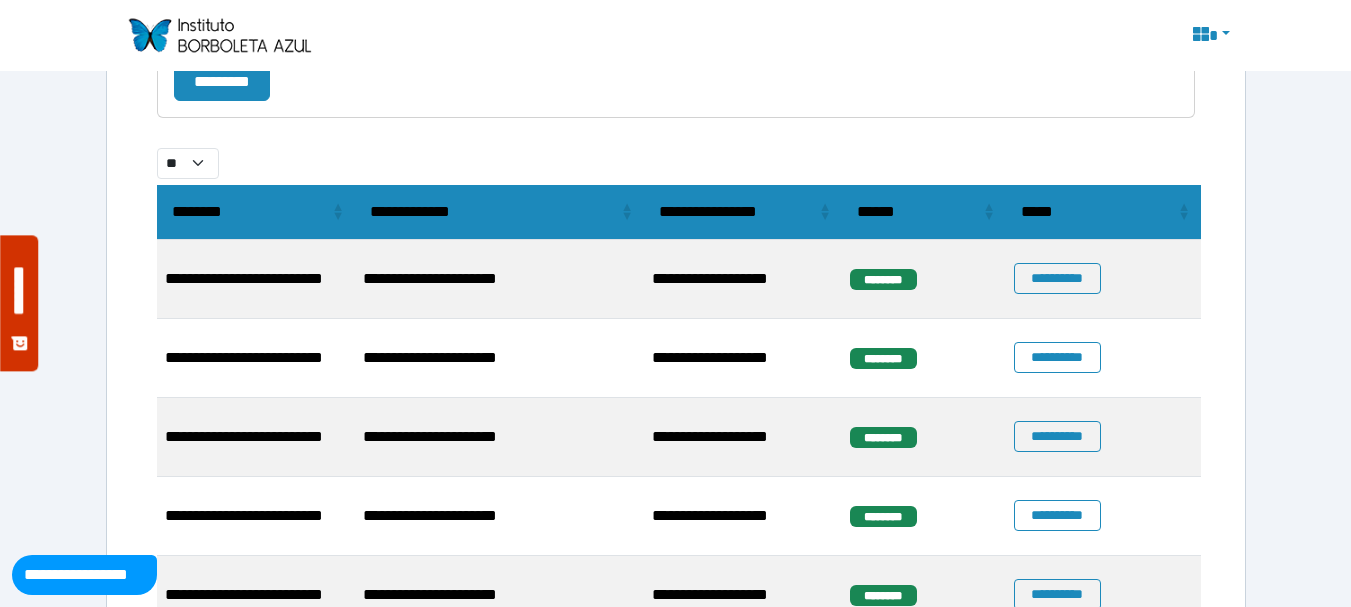 select on "**" 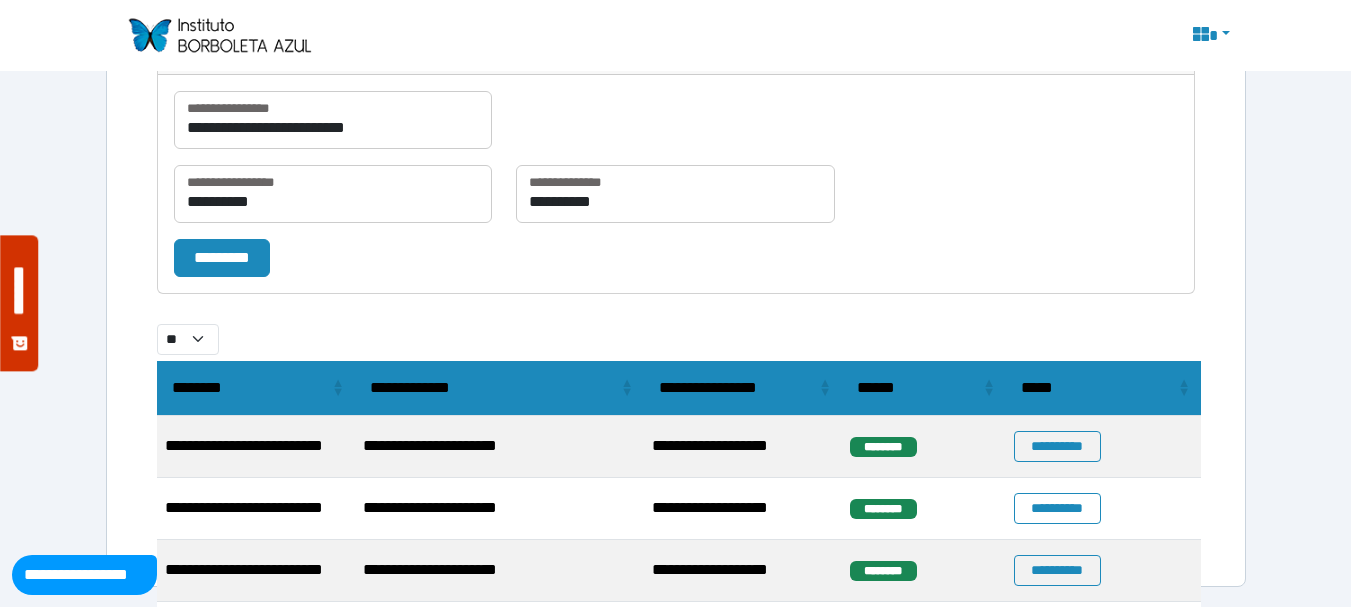 scroll, scrollTop: 406, scrollLeft: 0, axis: vertical 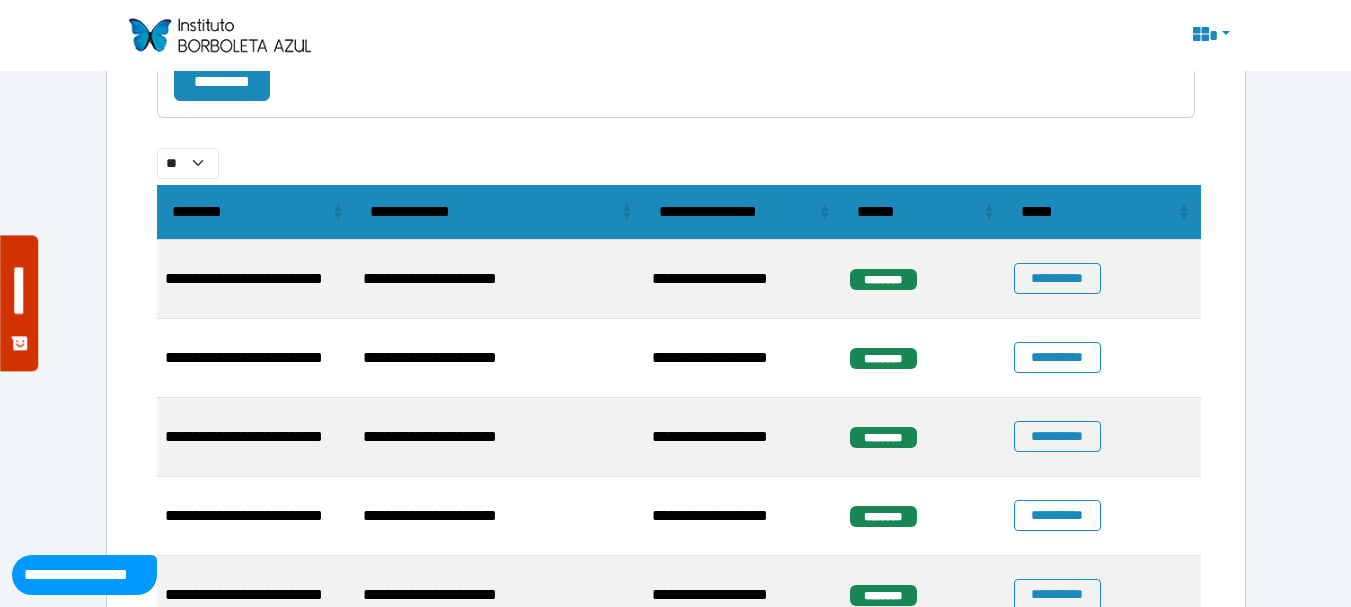 select on "**" 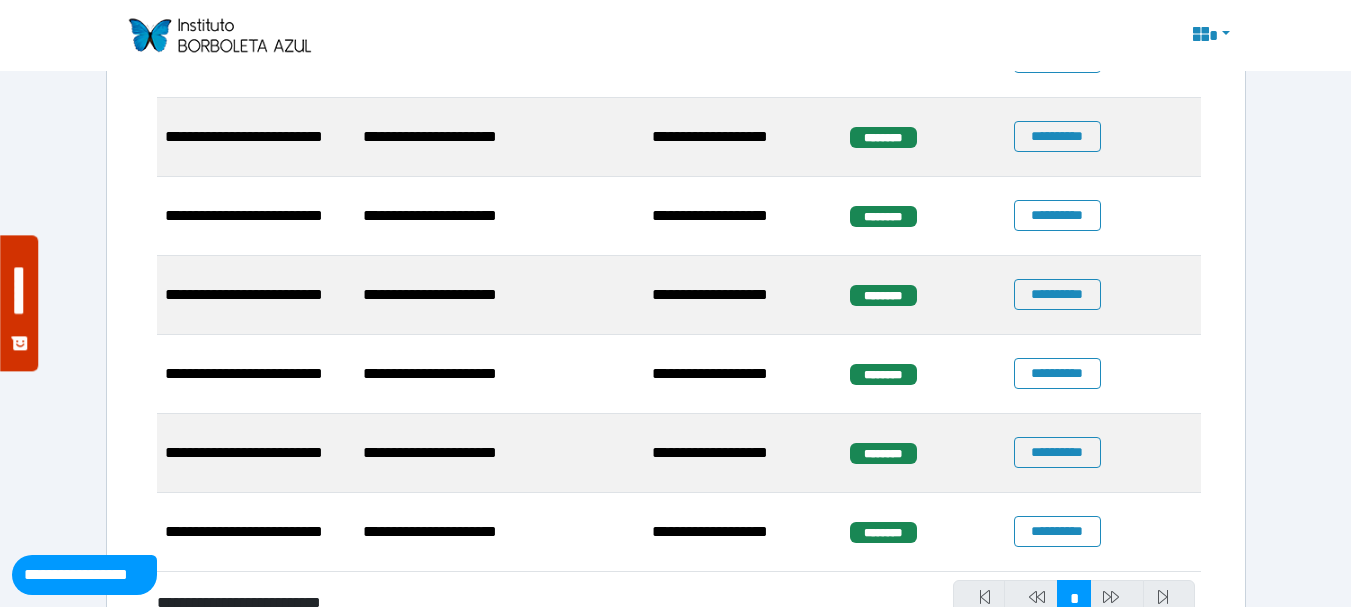 scroll, scrollTop: 806, scrollLeft: 0, axis: vertical 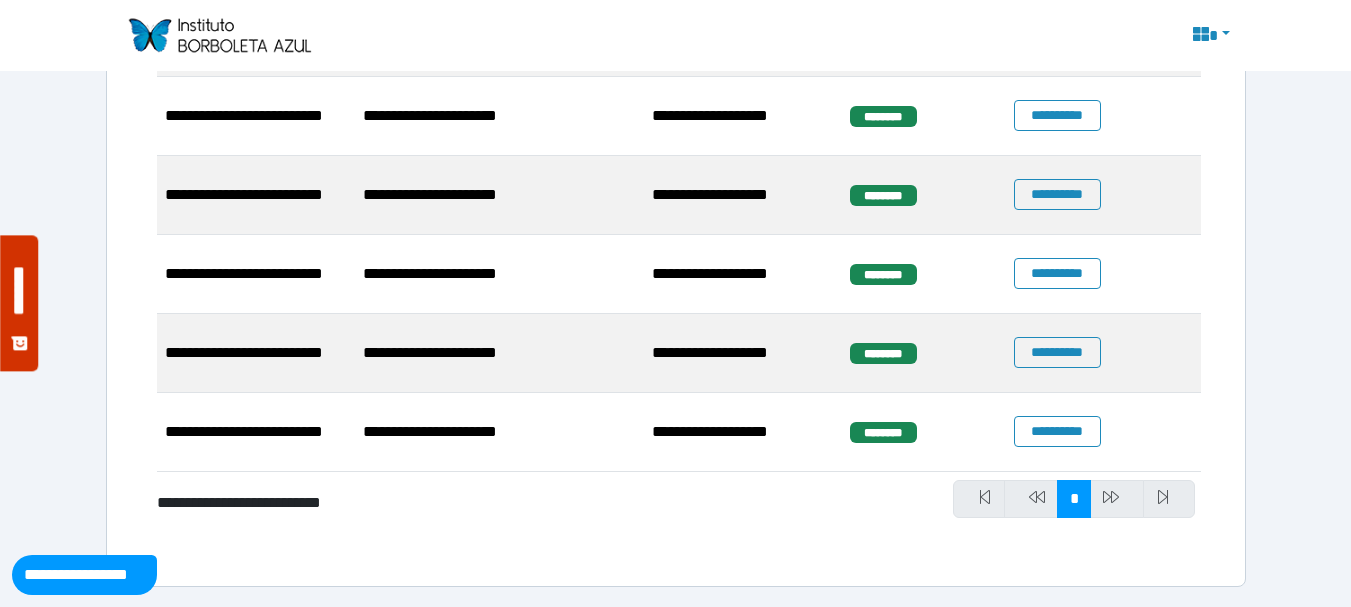 select on "**" 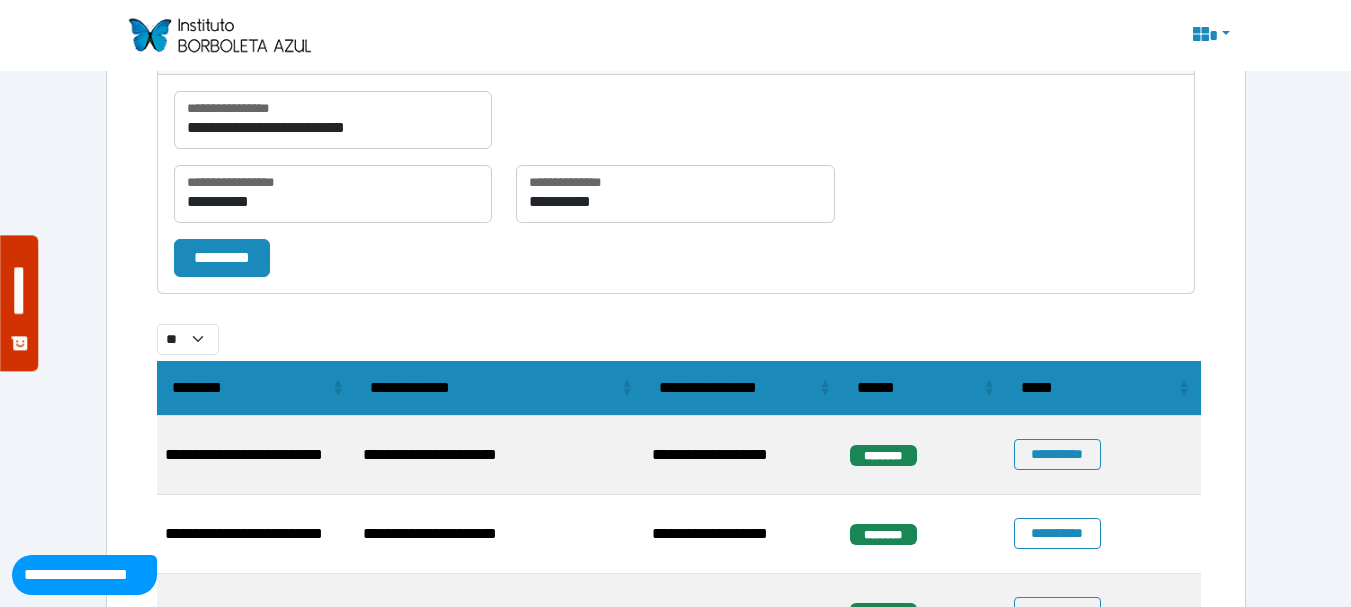 scroll, scrollTop: 806, scrollLeft: 0, axis: vertical 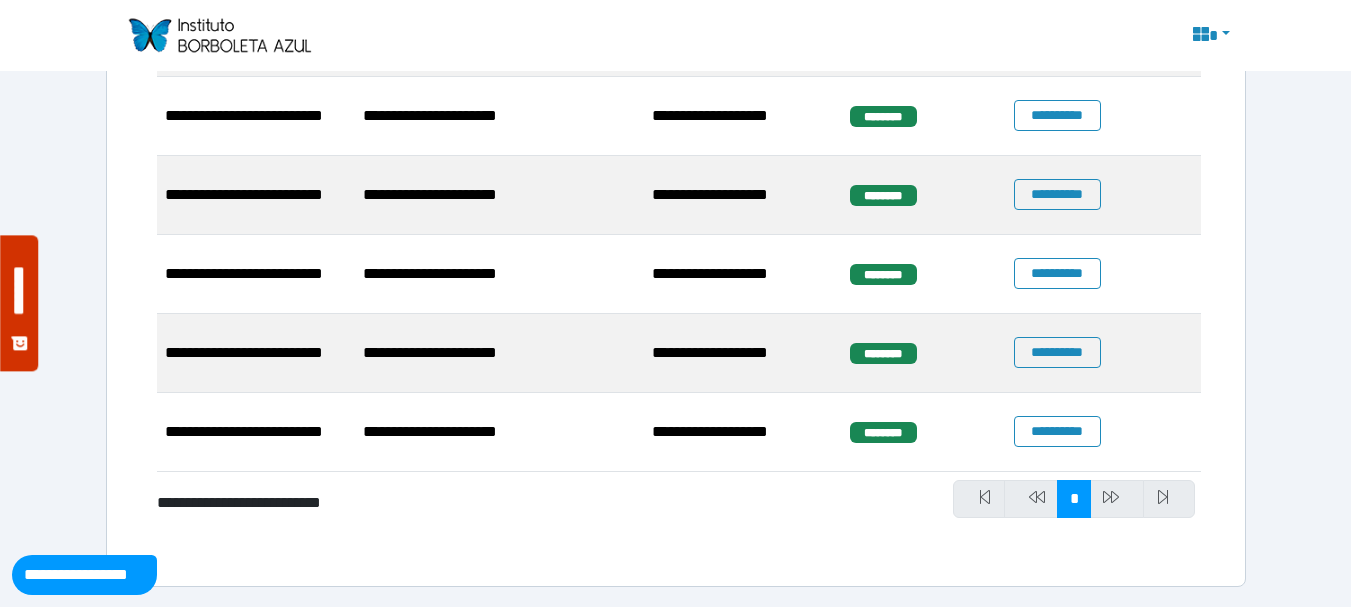 select on "**" 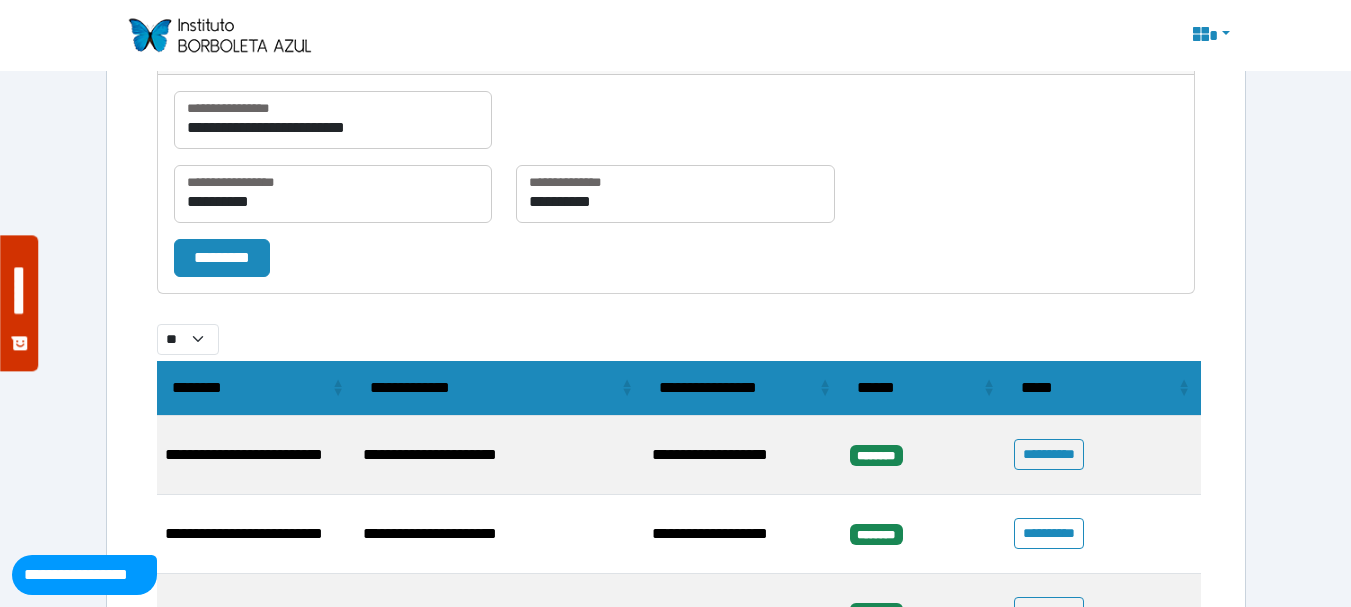 scroll, scrollTop: 806, scrollLeft: 0, axis: vertical 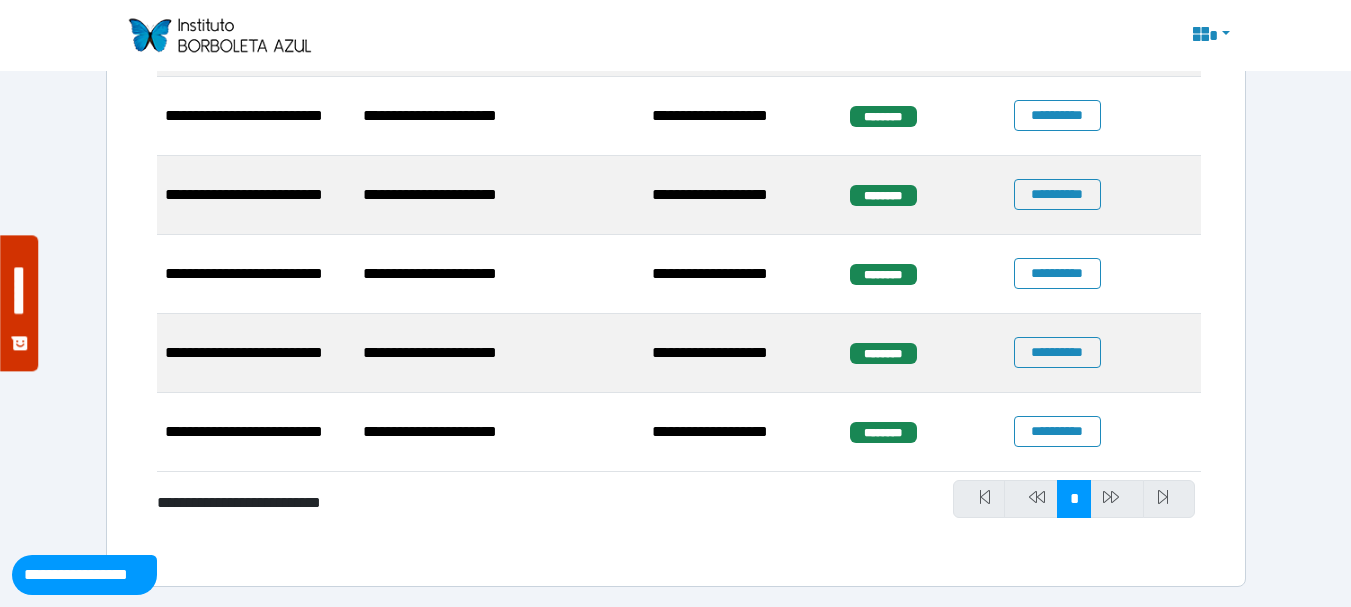 select on "**" 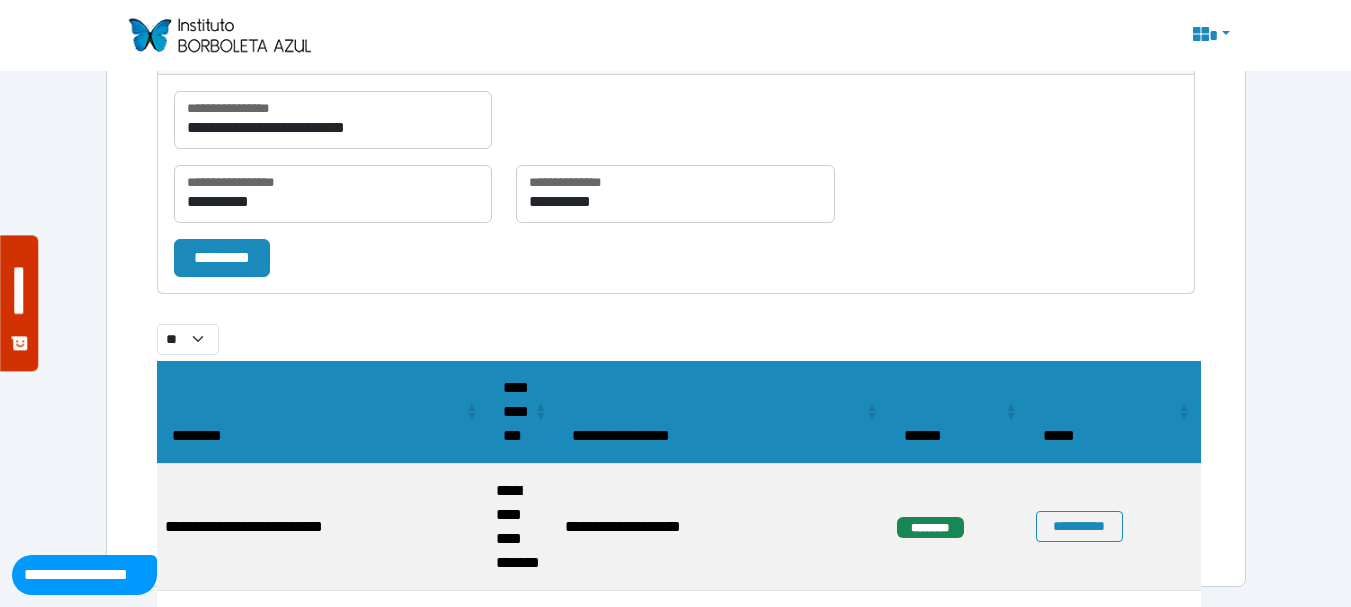 scroll, scrollTop: 806, scrollLeft: 0, axis: vertical 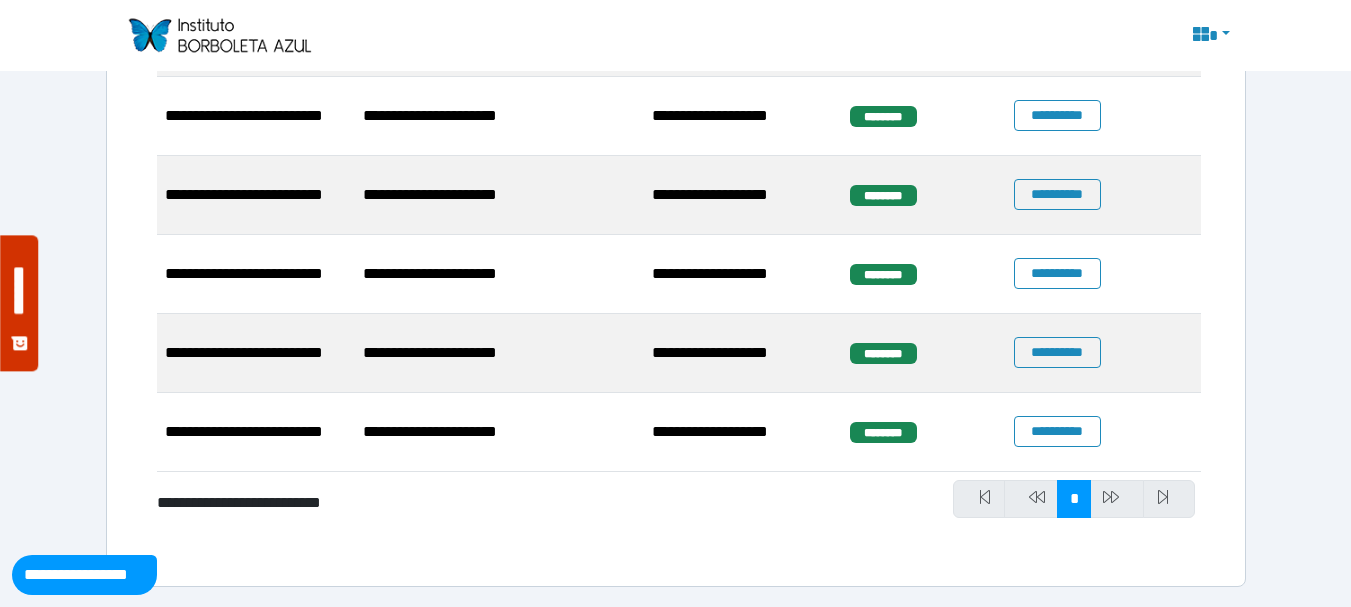 select on "**" 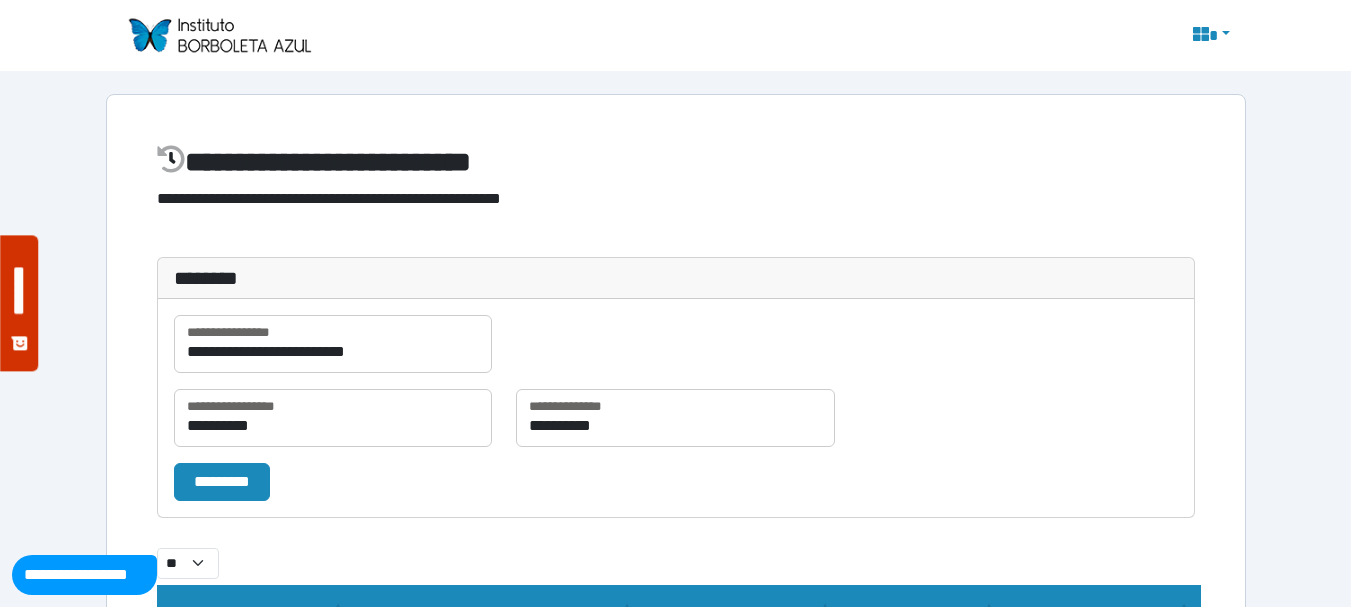 scroll, scrollTop: 306, scrollLeft: 0, axis: vertical 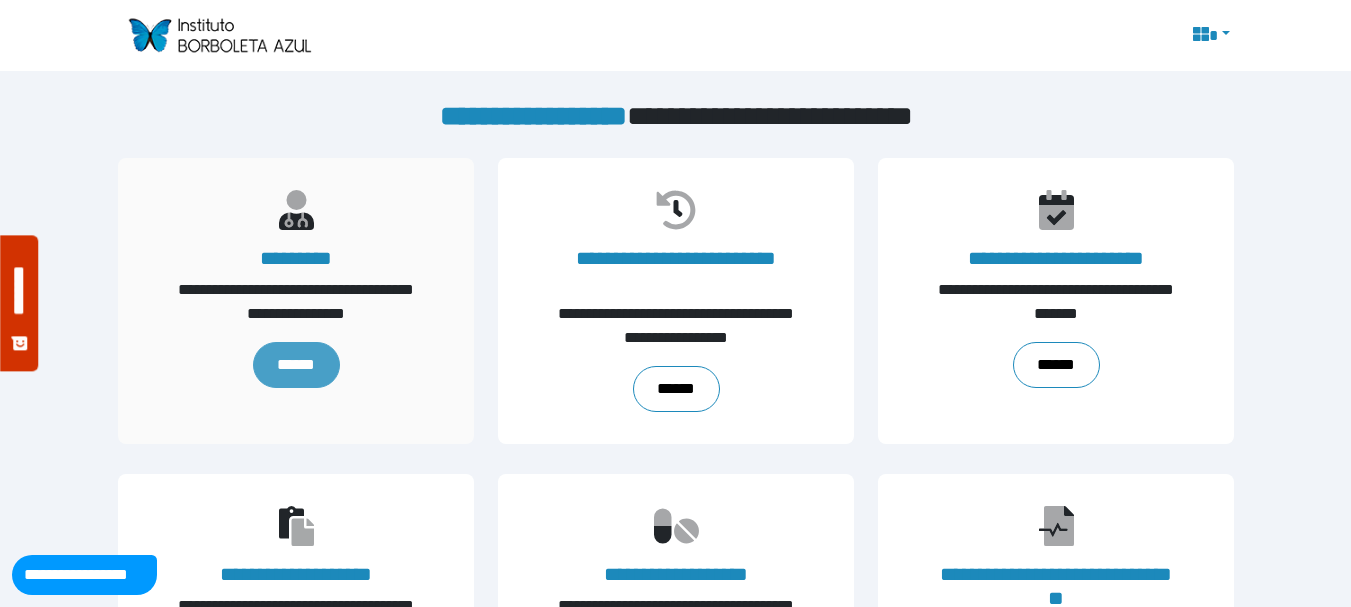 click on "******" at bounding box center (295, 365) 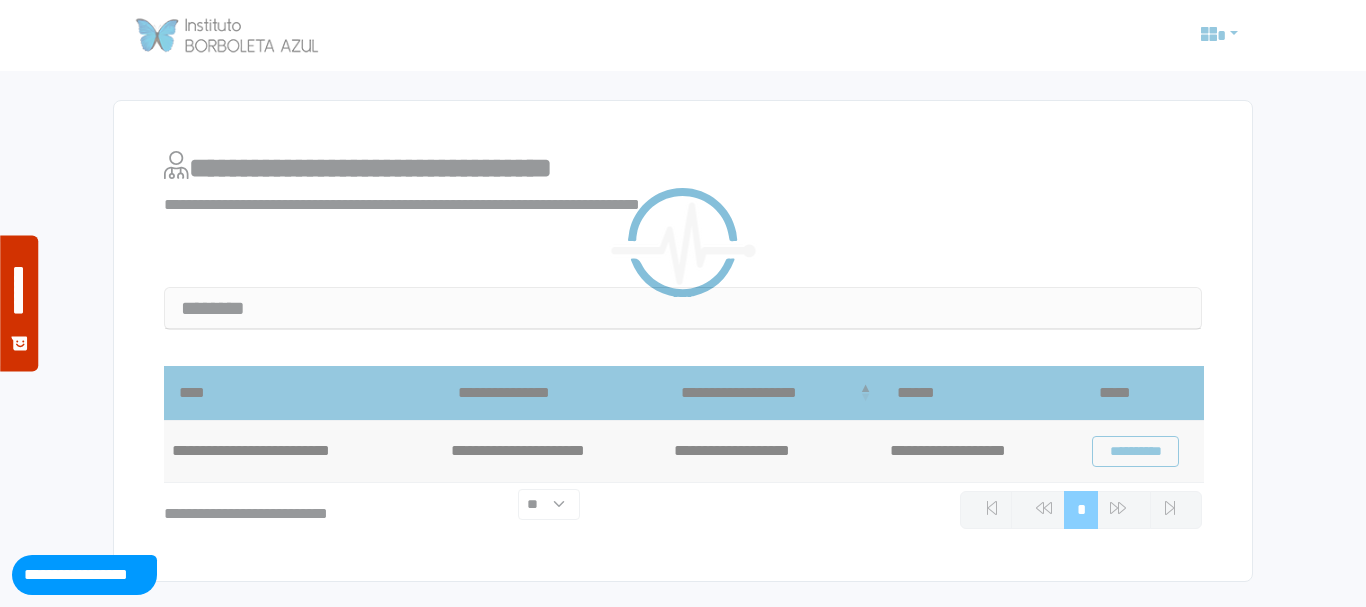 scroll, scrollTop: 0, scrollLeft: 0, axis: both 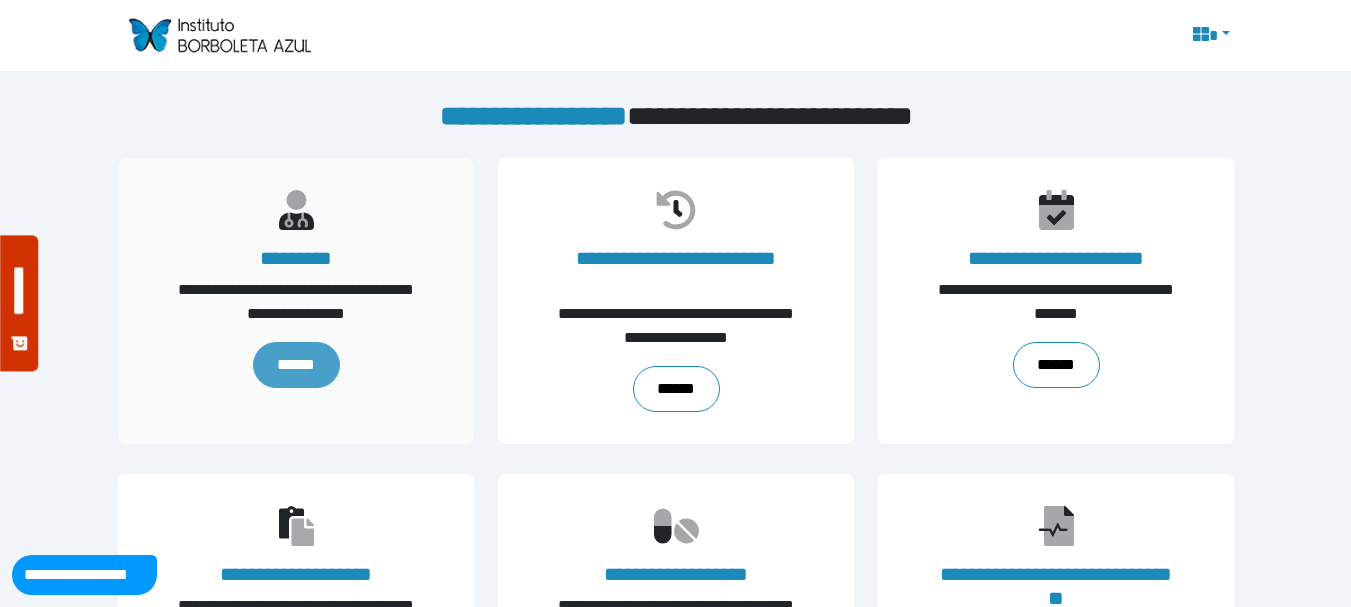 click on "******" at bounding box center [295, 365] 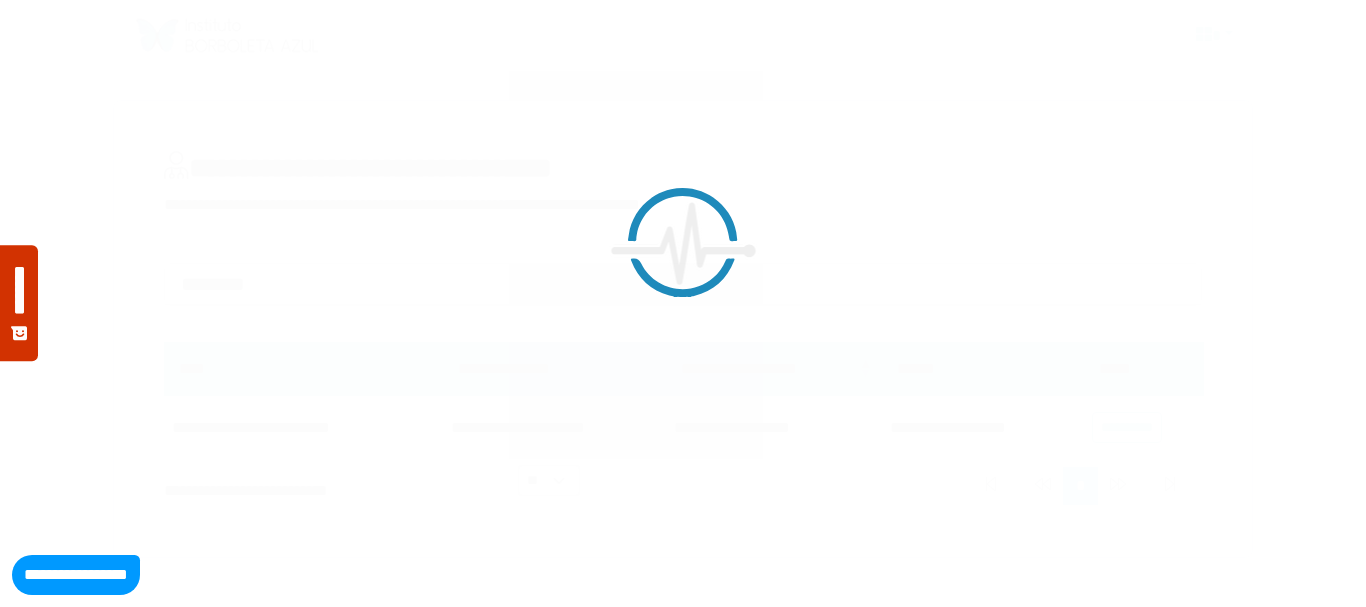 scroll, scrollTop: 0, scrollLeft: 0, axis: both 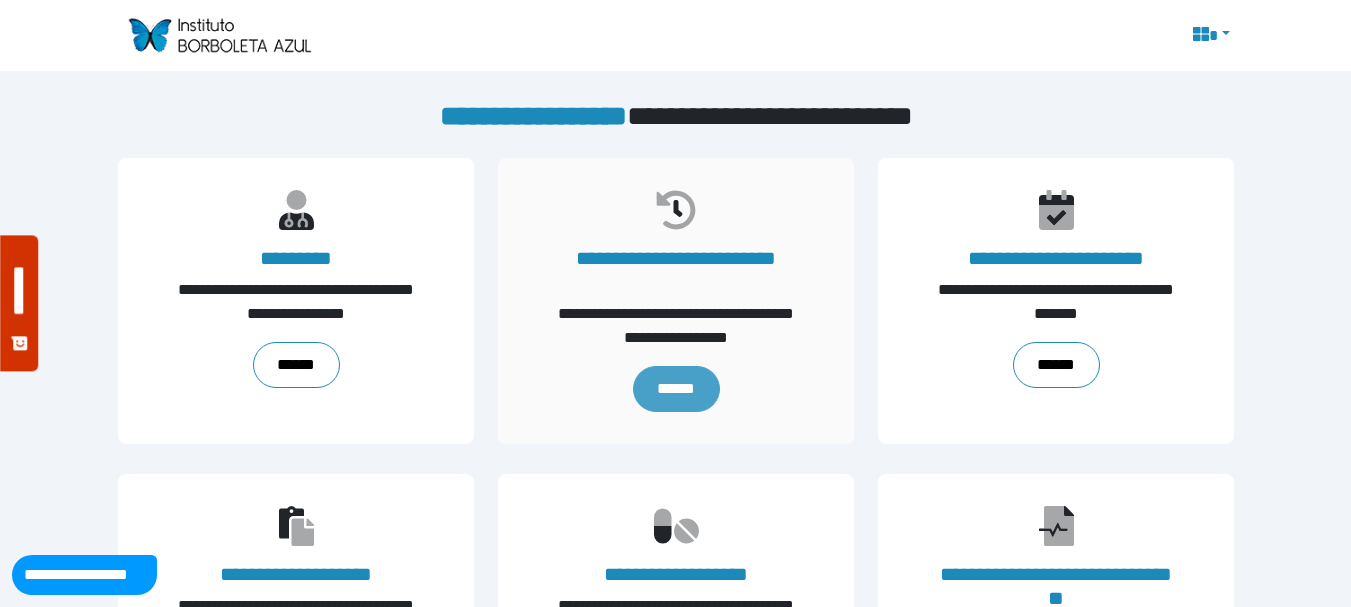 click on "******" at bounding box center [675, 389] 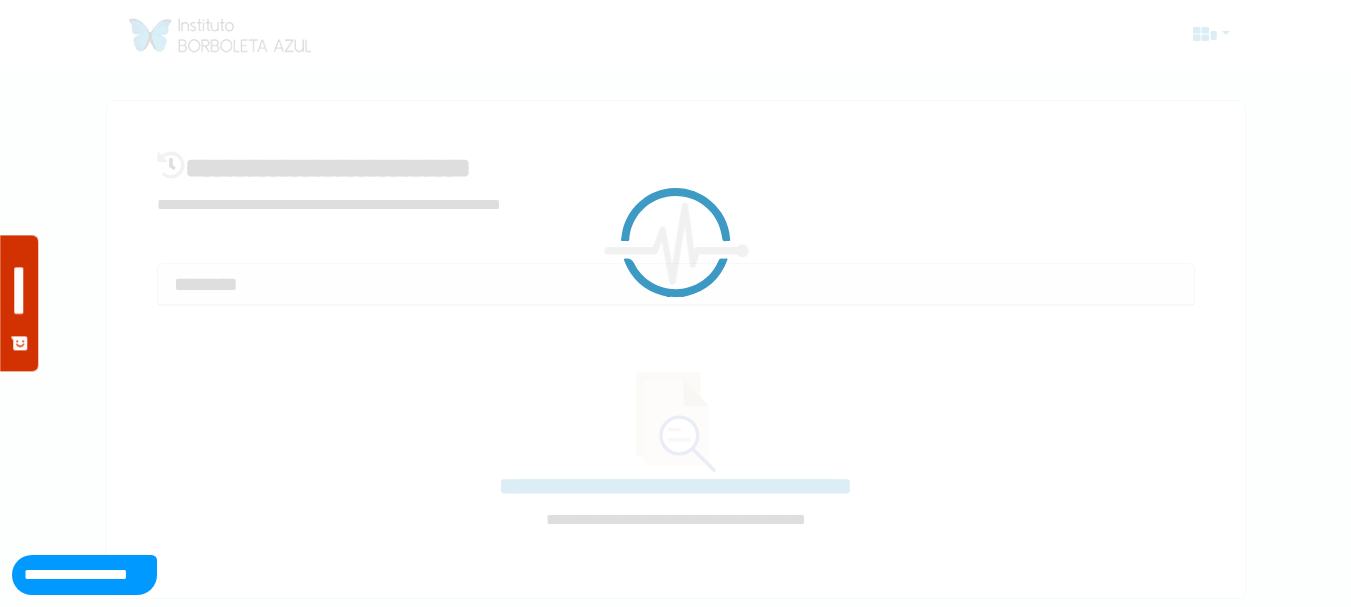 scroll, scrollTop: 0, scrollLeft: 0, axis: both 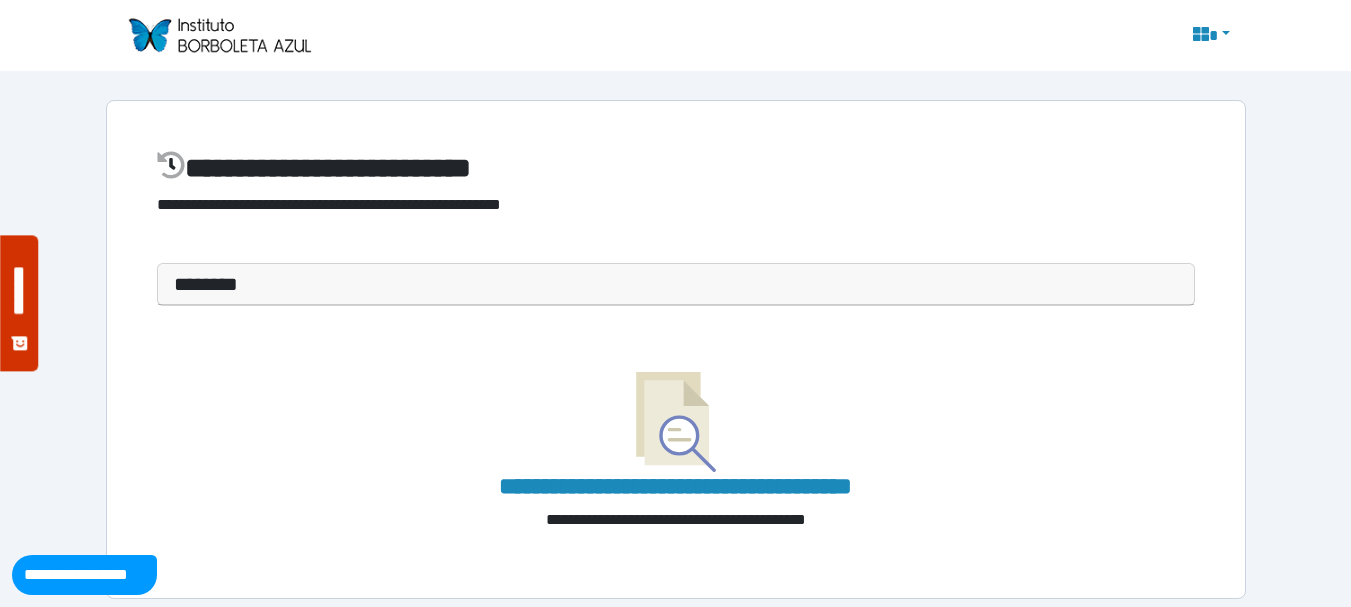click on "********" at bounding box center (676, 284) 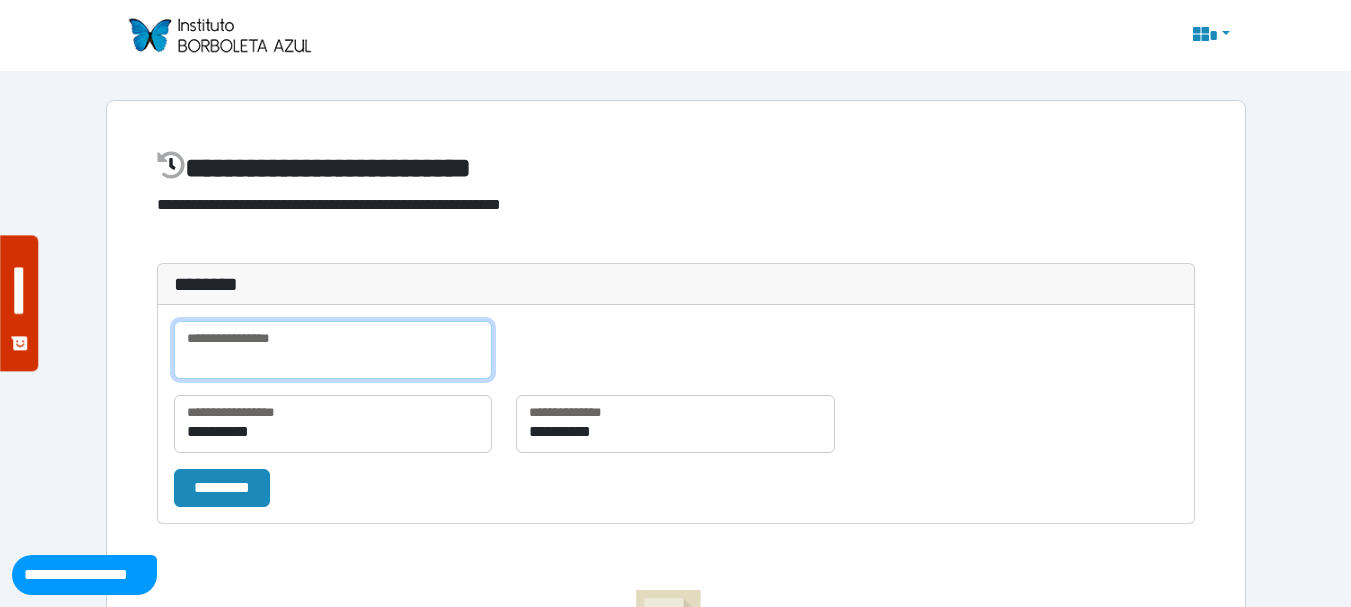 click at bounding box center (333, 350) 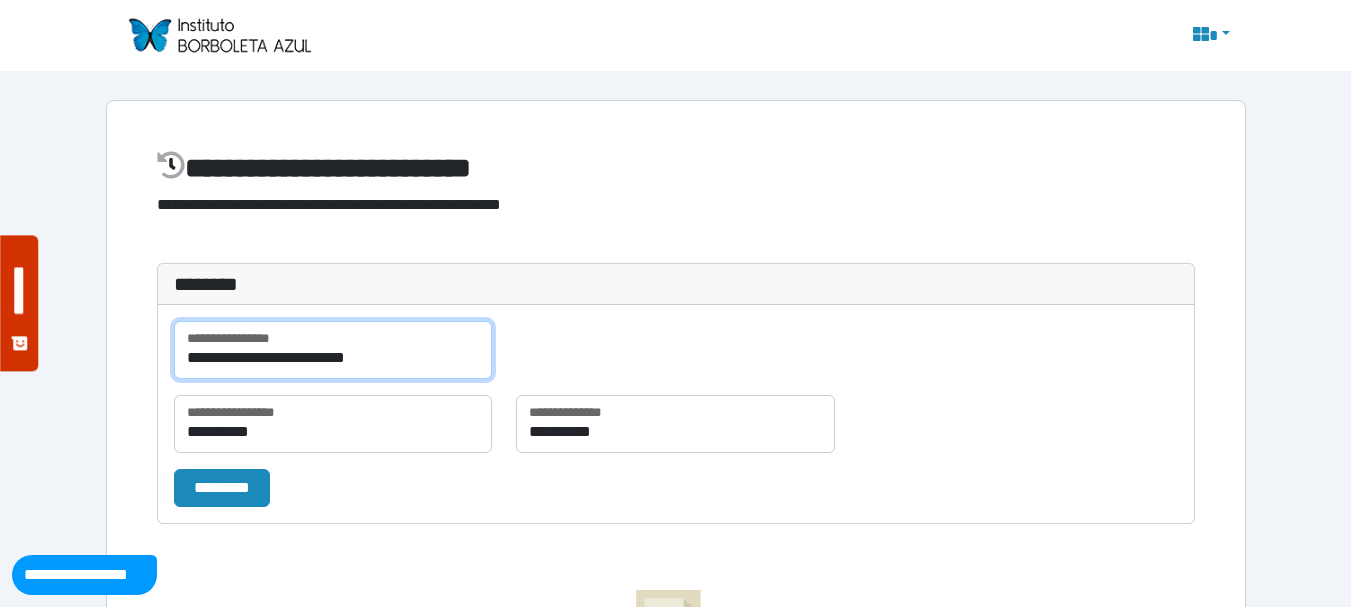 type on "**********" 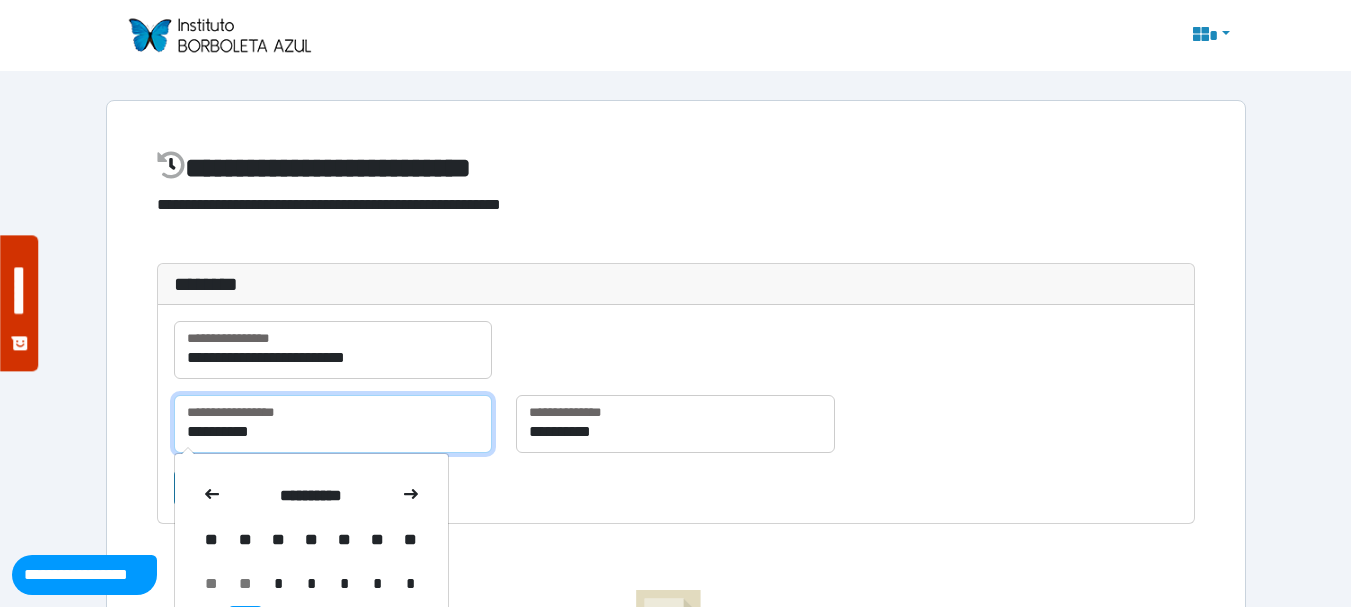 click on "**********" at bounding box center [333, 424] 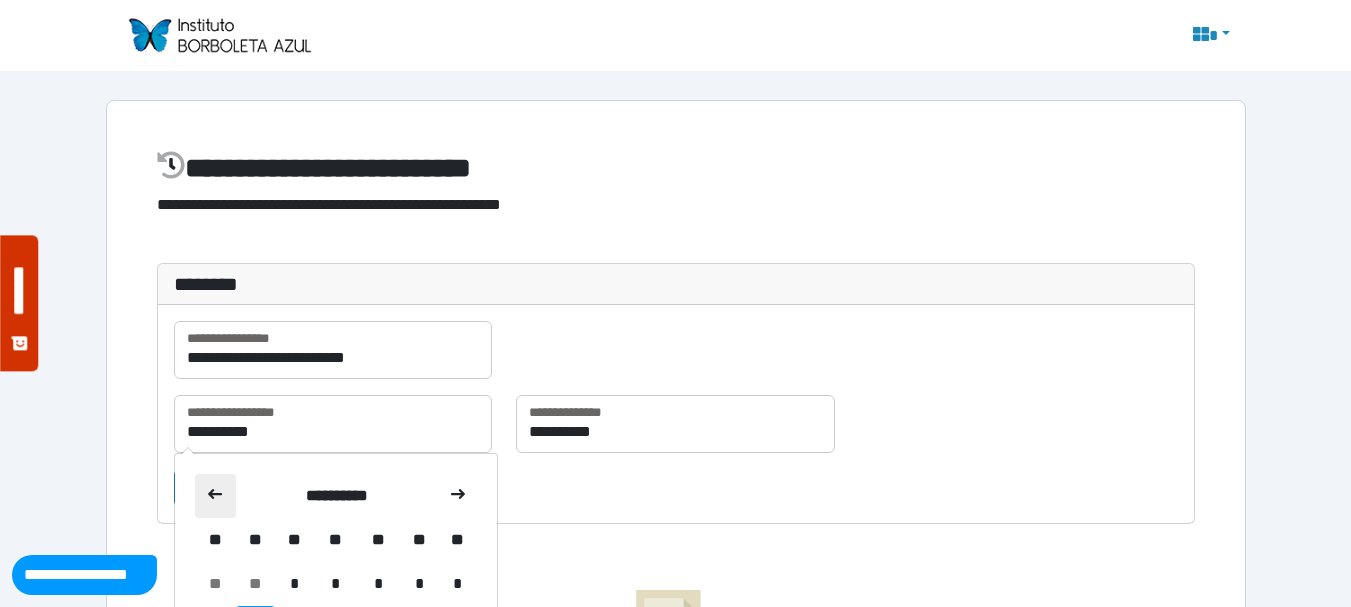click 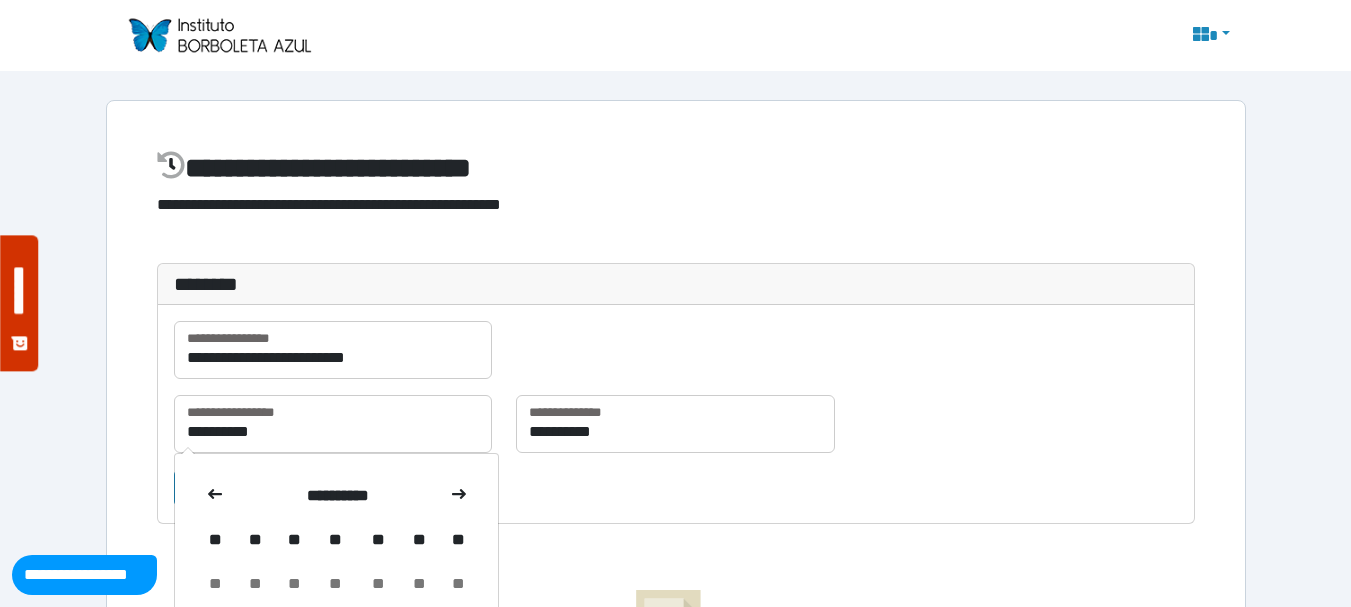 click 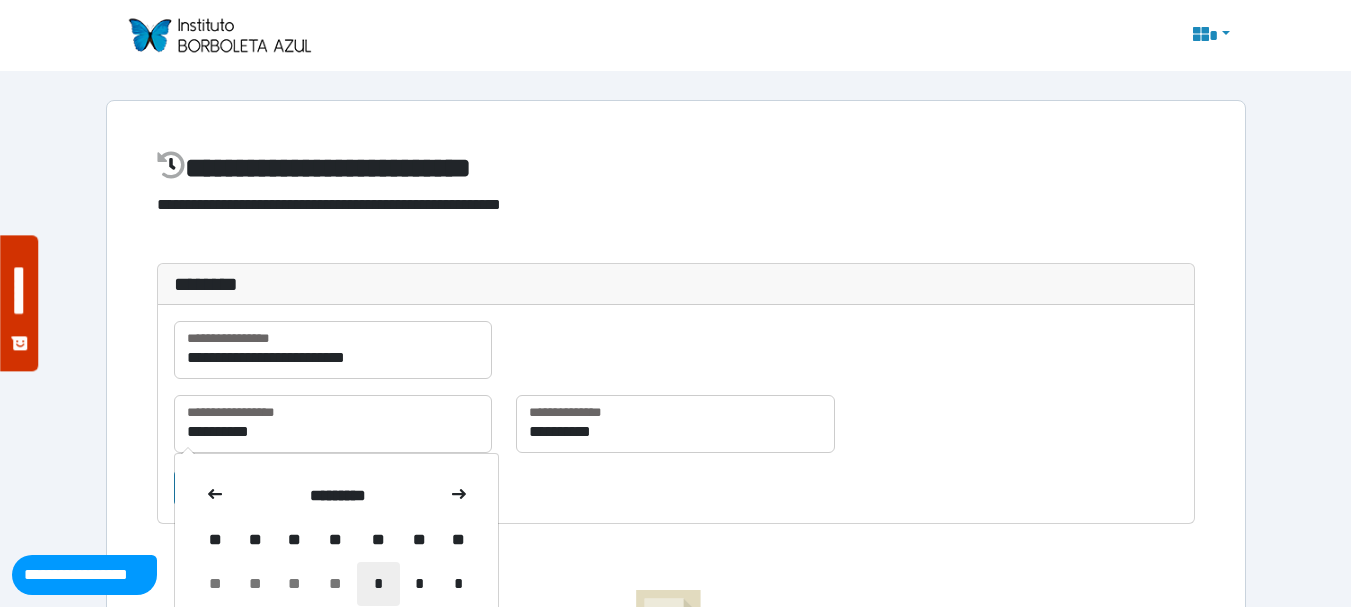 click on "*" at bounding box center [378, 584] 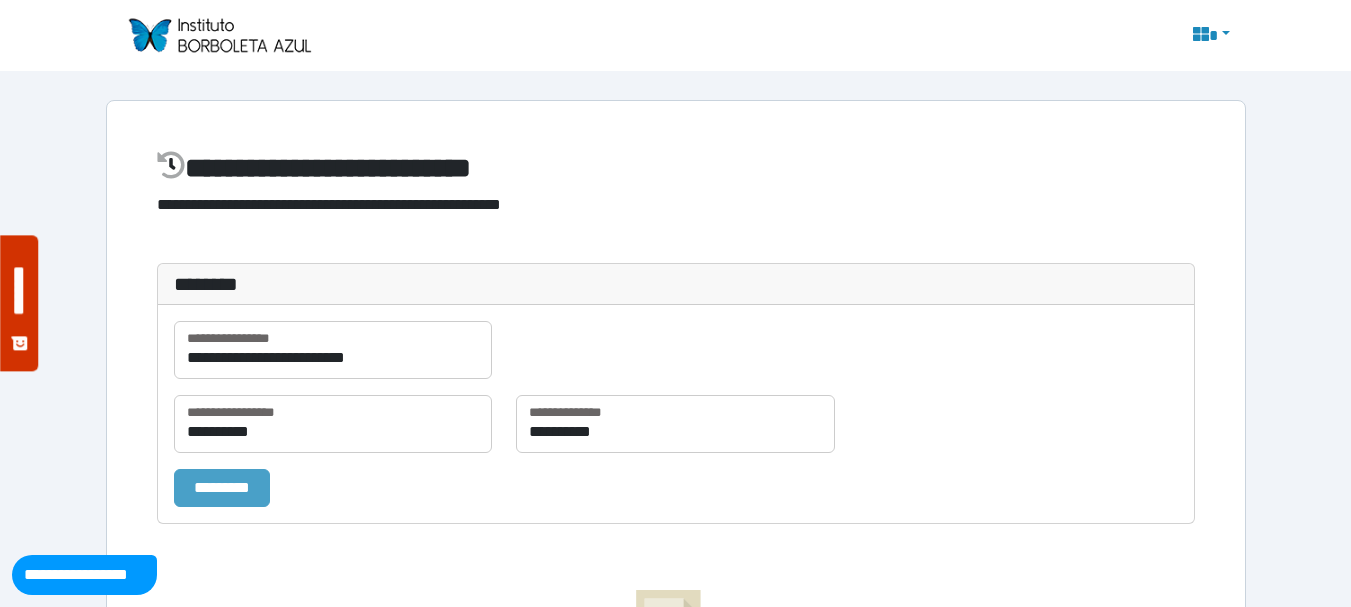 click on "*********" at bounding box center (222, 488) 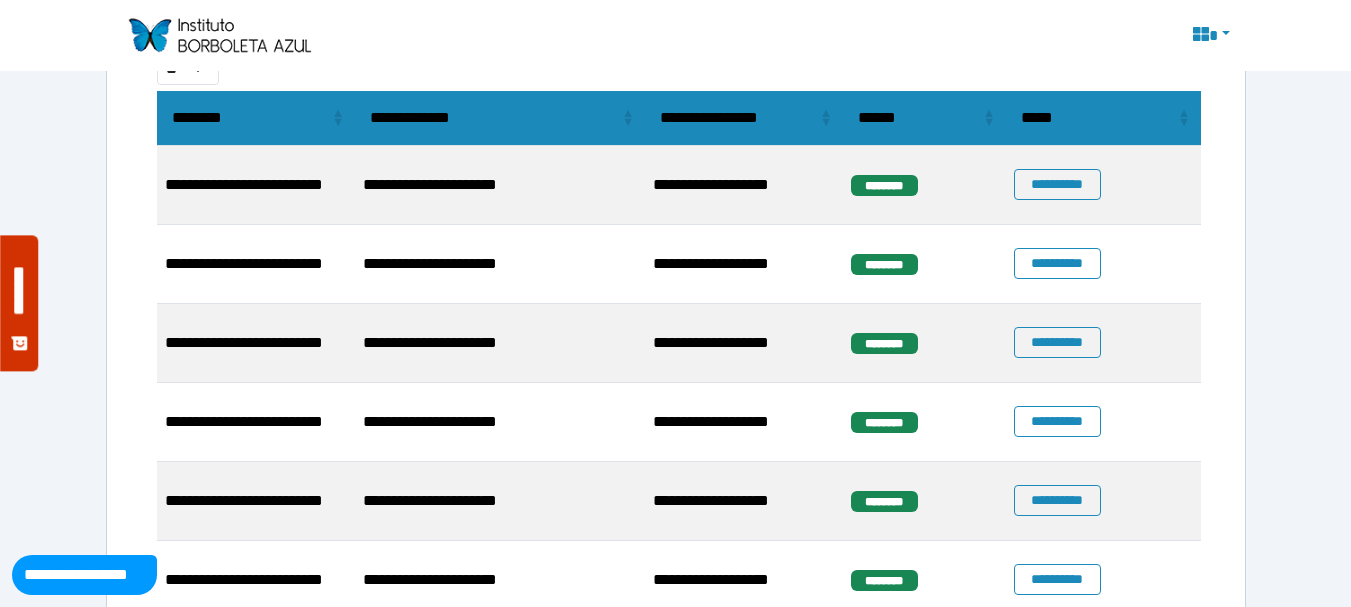 scroll, scrollTop: 100, scrollLeft: 0, axis: vertical 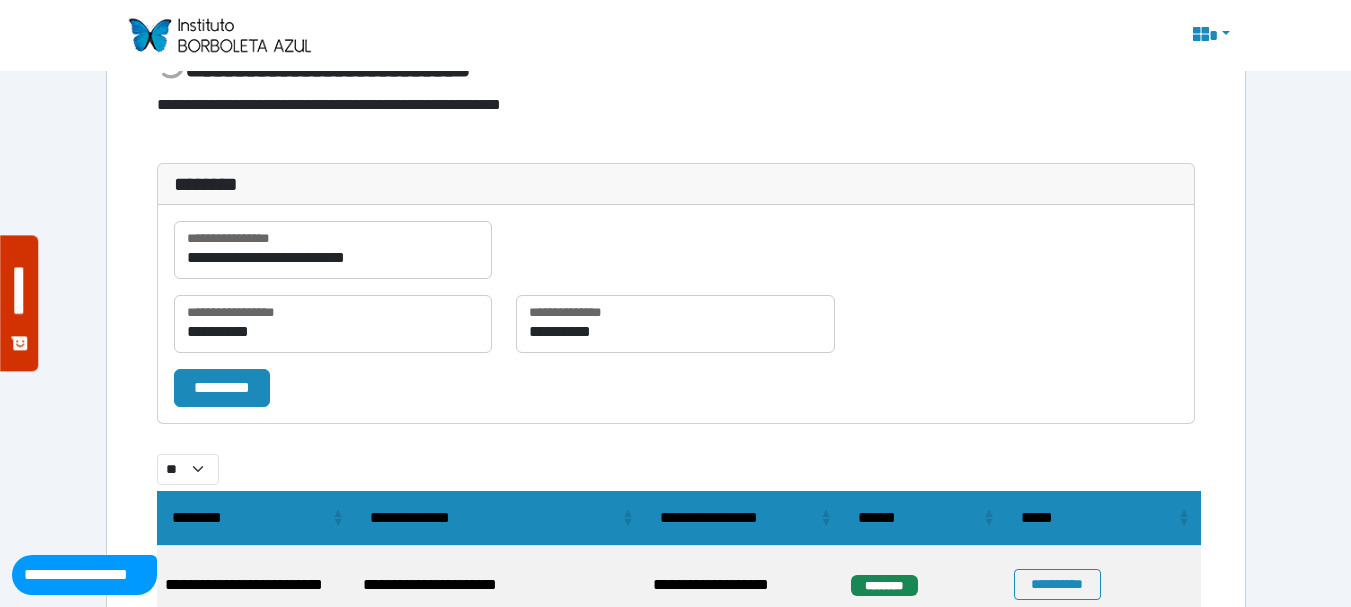 type 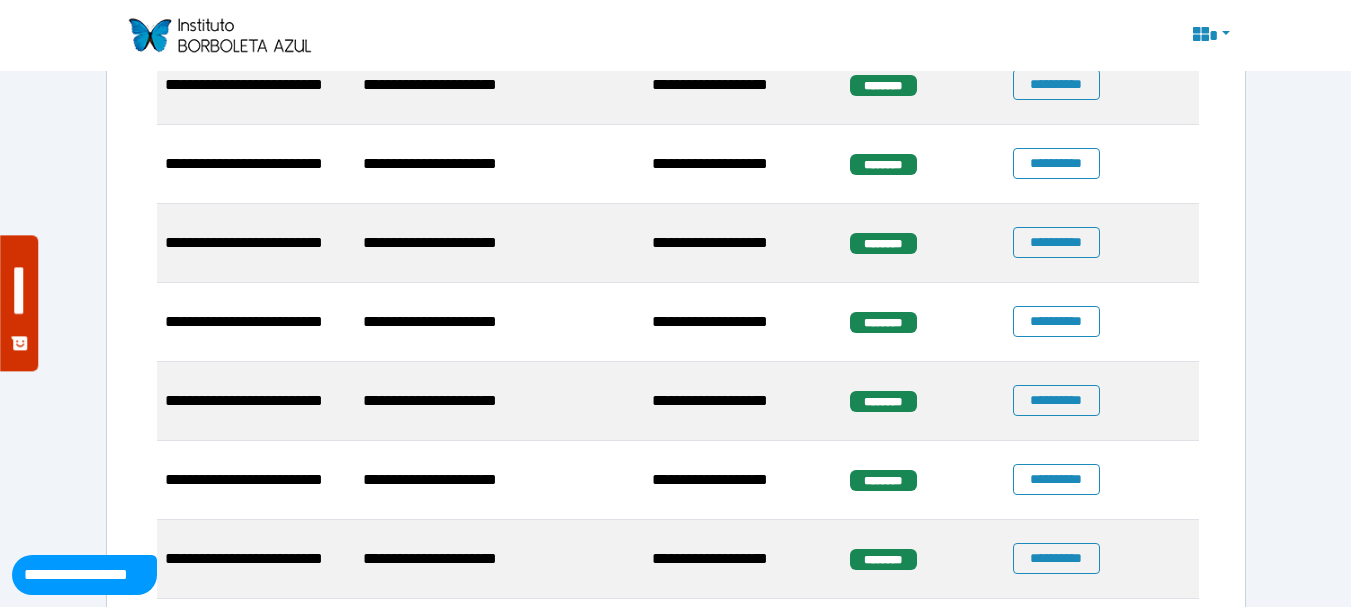 scroll, scrollTop: 500, scrollLeft: 0, axis: vertical 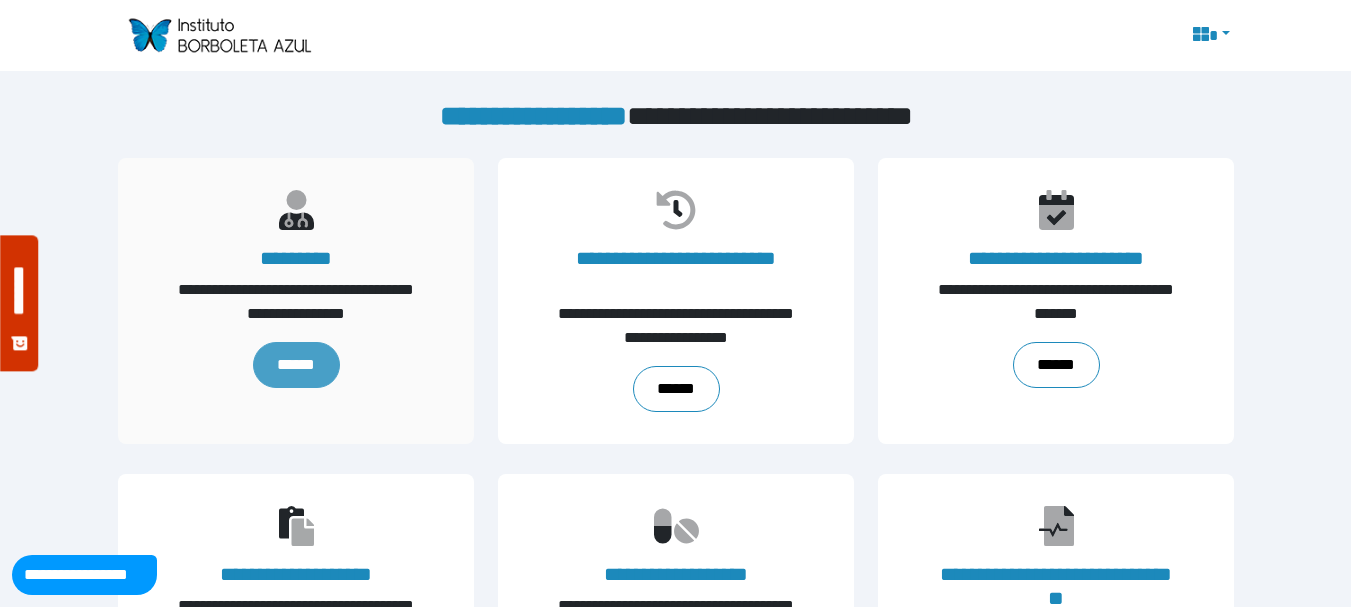 click on "******" at bounding box center (295, 365) 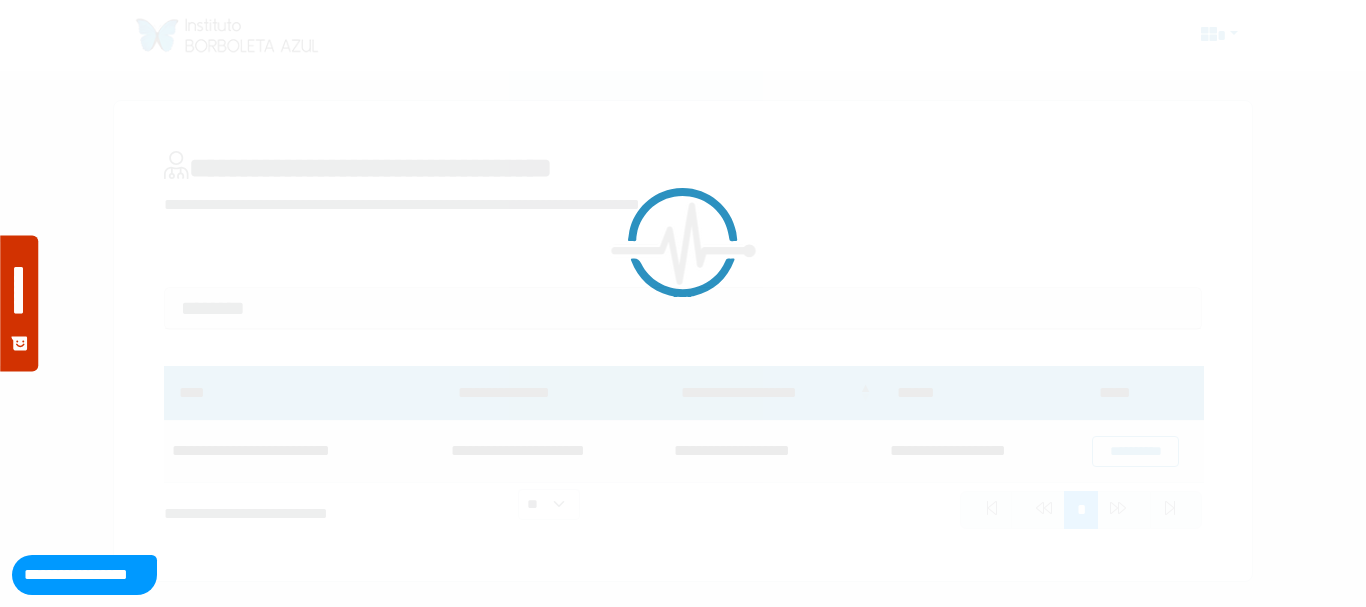 scroll, scrollTop: 0, scrollLeft: 0, axis: both 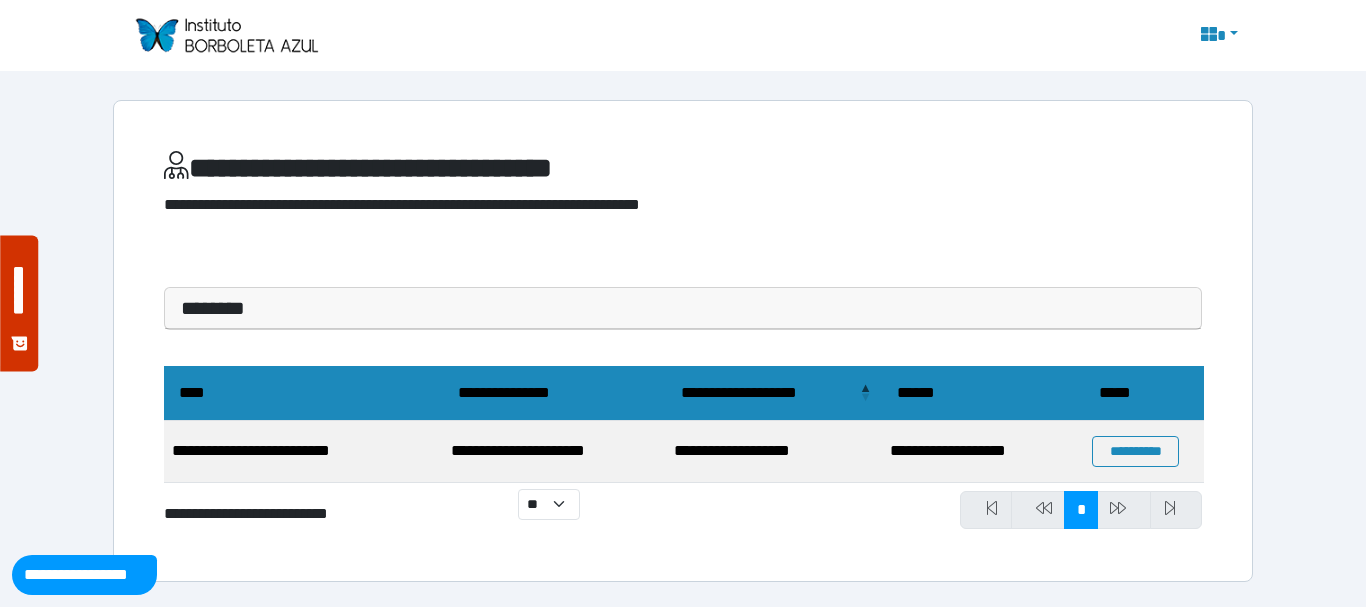 click on "********" at bounding box center (683, 308) 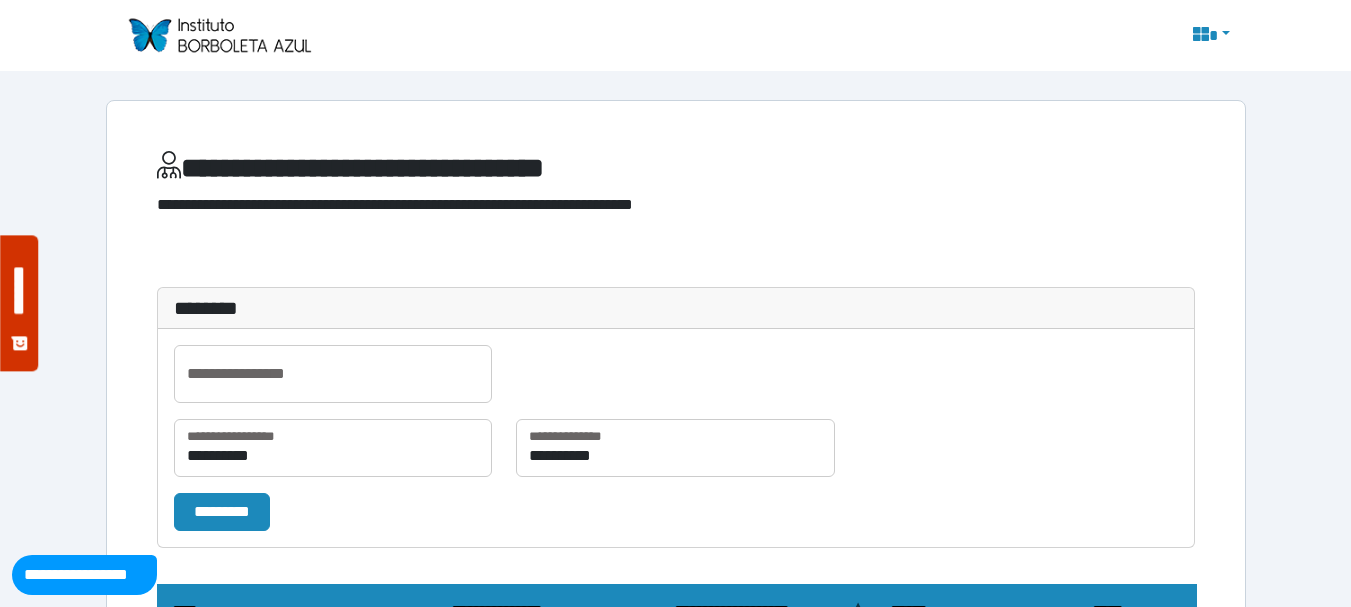 click on "********" at bounding box center (676, 308) 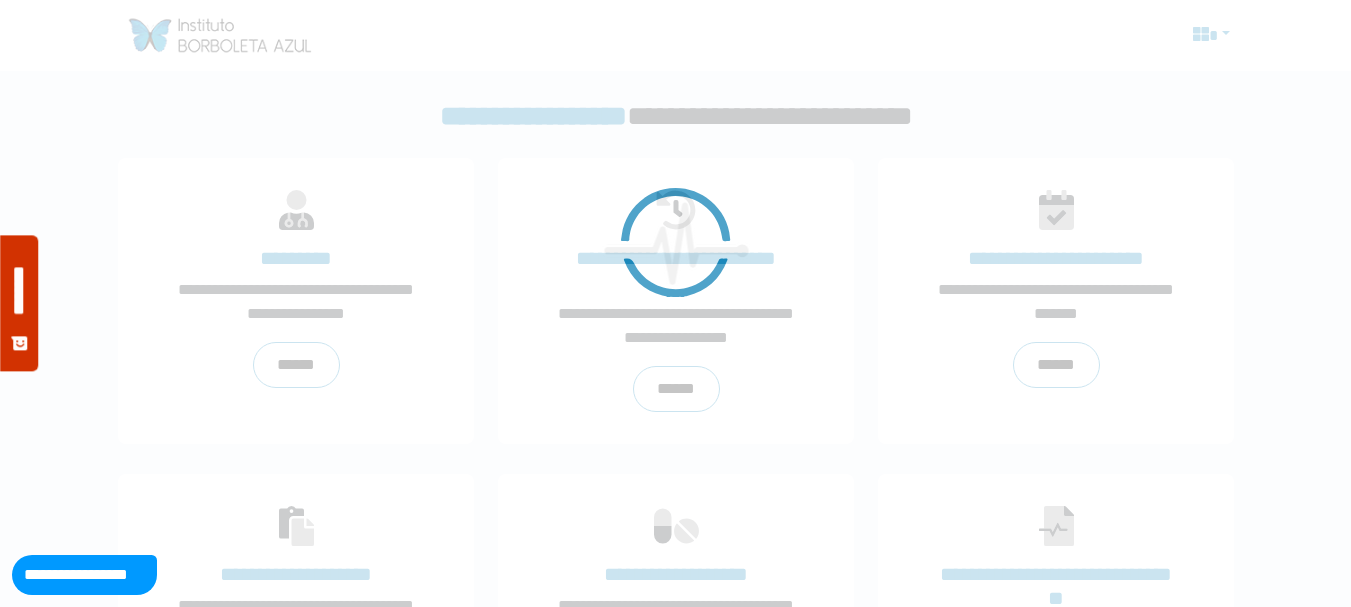 scroll, scrollTop: 0, scrollLeft: 0, axis: both 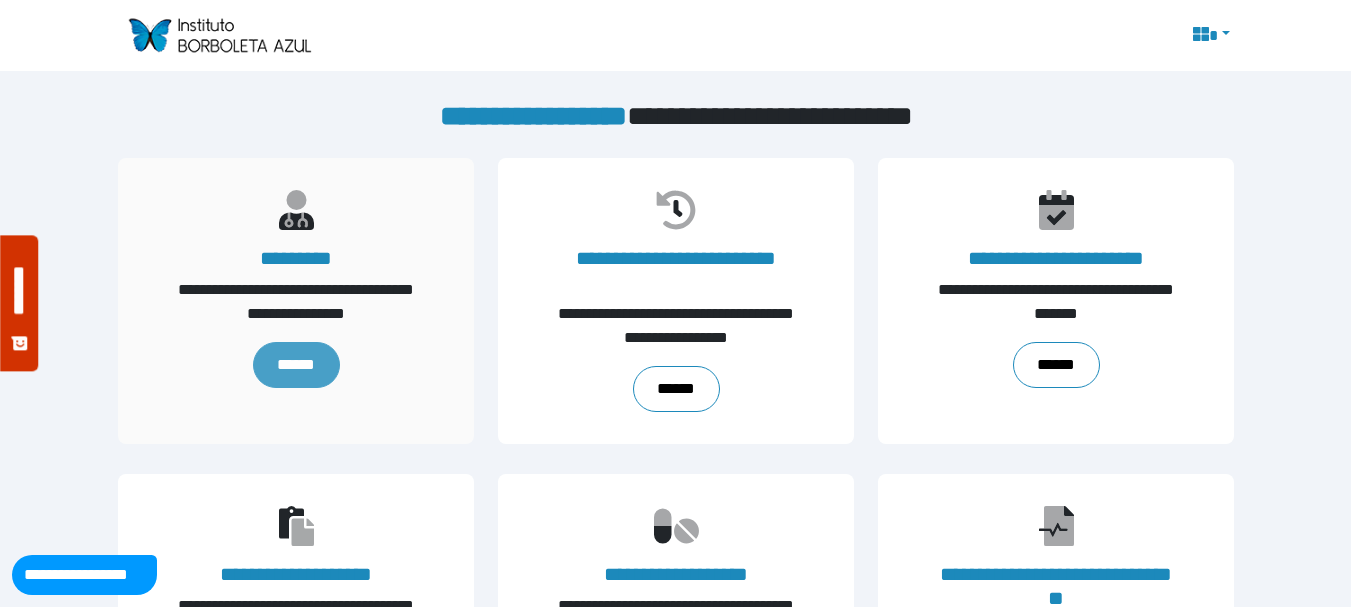 click on "******" at bounding box center (295, 365) 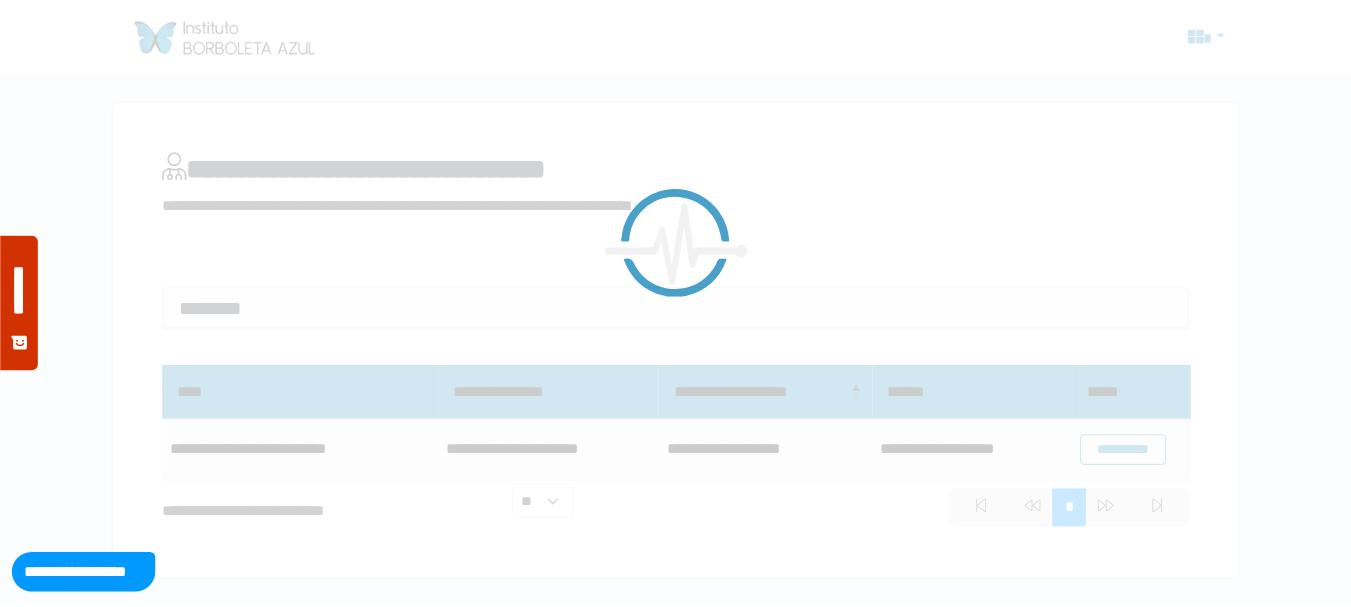 scroll, scrollTop: 0, scrollLeft: 0, axis: both 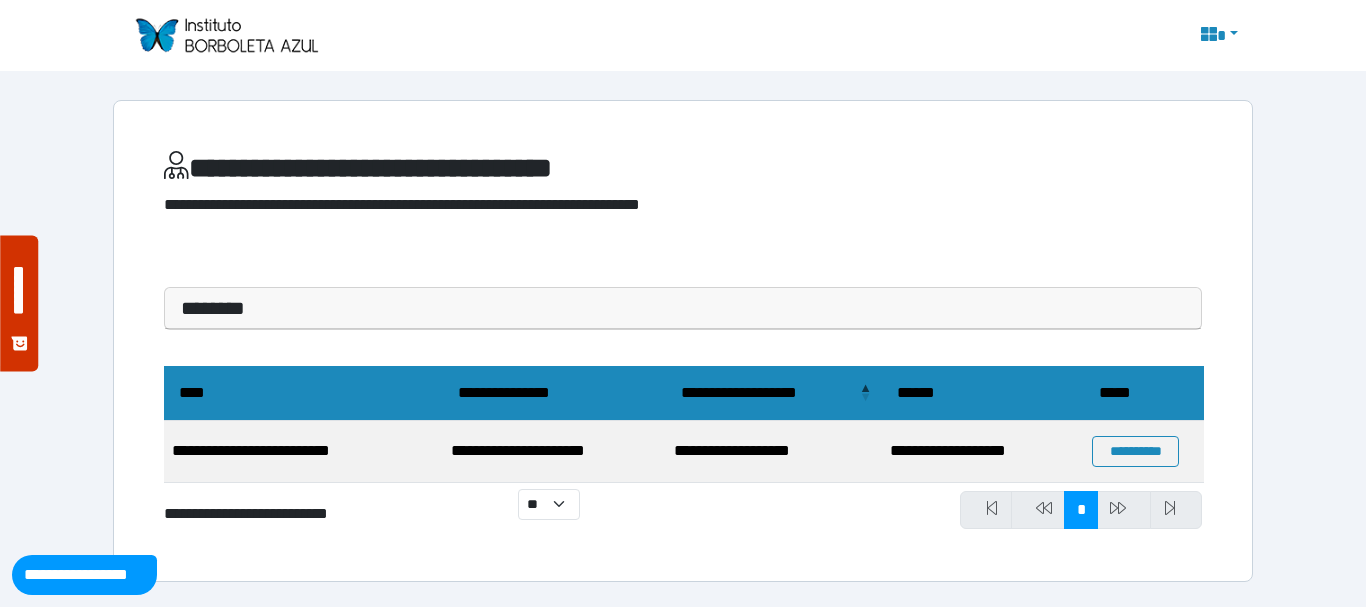 click on "********" at bounding box center (683, 308) 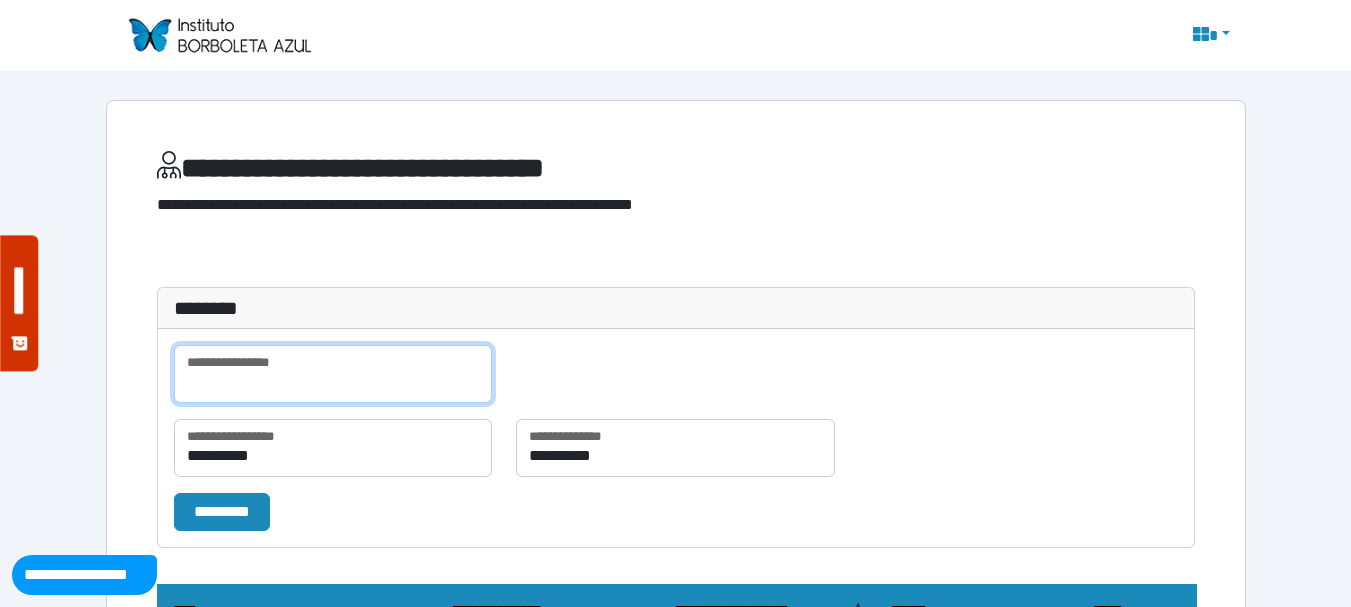 click at bounding box center [333, 374] 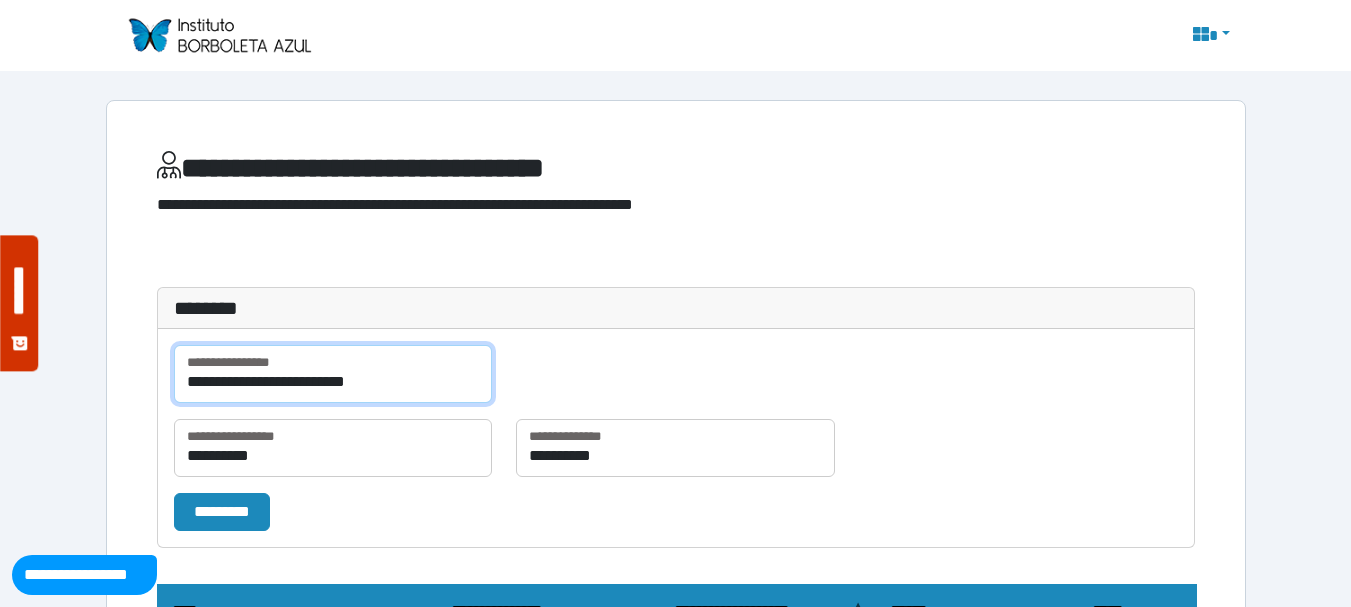 type on "**********" 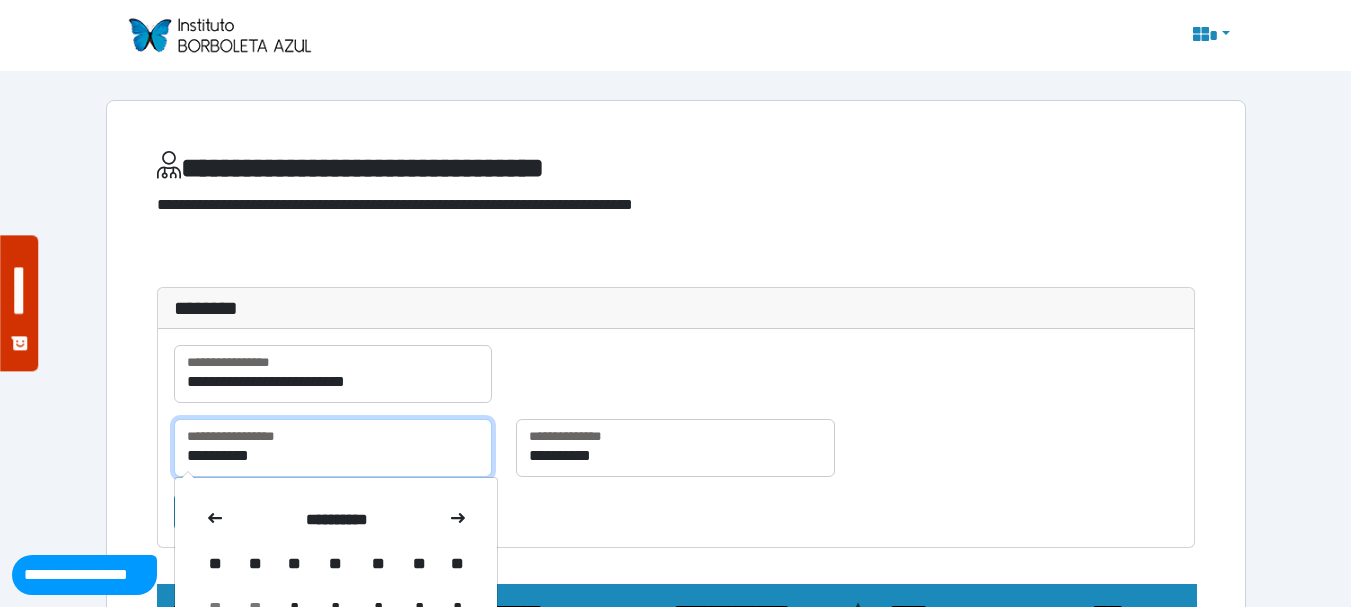 click on "**********" at bounding box center [333, 448] 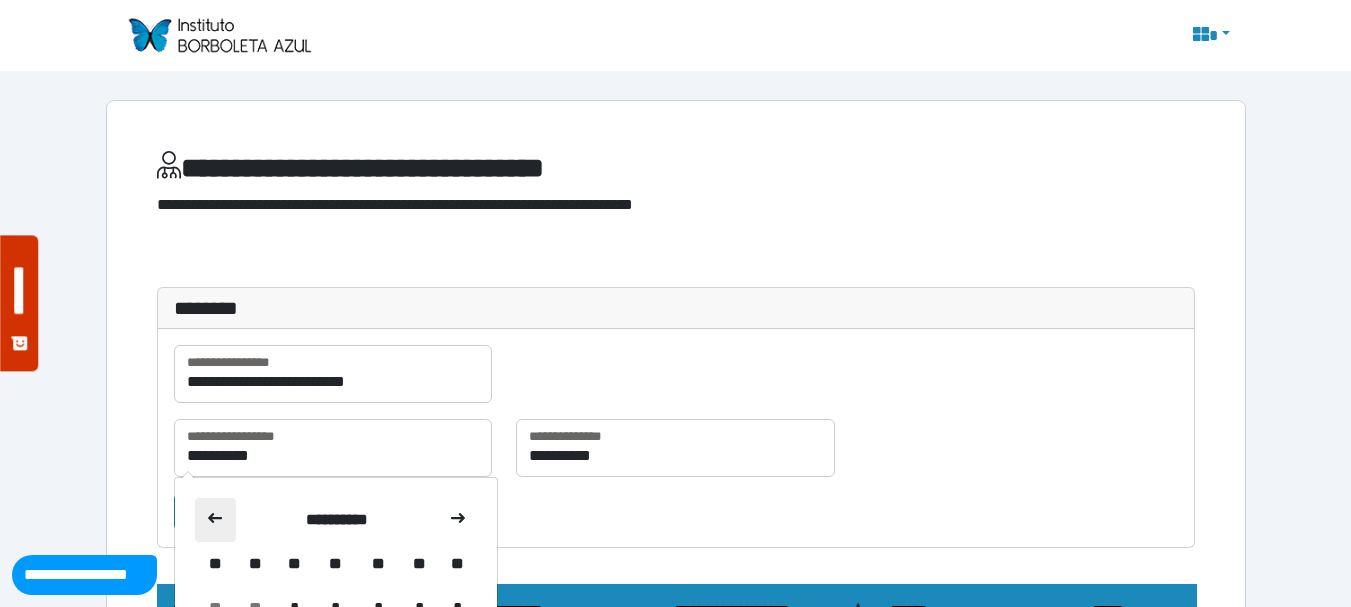 click 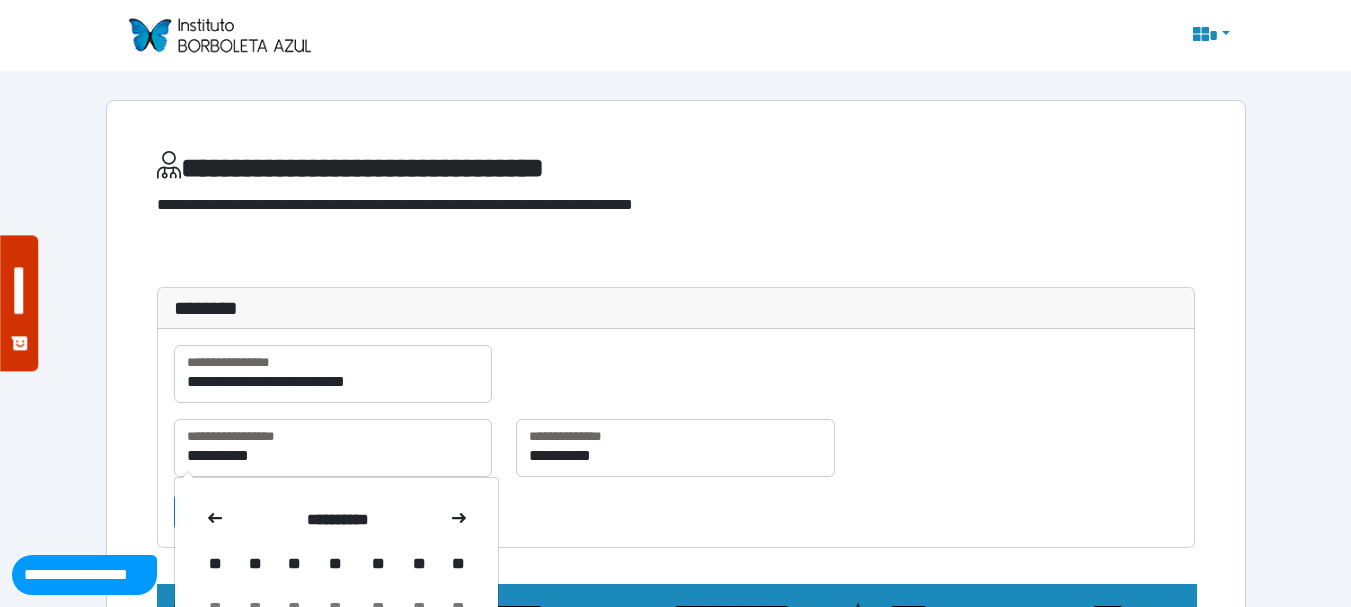 click 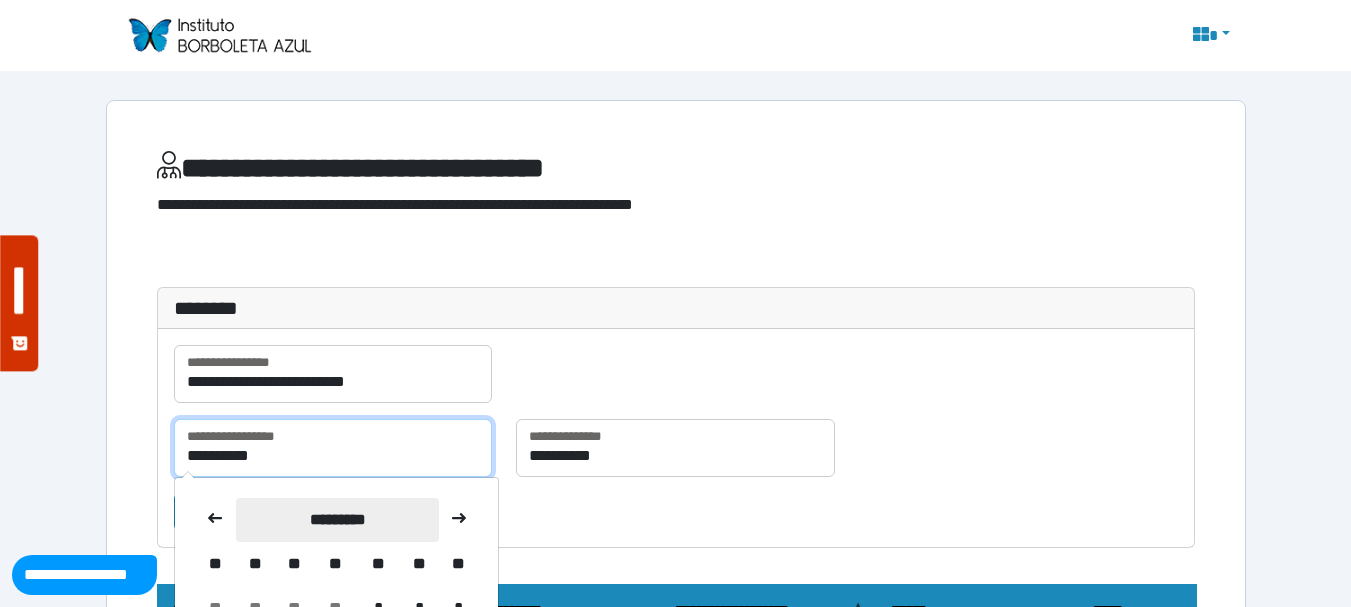 scroll, scrollTop: 100, scrollLeft: 0, axis: vertical 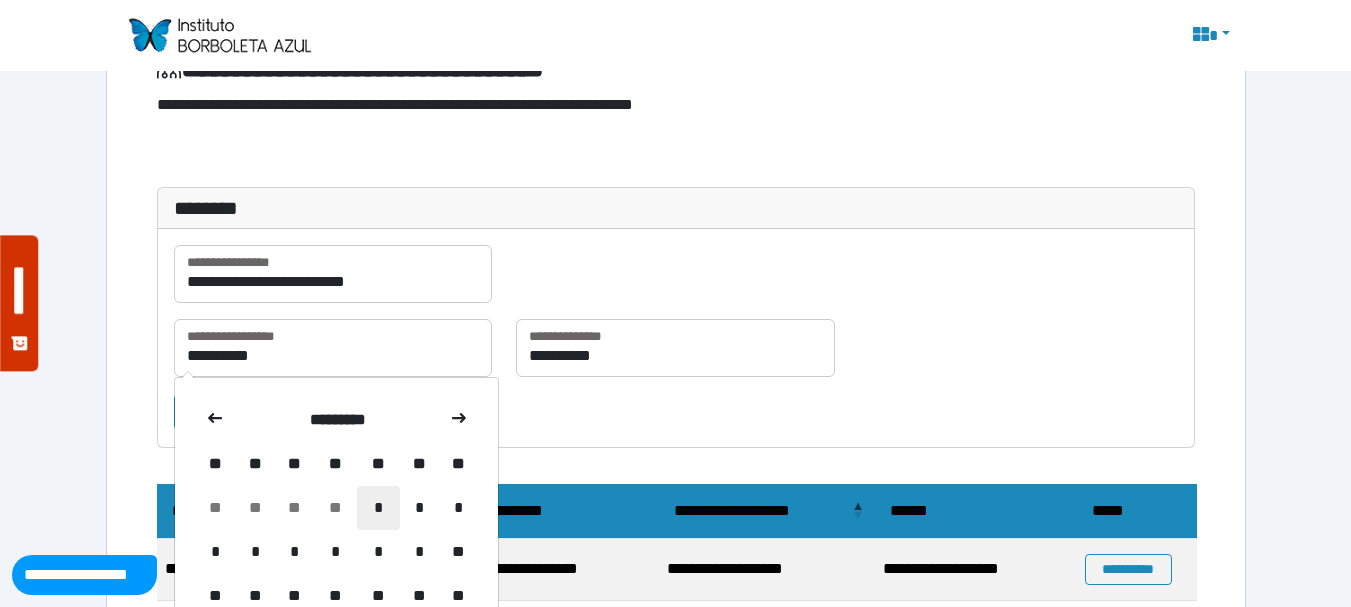 click on "*" at bounding box center [378, 508] 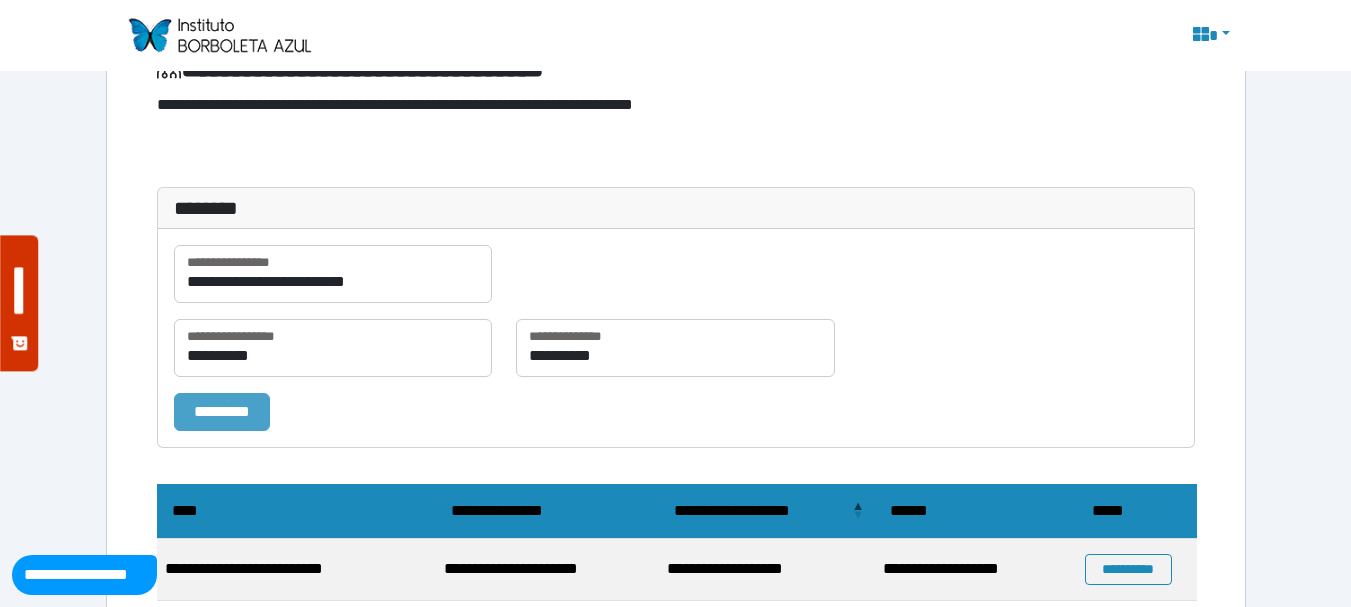 click on "*********" at bounding box center [222, 412] 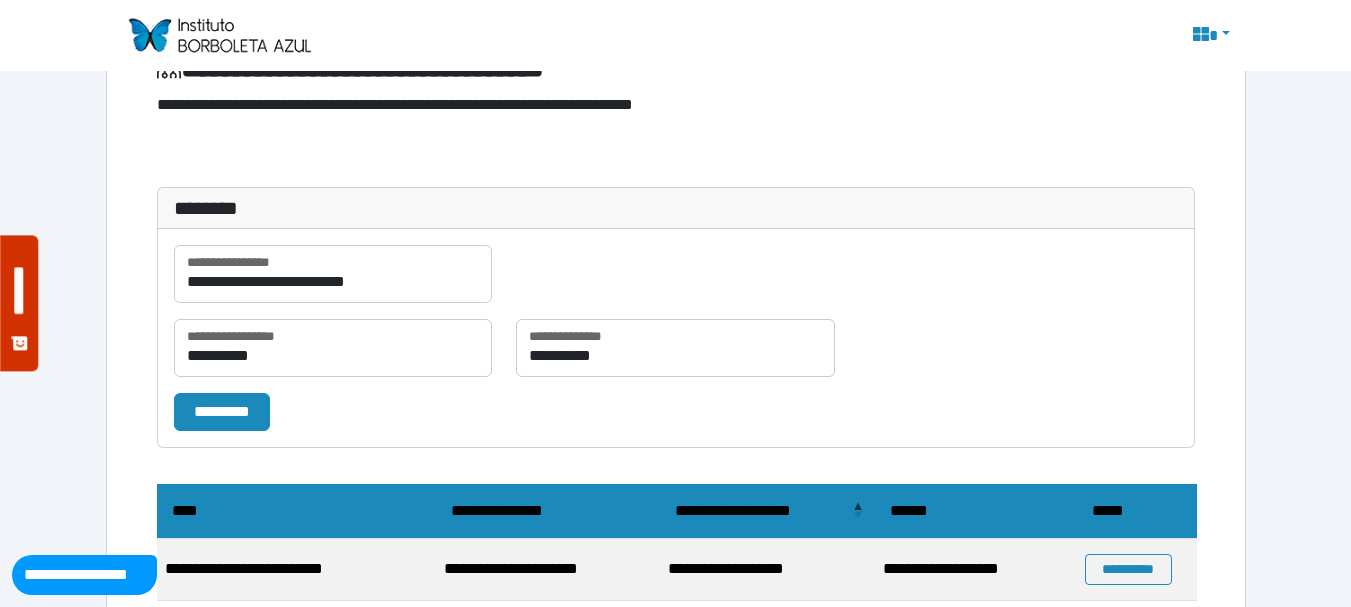 scroll, scrollTop: 233, scrollLeft: 0, axis: vertical 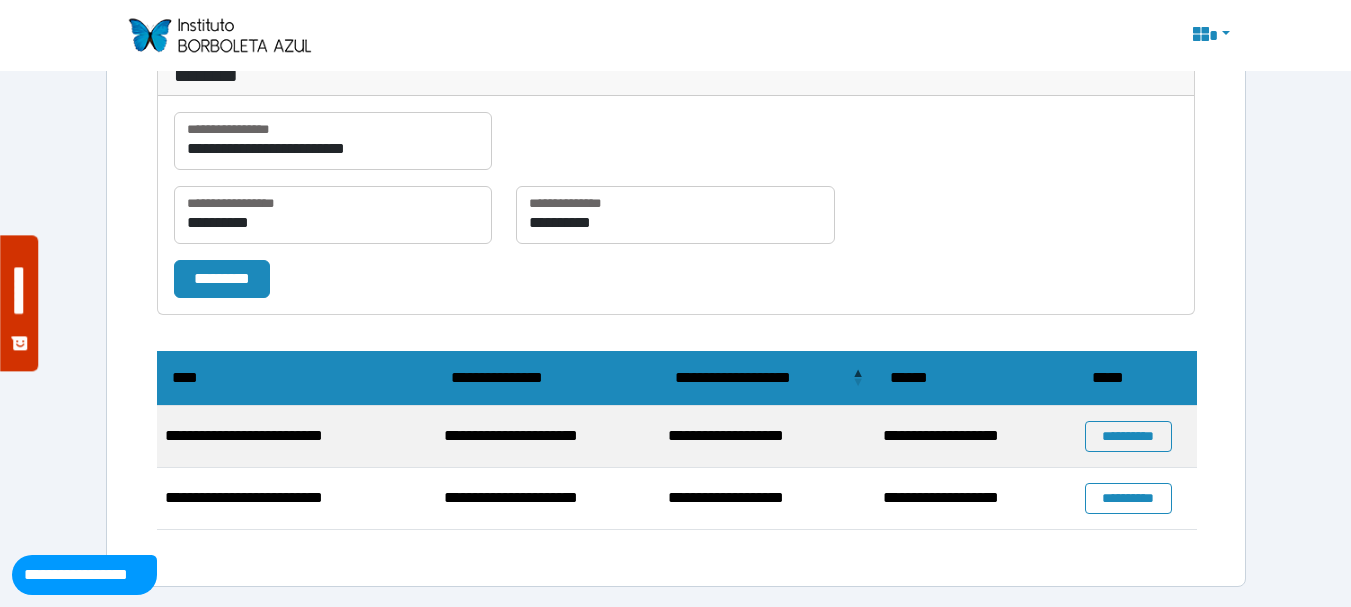 type 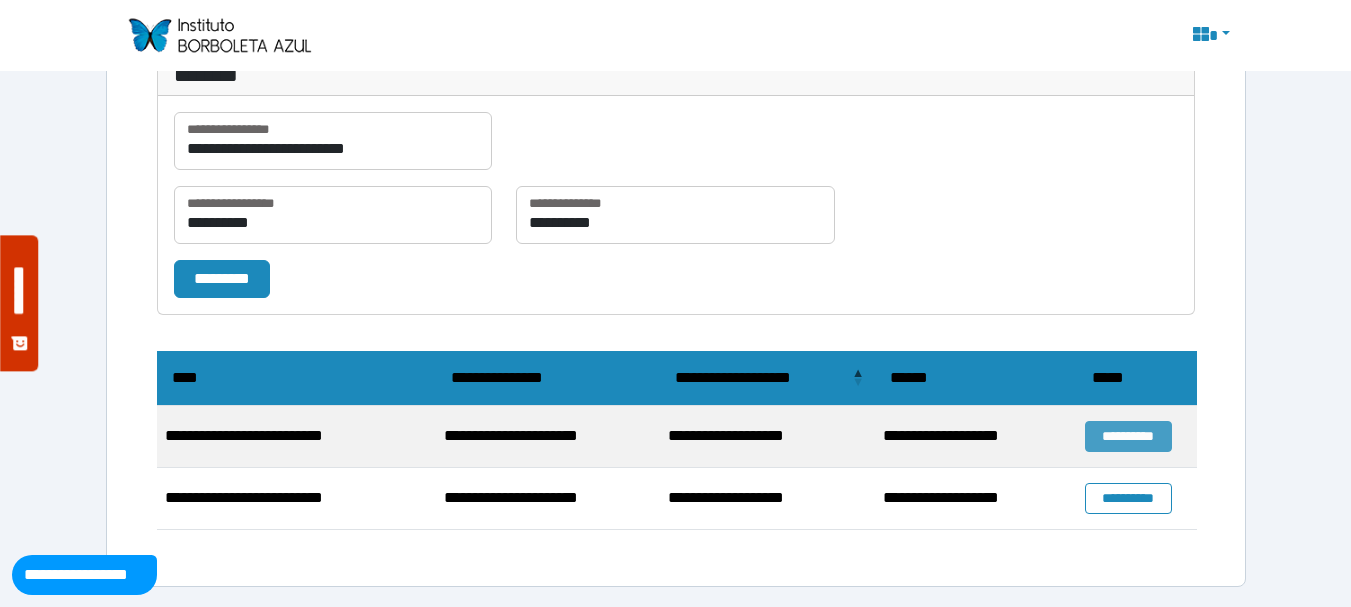 click on "**********" at bounding box center [1128, 436] 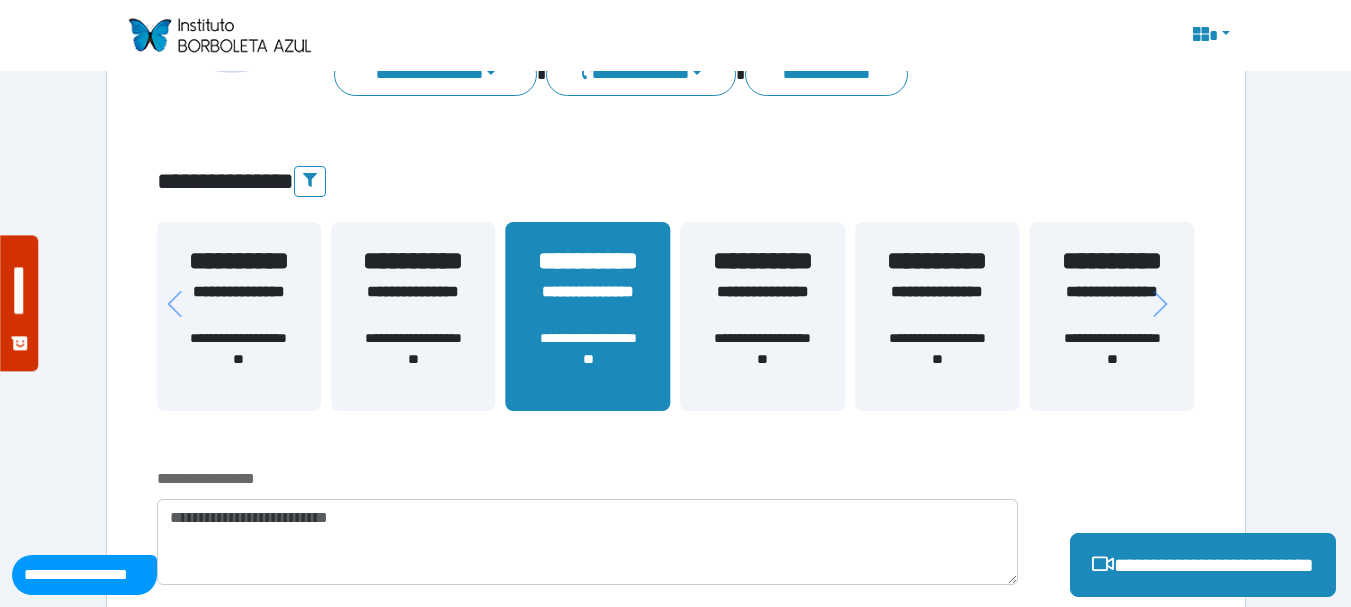 scroll, scrollTop: 100, scrollLeft: 0, axis: vertical 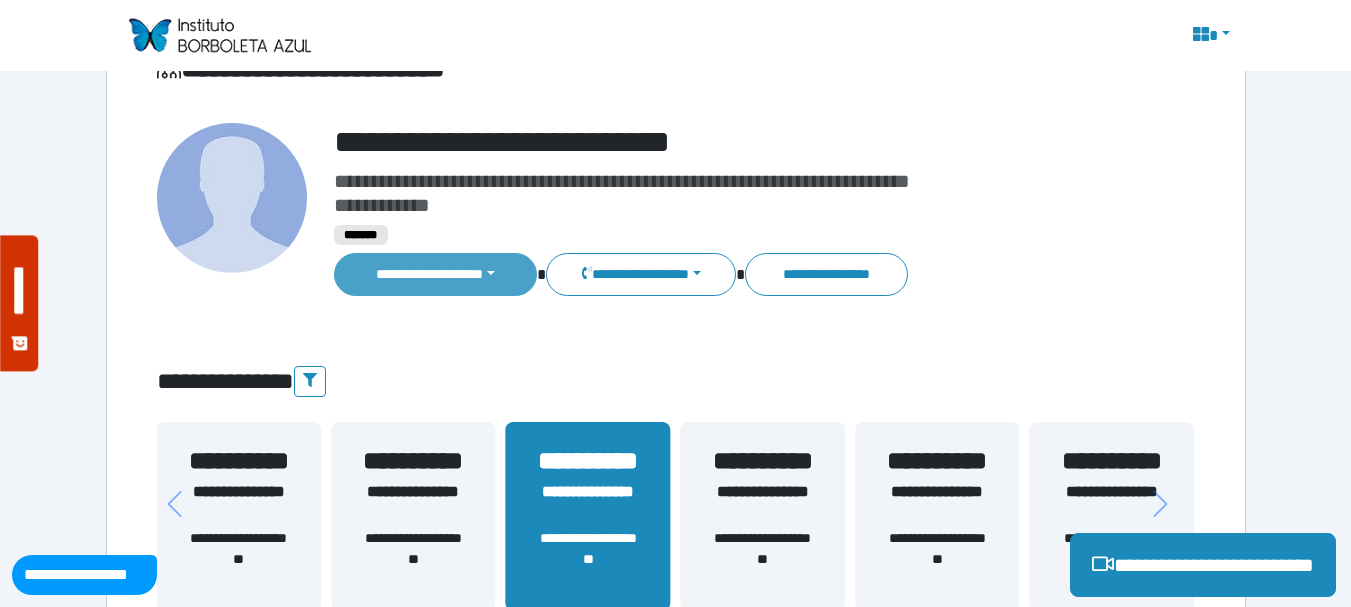 click on "**********" at bounding box center [436, 274] 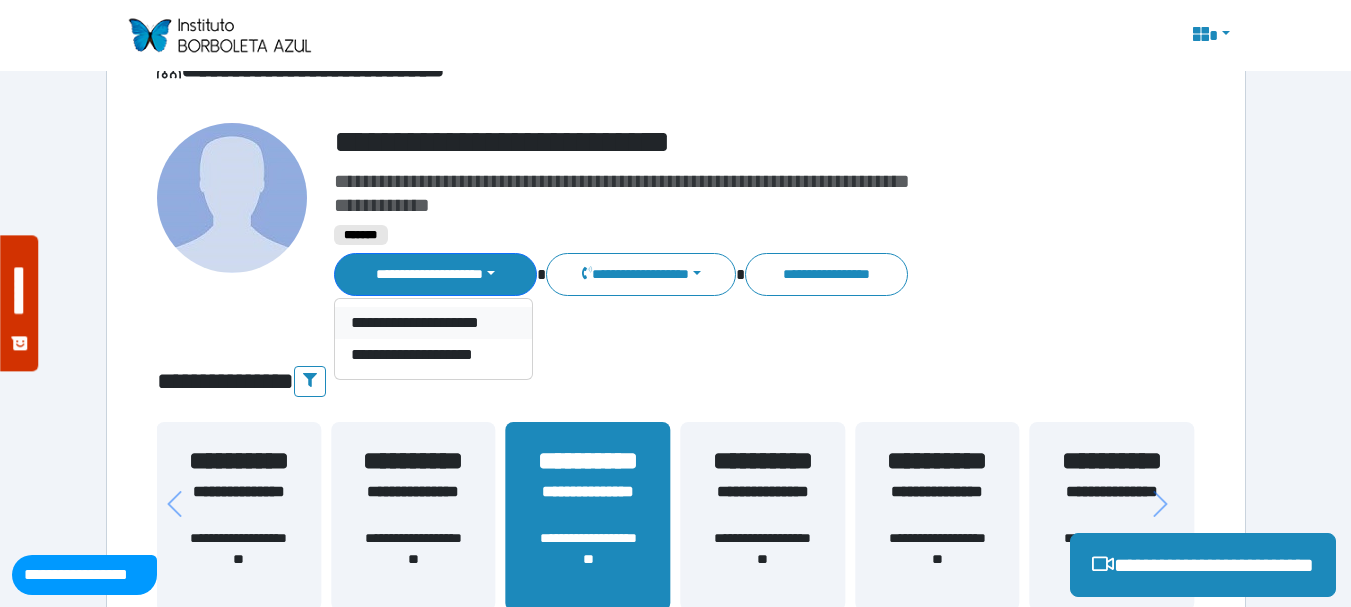 click on "**********" at bounding box center [433, 323] 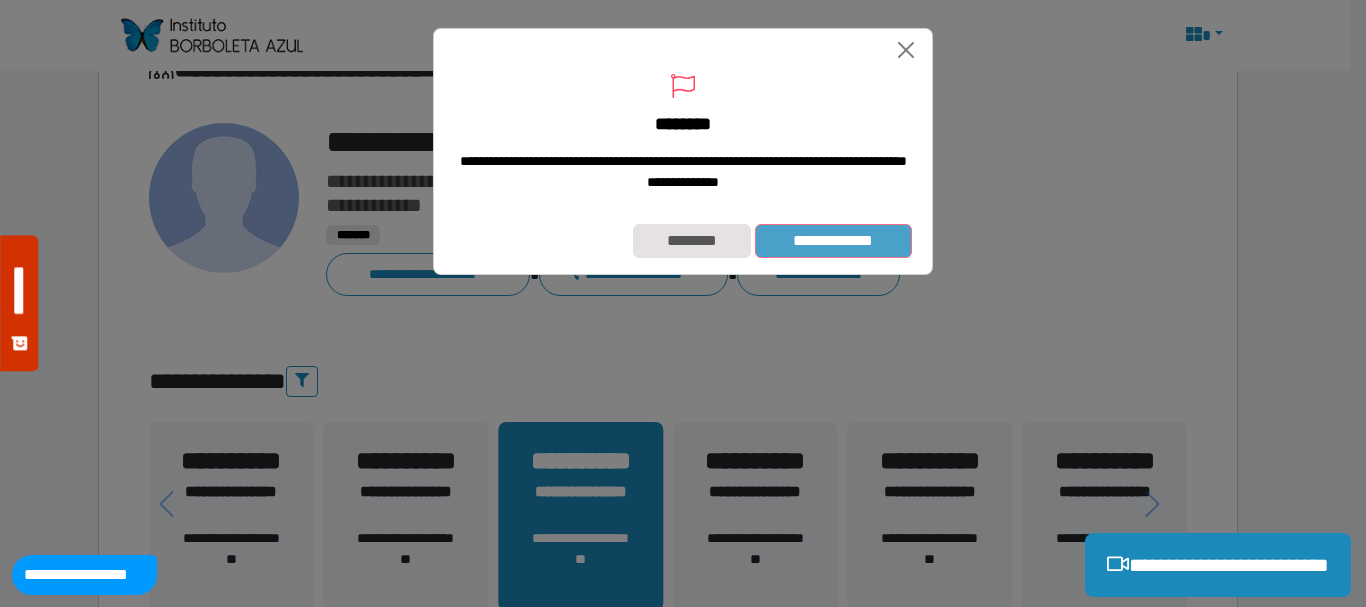 click on "**********" at bounding box center (833, 241) 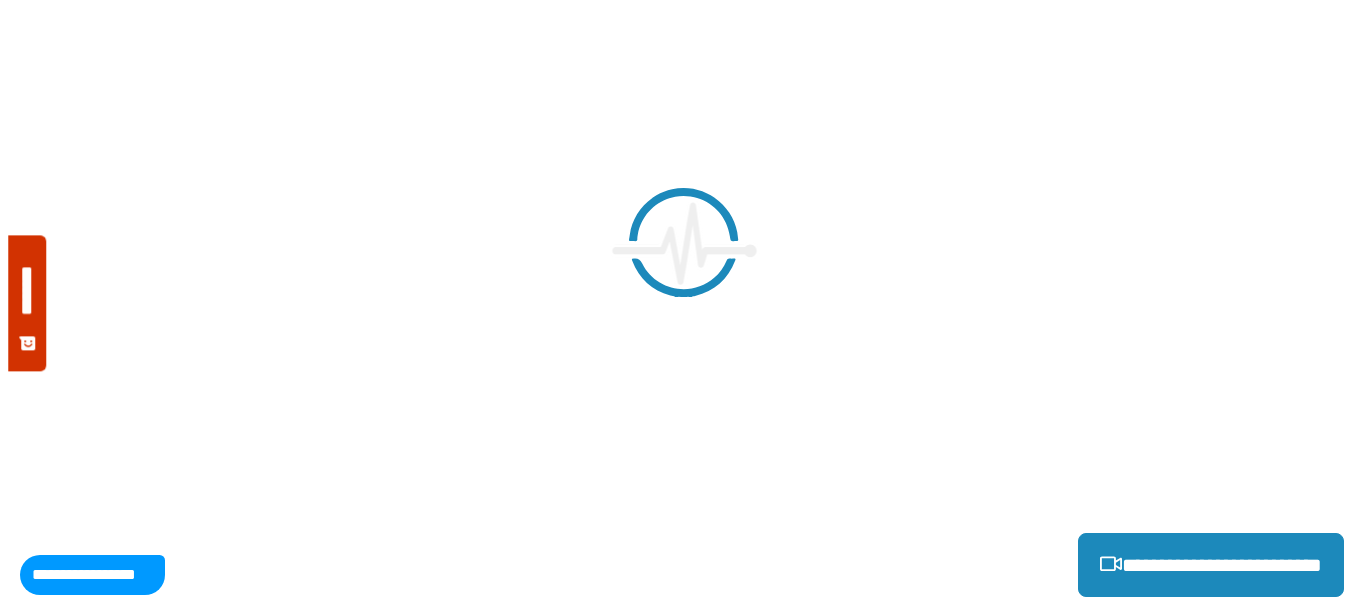 scroll, scrollTop: 400, scrollLeft: 0, axis: vertical 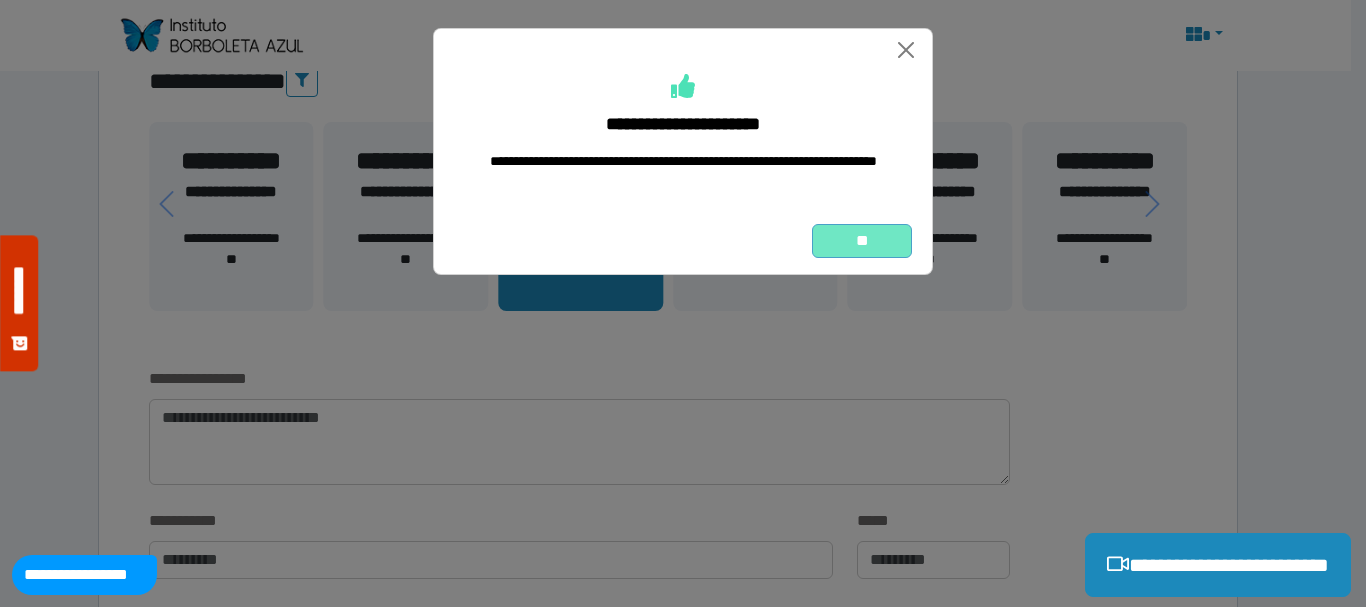 click on "**" at bounding box center (862, 241) 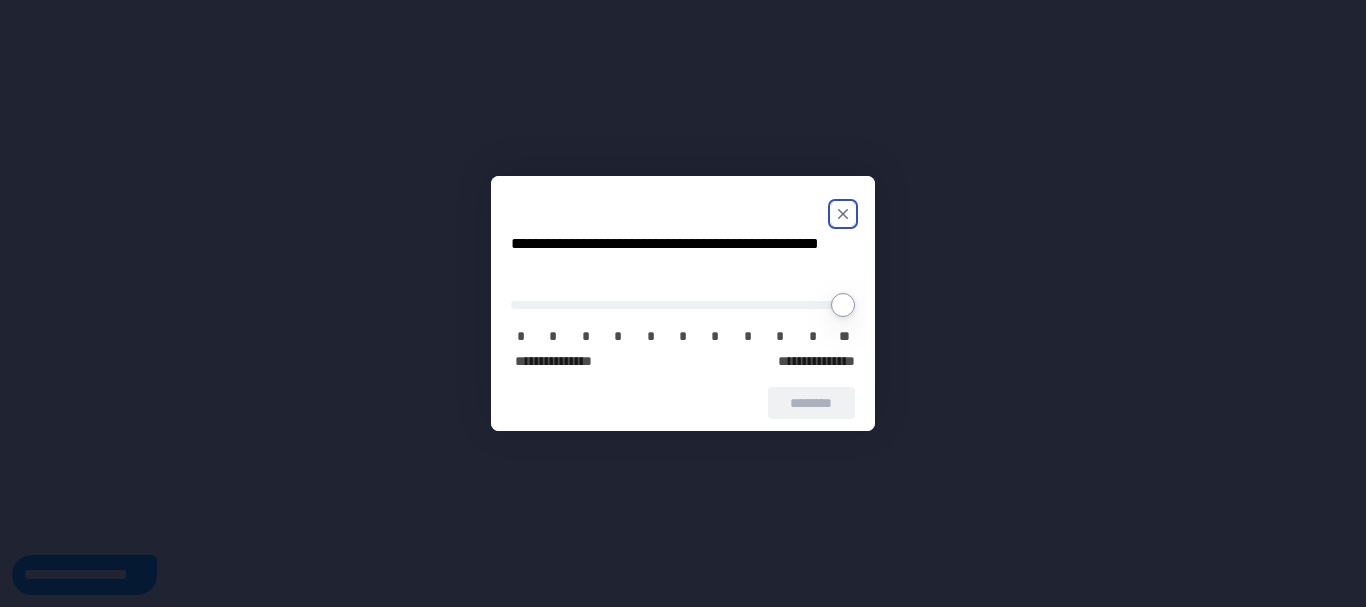 scroll, scrollTop: 0, scrollLeft: 0, axis: both 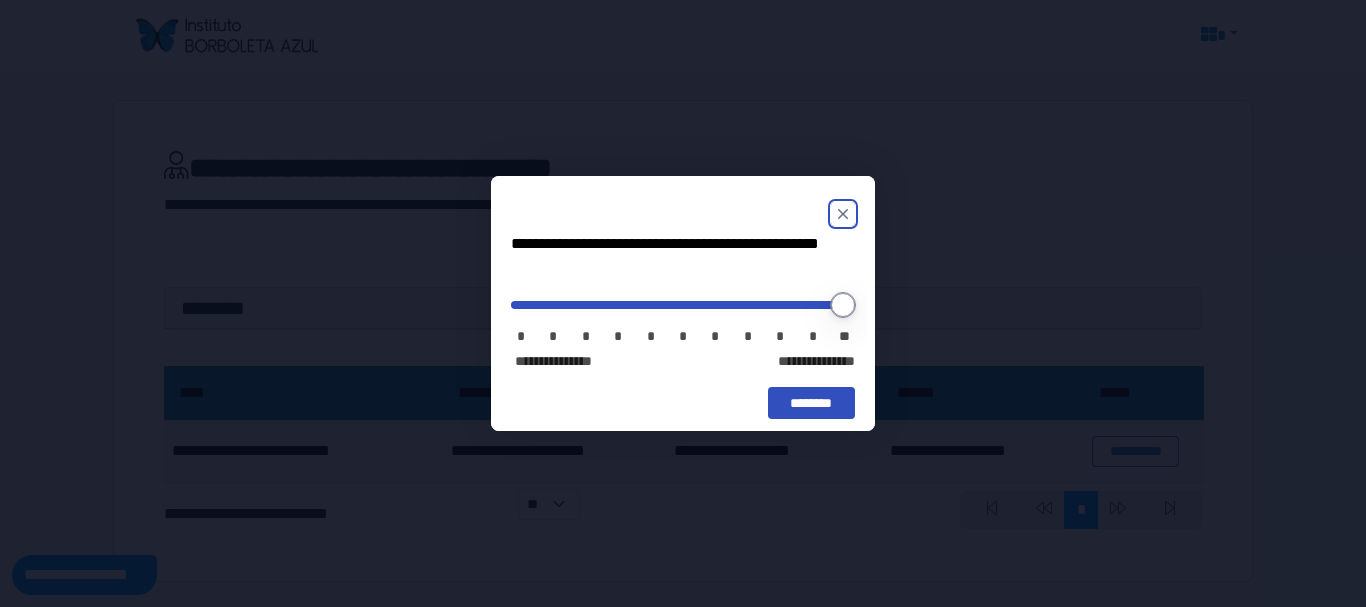drag, startPoint x: 527, startPoint y: 303, endPoint x: 869, endPoint y: 313, distance: 342.14618 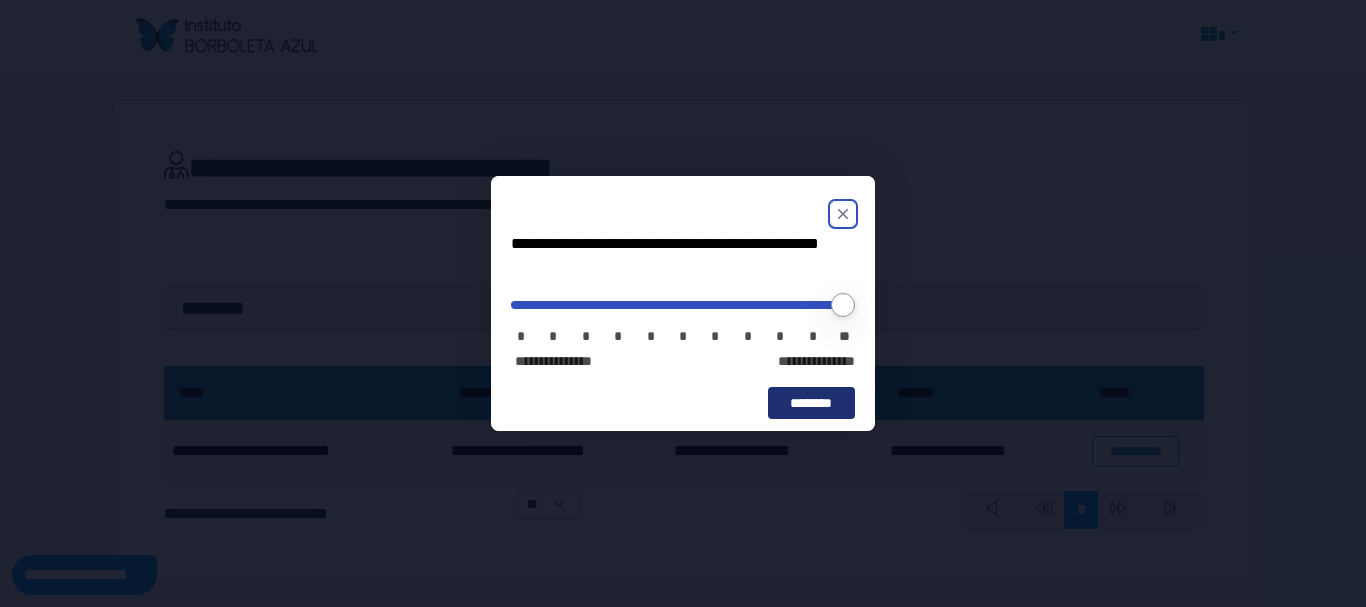 click on "********" at bounding box center [811, 403] 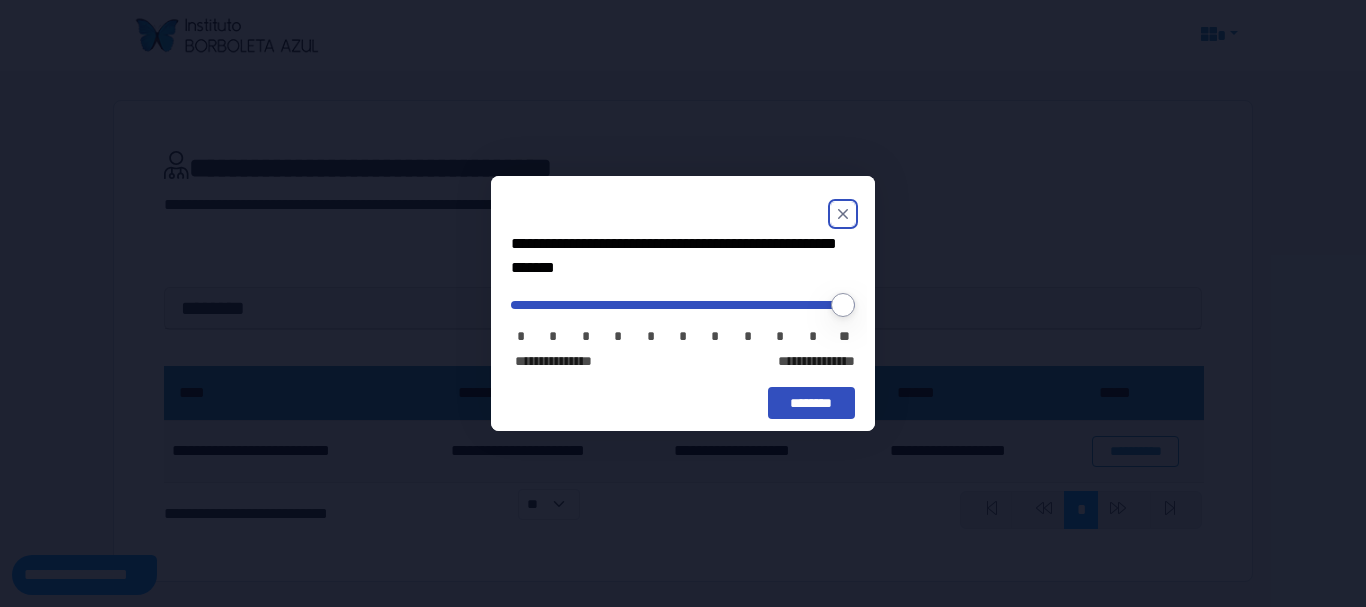 drag, startPoint x: 526, startPoint y: 299, endPoint x: 863, endPoint y: 315, distance: 337.3796 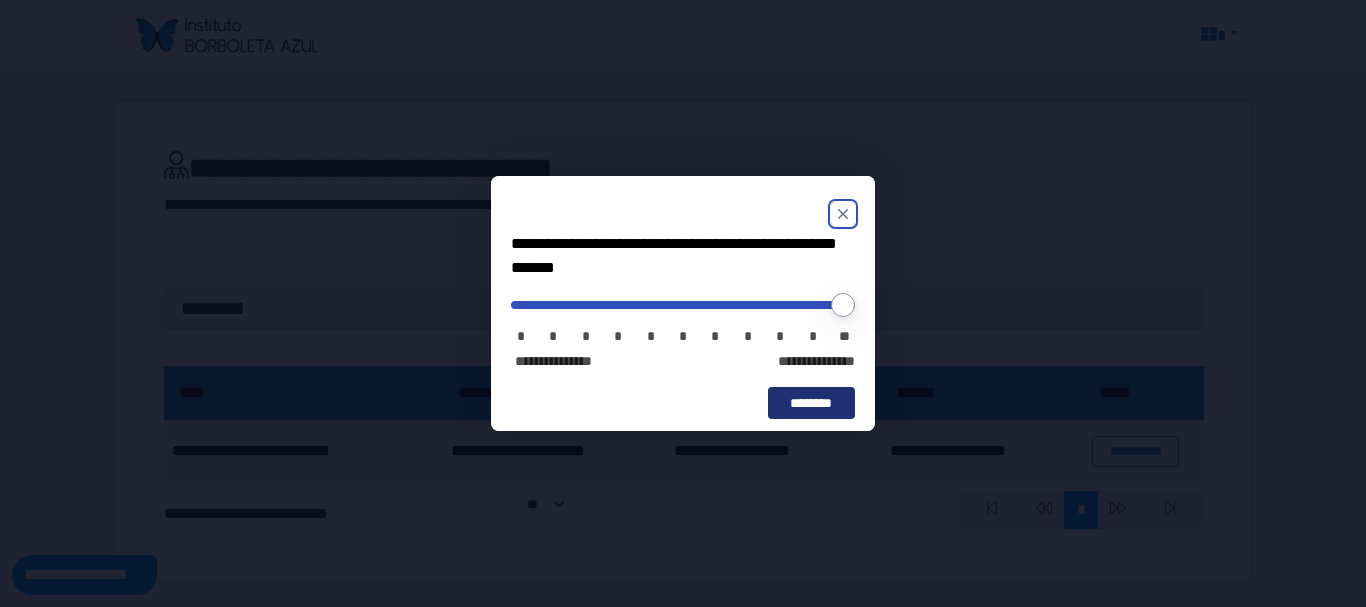click on "********" at bounding box center [811, 403] 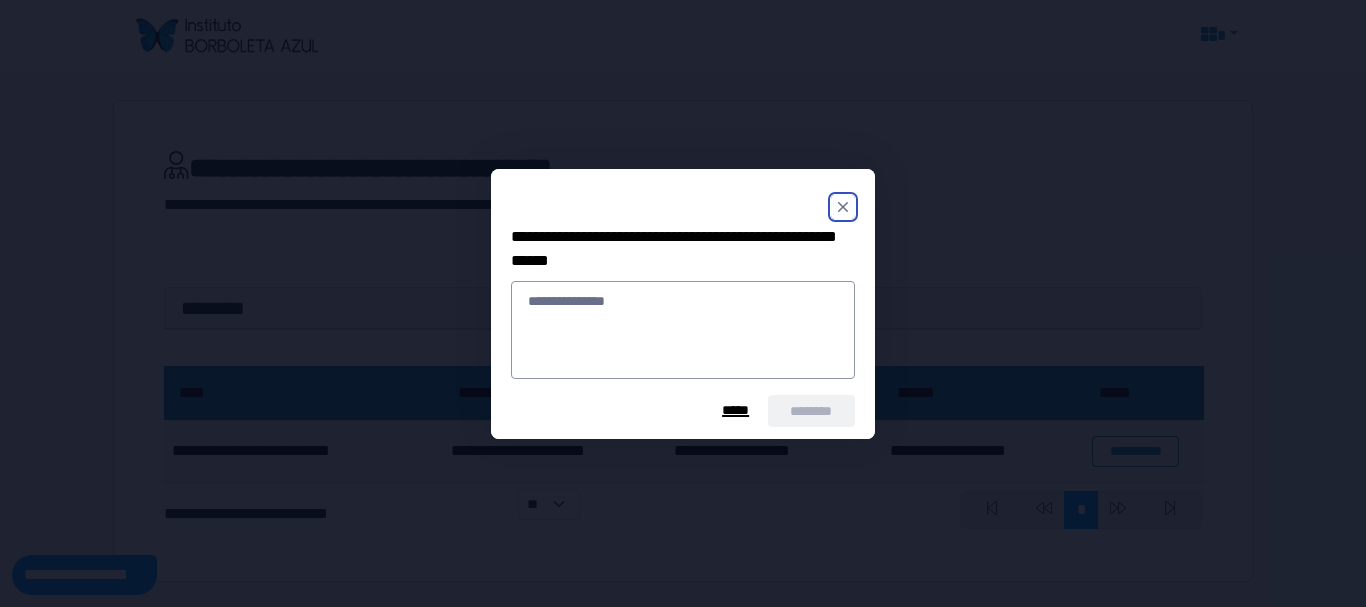 click on "*****" at bounding box center (735, 410) 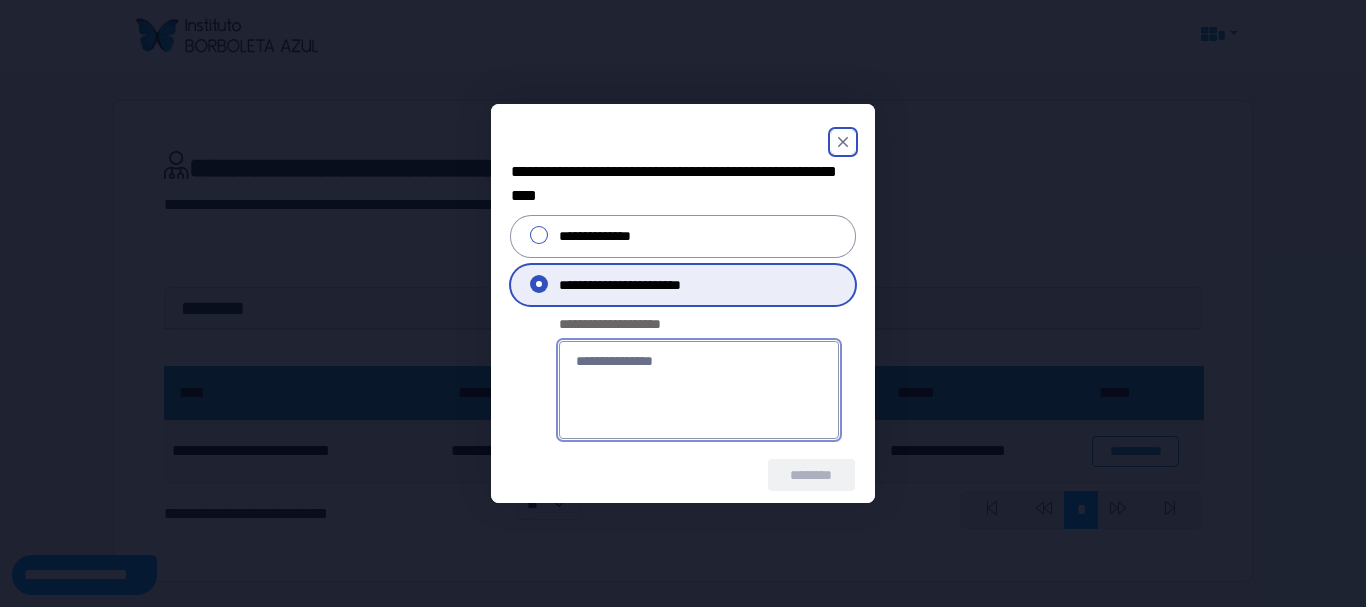 click on "**********" at bounding box center (699, 390) 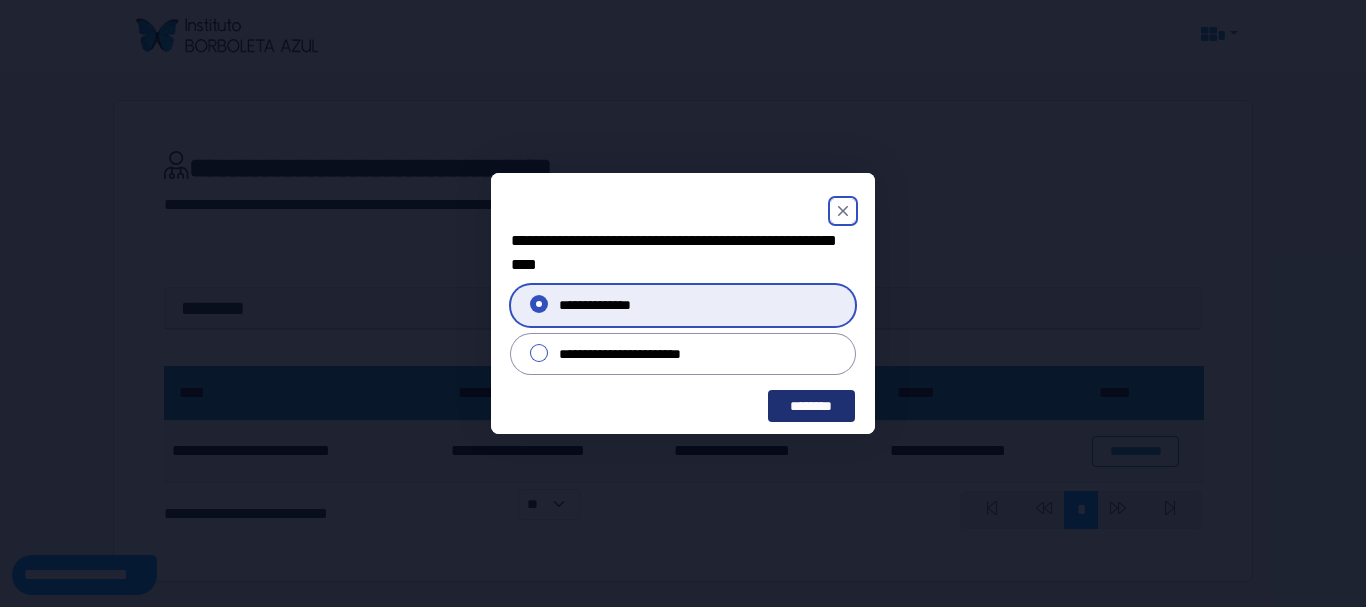click on "********" at bounding box center [811, 406] 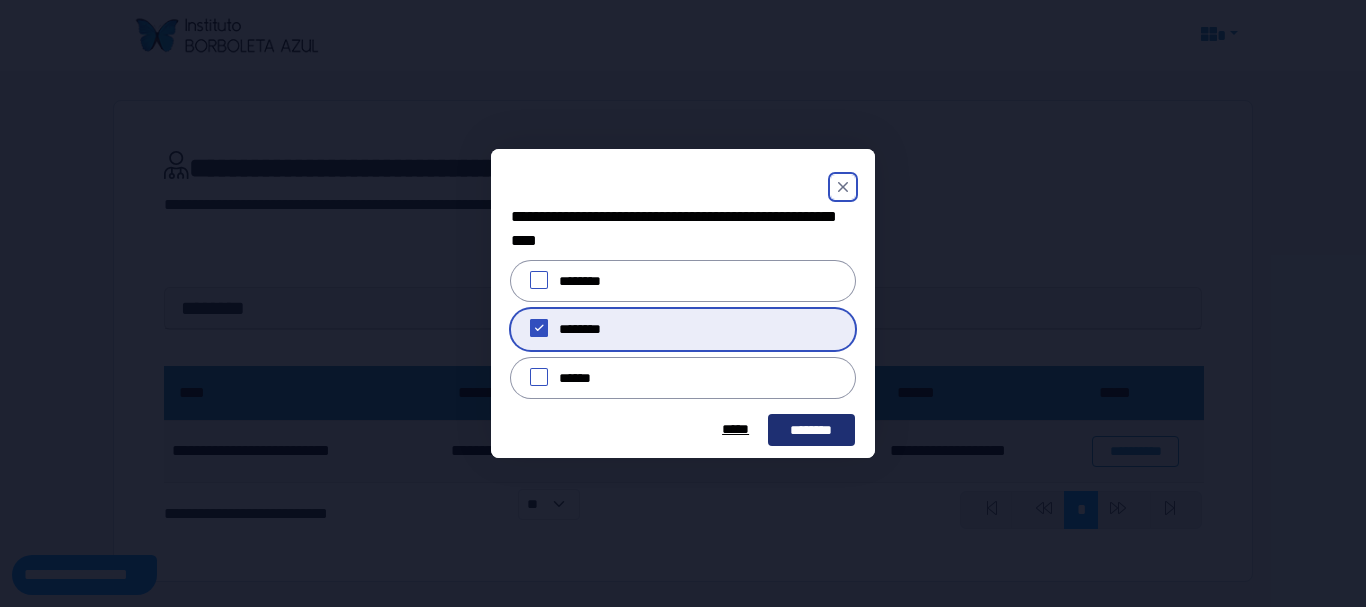 click on "********" at bounding box center [811, 430] 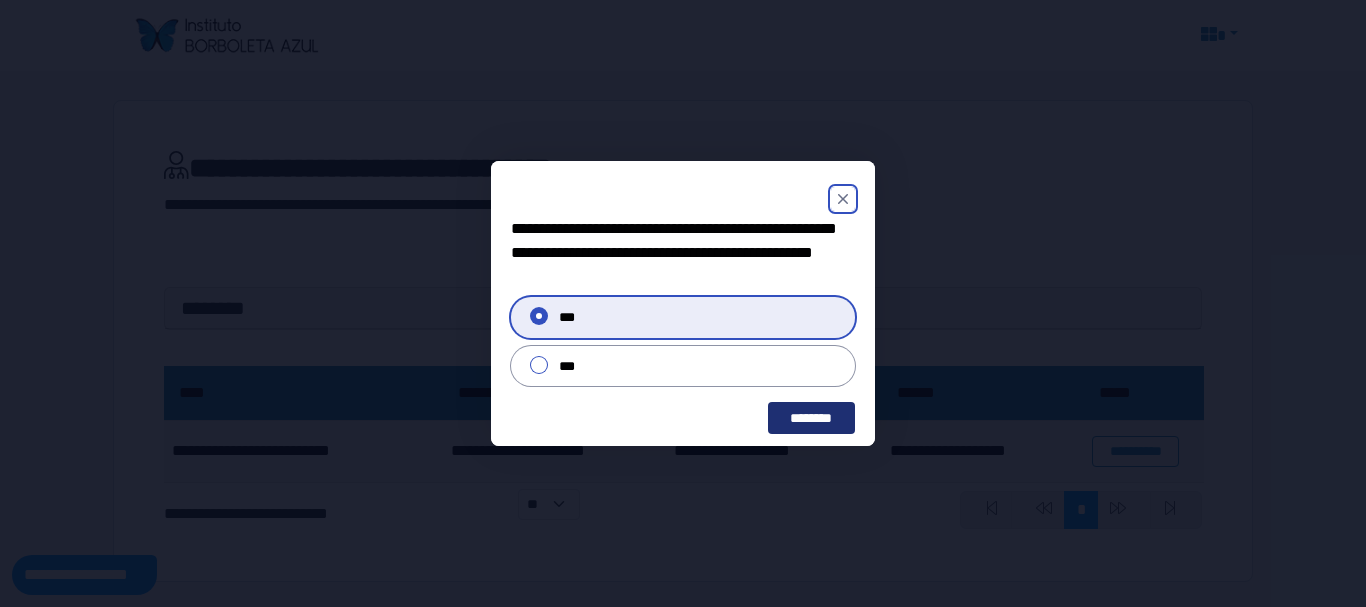 click on "********" at bounding box center (811, 418) 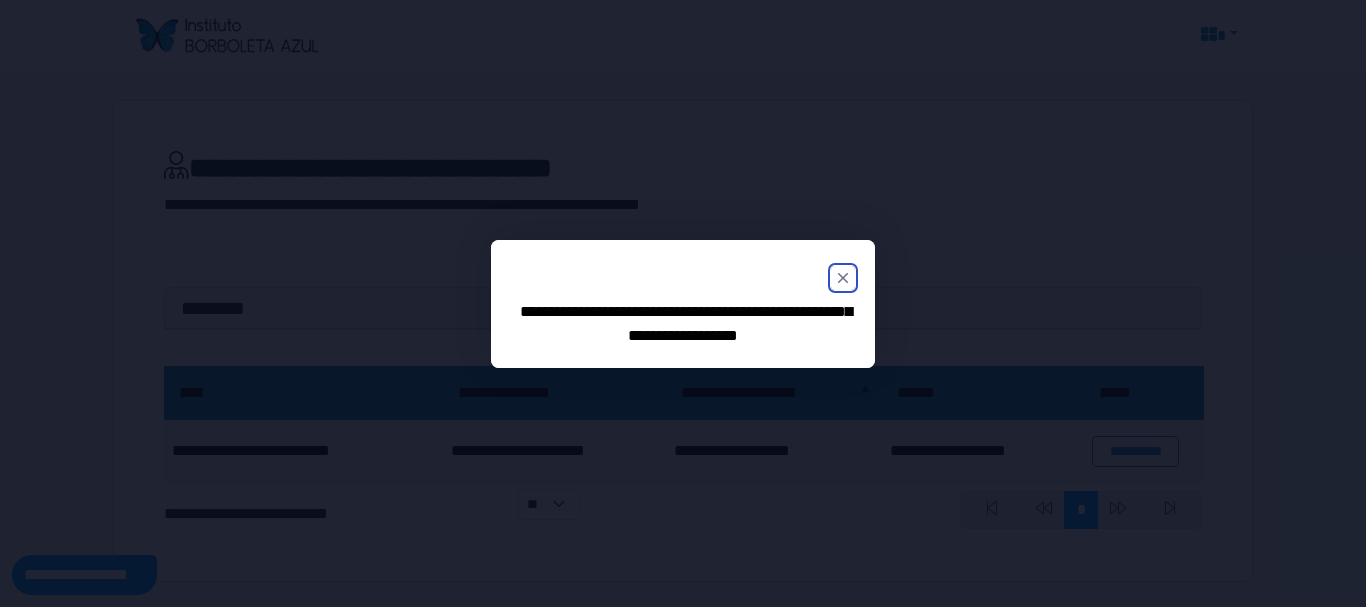 click 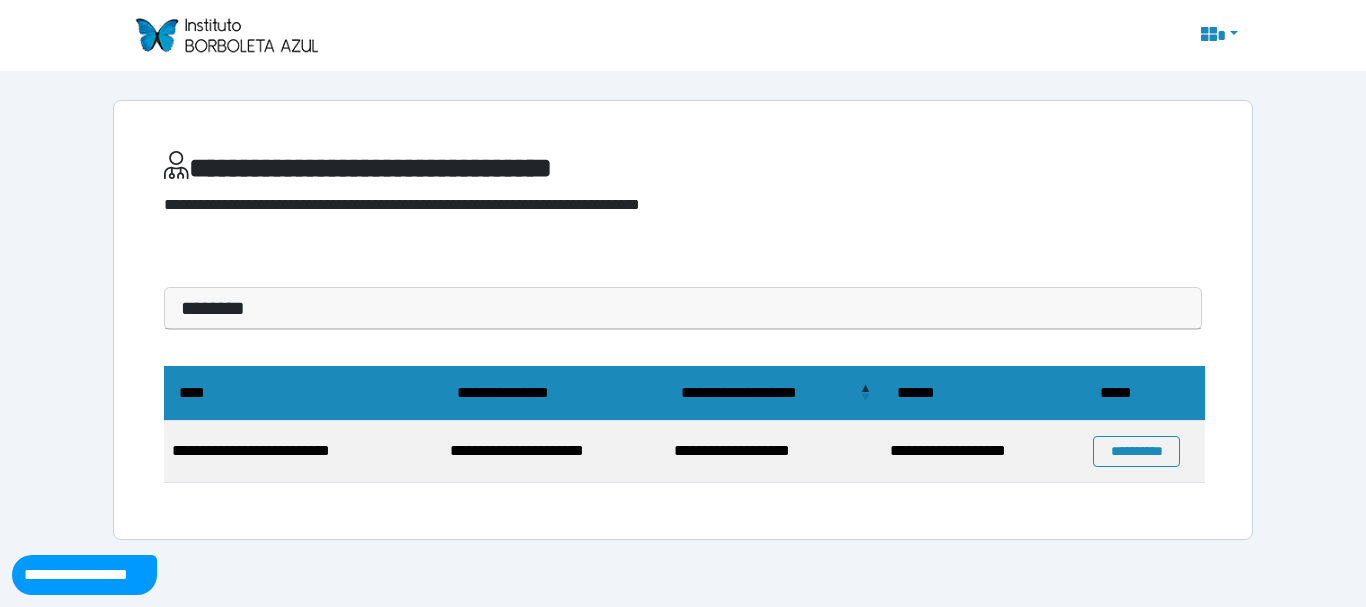 click at bounding box center [1217, 36] 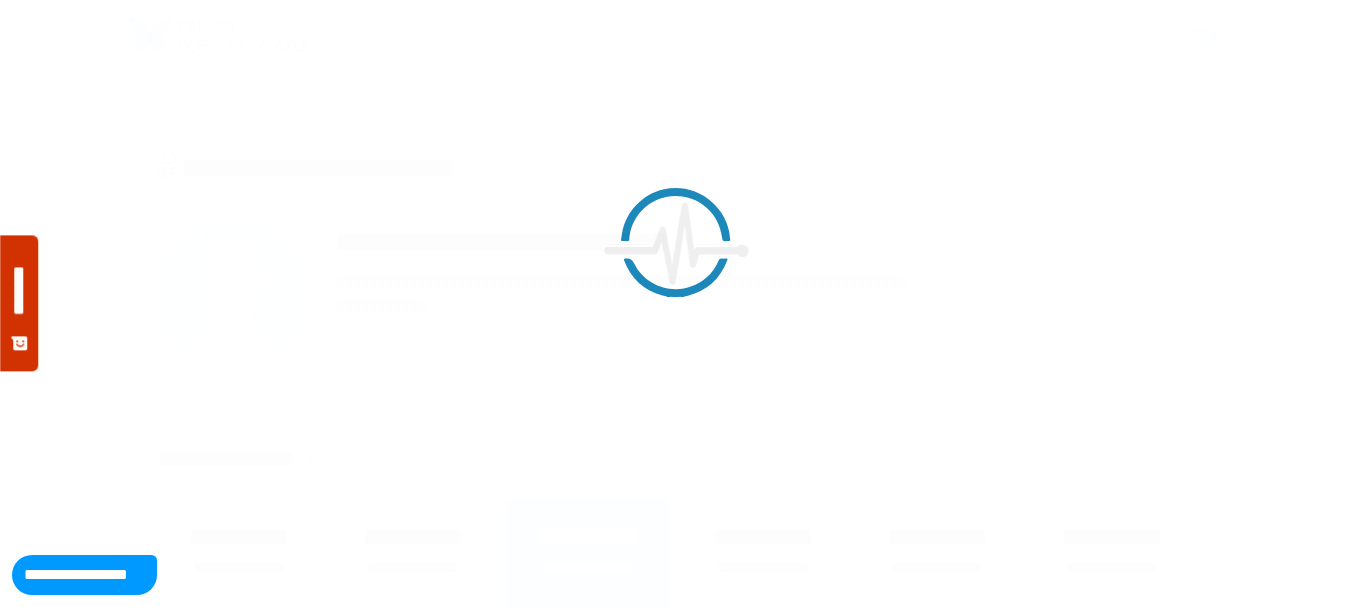 scroll, scrollTop: 377, scrollLeft: 0, axis: vertical 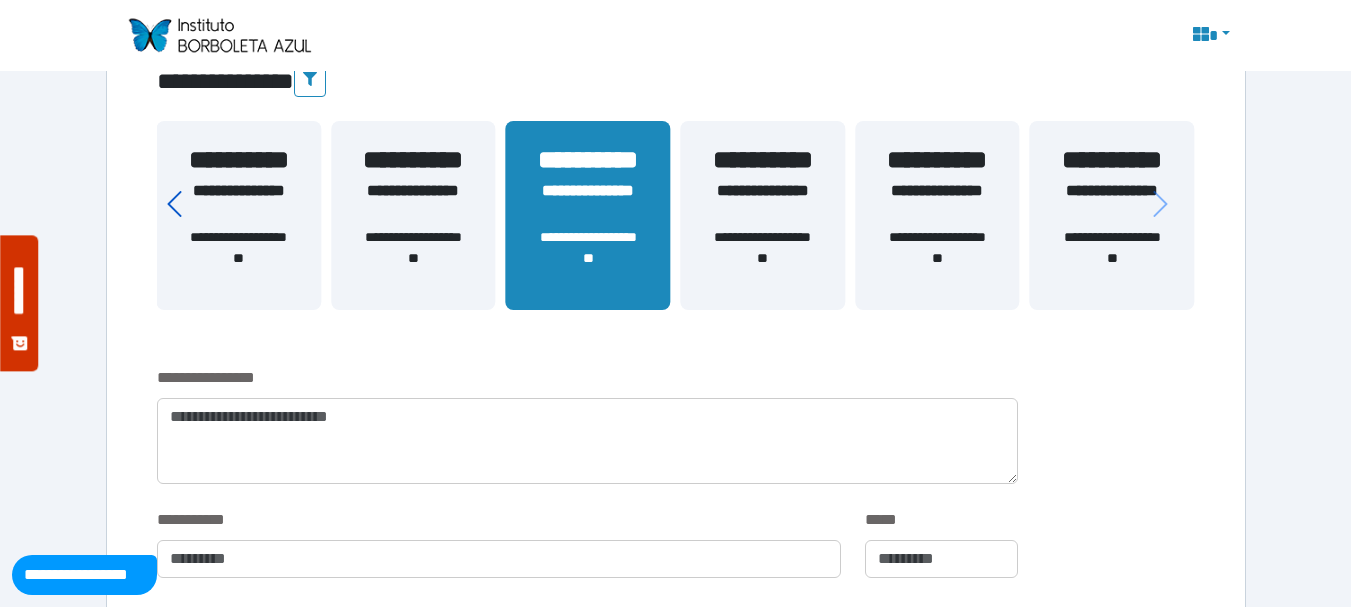 click 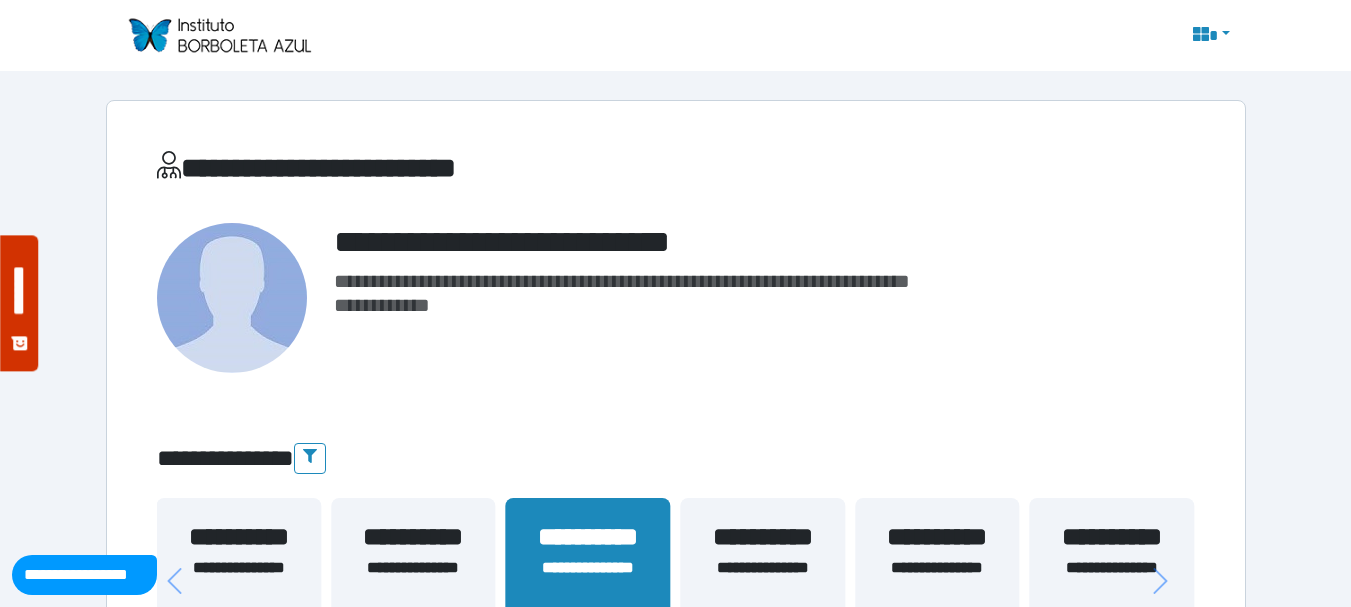 scroll, scrollTop: 500, scrollLeft: 0, axis: vertical 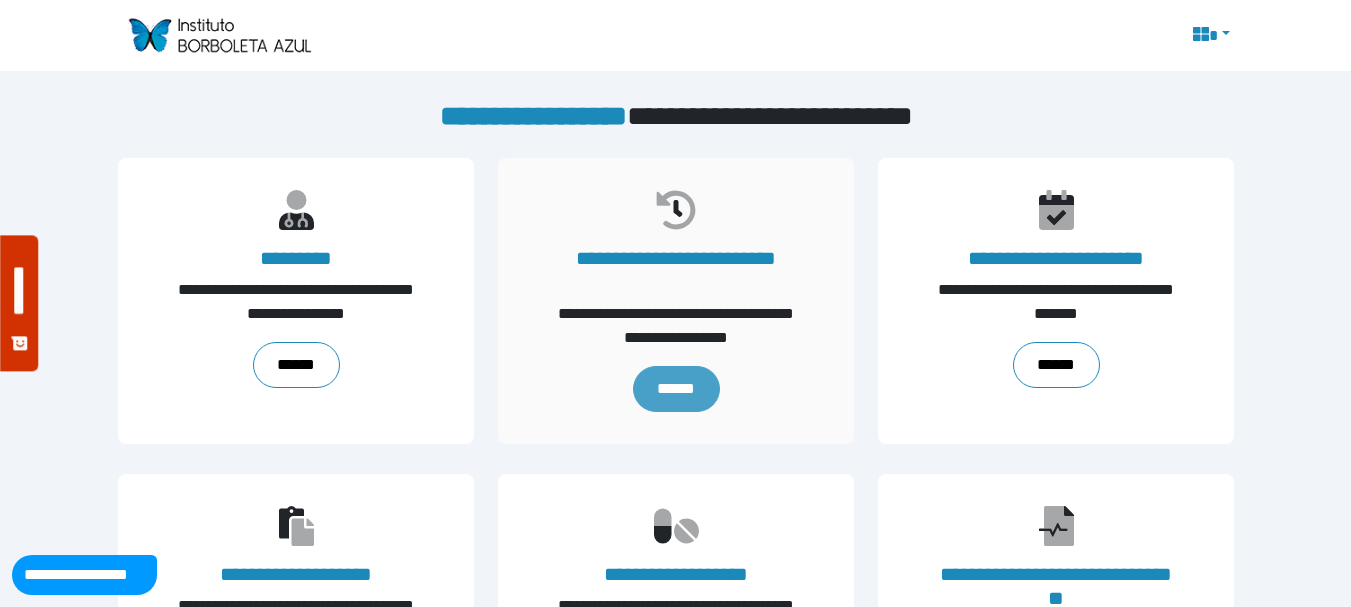 click on "******" at bounding box center (675, 389) 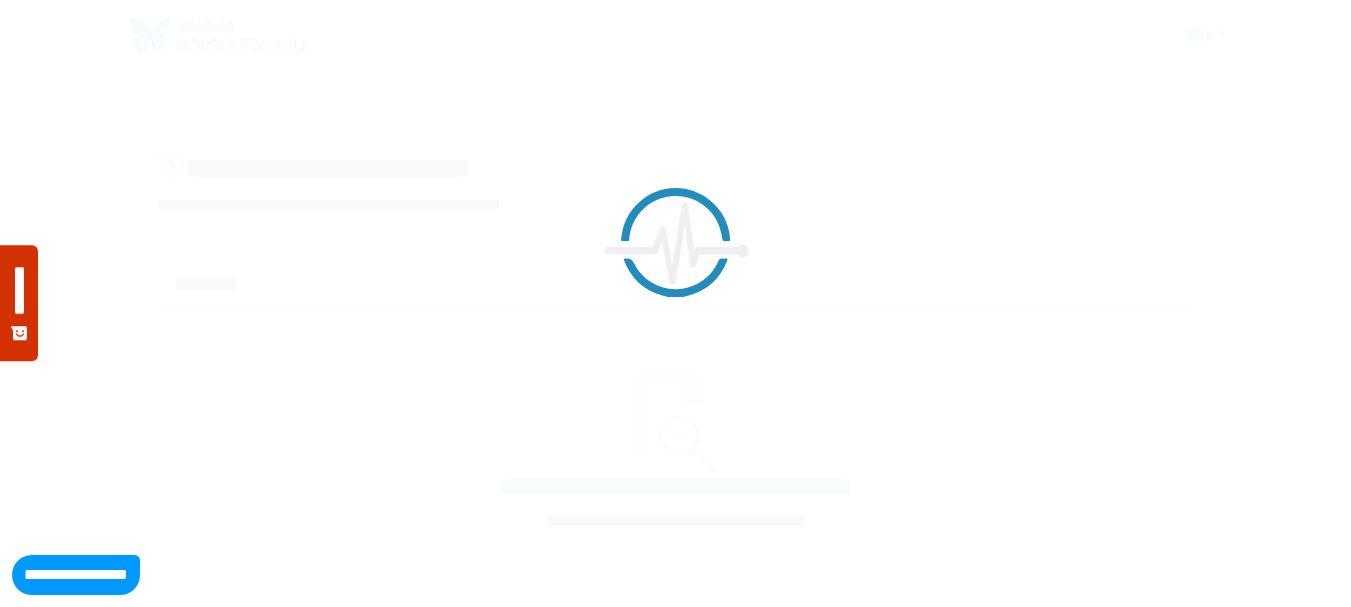 scroll, scrollTop: 0, scrollLeft: 0, axis: both 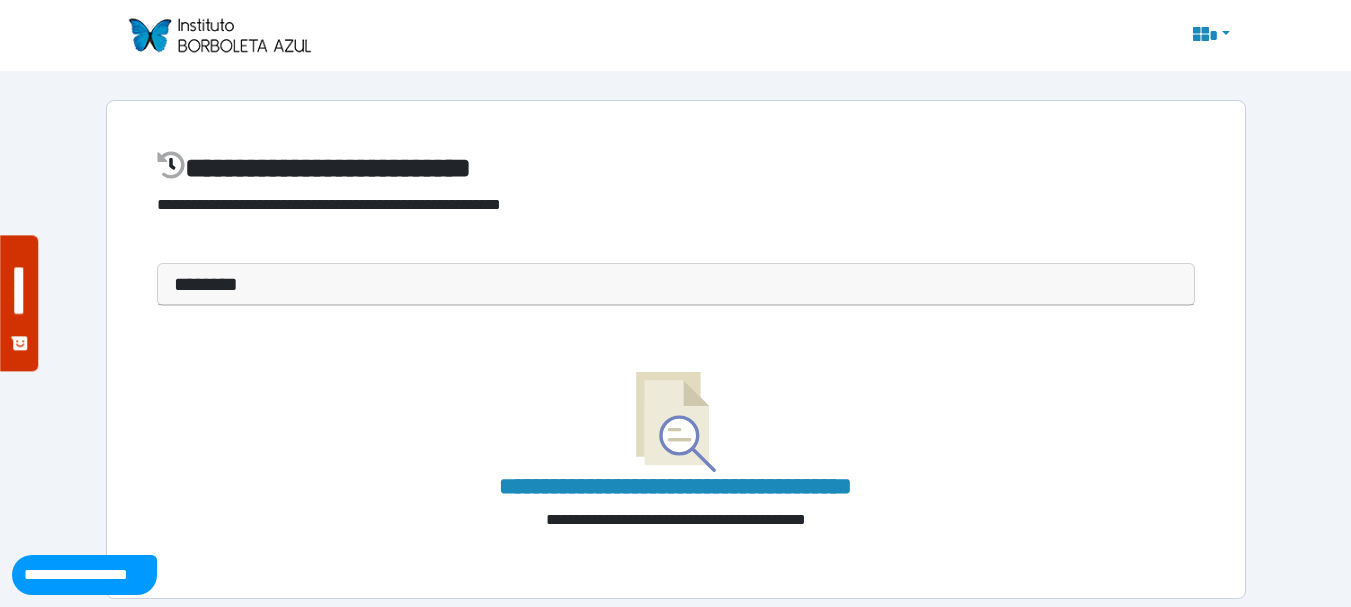 click on "********" at bounding box center [676, 284] 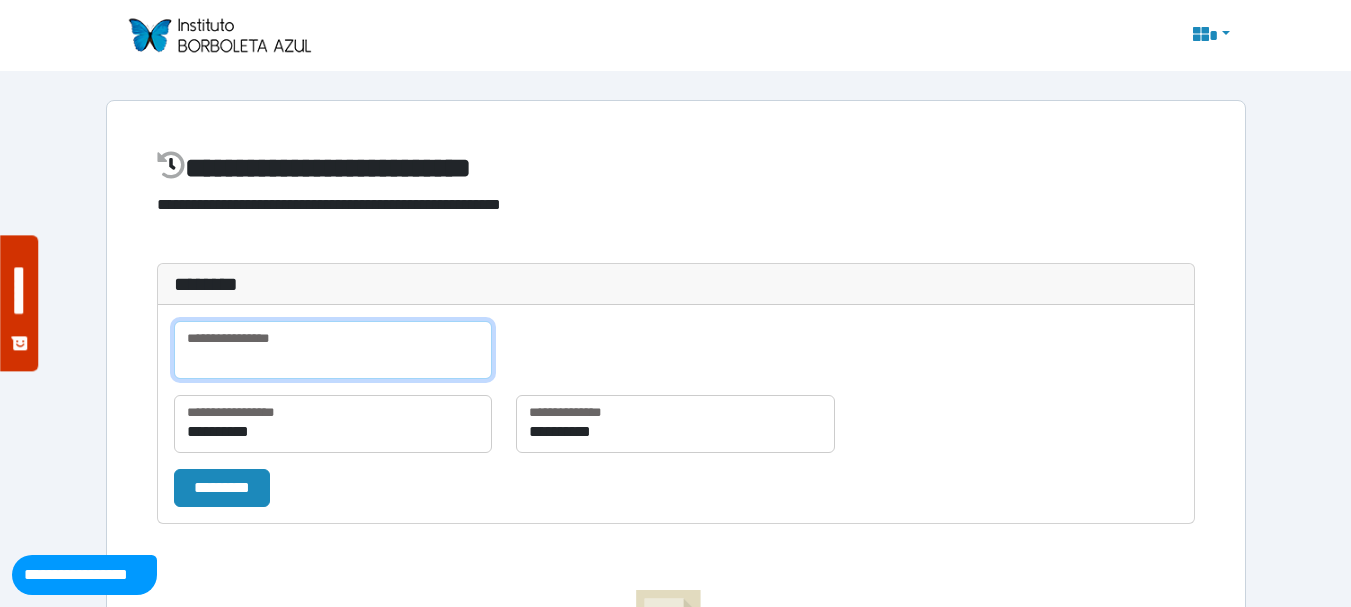 click at bounding box center (333, 350) 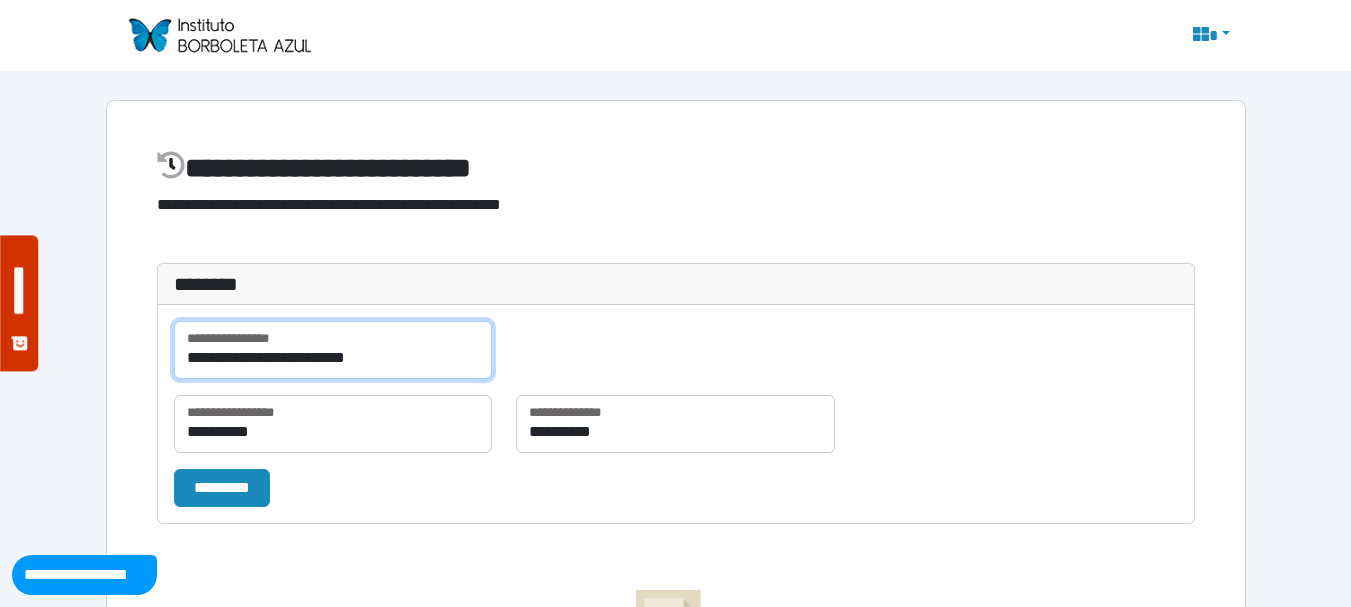 type on "**********" 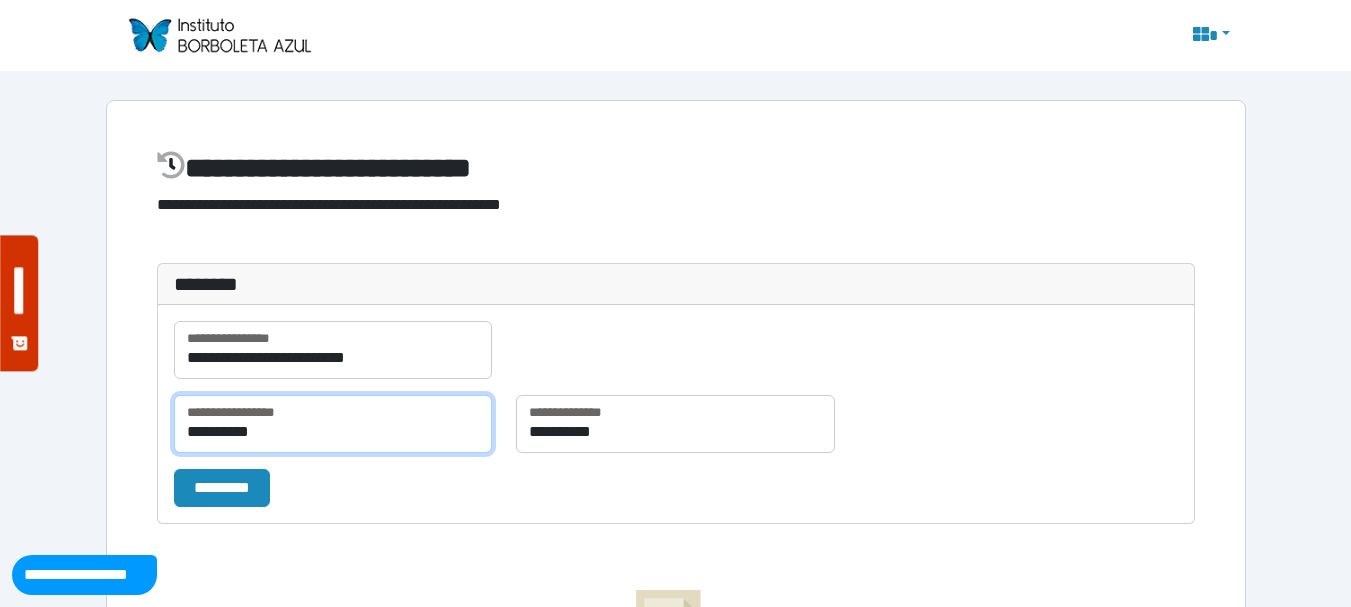 click on "**********" at bounding box center [333, 424] 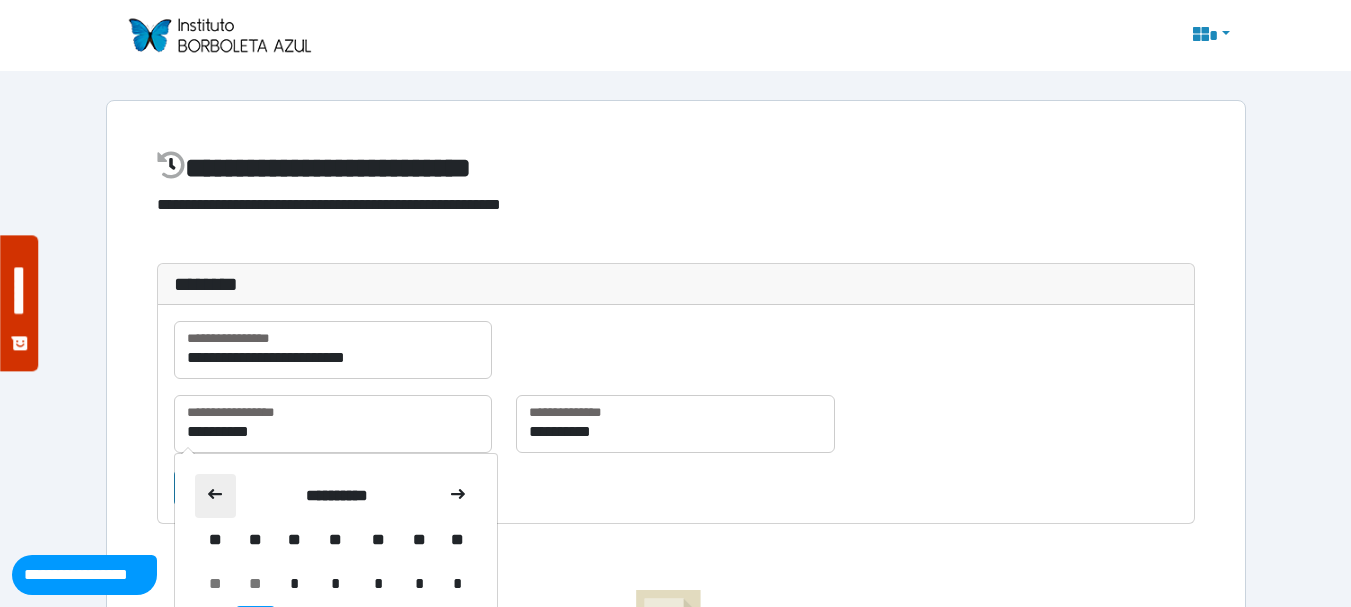 click 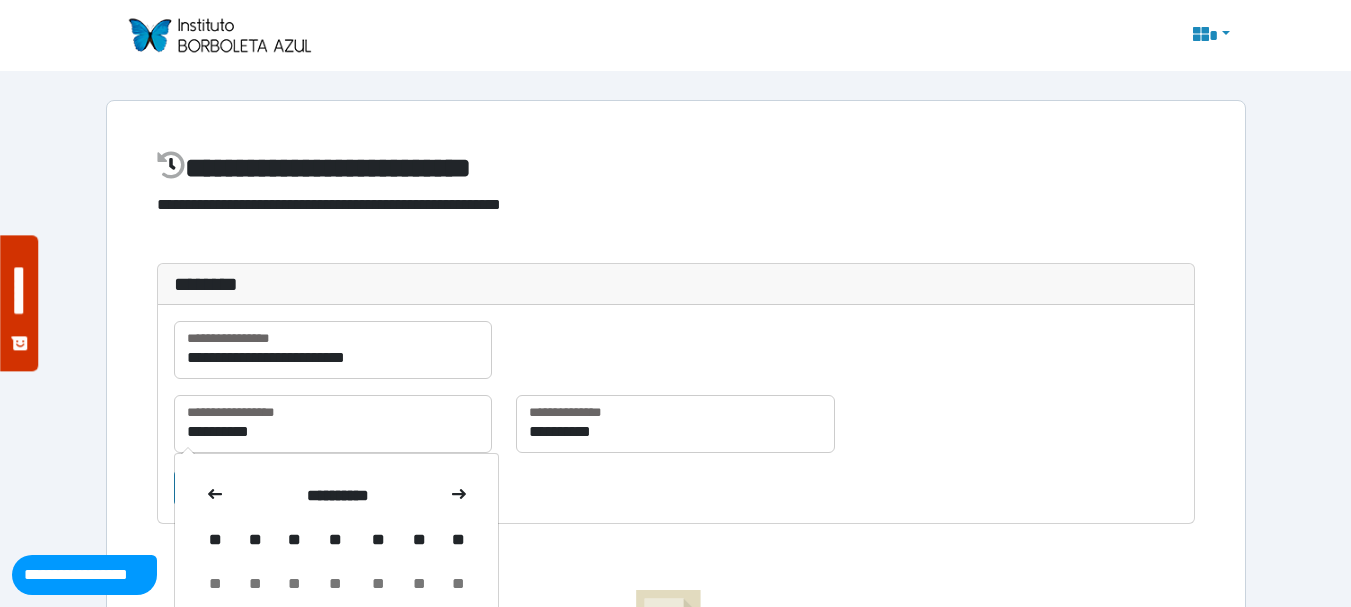 click 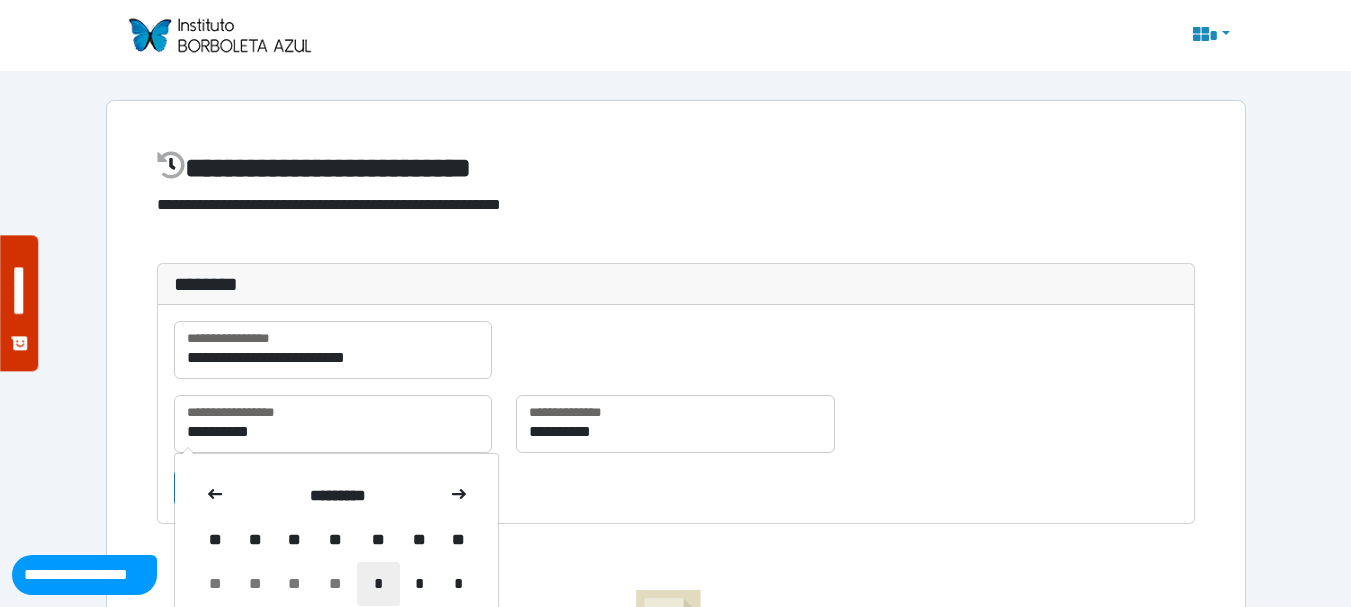 click on "*" at bounding box center [378, 584] 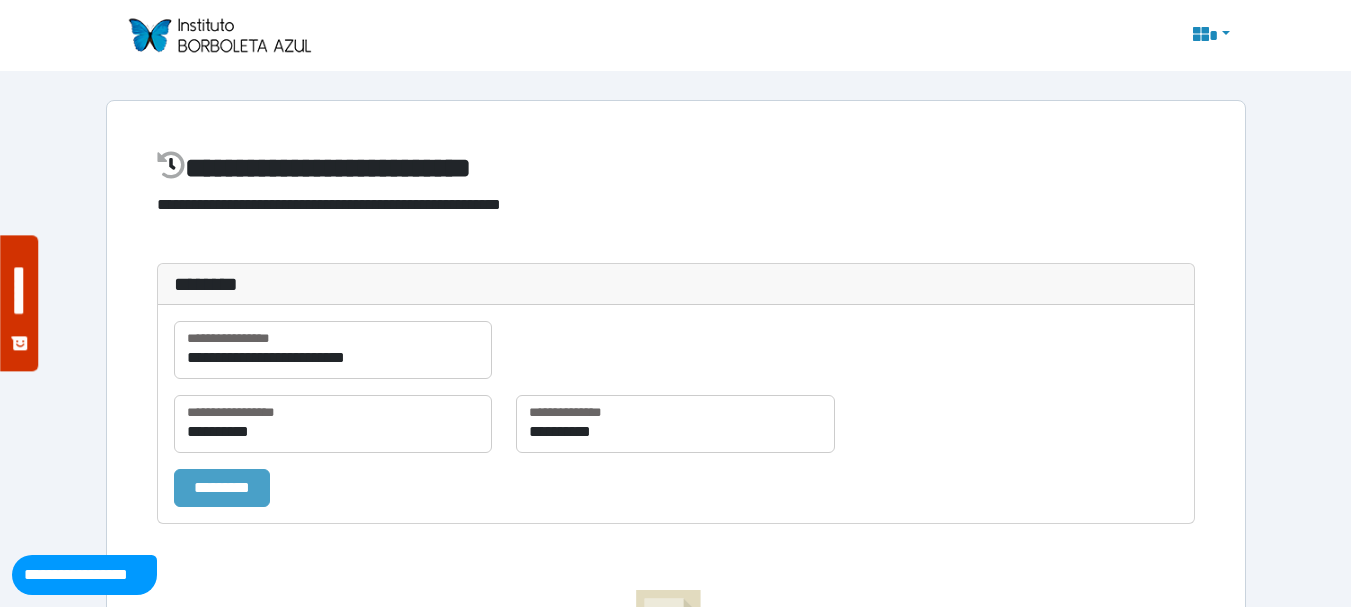 click on "*********" at bounding box center (222, 488) 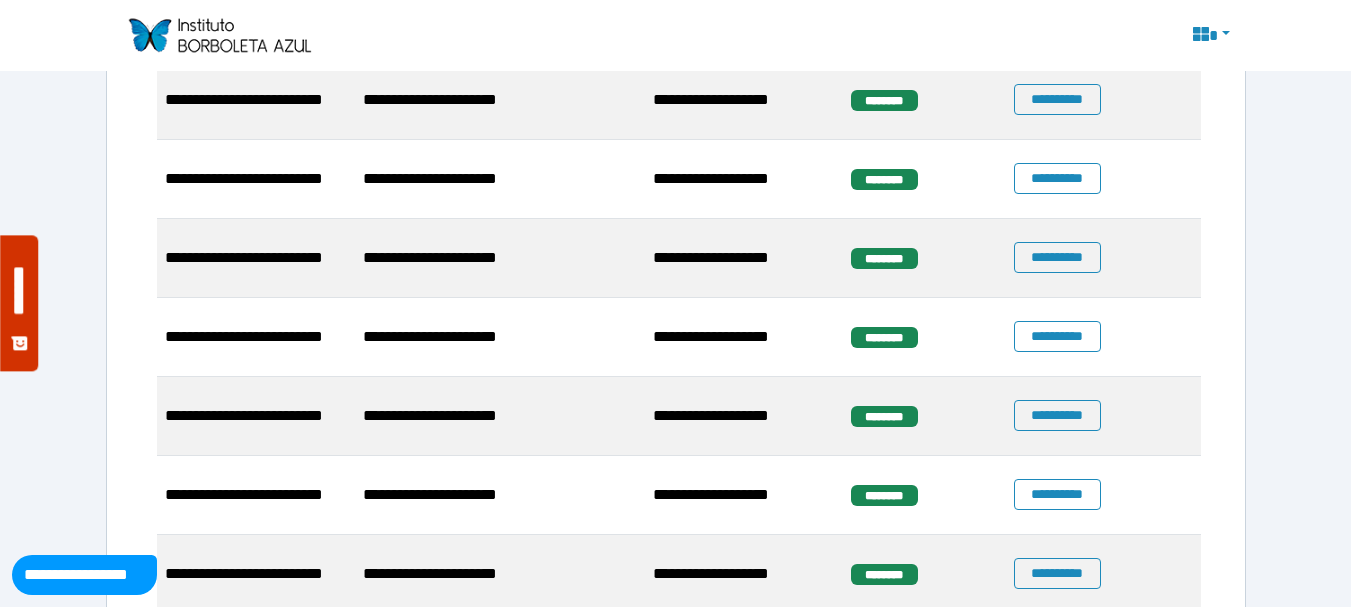 scroll, scrollTop: 285, scrollLeft: 0, axis: vertical 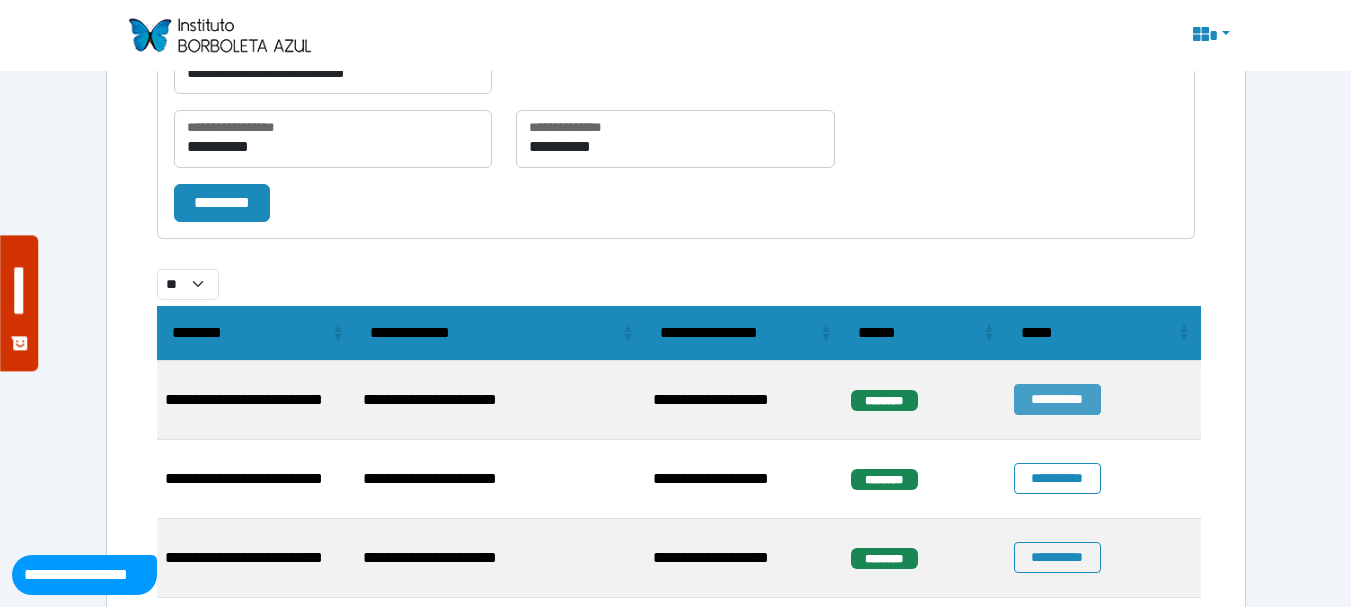 click on "**********" at bounding box center (1057, 399) 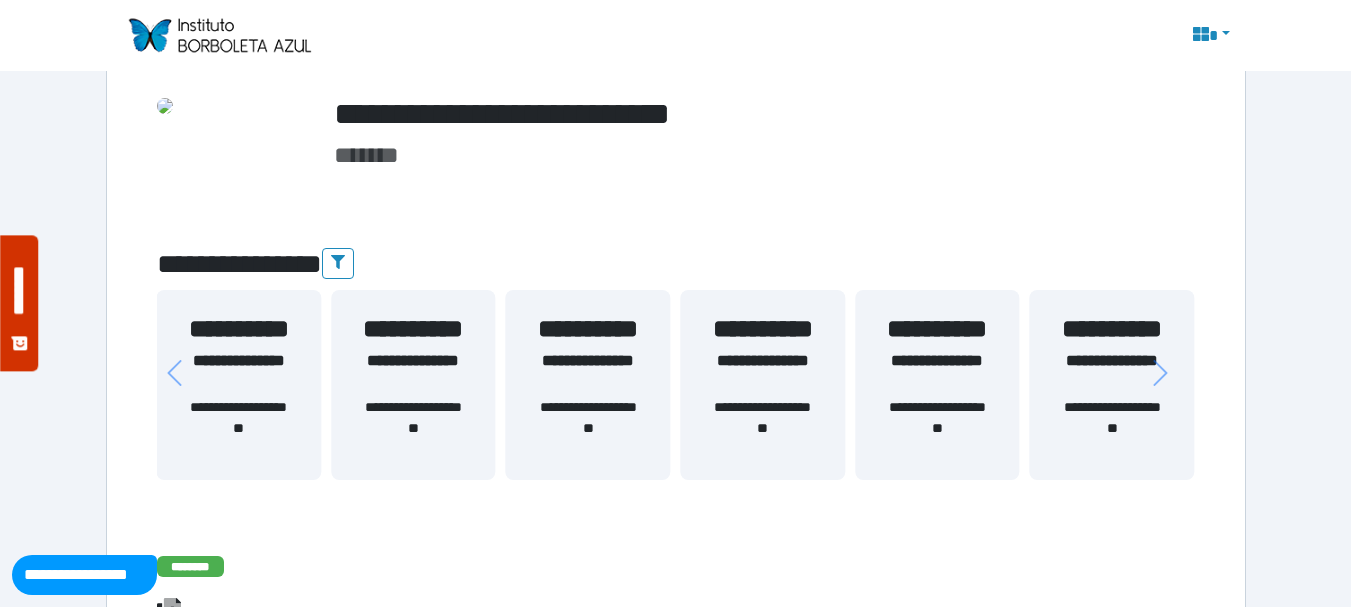 scroll, scrollTop: 68, scrollLeft: 0, axis: vertical 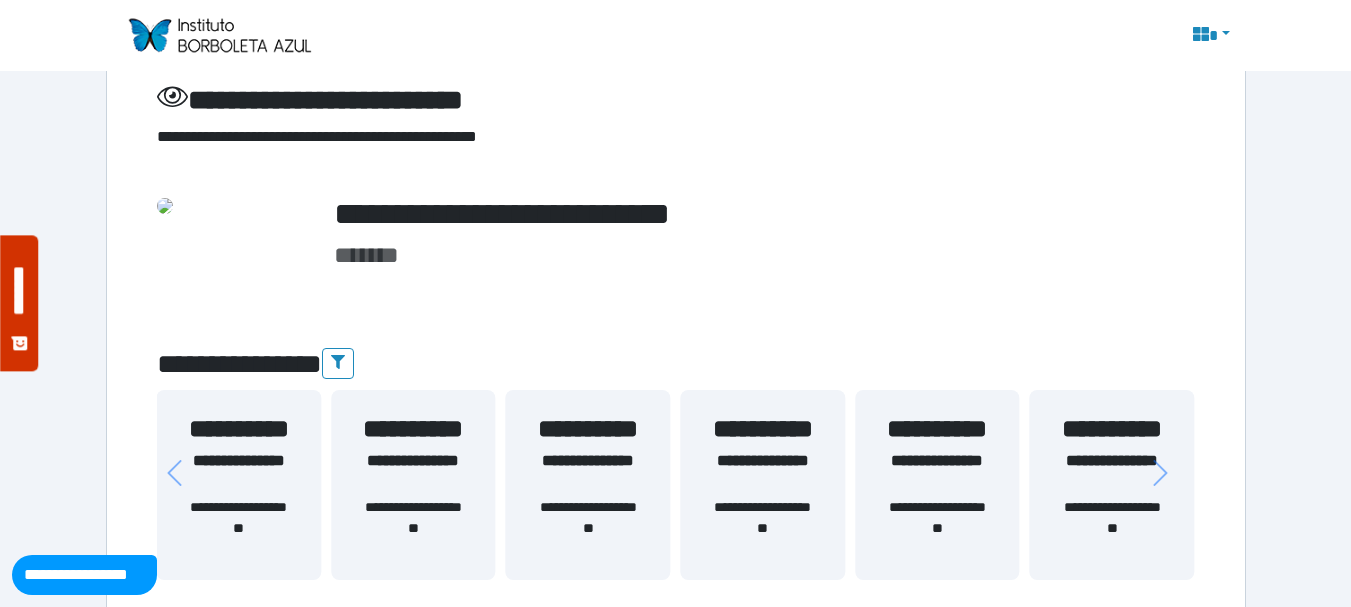 click on "**********" at bounding box center (413, 473) 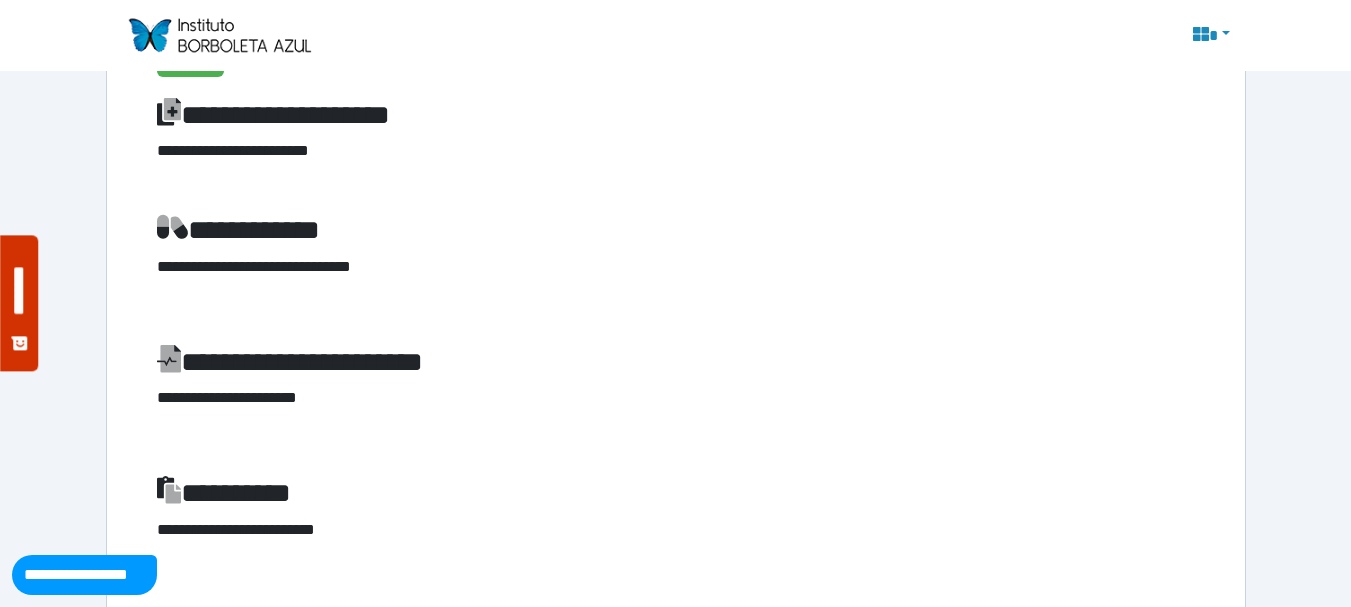 scroll, scrollTop: 1268, scrollLeft: 0, axis: vertical 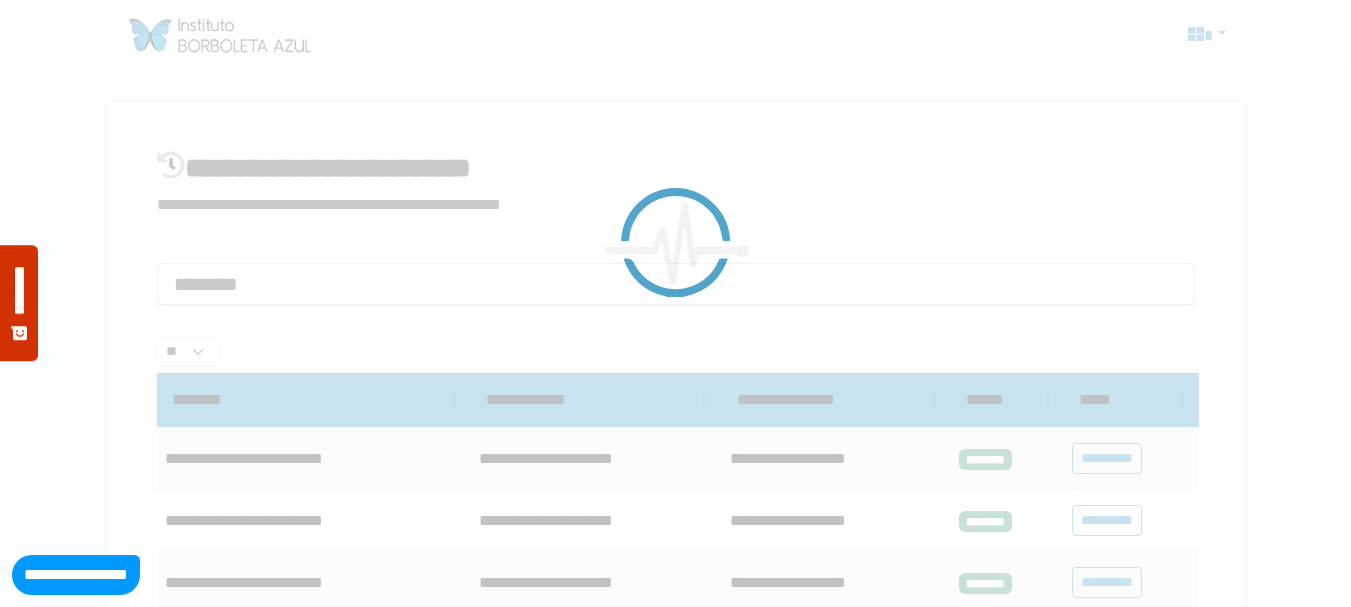 select on "**" 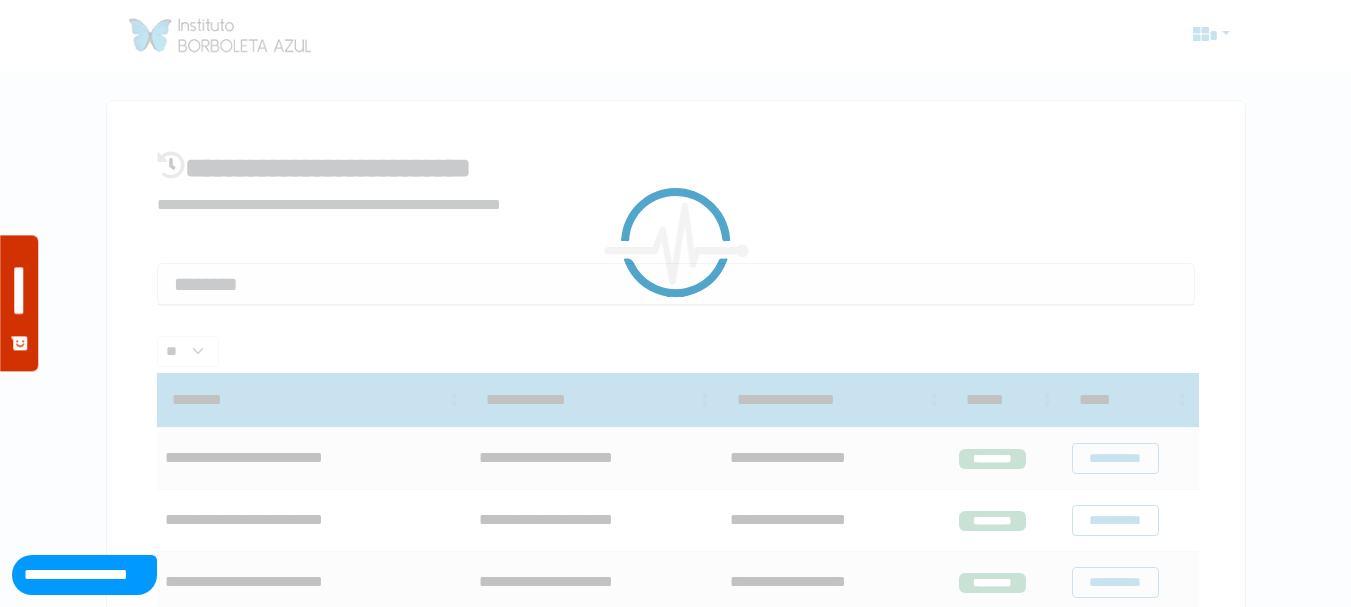 scroll, scrollTop: 285, scrollLeft: 0, axis: vertical 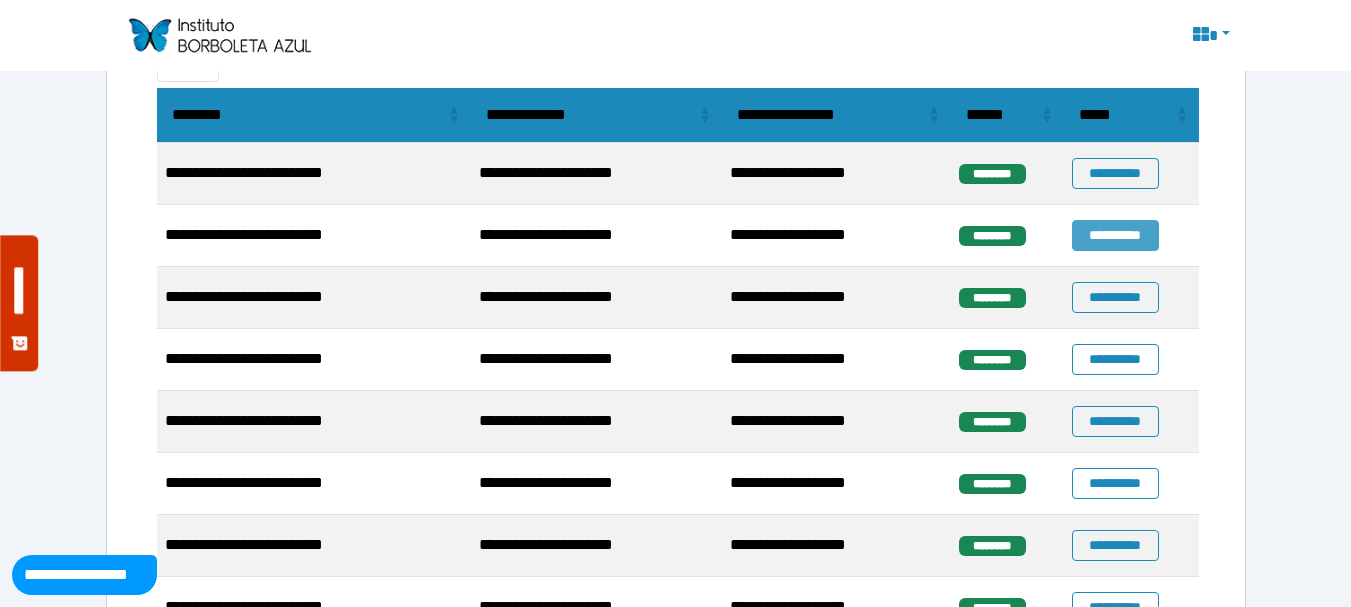 click on "**********" at bounding box center [1115, 235] 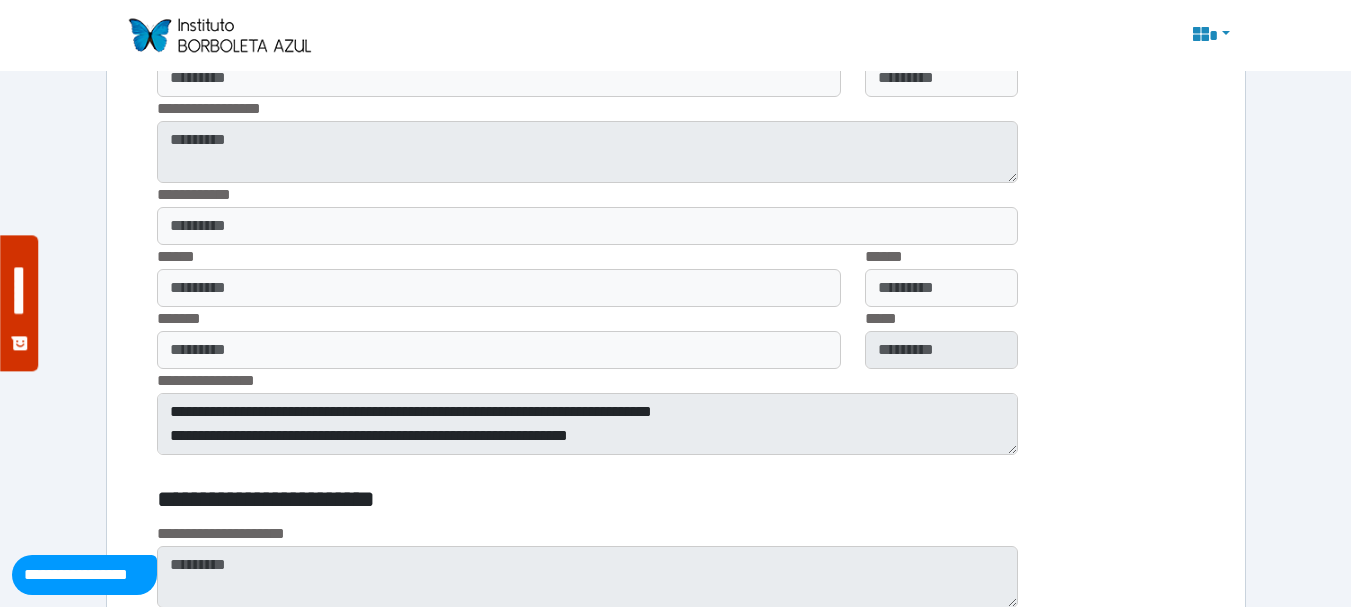 scroll, scrollTop: 1700, scrollLeft: 0, axis: vertical 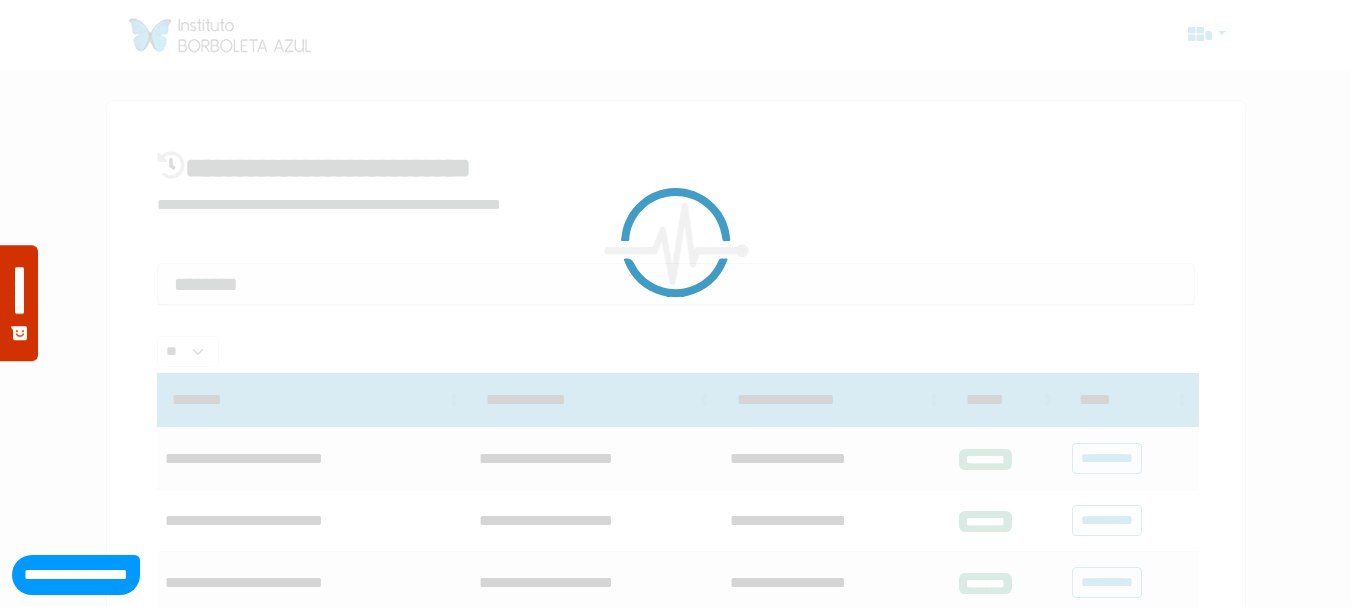select on "**" 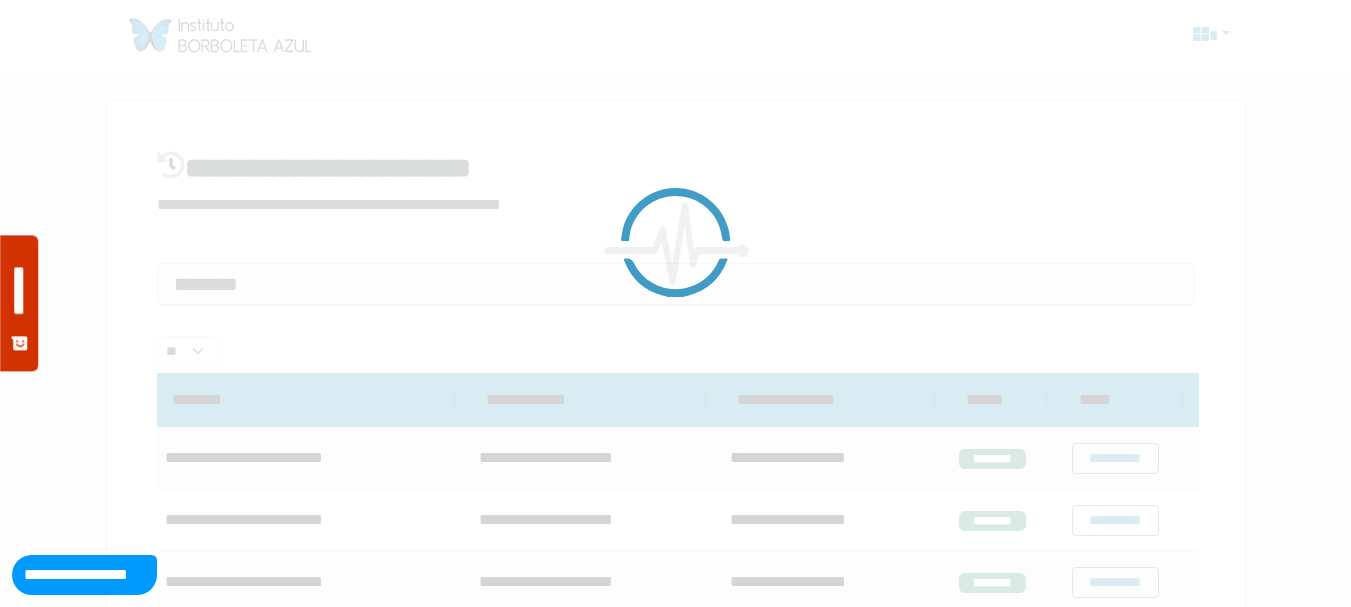 scroll, scrollTop: 285, scrollLeft: 0, axis: vertical 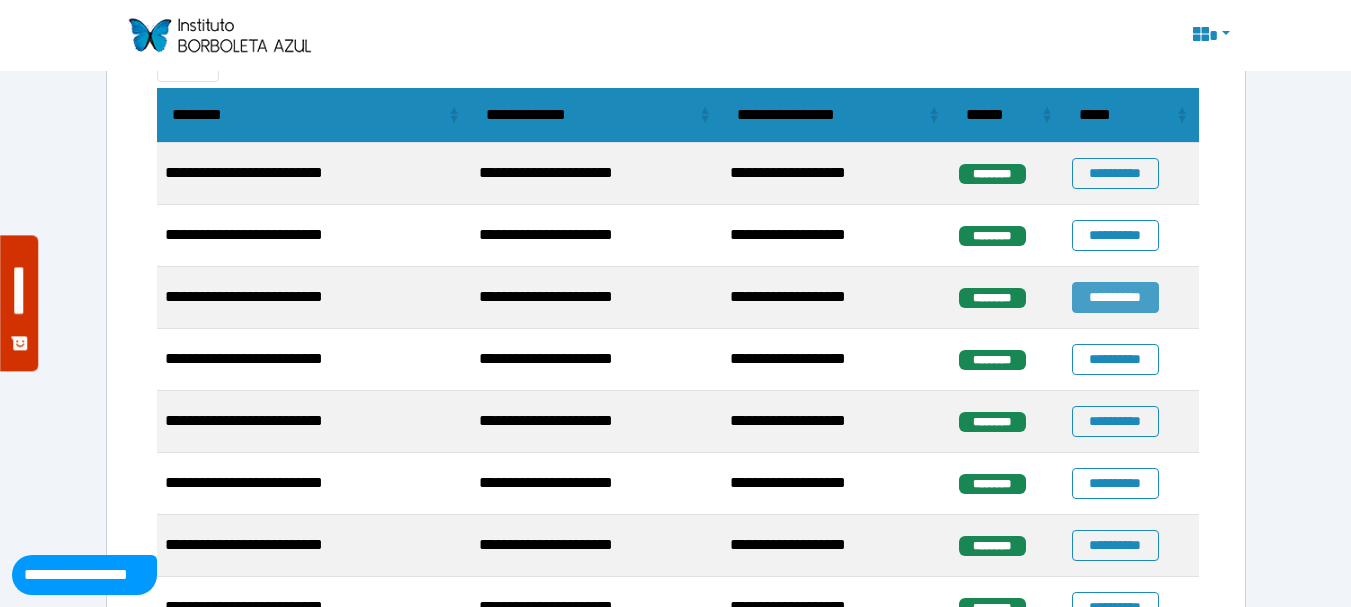 click on "**********" at bounding box center [1115, 297] 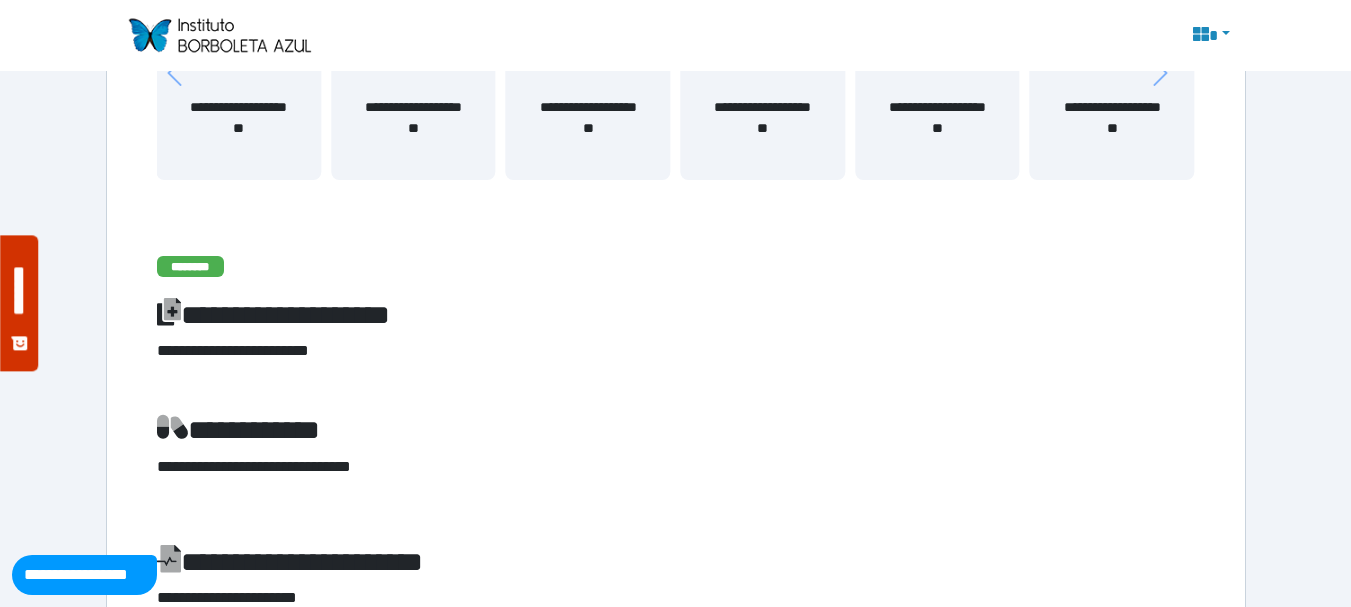 scroll, scrollTop: 68, scrollLeft: 0, axis: vertical 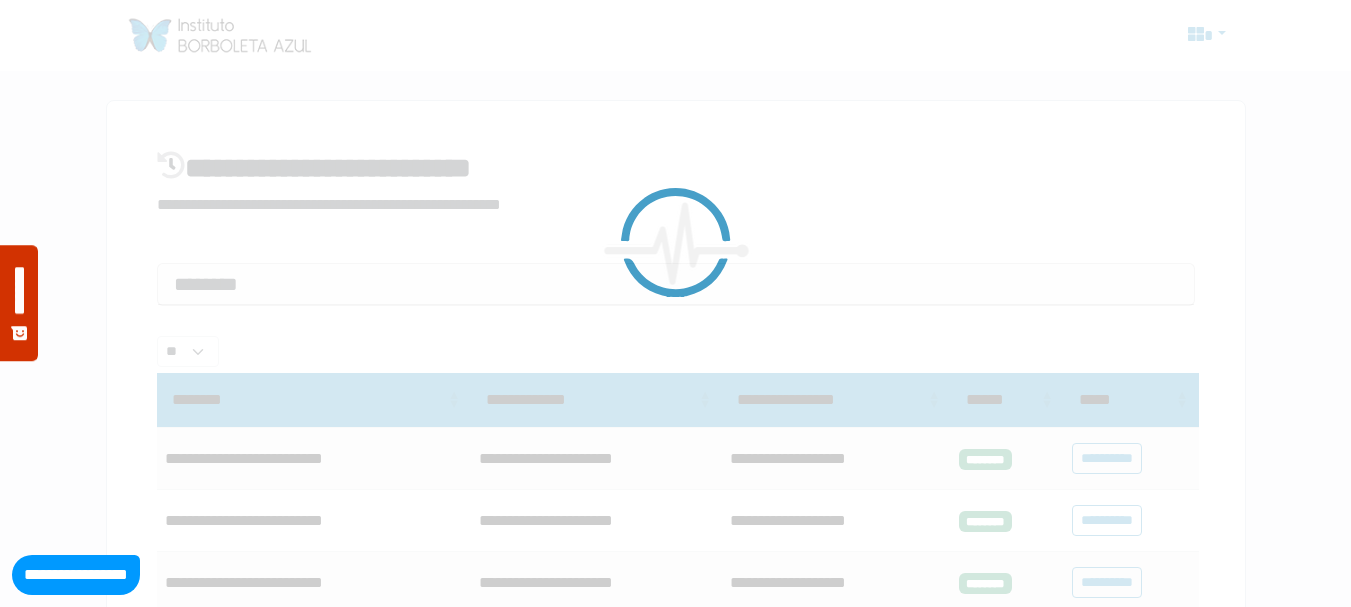 select on "**" 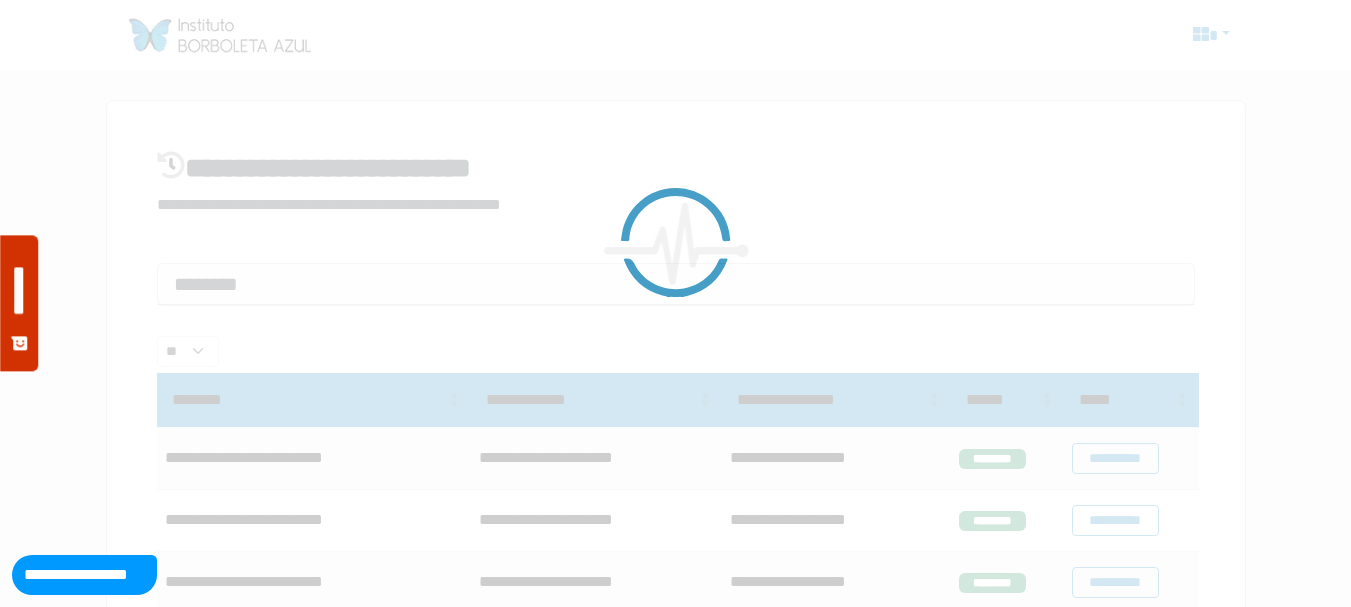 scroll, scrollTop: 285, scrollLeft: 0, axis: vertical 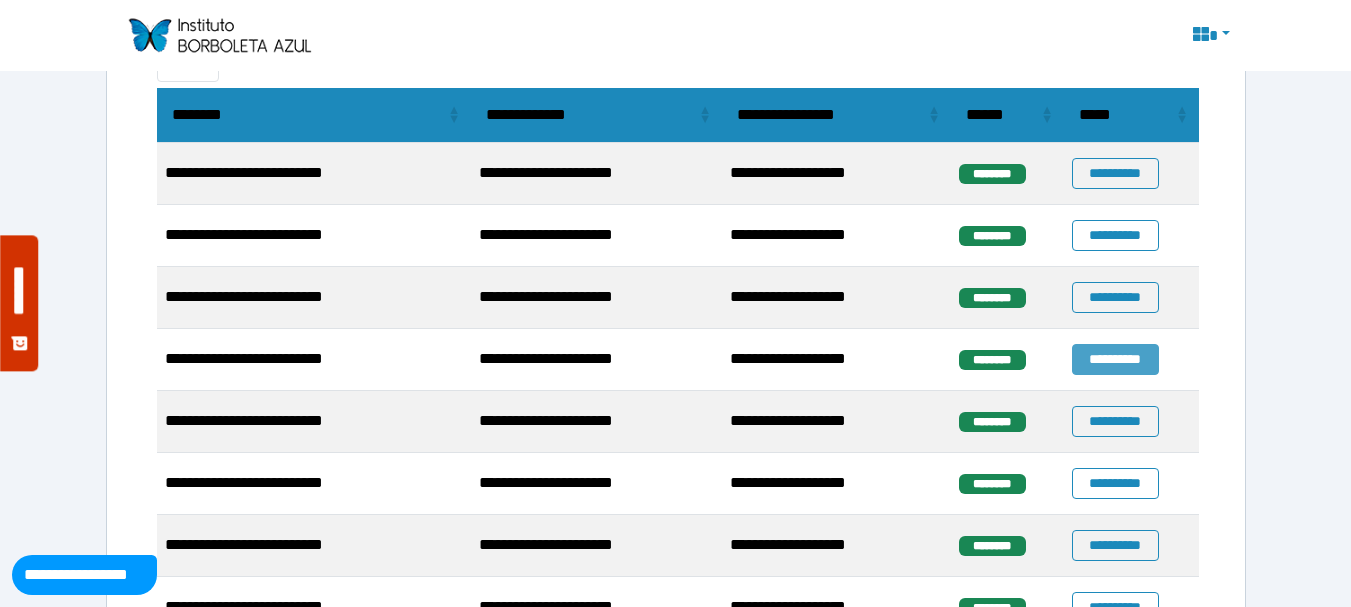click on "**********" at bounding box center (1115, 359) 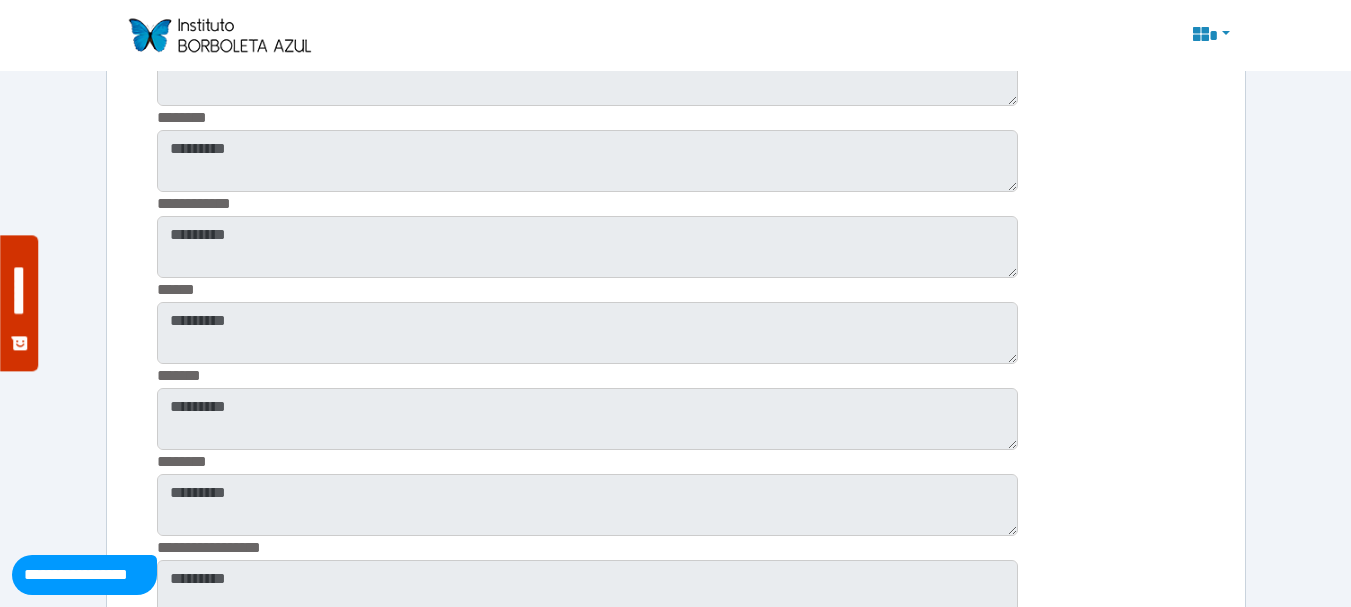 scroll, scrollTop: 3468, scrollLeft: 0, axis: vertical 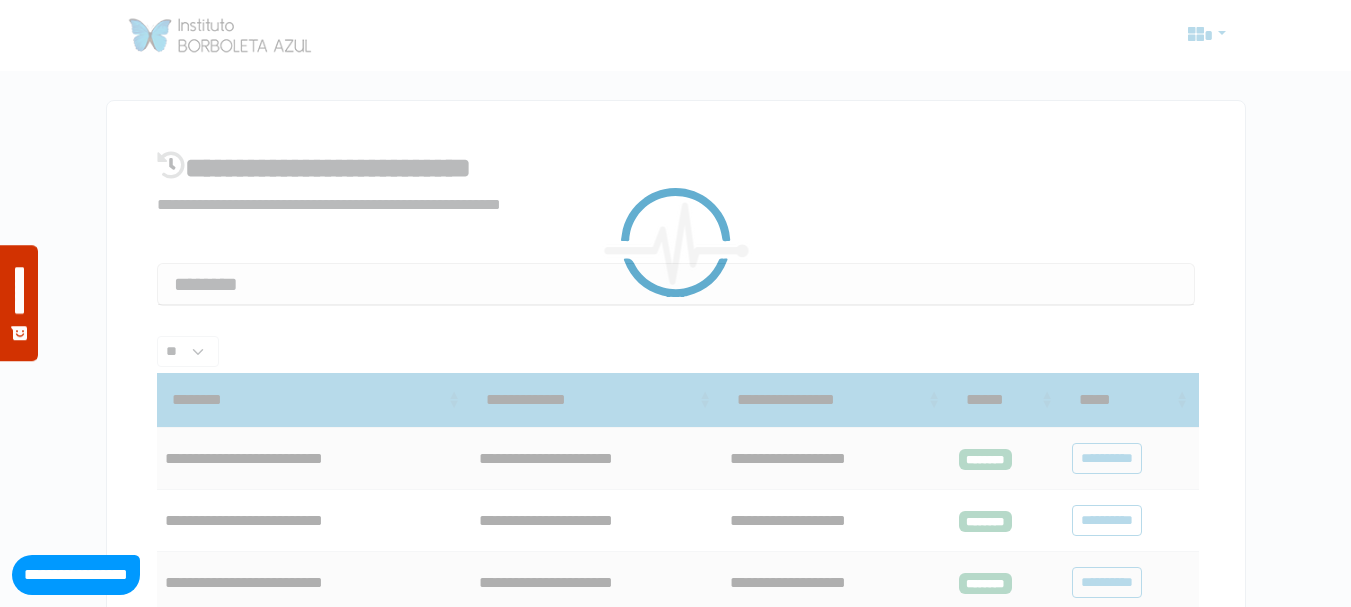 select on "**" 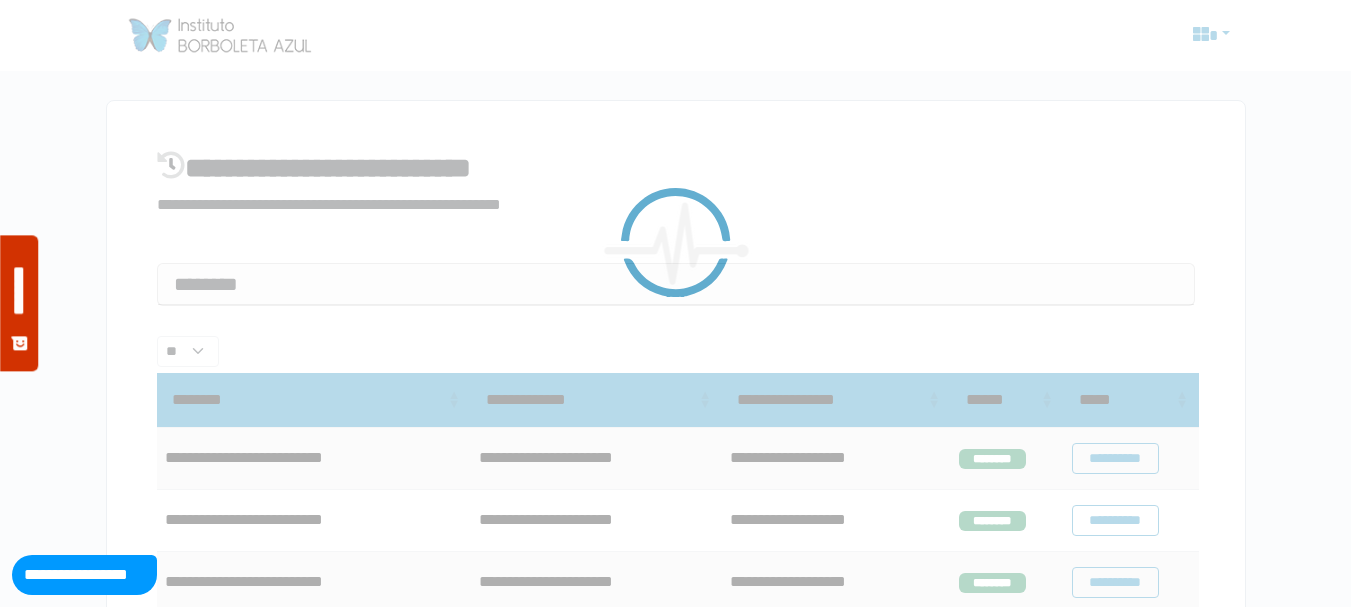 scroll, scrollTop: 285, scrollLeft: 0, axis: vertical 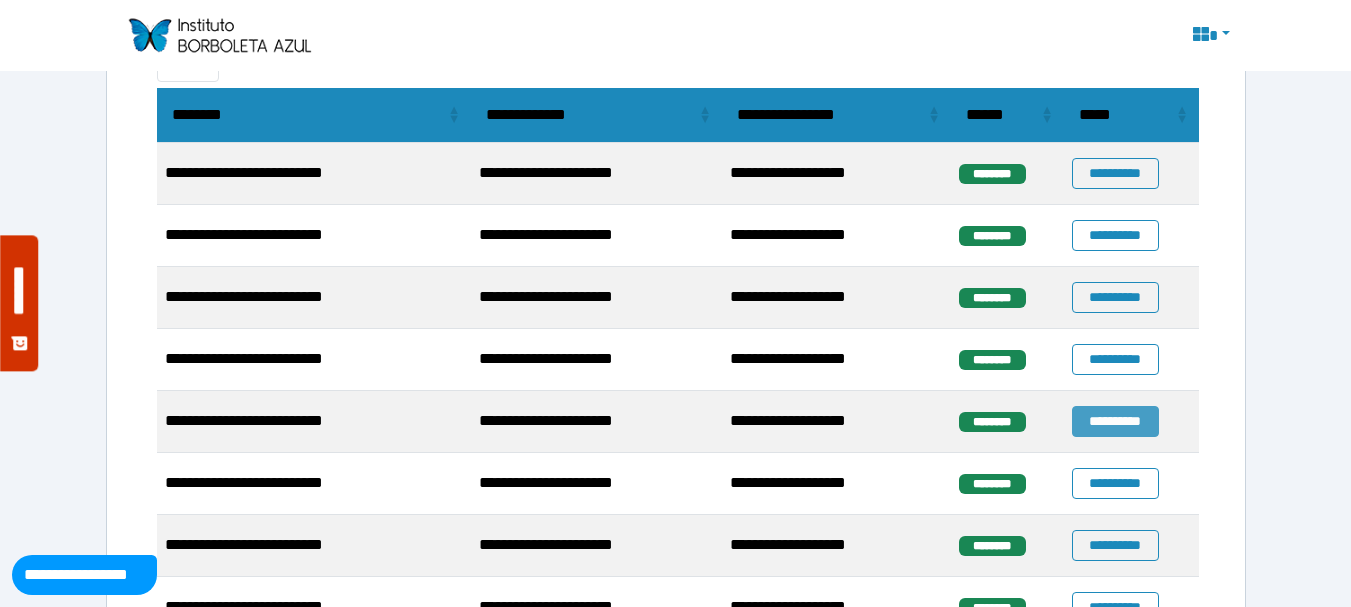 click on "**********" at bounding box center (1115, 421) 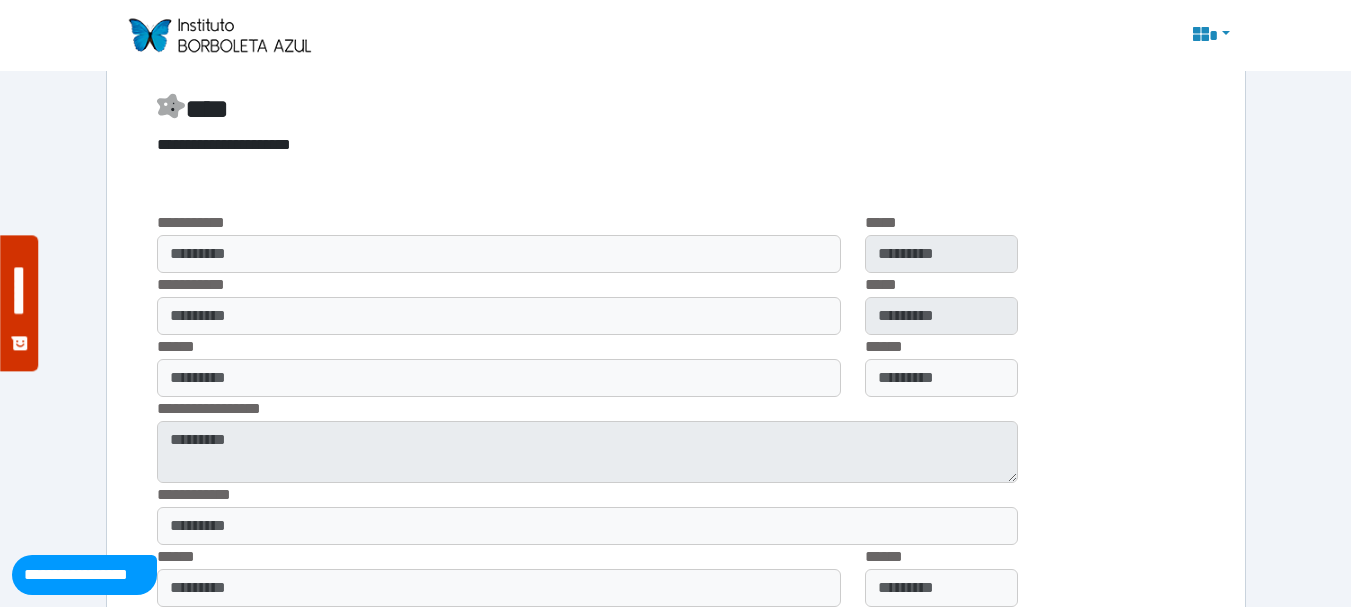 scroll, scrollTop: 1600, scrollLeft: 0, axis: vertical 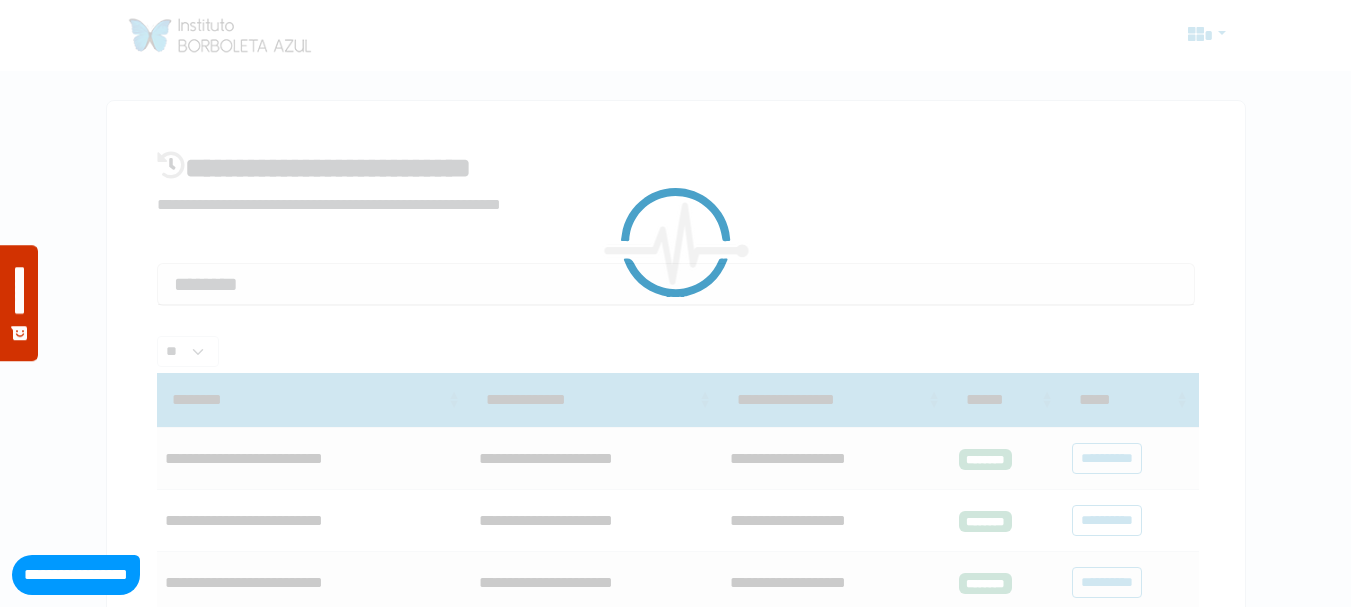 select on "**" 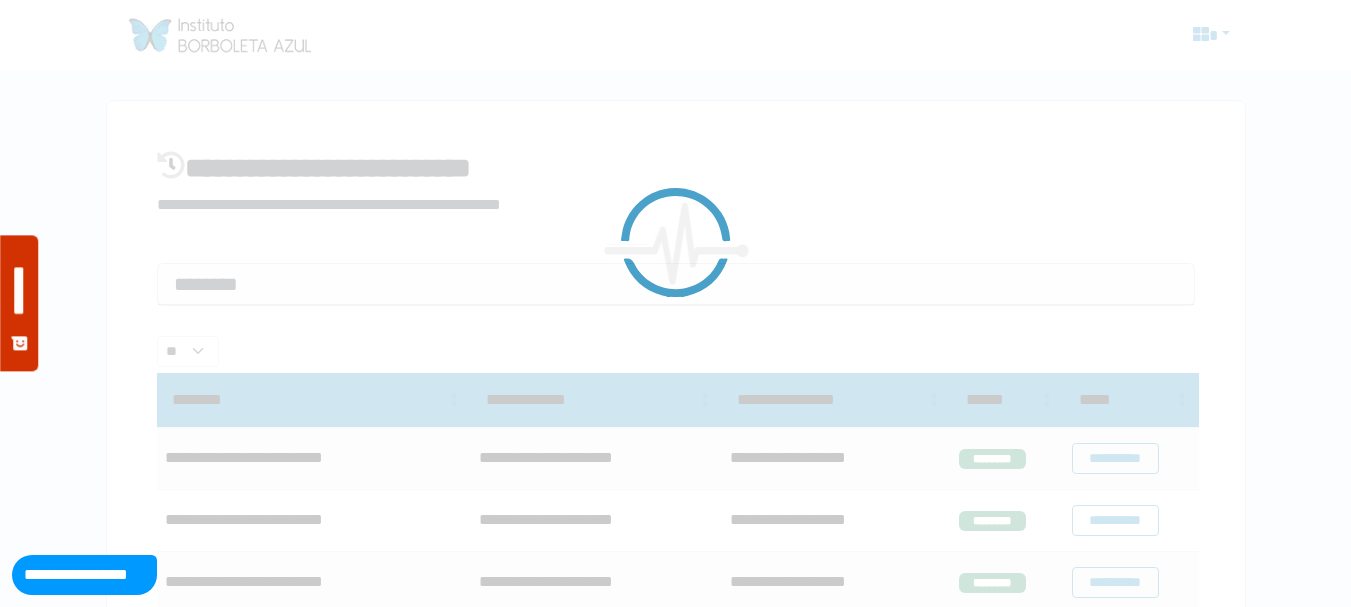 scroll, scrollTop: 285, scrollLeft: 0, axis: vertical 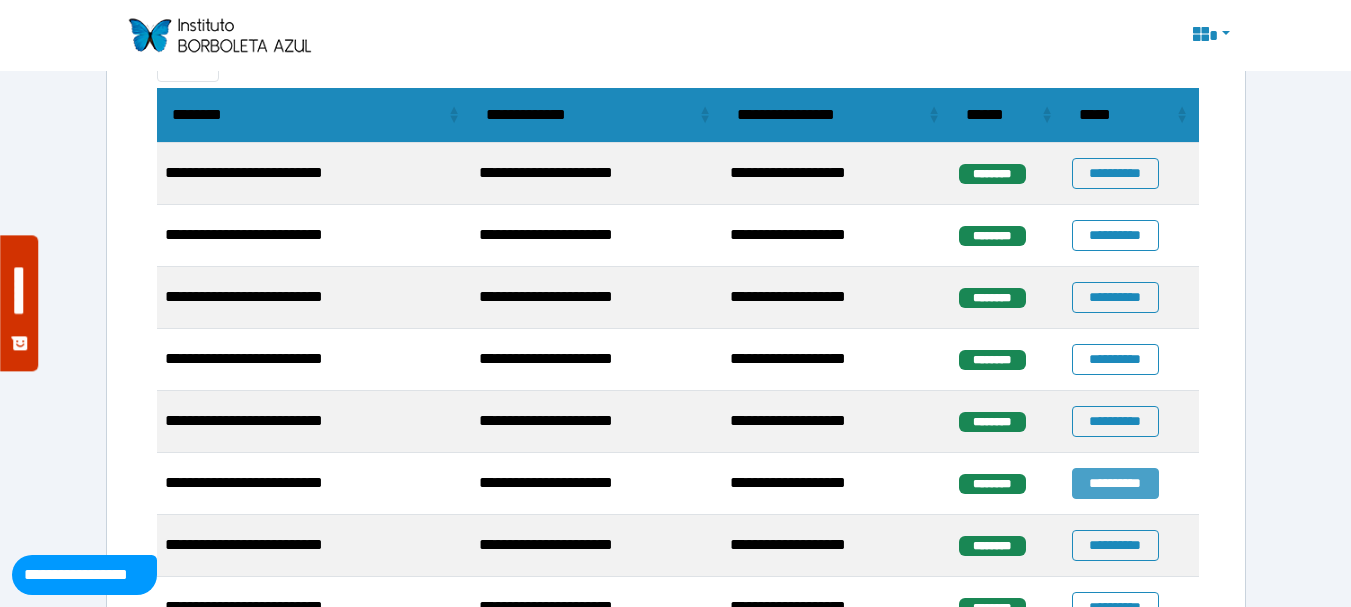click on "**********" at bounding box center (1115, 483) 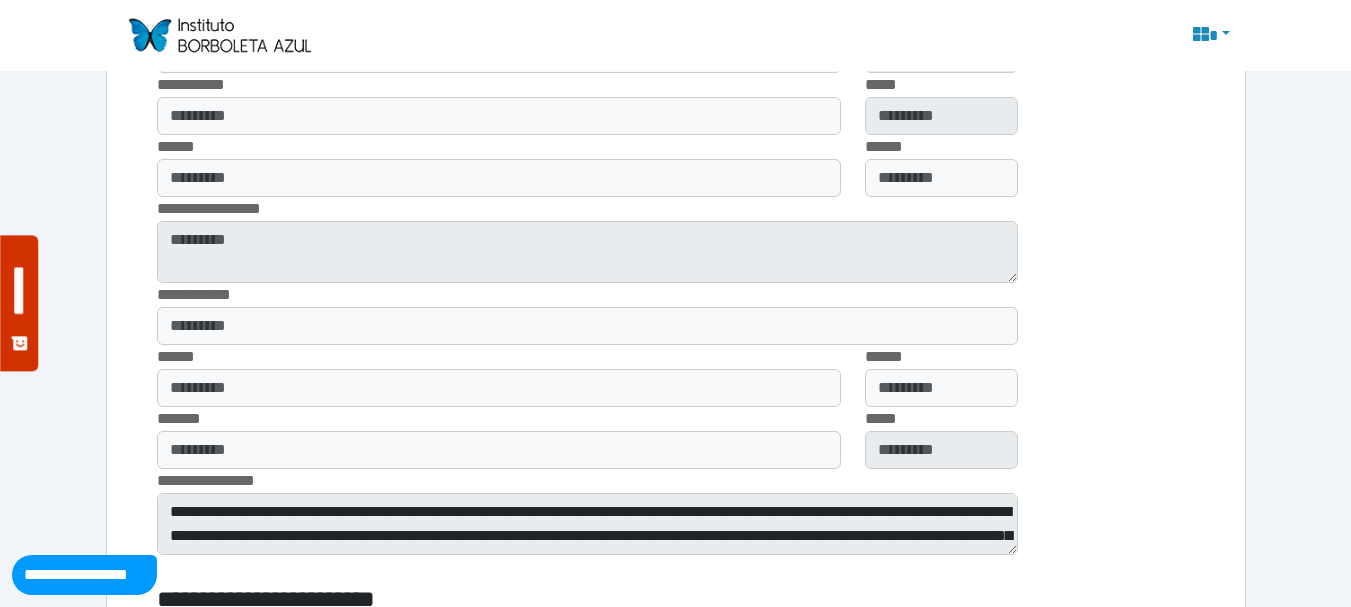 scroll, scrollTop: 1600, scrollLeft: 0, axis: vertical 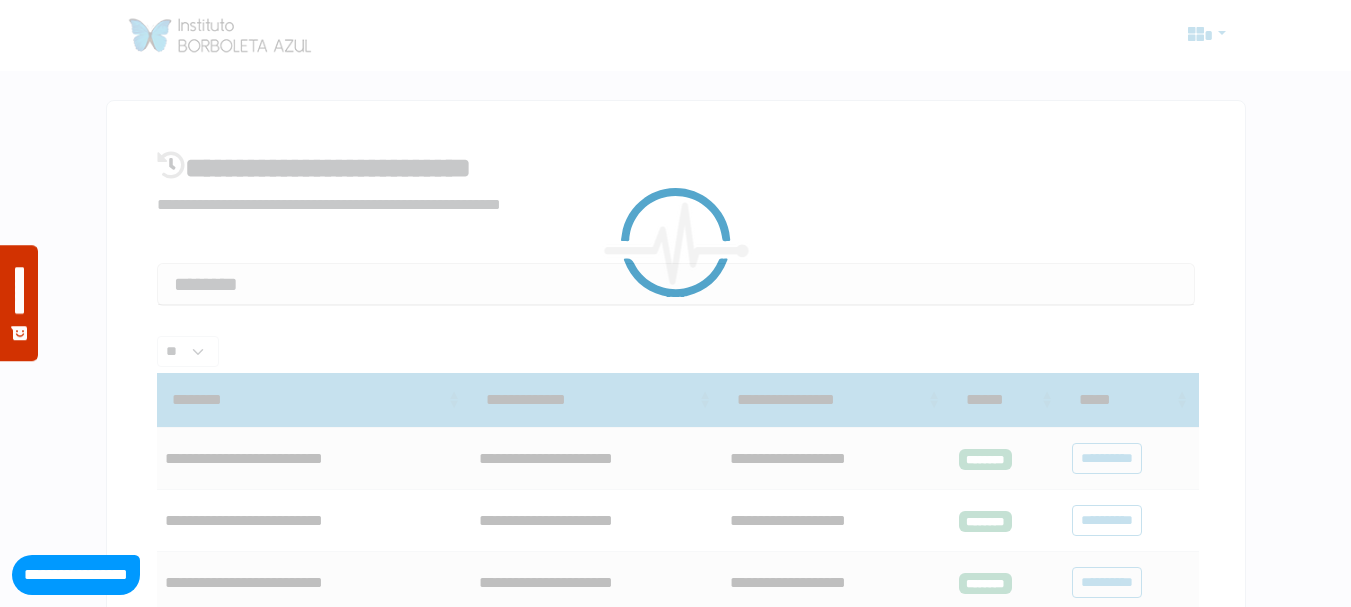 select on "**" 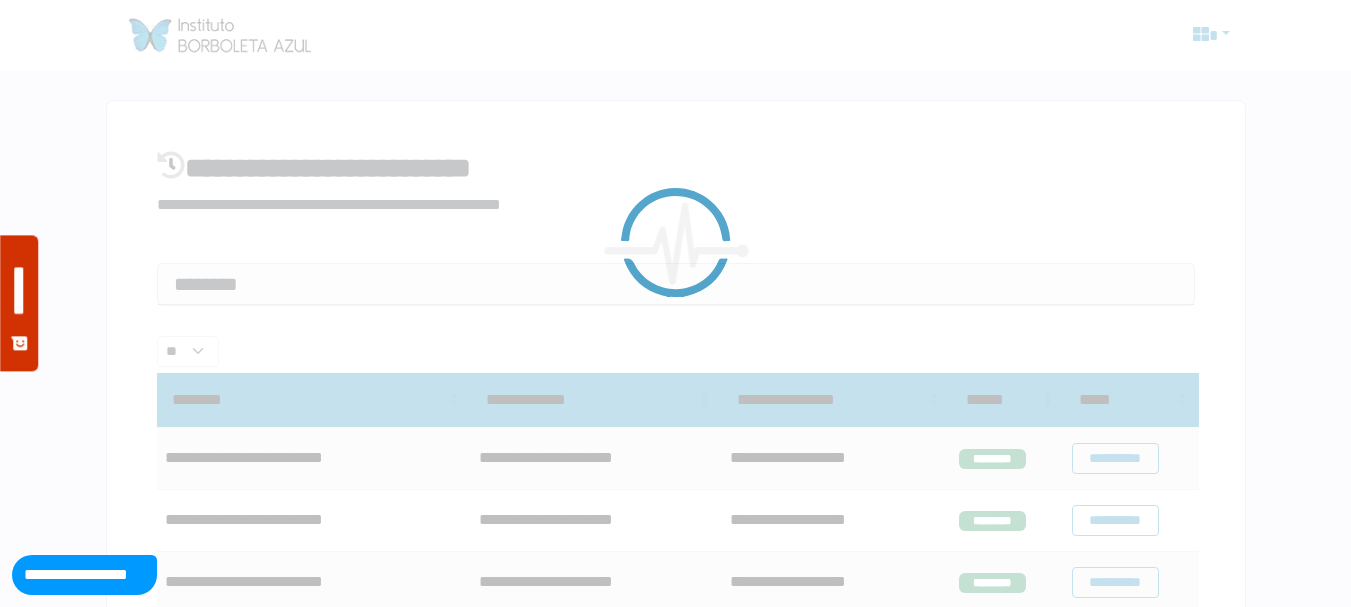 scroll, scrollTop: 285, scrollLeft: 0, axis: vertical 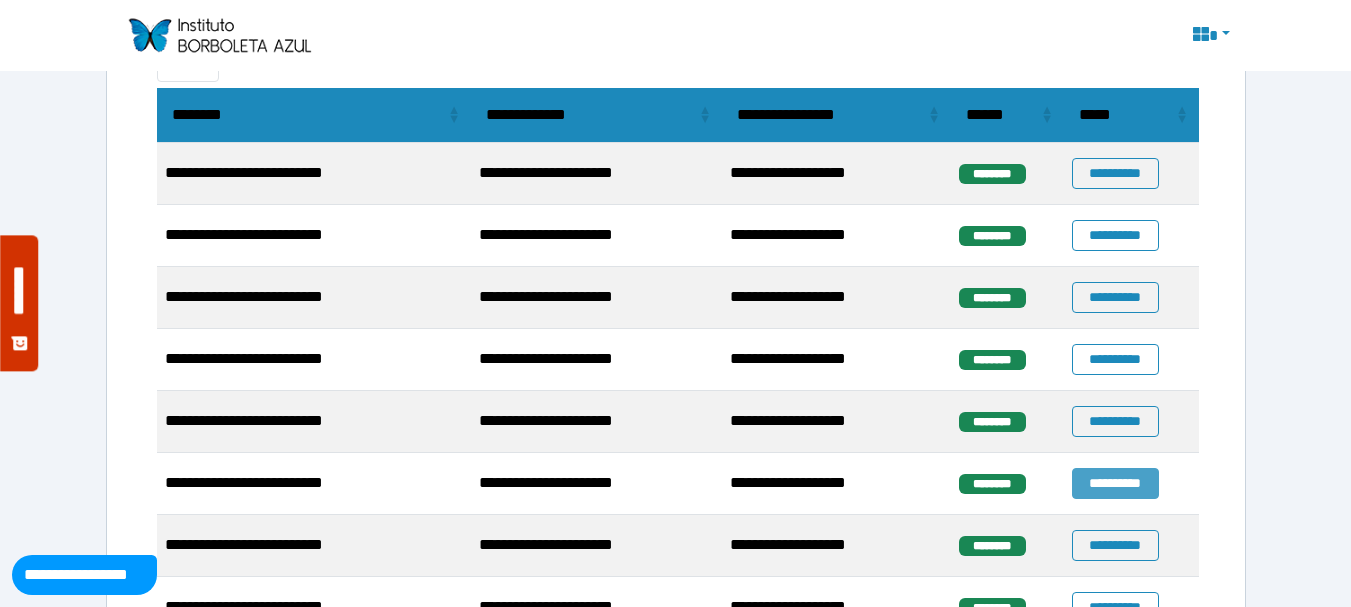 click on "**********" at bounding box center [1115, 483] 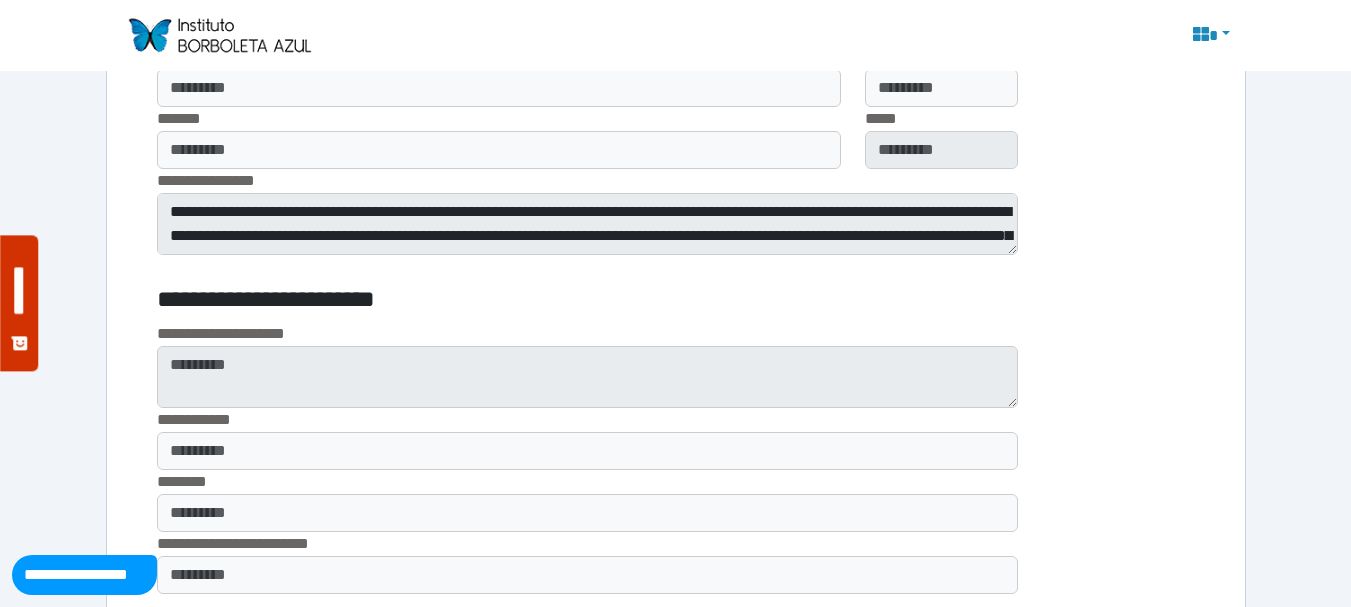 scroll, scrollTop: 1700, scrollLeft: 0, axis: vertical 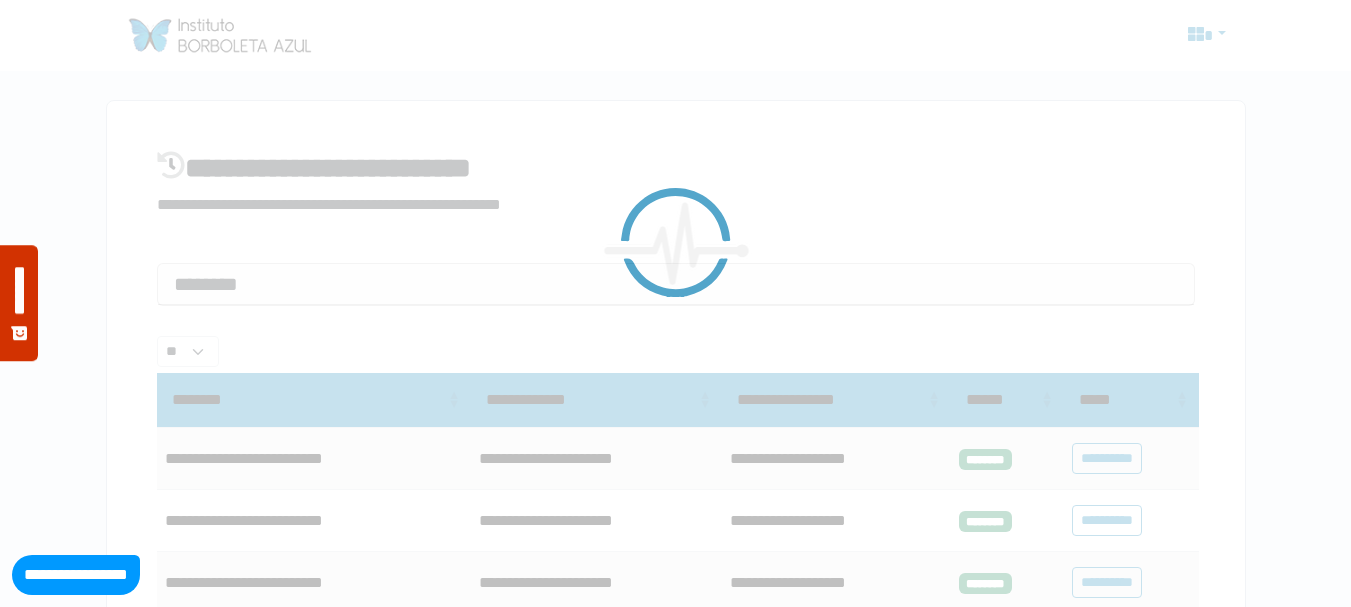 select on "**" 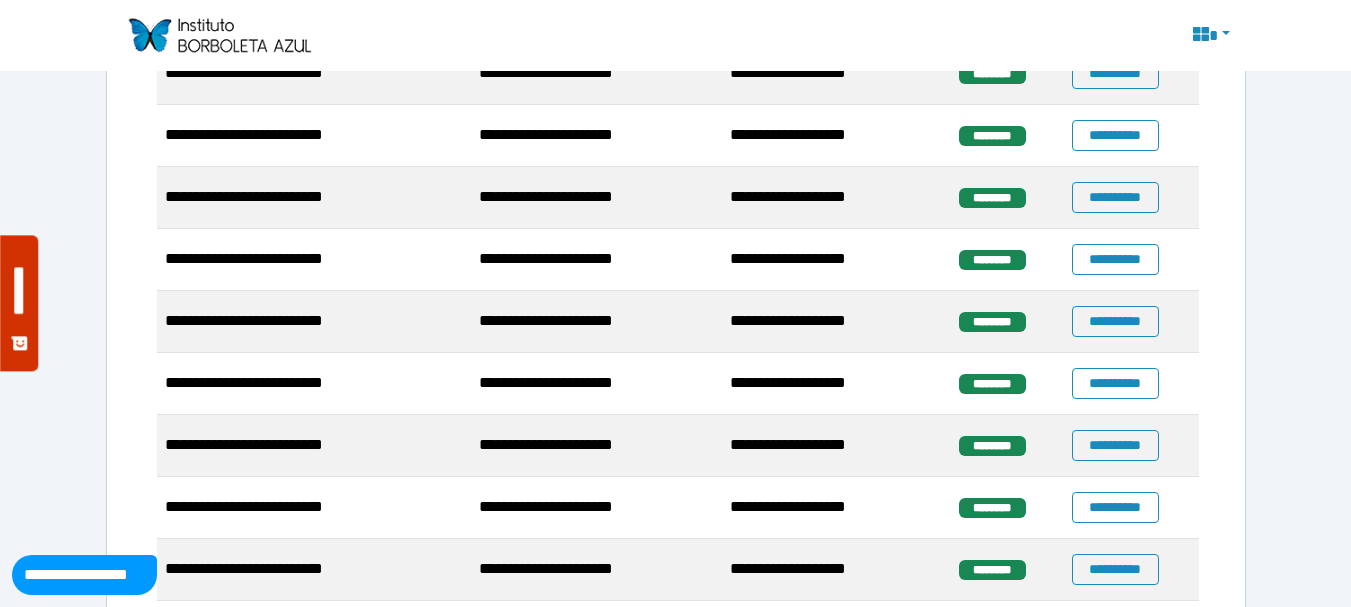 scroll, scrollTop: 485, scrollLeft: 0, axis: vertical 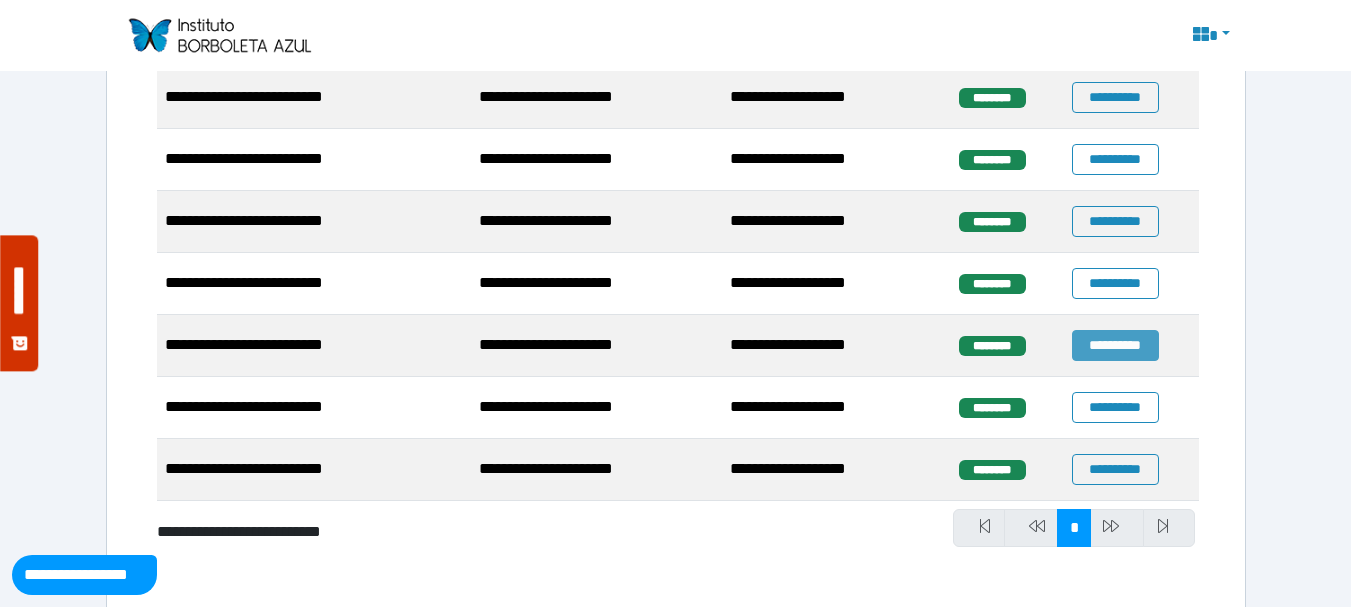 click on "**********" at bounding box center [1115, 345] 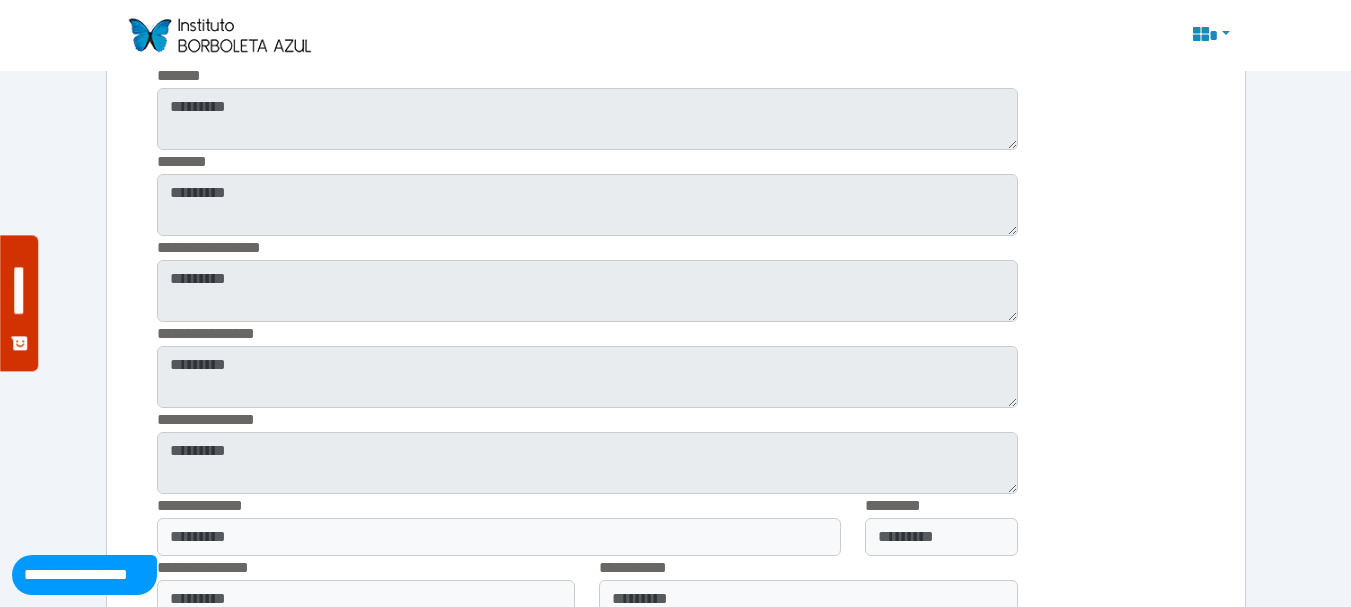 scroll, scrollTop: 3468, scrollLeft: 0, axis: vertical 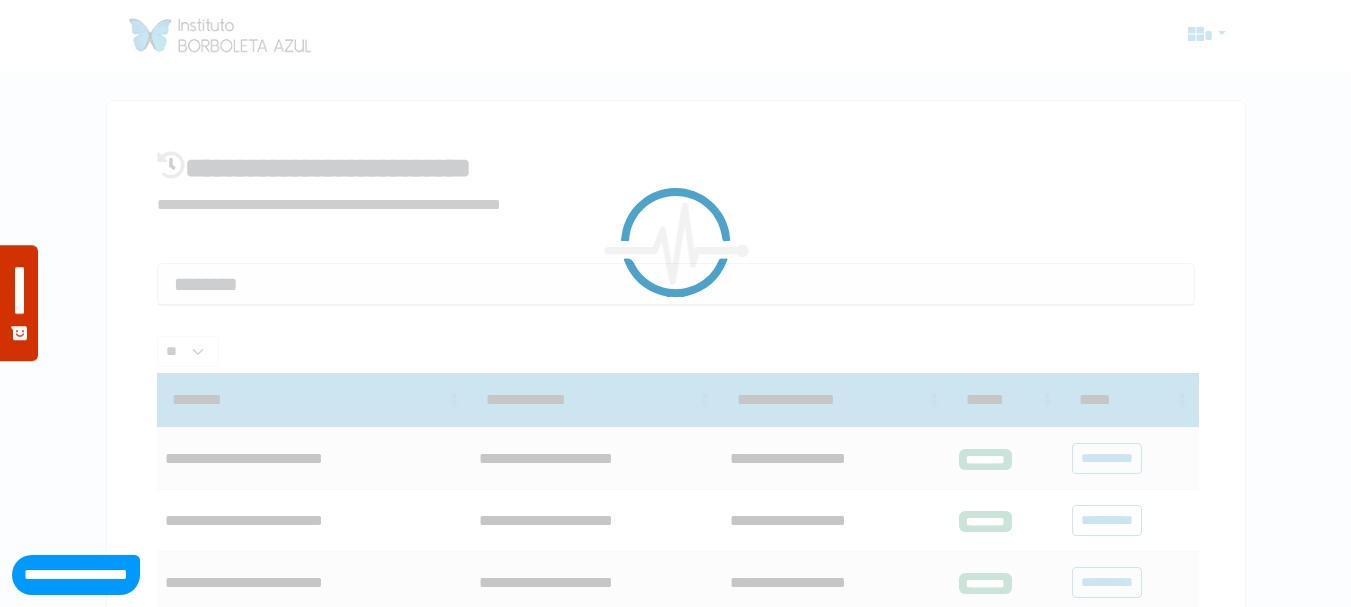 select on "**" 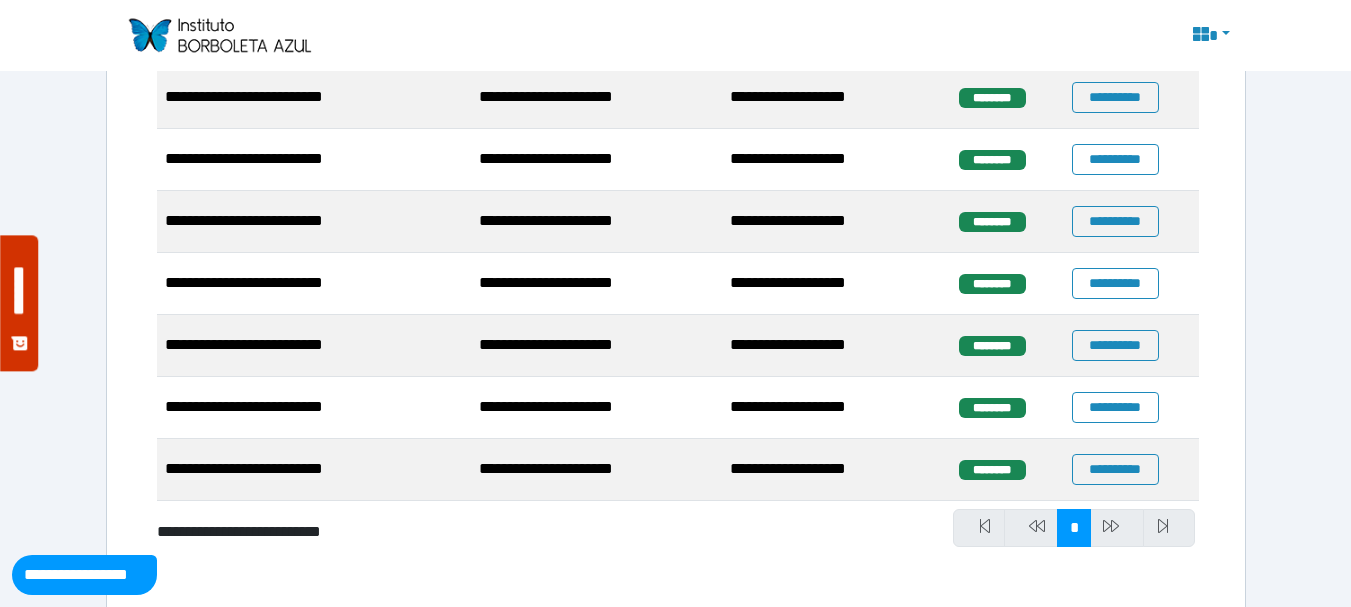 scroll, scrollTop: 0, scrollLeft: 0, axis: both 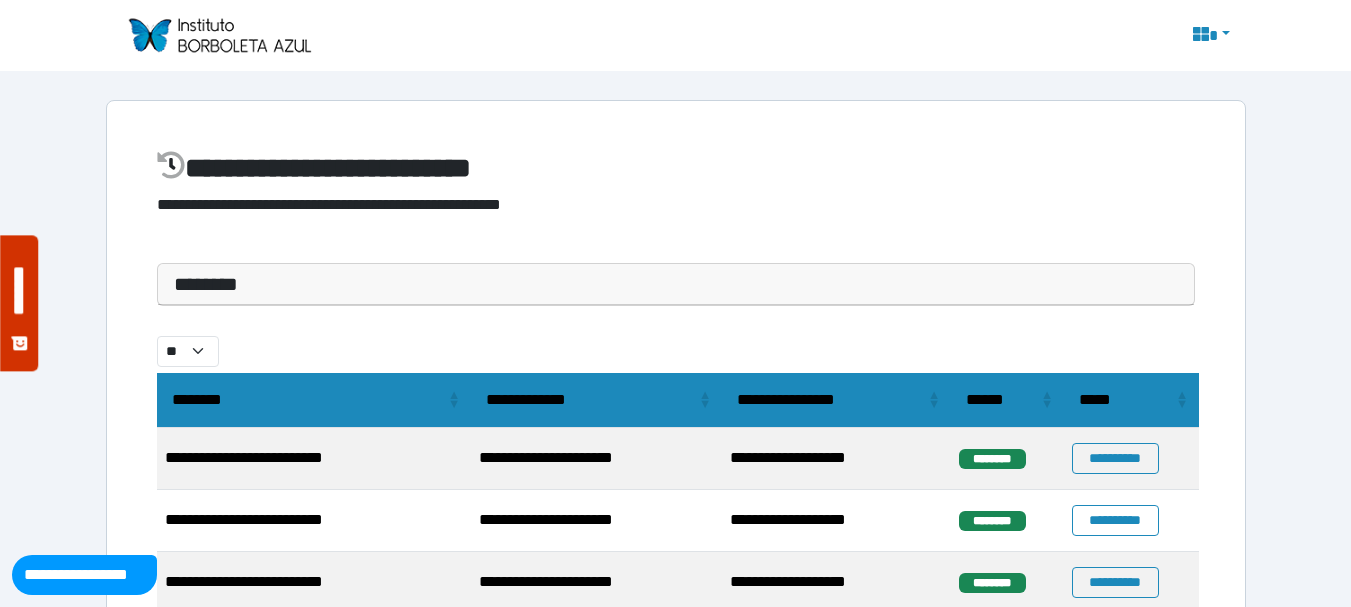 click at bounding box center [1209, 36] 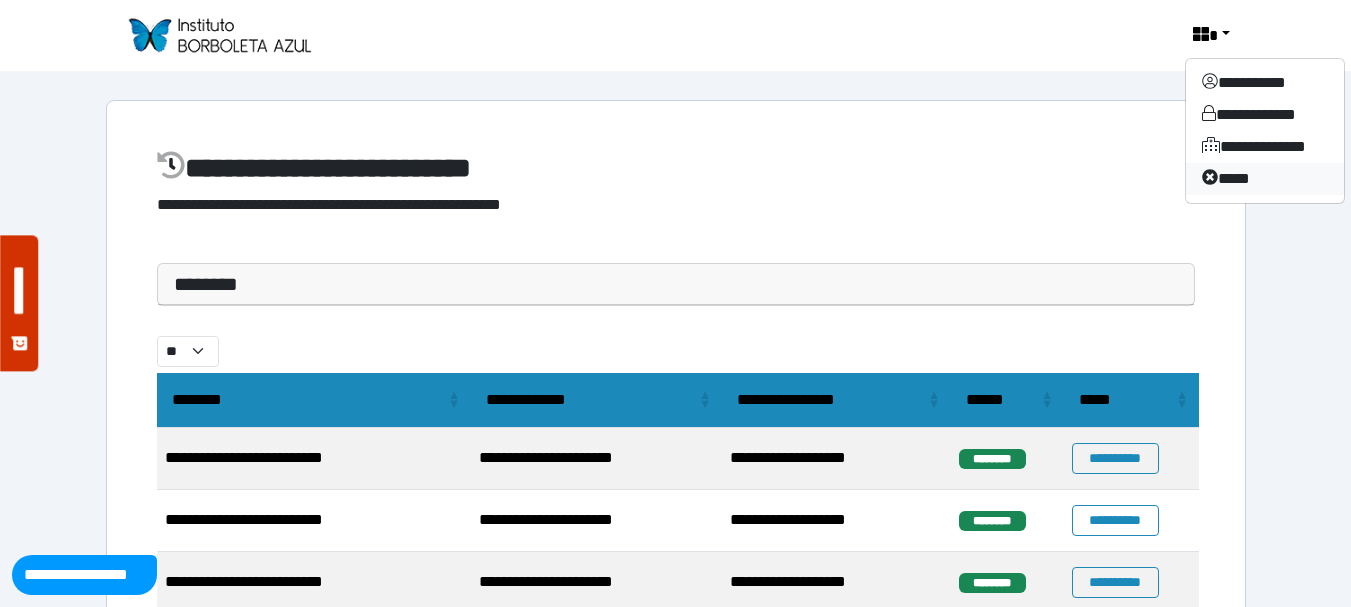 click on "****" at bounding box center [1265, 179] 